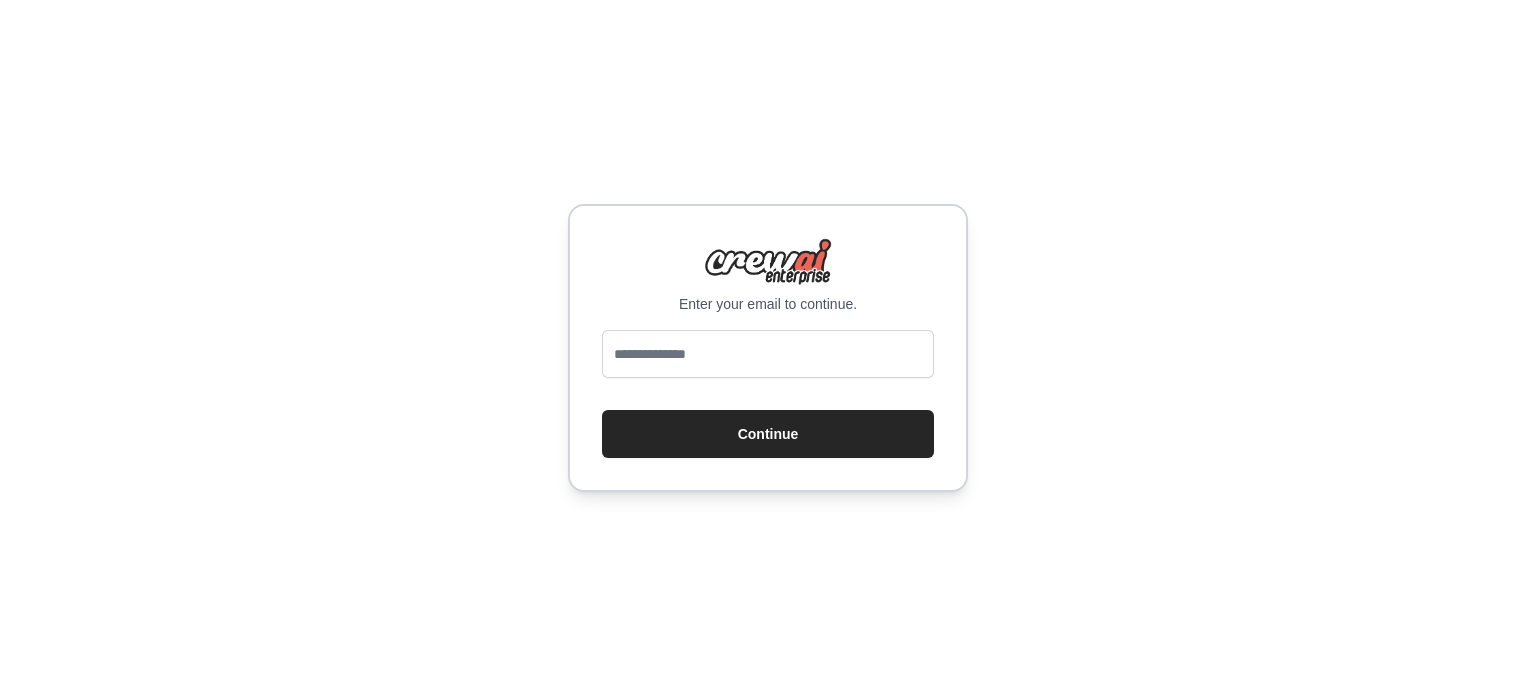 scroll, scrollTop: 0, scrollLeft: 0, axis: both 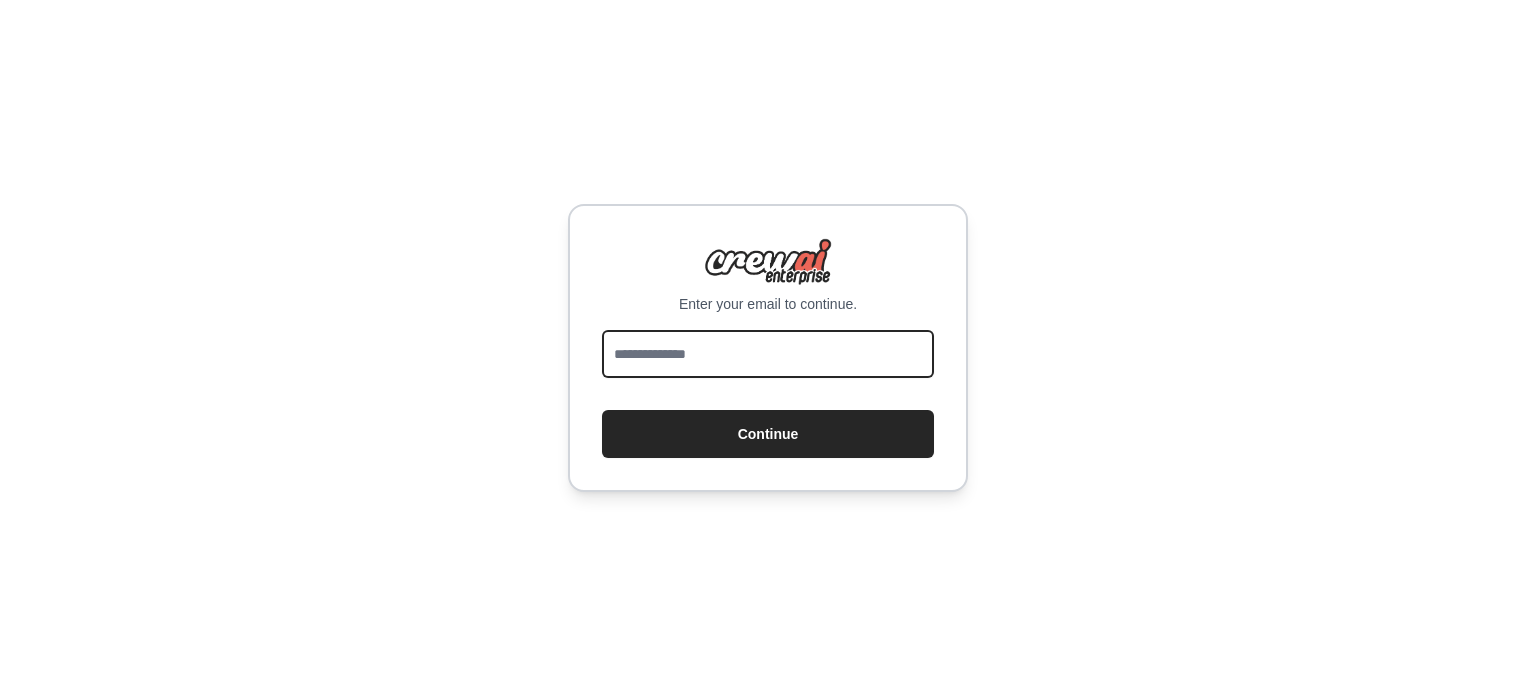click at bounding box center (768, 354) 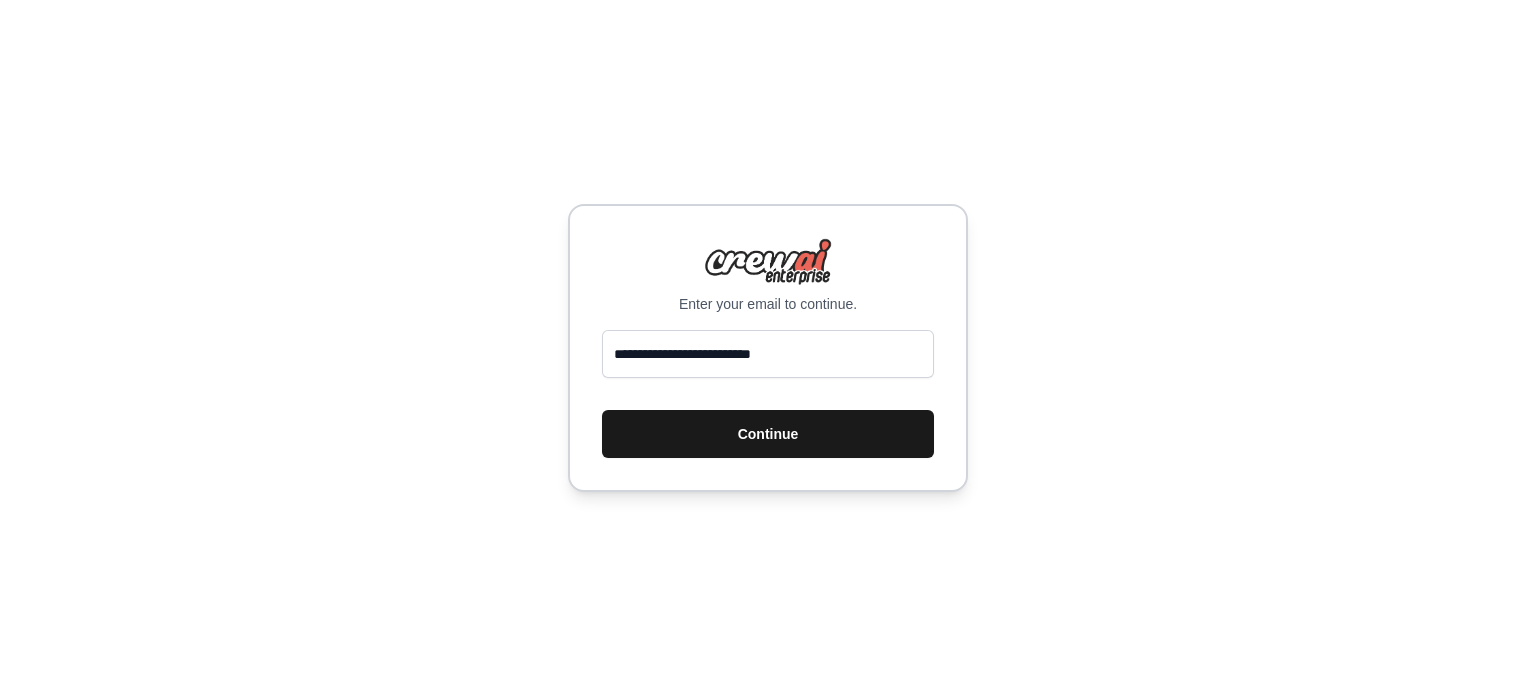 click on "Continue" at bounding box center [768, 434] 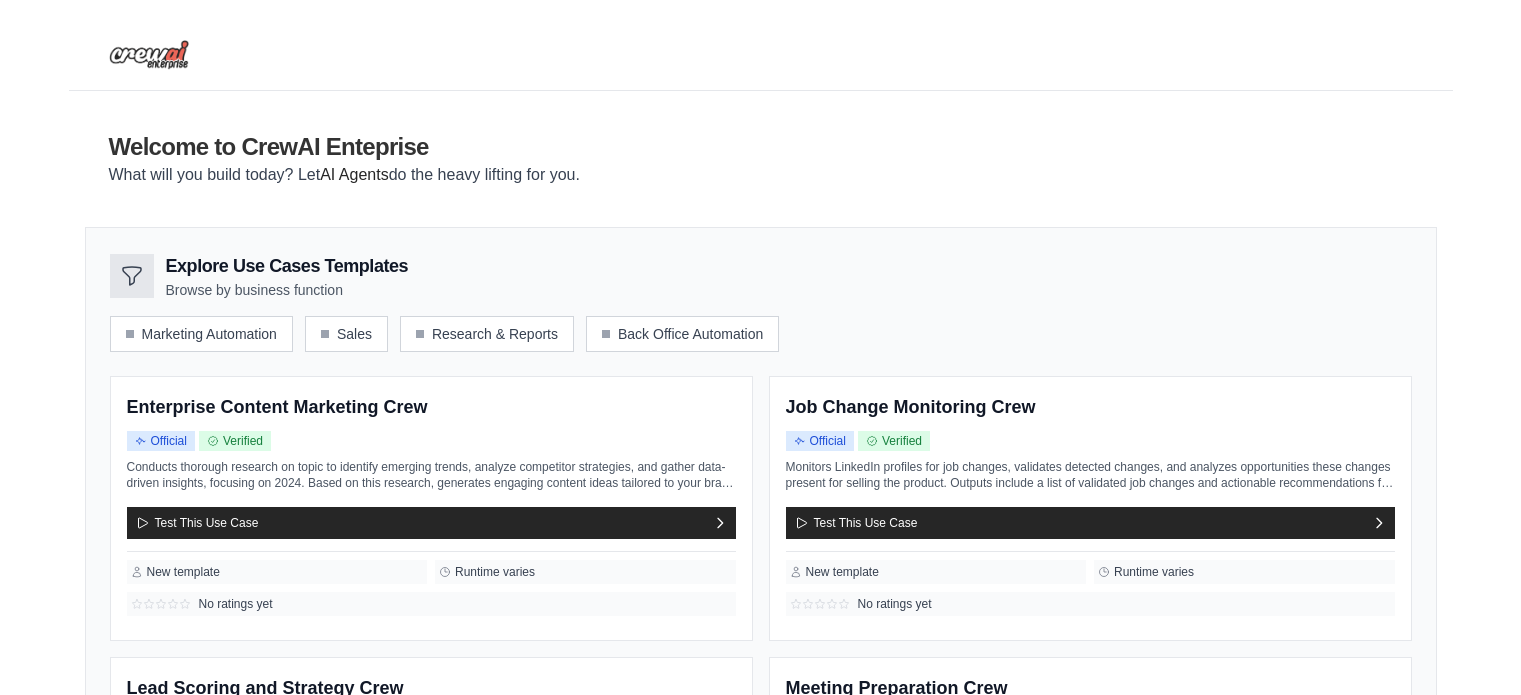 scroll, scrollTop: 0, scrollLeft: 0, axis: both 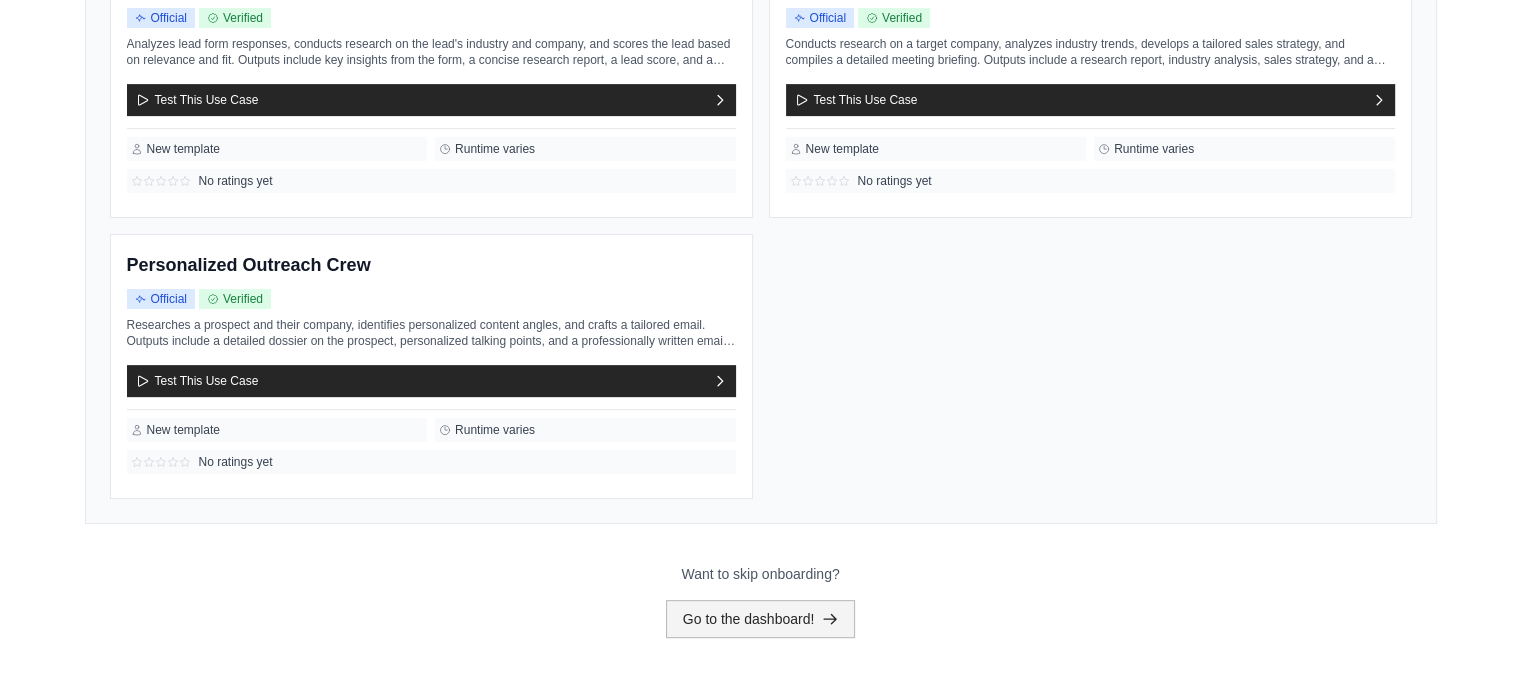 click on "Go to the dashboard!" at bounding box center [761, 619] 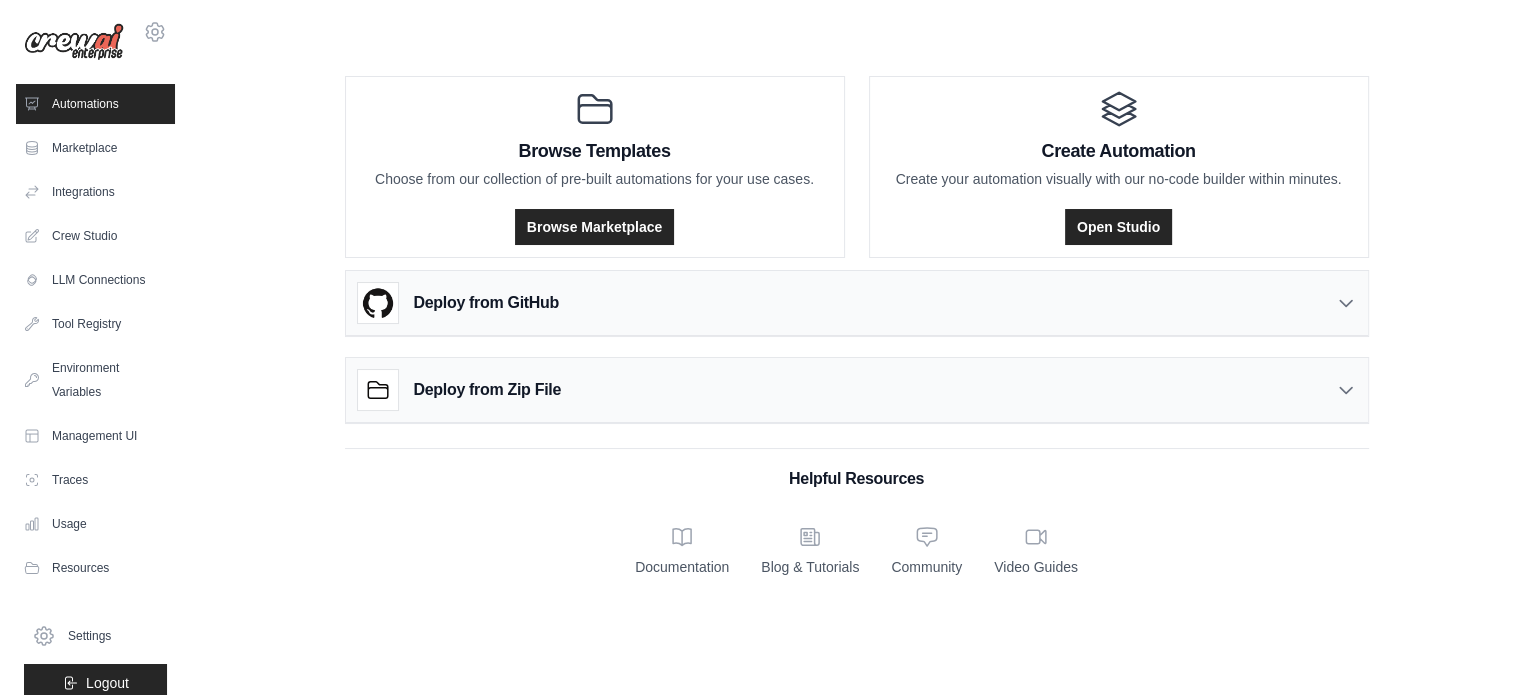 scroll, scrollTop: 0, scrollLeft: 0, axis: both 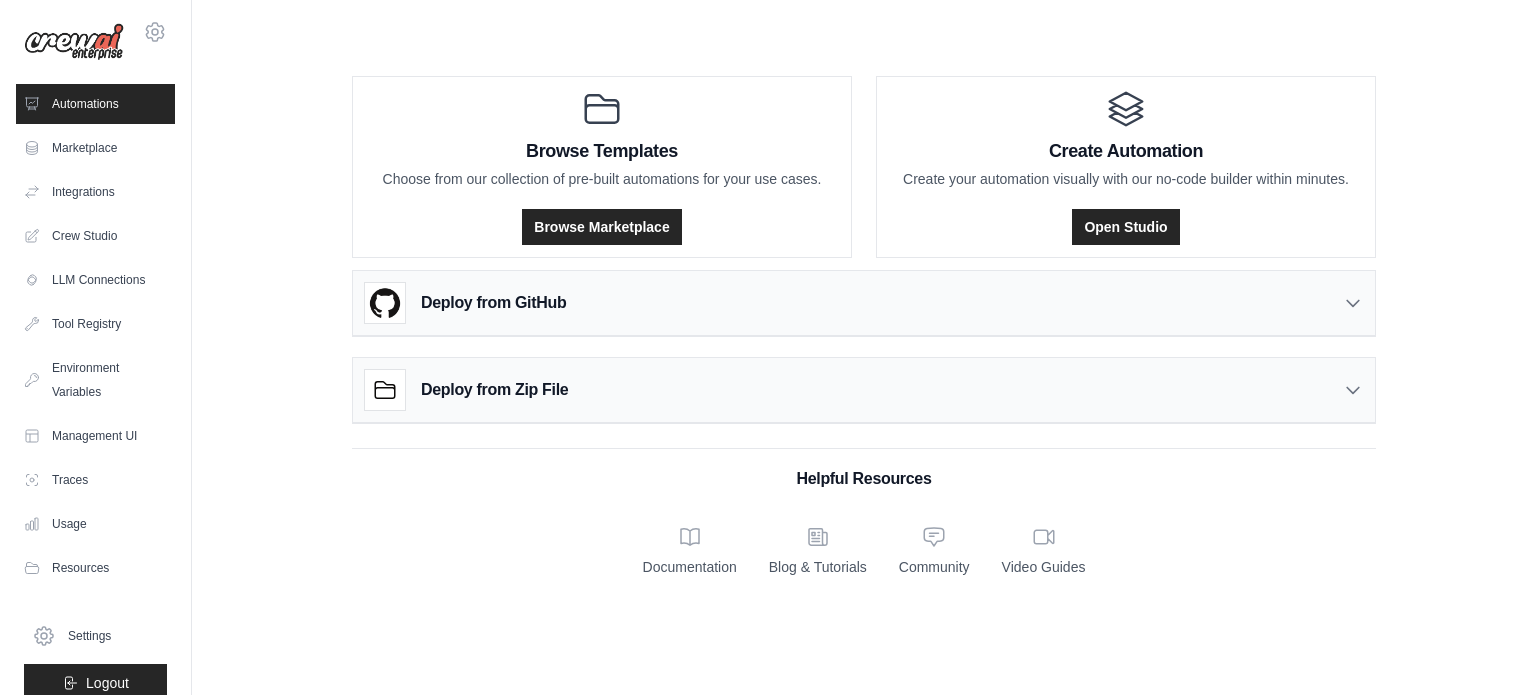 click on "Automations
Marketplace
Integrations
Crew Studio
LLM Connections
Documentation" at bounding box center (95, 393) 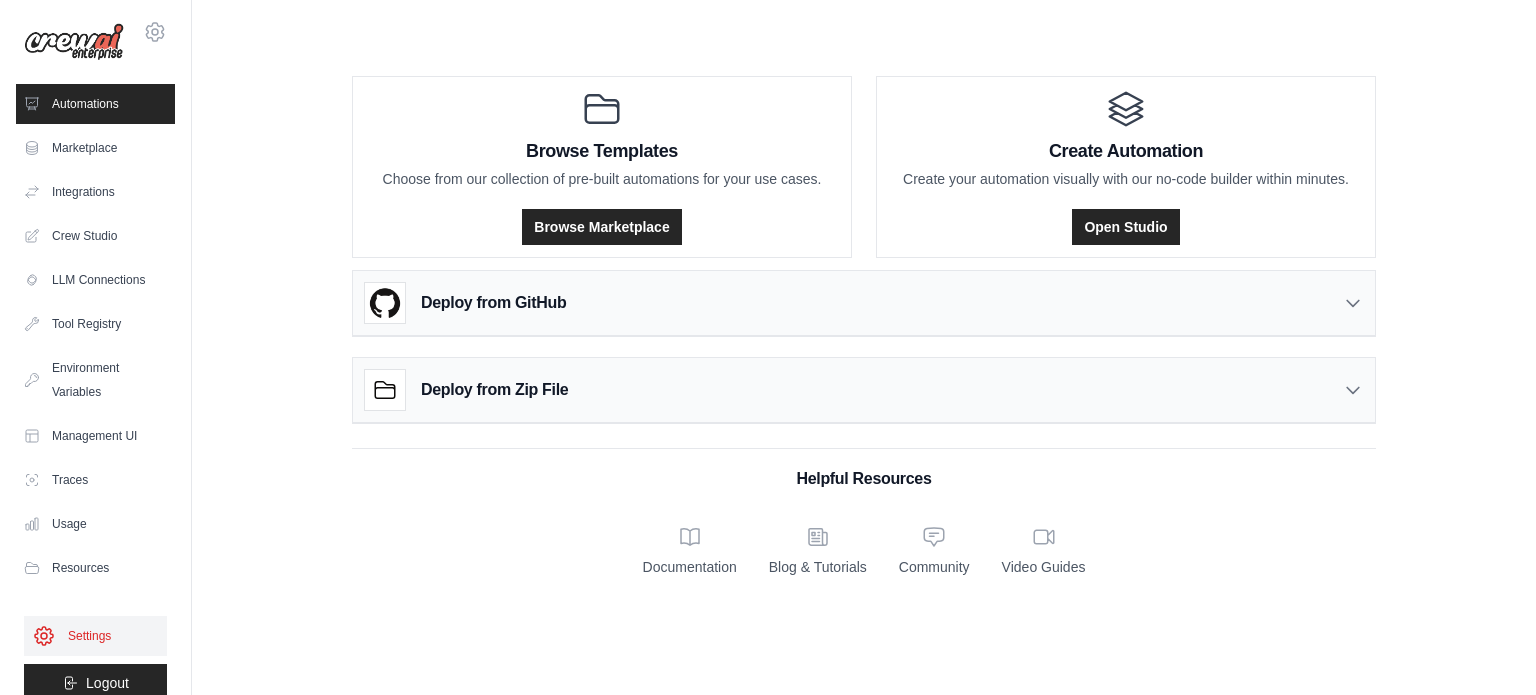 click on "Settings" at bounding box center [95, 636] 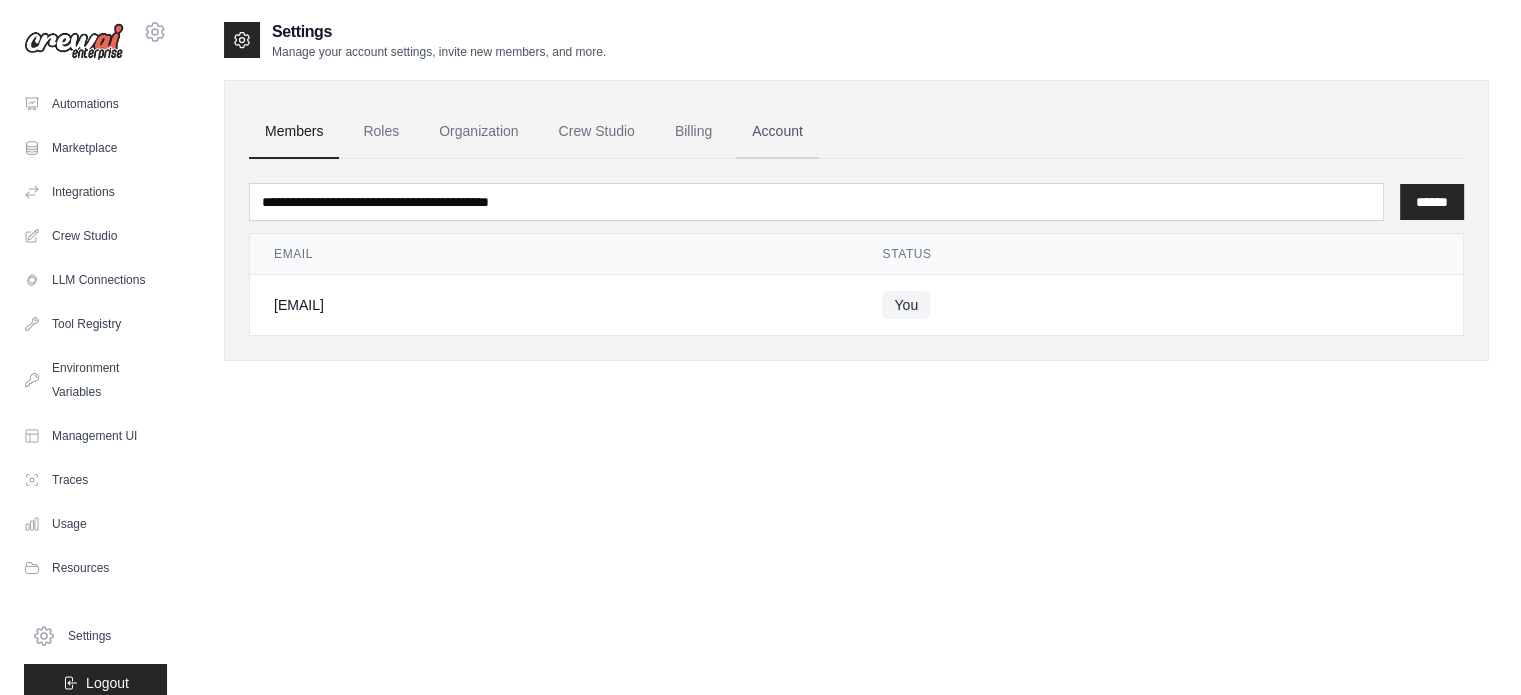 click on "Account" at bounding box center (777, 132) 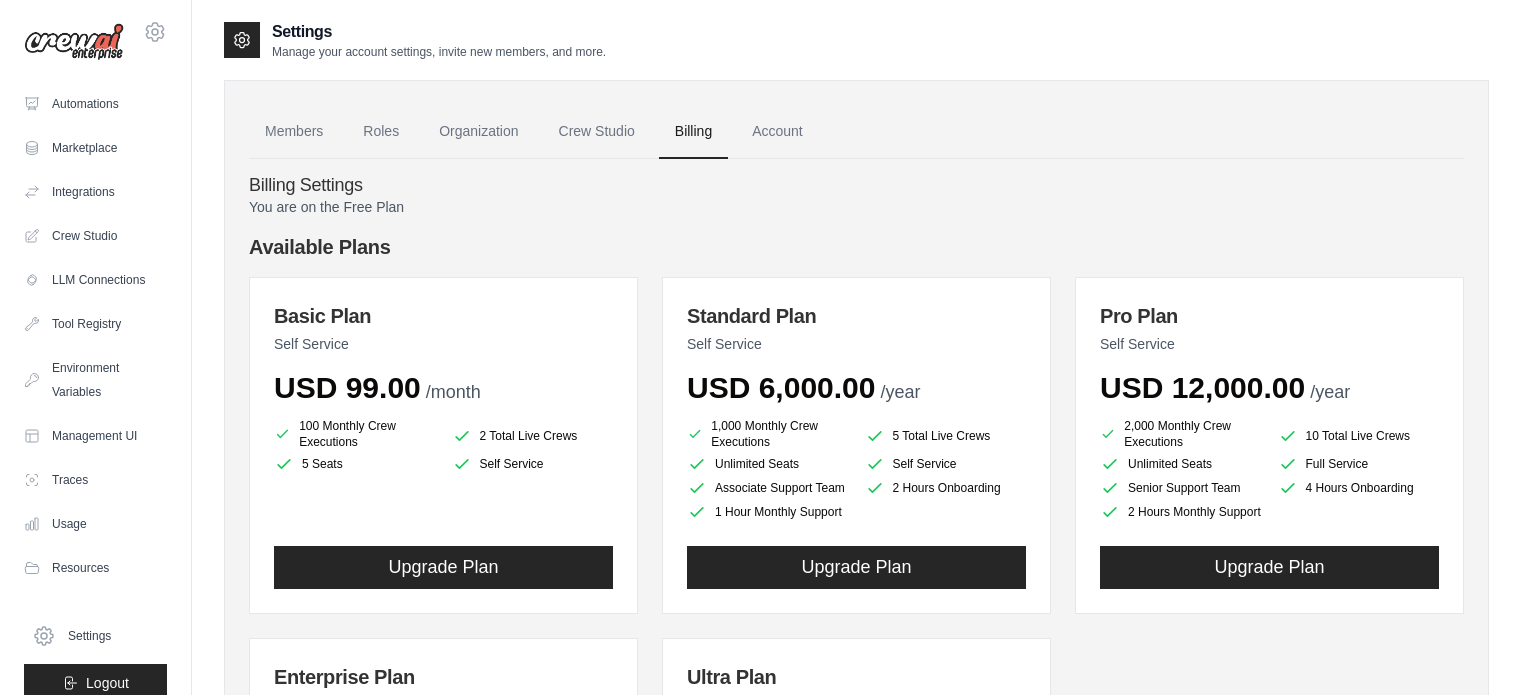 scroll, scrollTop: 0, scrollLeft: 0, axis: both 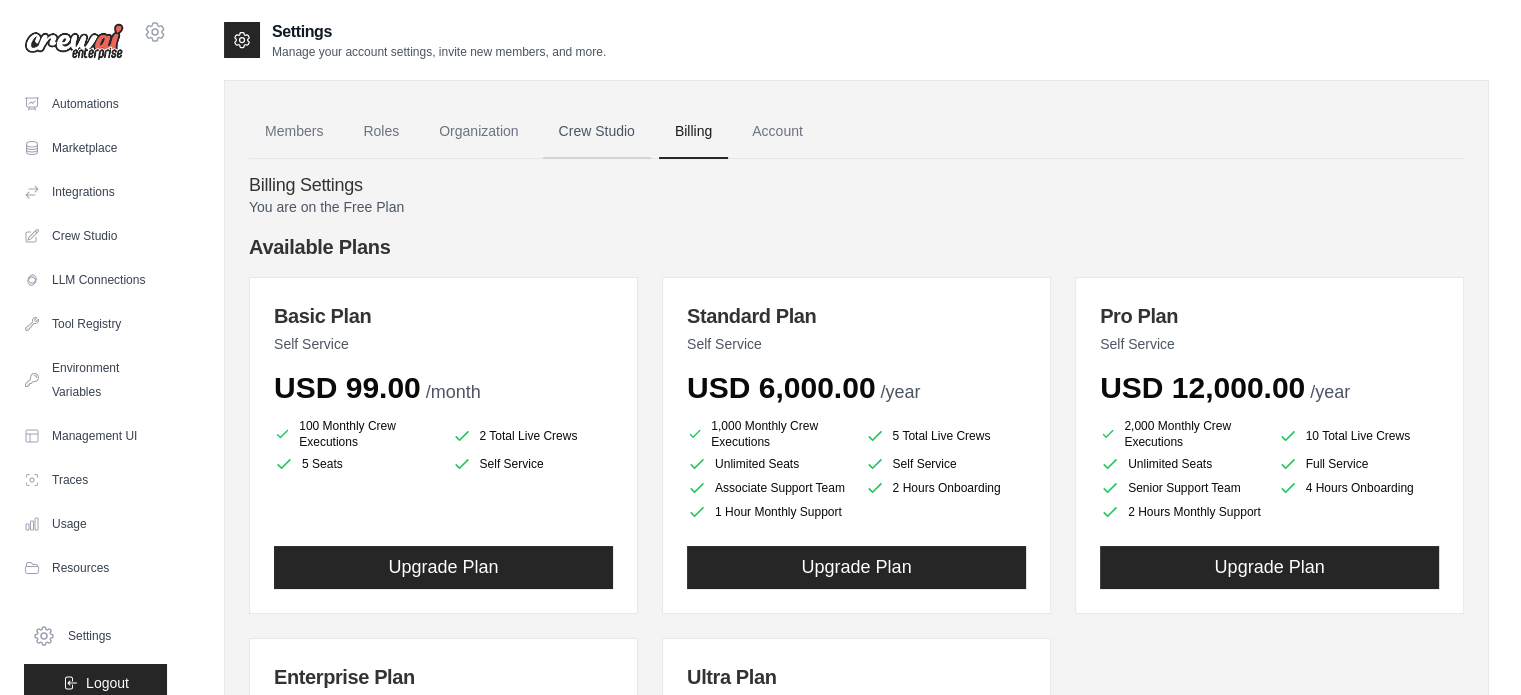 click on "Crew Studio" at bounding box center [597, 132] 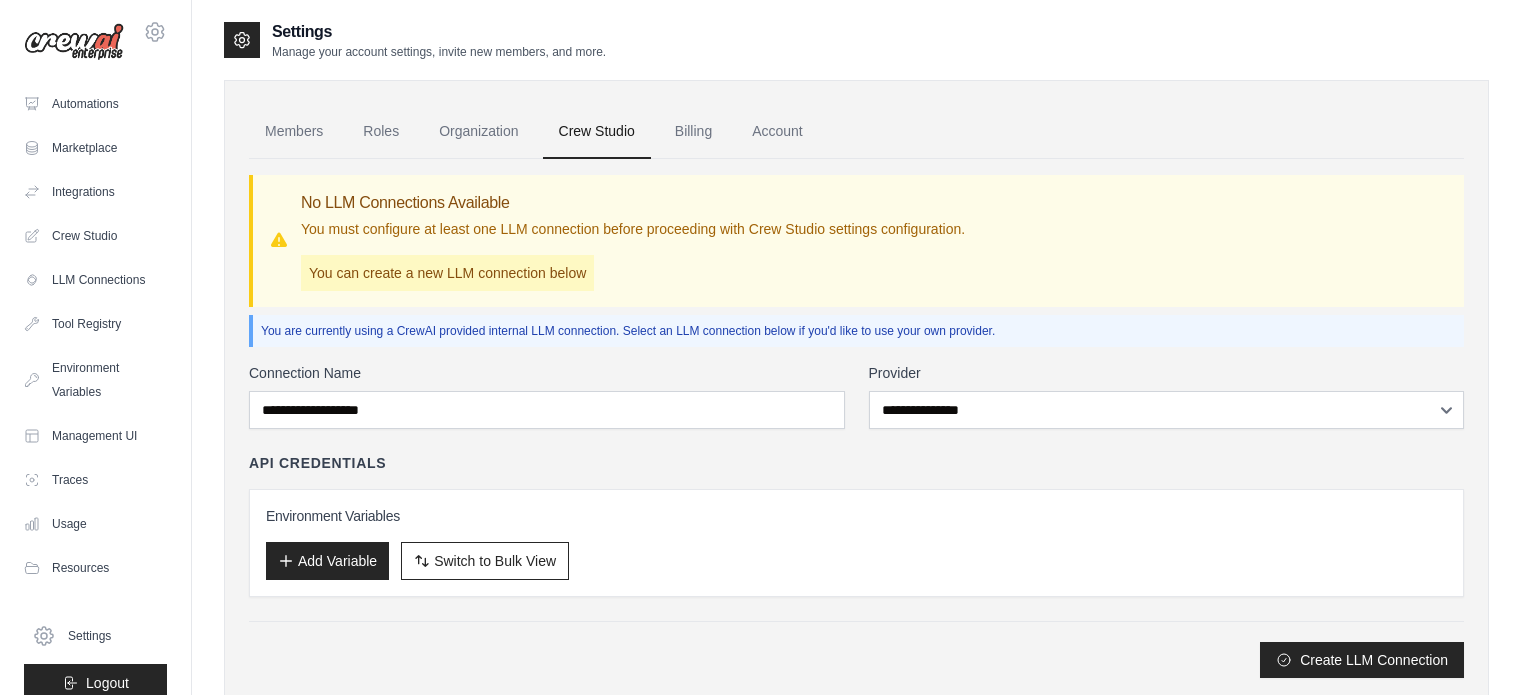 scroll, scrollTop: 0, scrollLeft: 0, axis: both 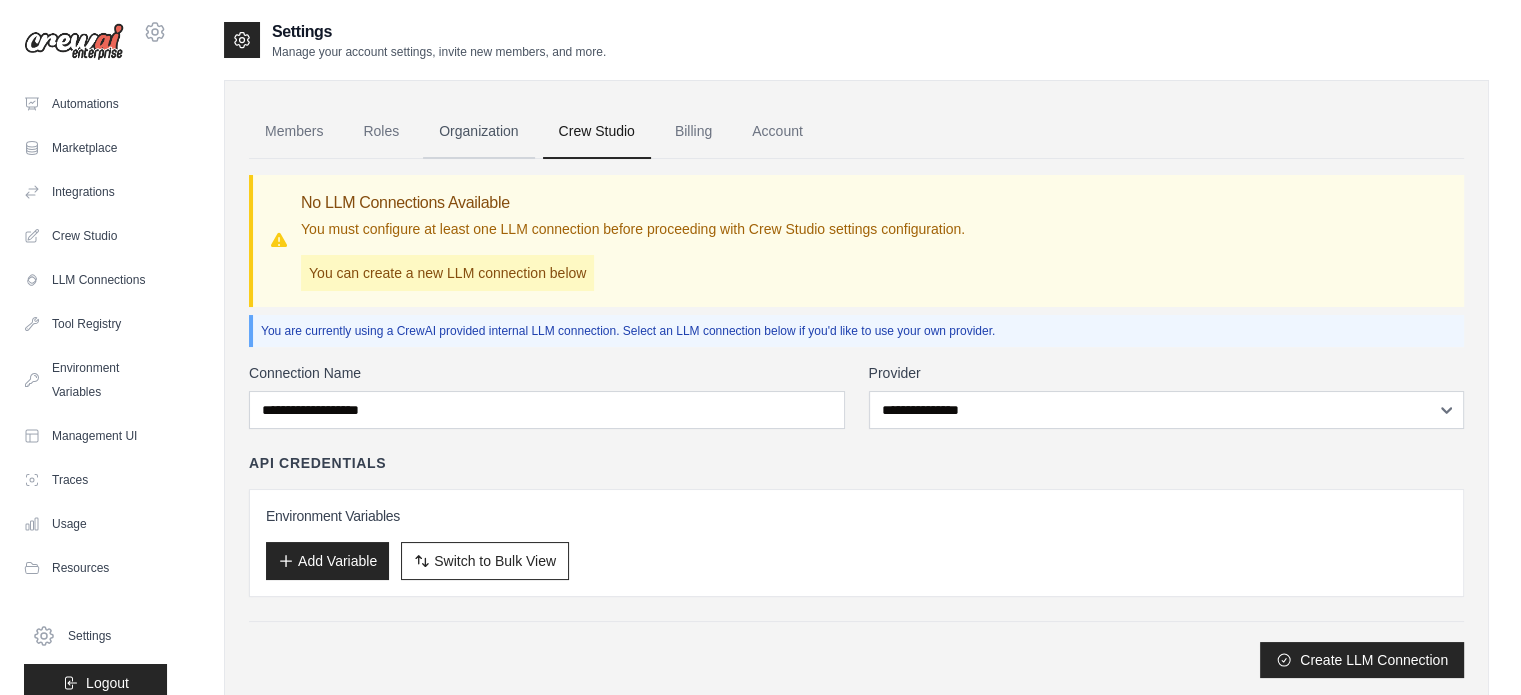 click on "Organization" at bounding box center [478, 132] 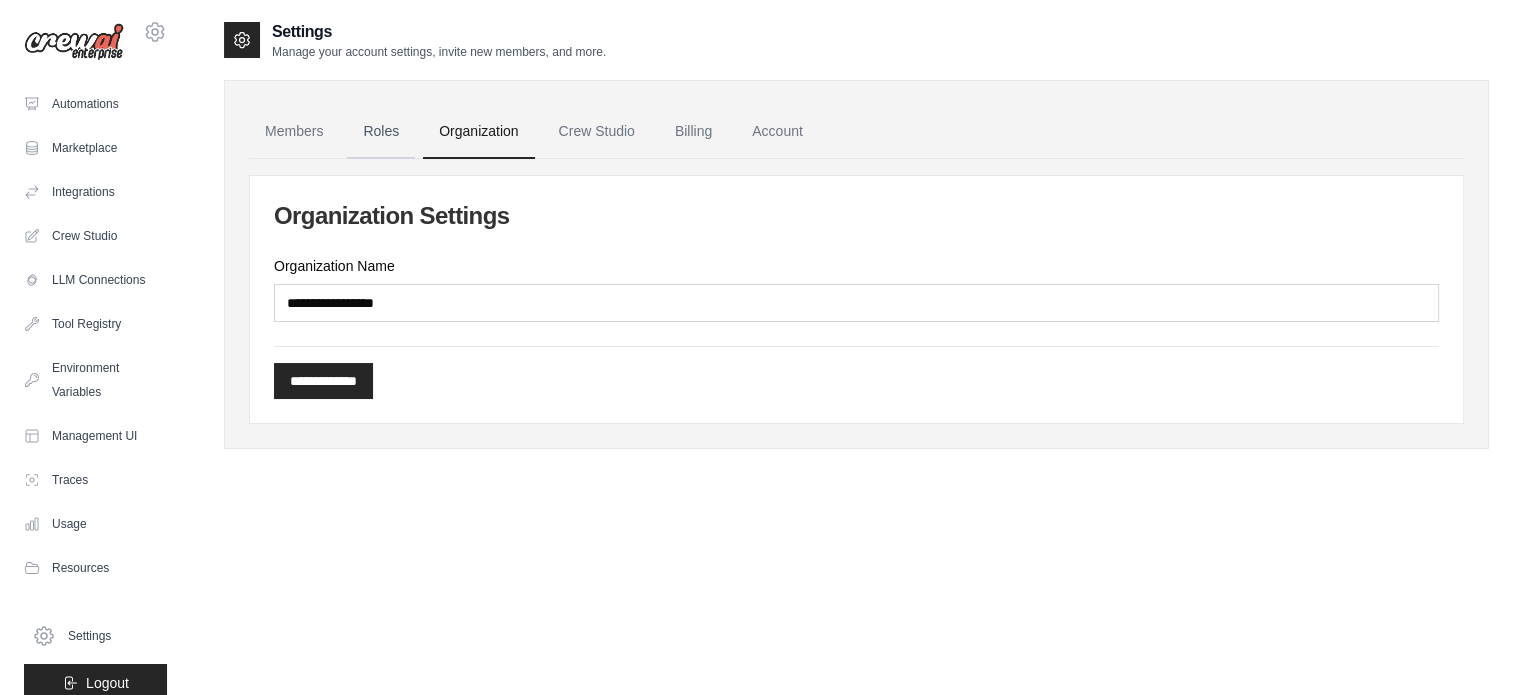 click on "Roles" at bounding box center (381, 132) 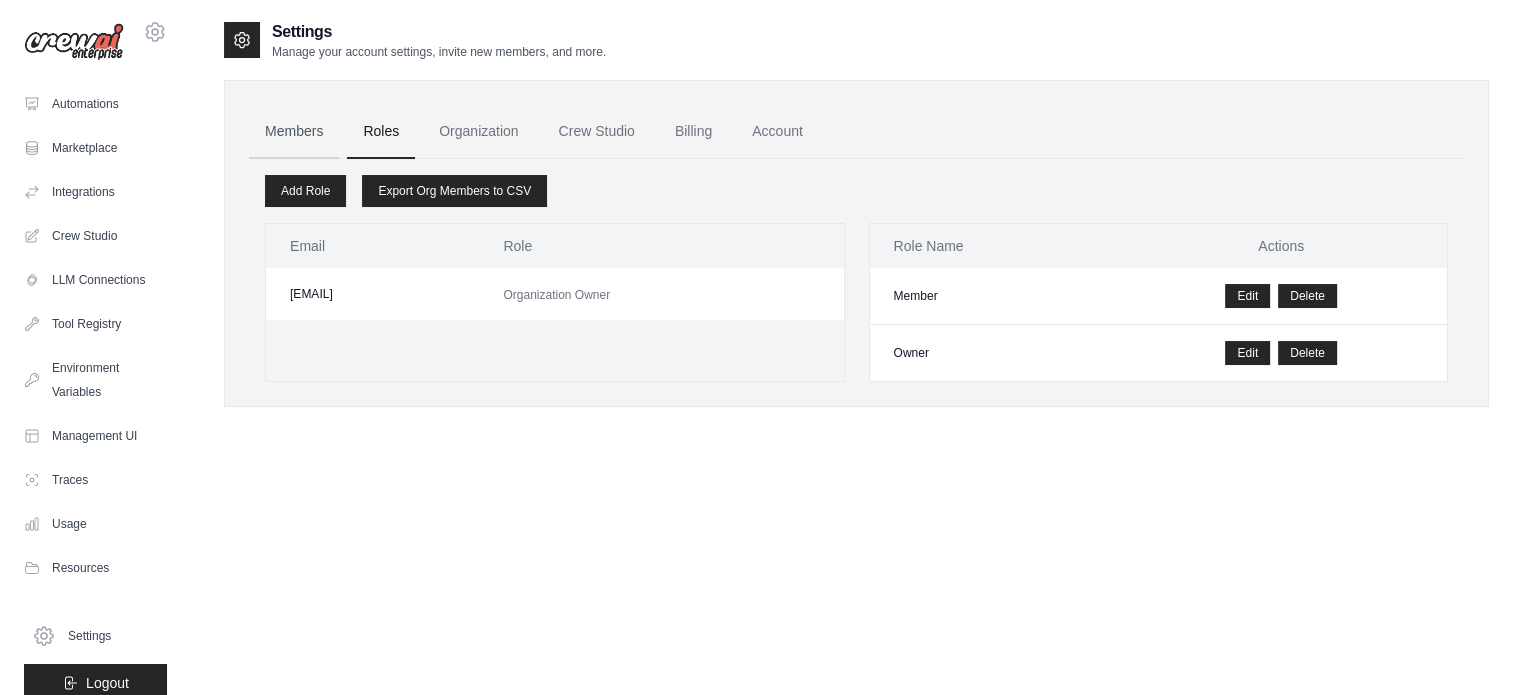 click on "Members" at bounding box center (294, 132) 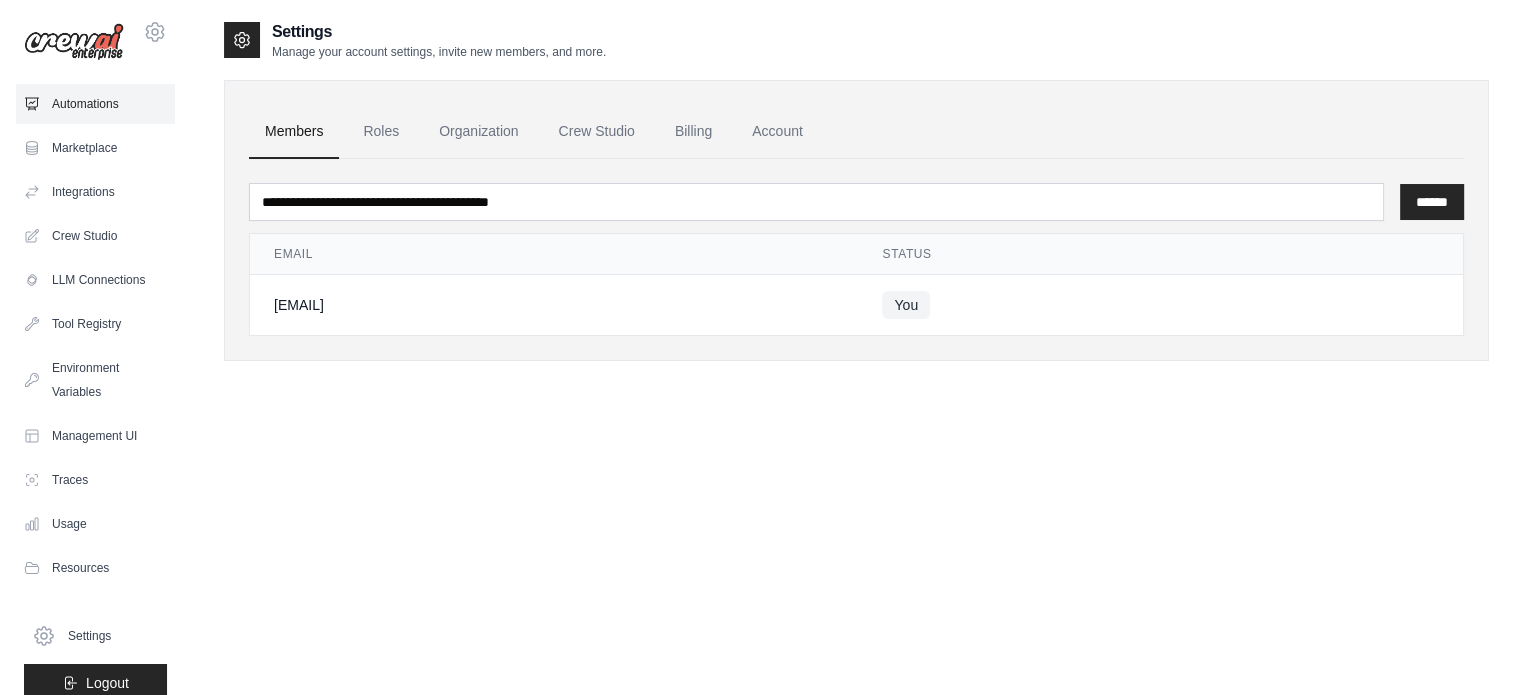 click on "Automations" at bounding box center (95, 104) 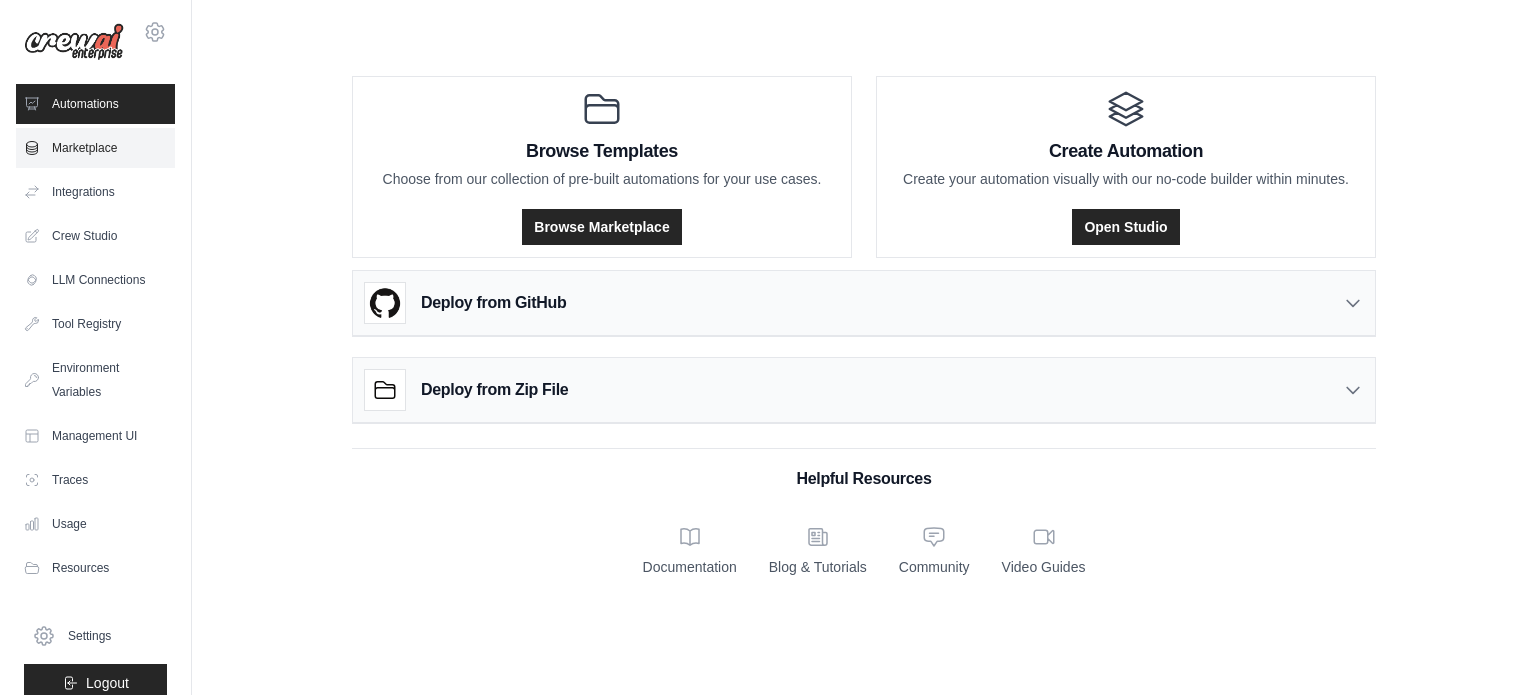 click on "Marketplace" at bounding box center [95, 148] 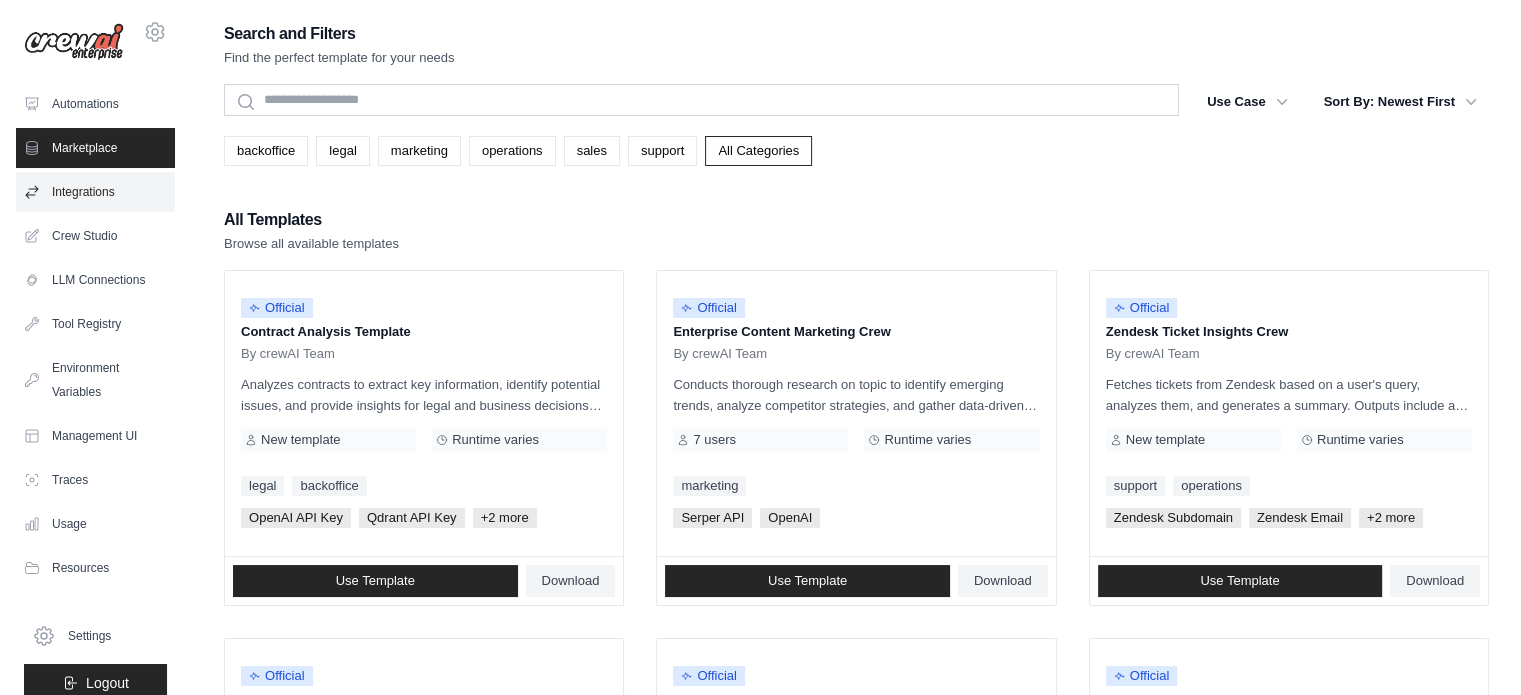 click on "Integrations" at bounding box center [95, 192] 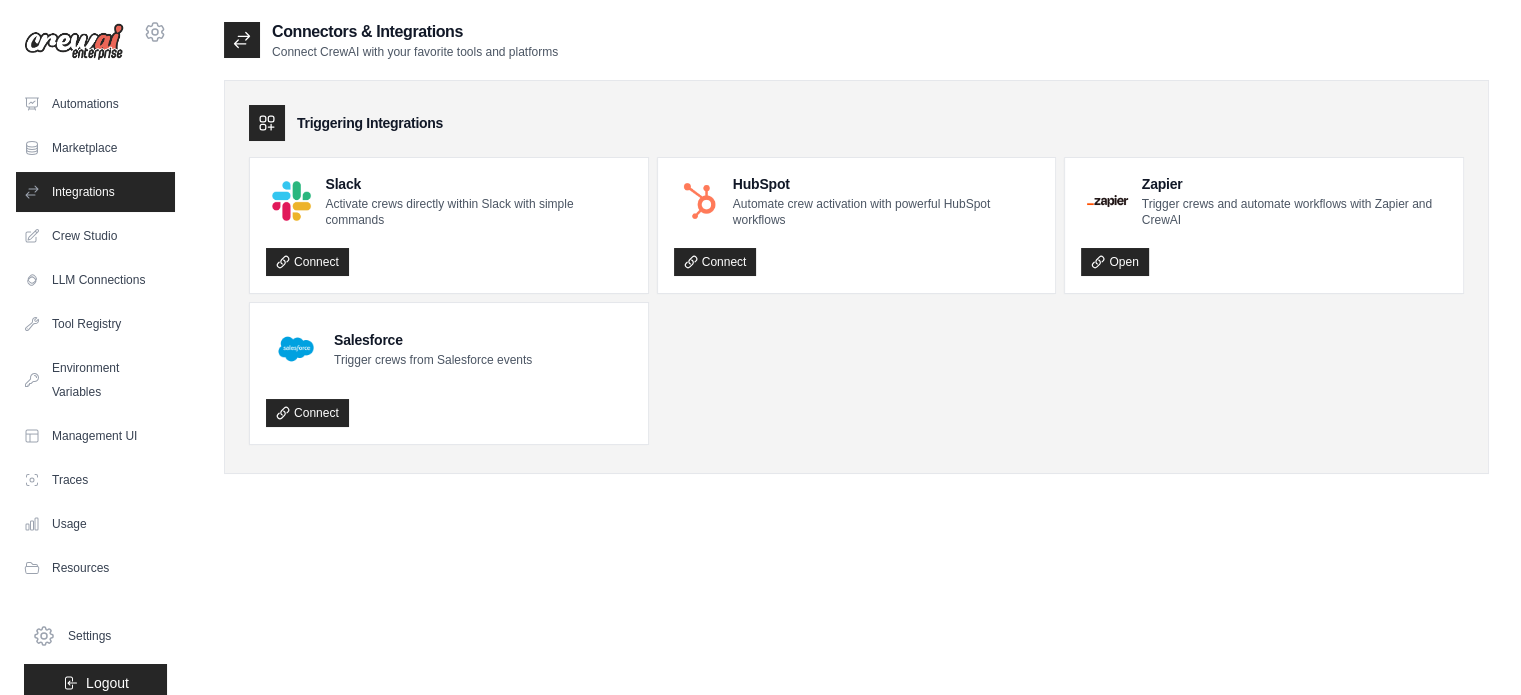 click on "Triggering Integrations
Slack
Activate crews directly within Slack with simple commands
Connect
HubSpot
Automate crew activation with powerful HubSpot workflows
Connect
Zapier" at bounding box center (856, 277) 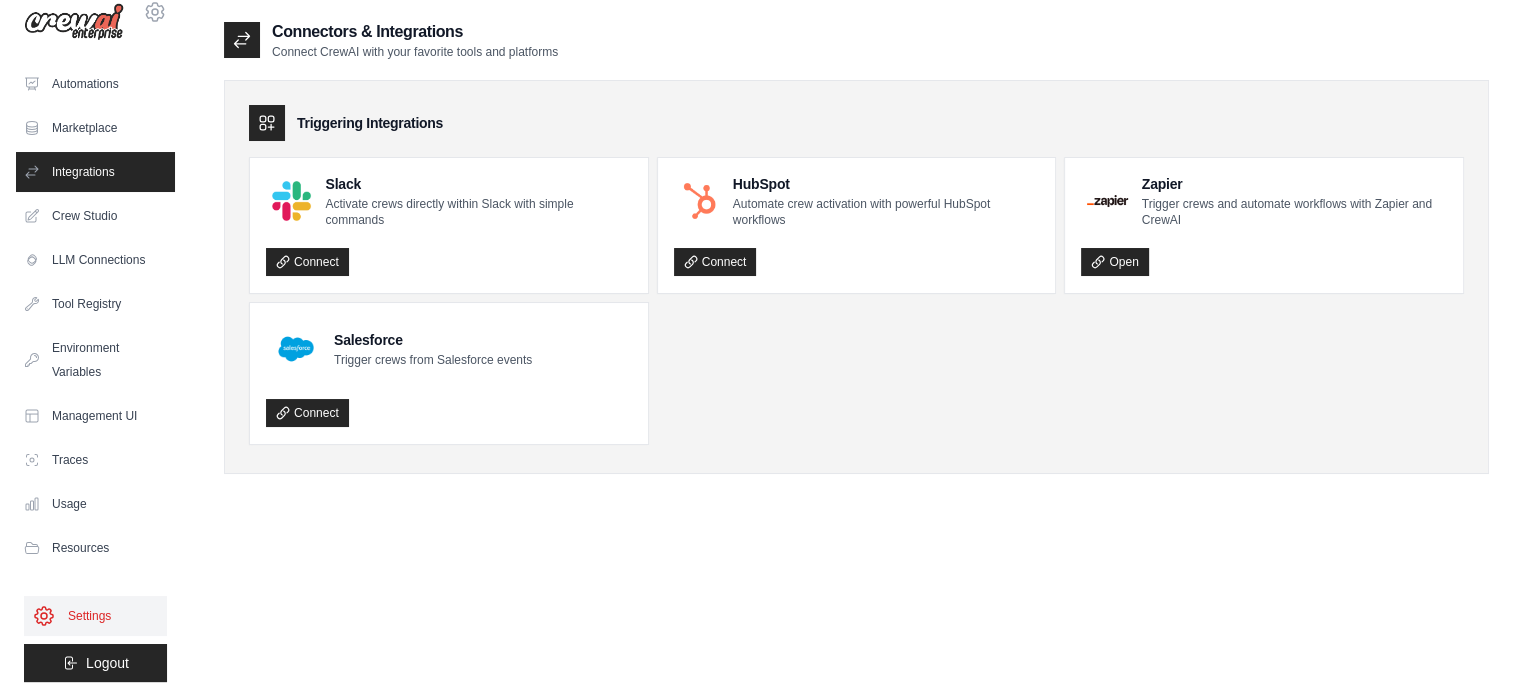 scroll, scrollTop: 22, scrollLeft: 0, axis: vertical 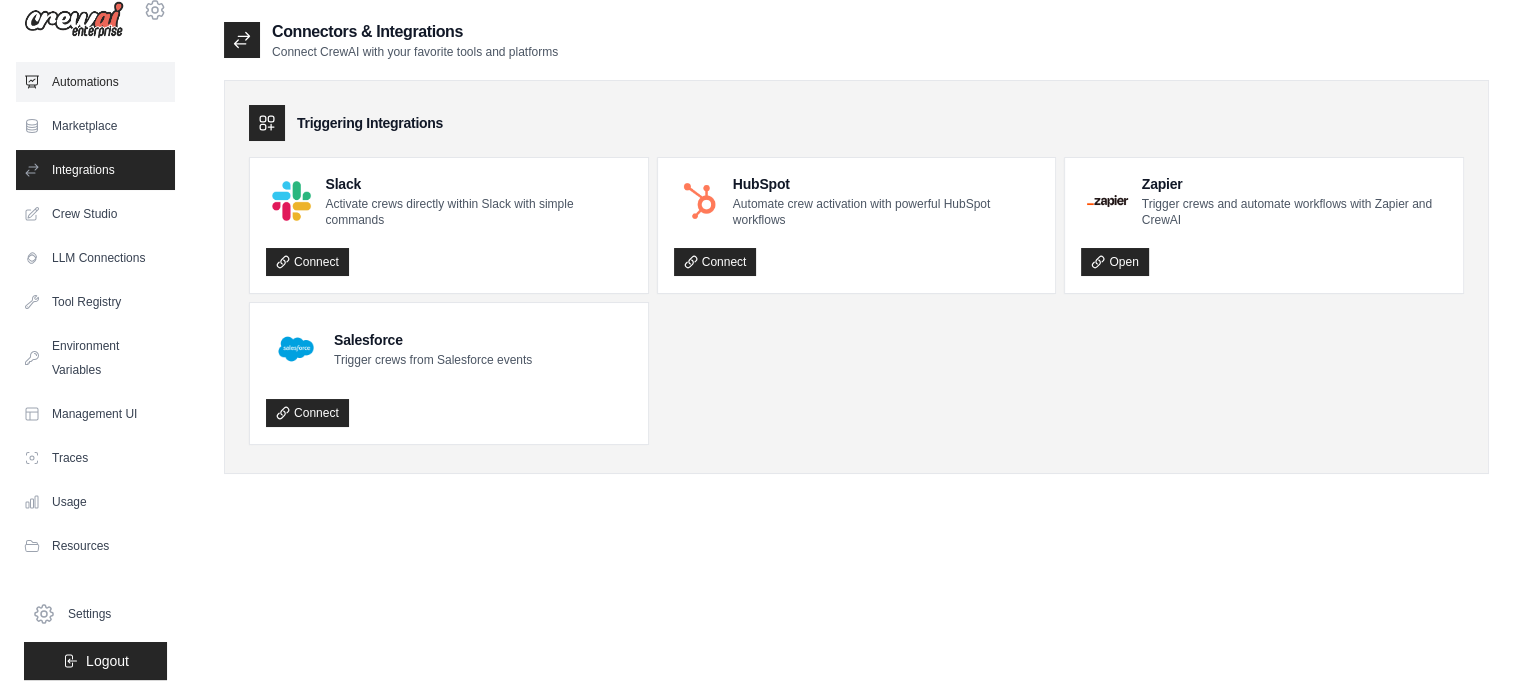 click on "Automations" at bounding box center (95, 82) 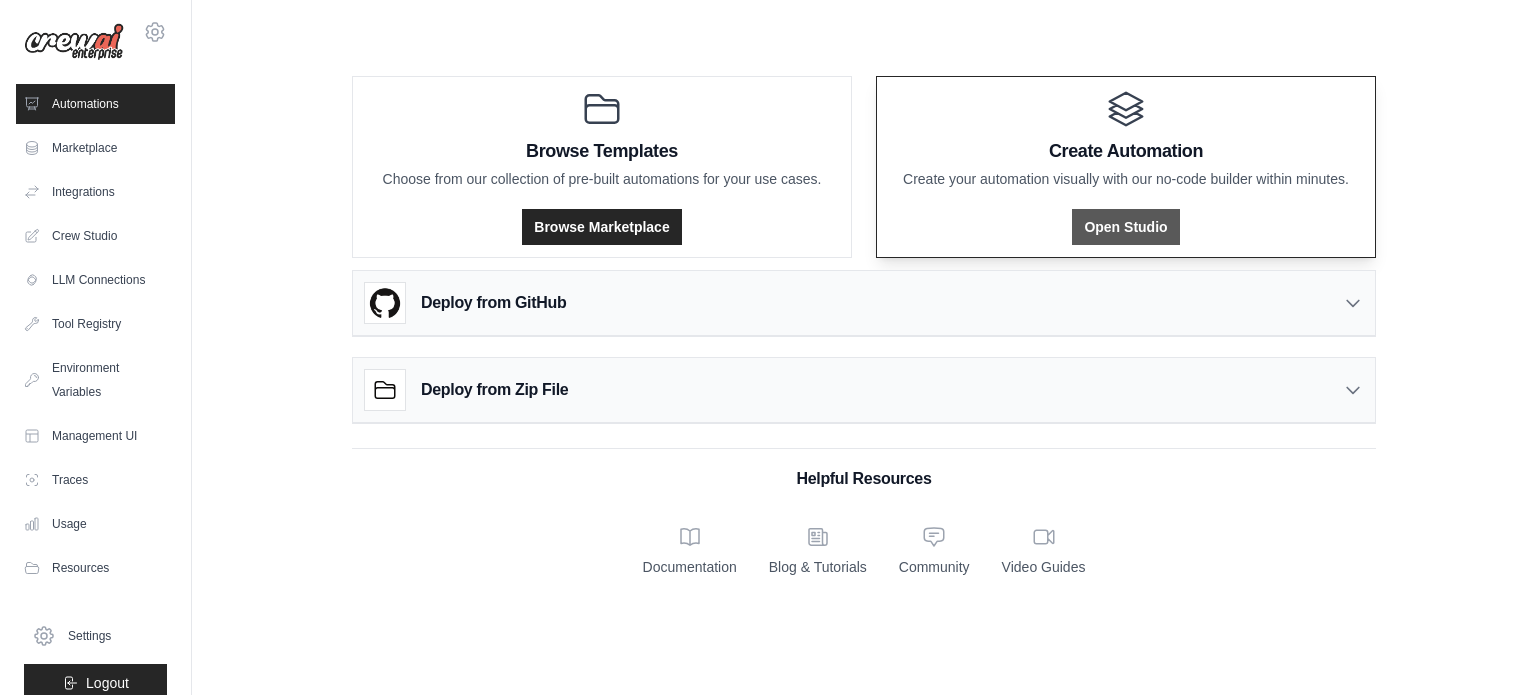 click on "Open Studio" at bounding box center [1125, 227] 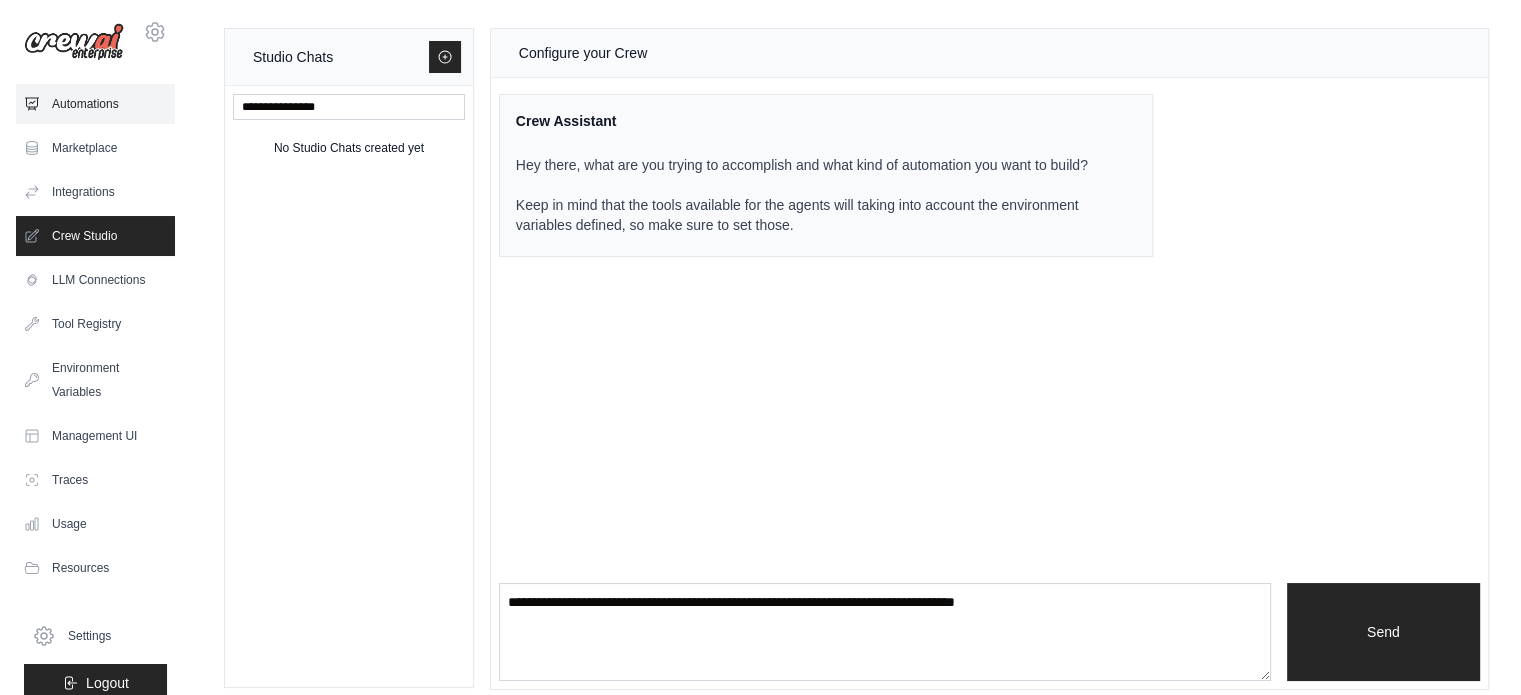 click on "Automations" at bounding box center [95, 104] 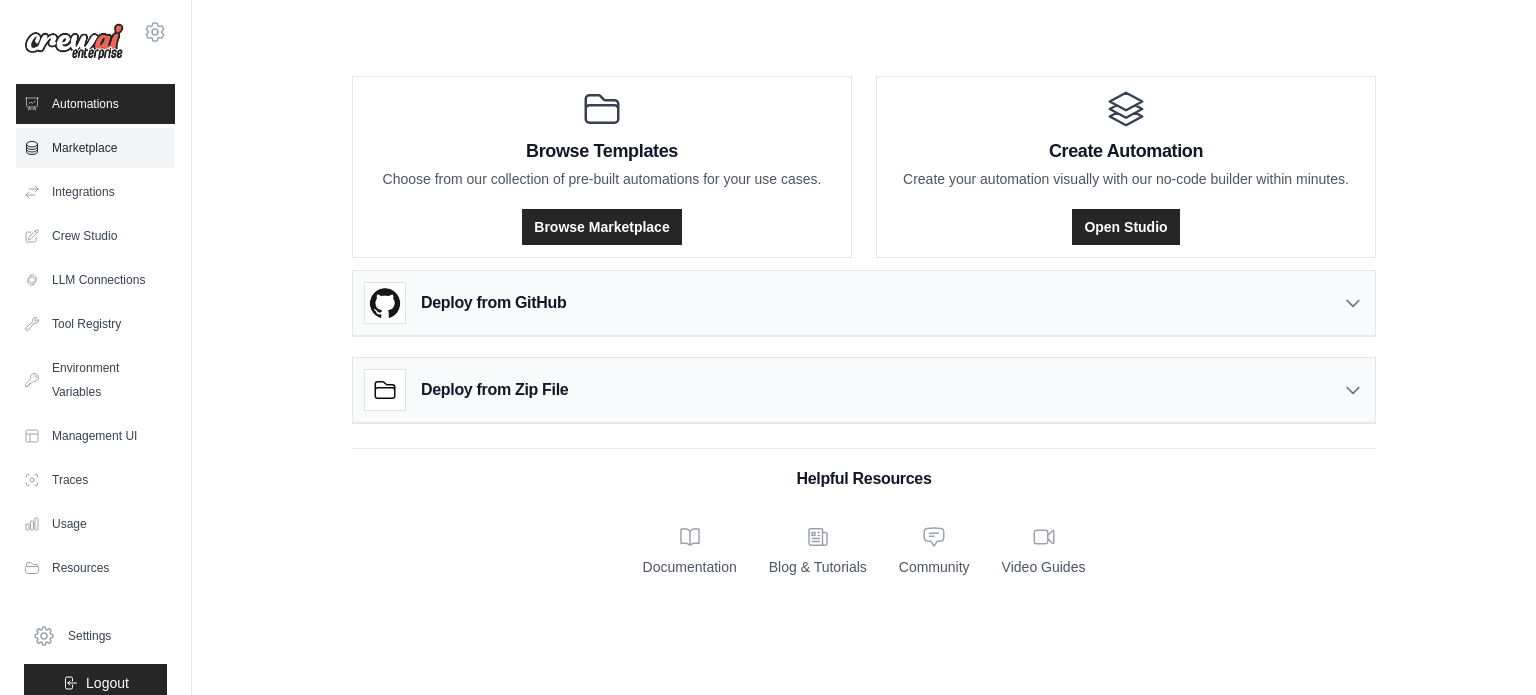 click on "Marketplace" at bounding box center (95, 148) 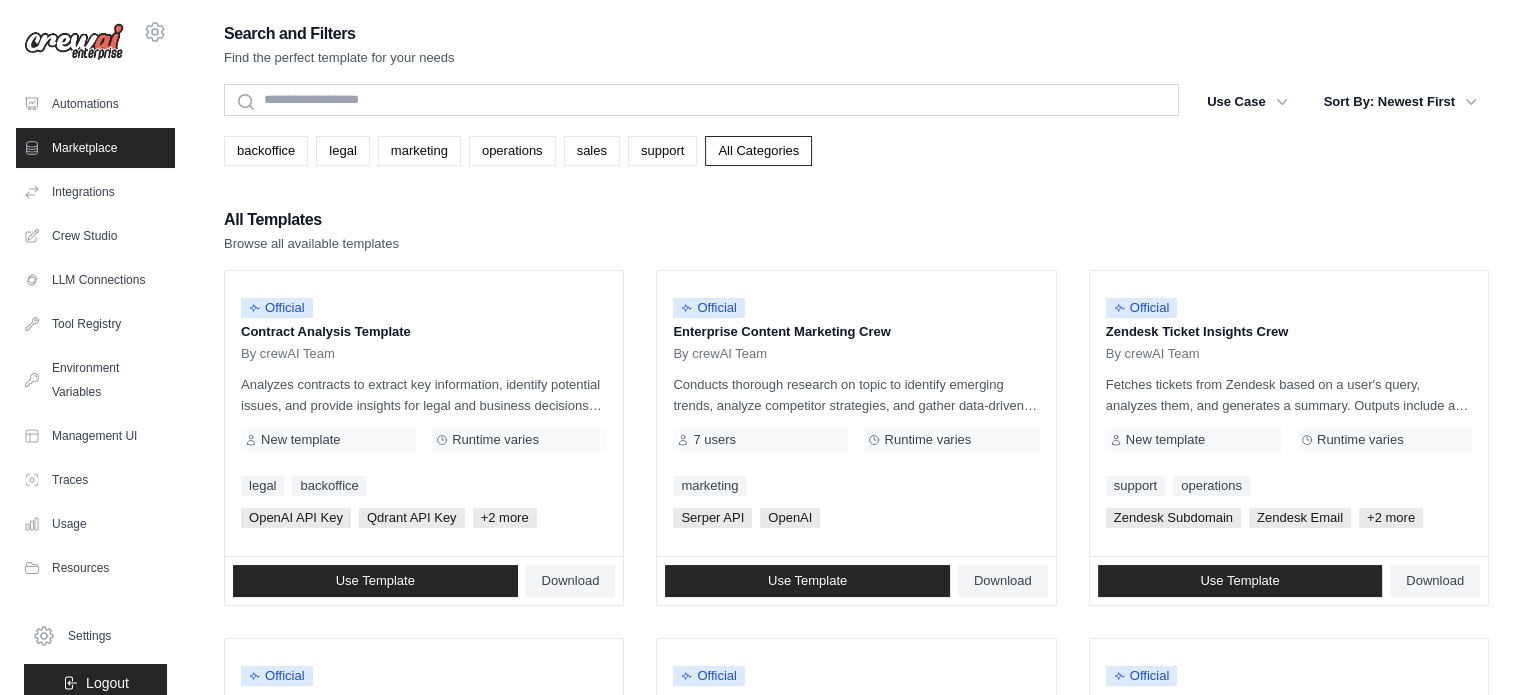 click on "Integrations" at bounding box center (95, 192) 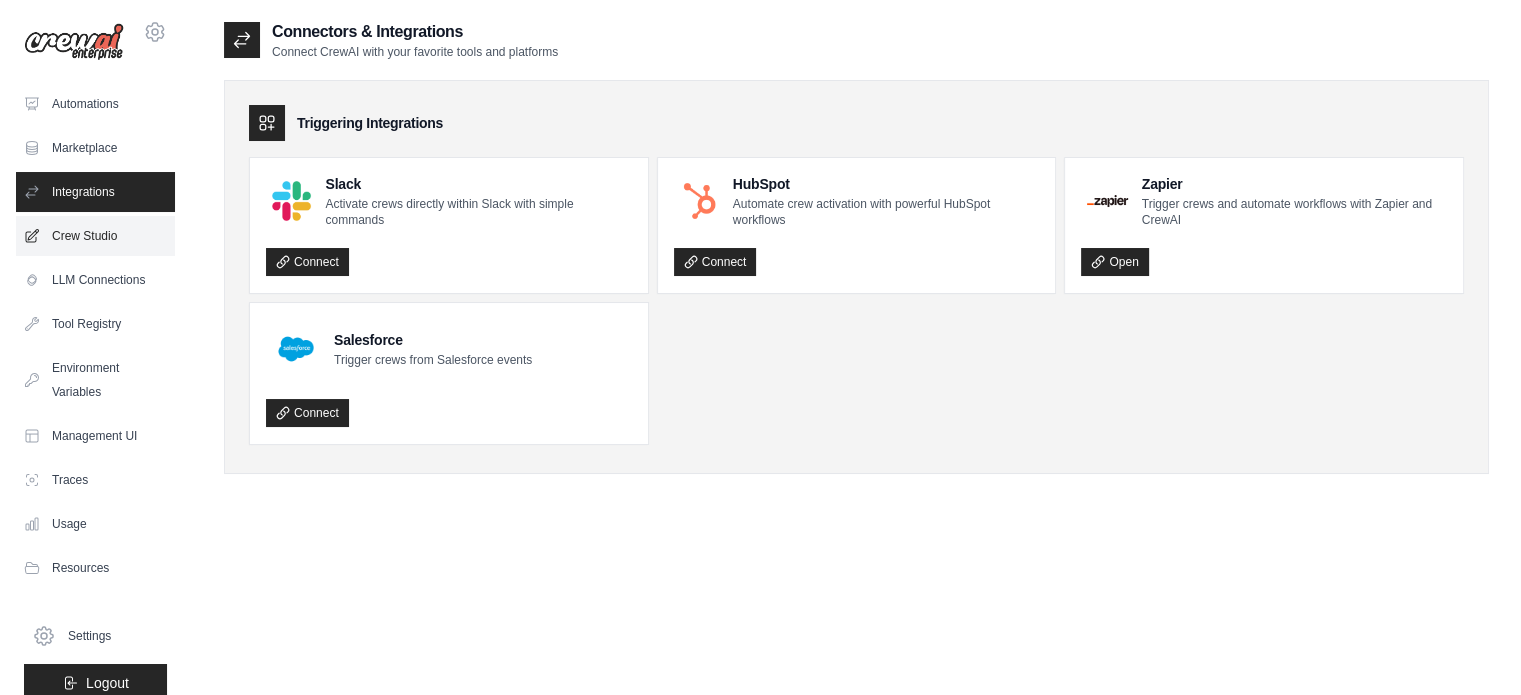 click on "Crew Studio" at bounding box center [95, 236] 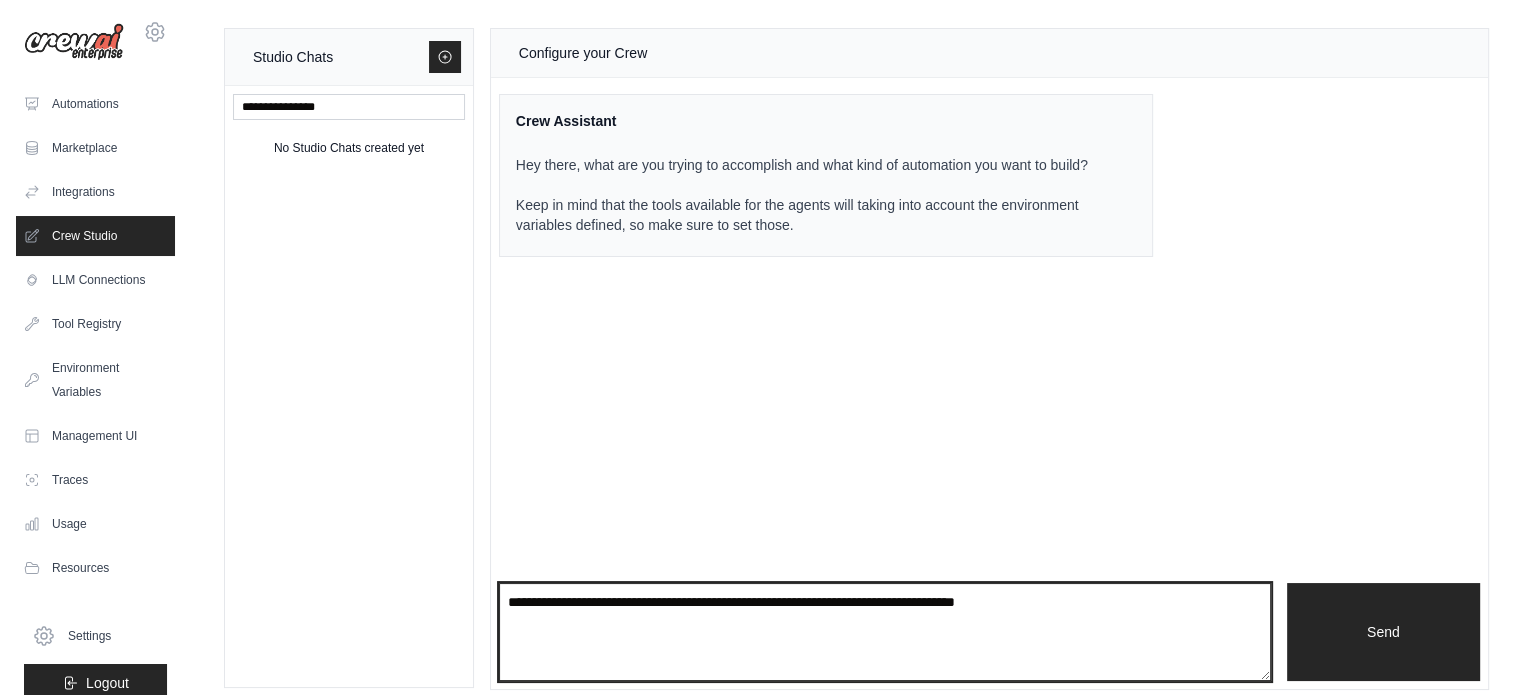 click at bounding box center (885, 632) 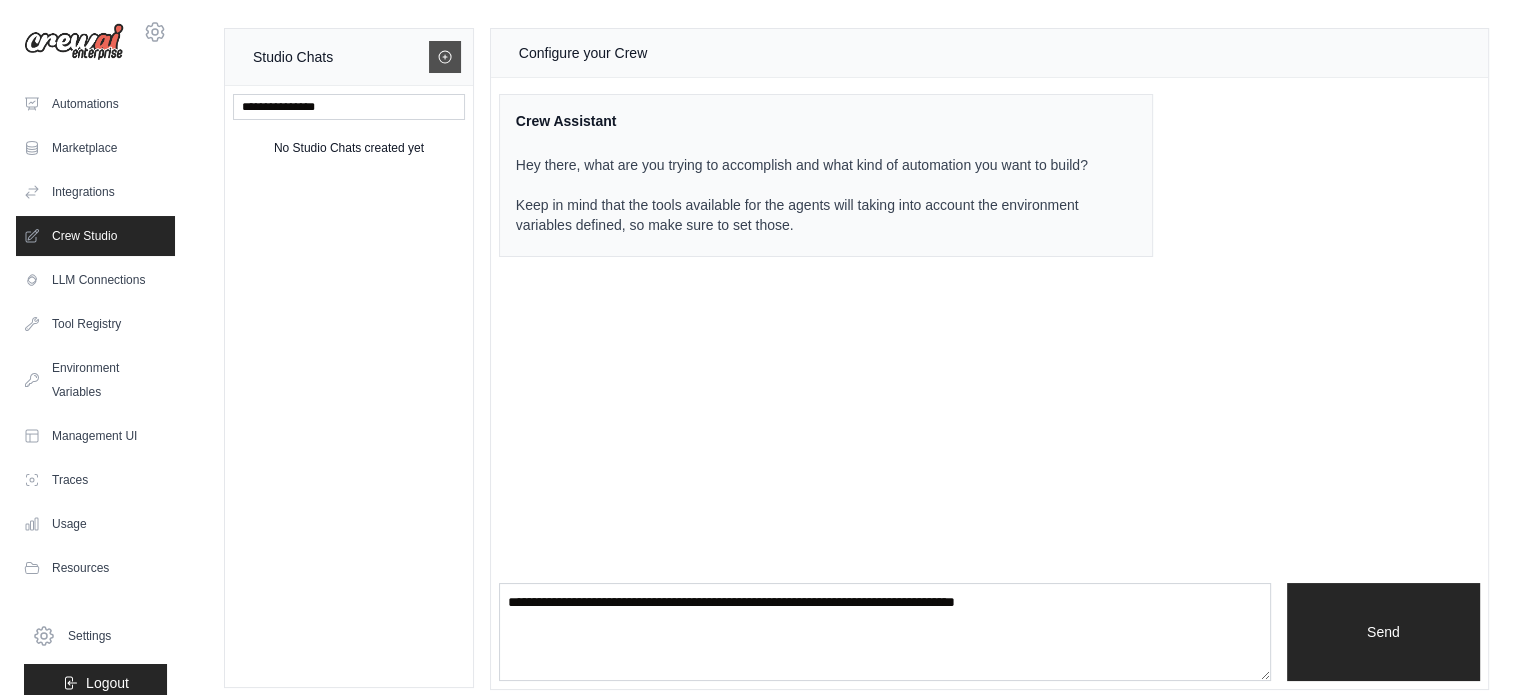 click at bounding box center (445, 57) 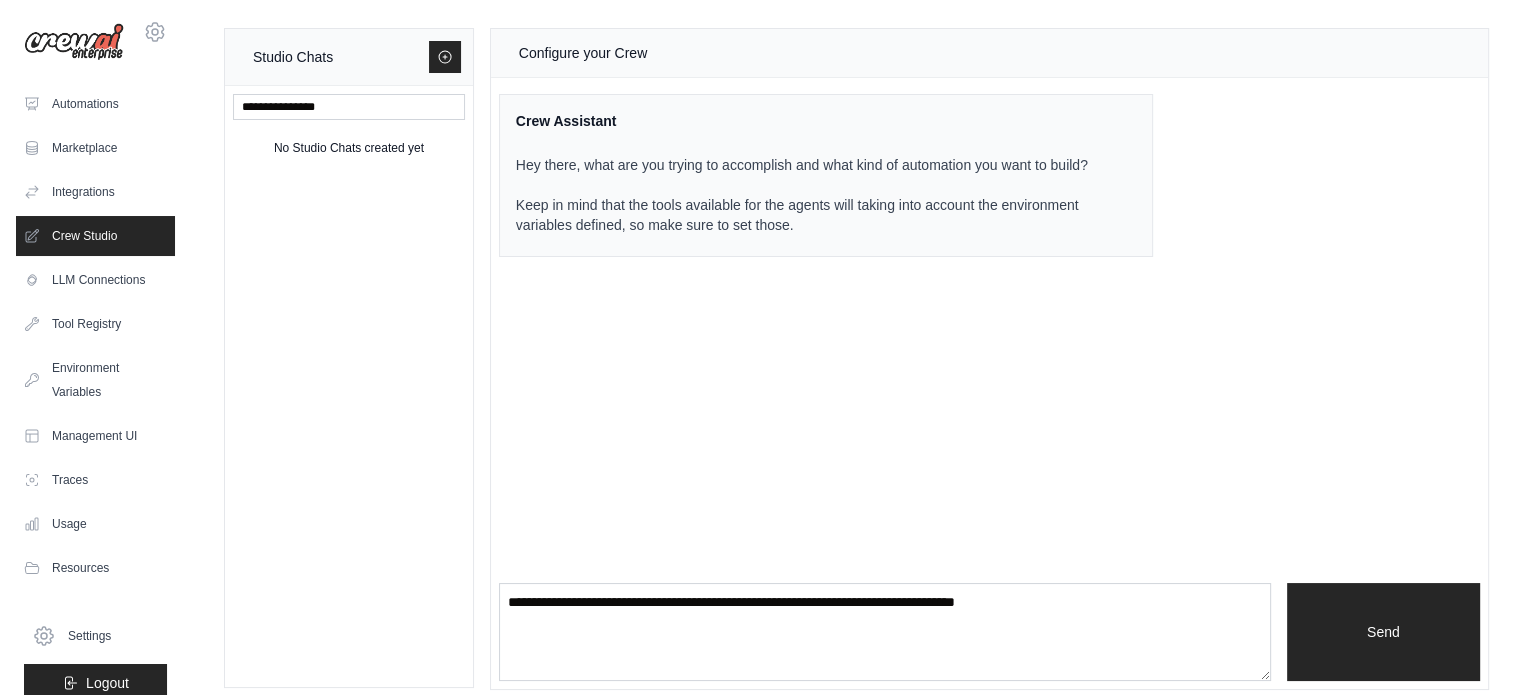 click at bounding box center [349, 107] 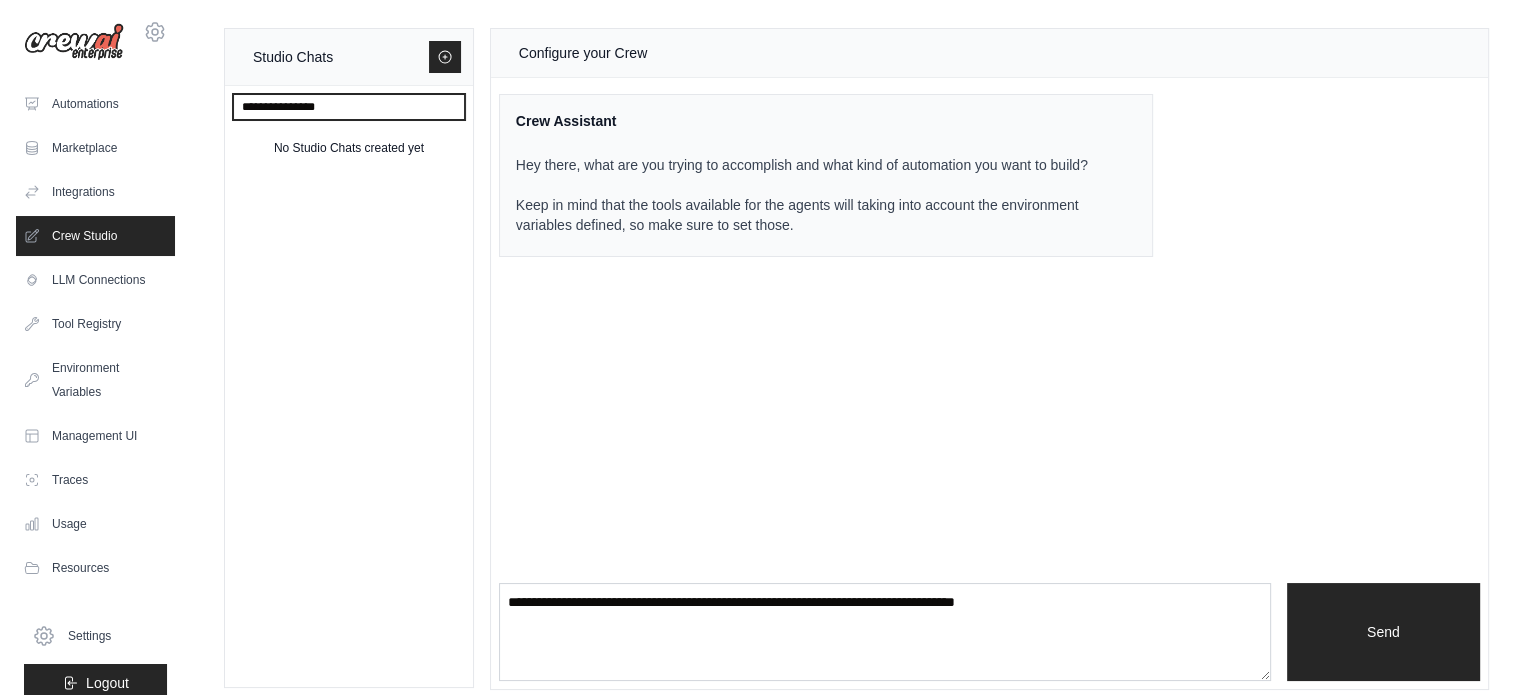 click at bounding box center [349, 107] 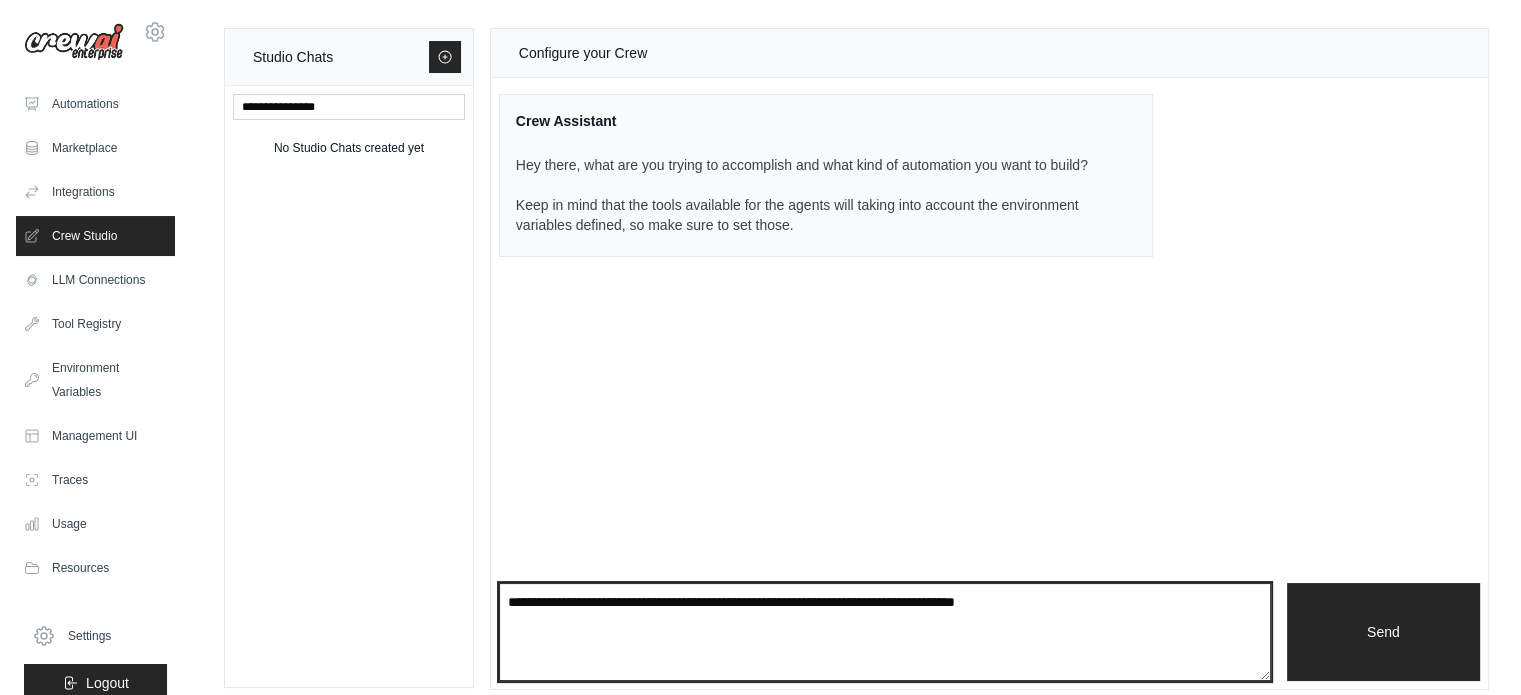 click at bounding box center (885, 632) 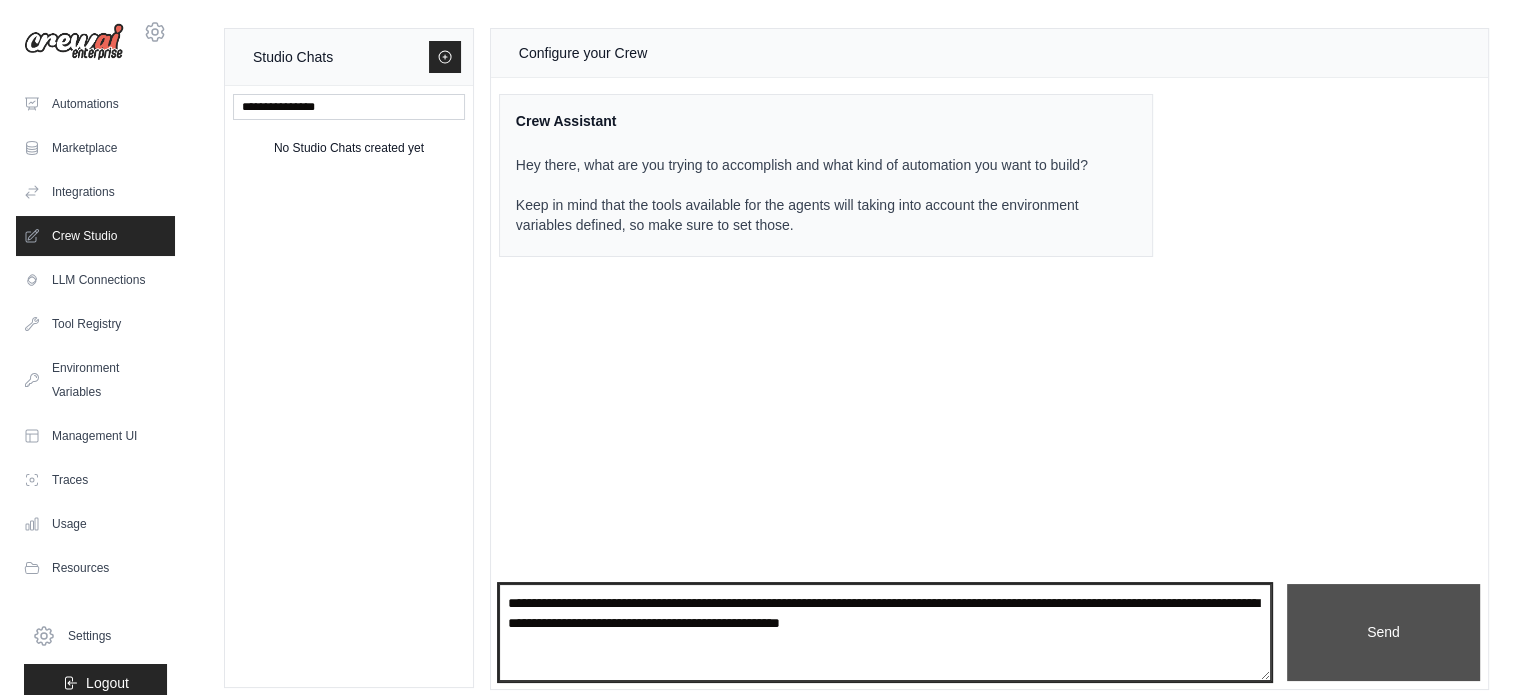 type on "**********" 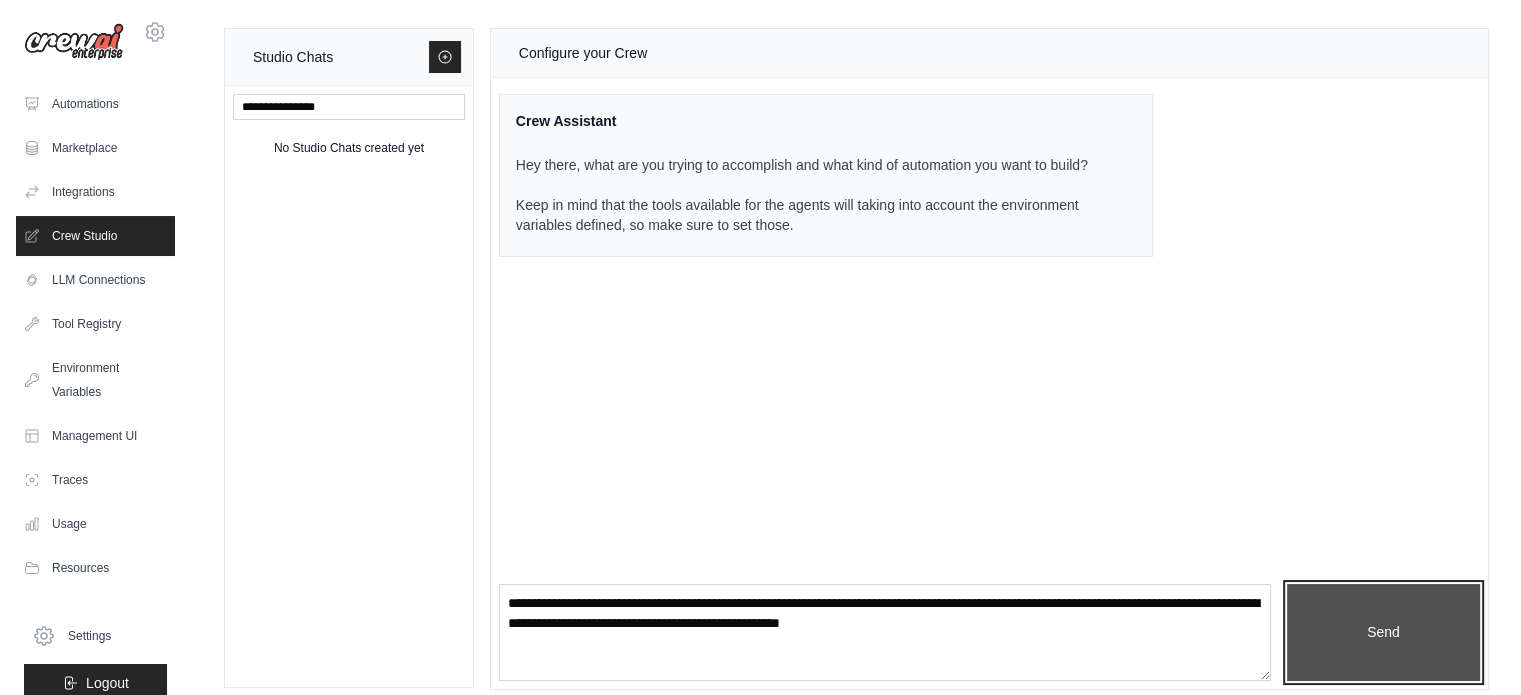 click on "Send" at bounding box center [1383, 633] 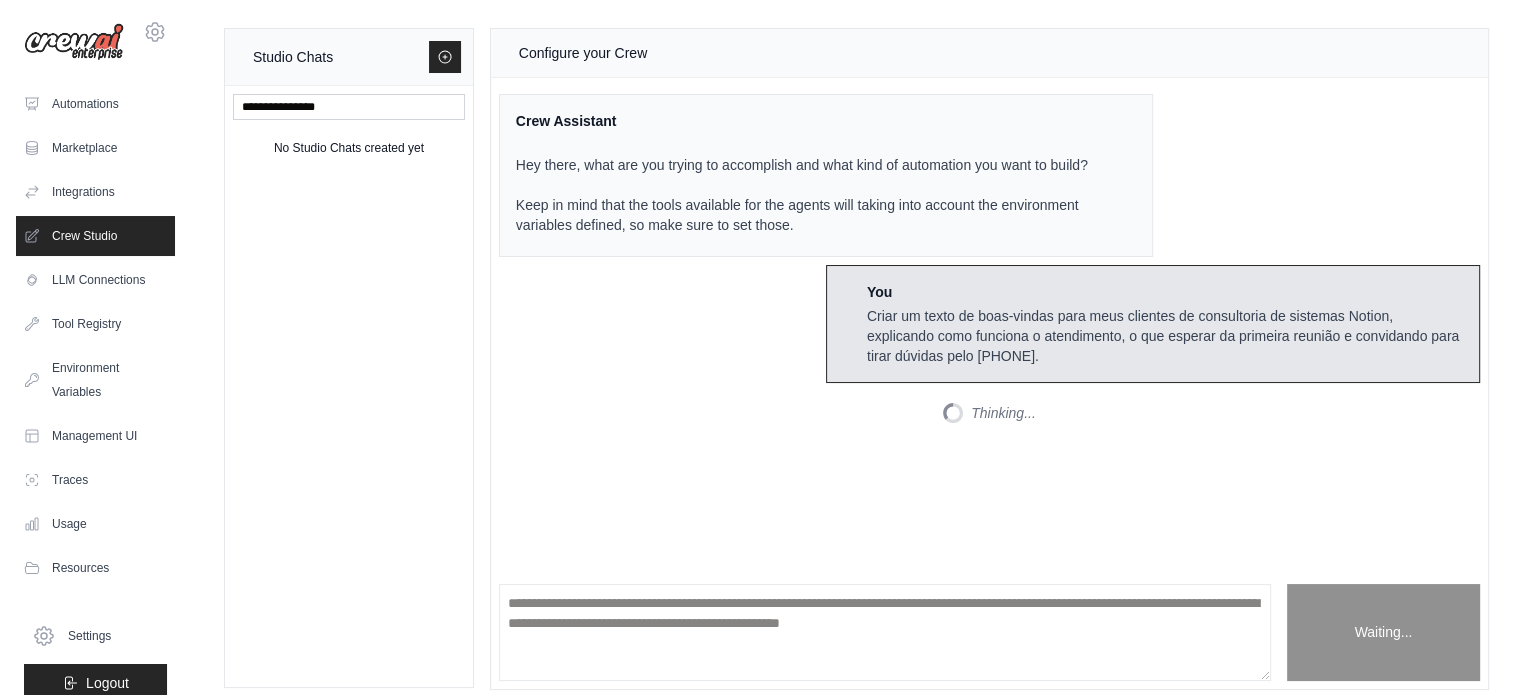 scroll, scrollTop: 229, scrollLeft: 0, axis: vertical 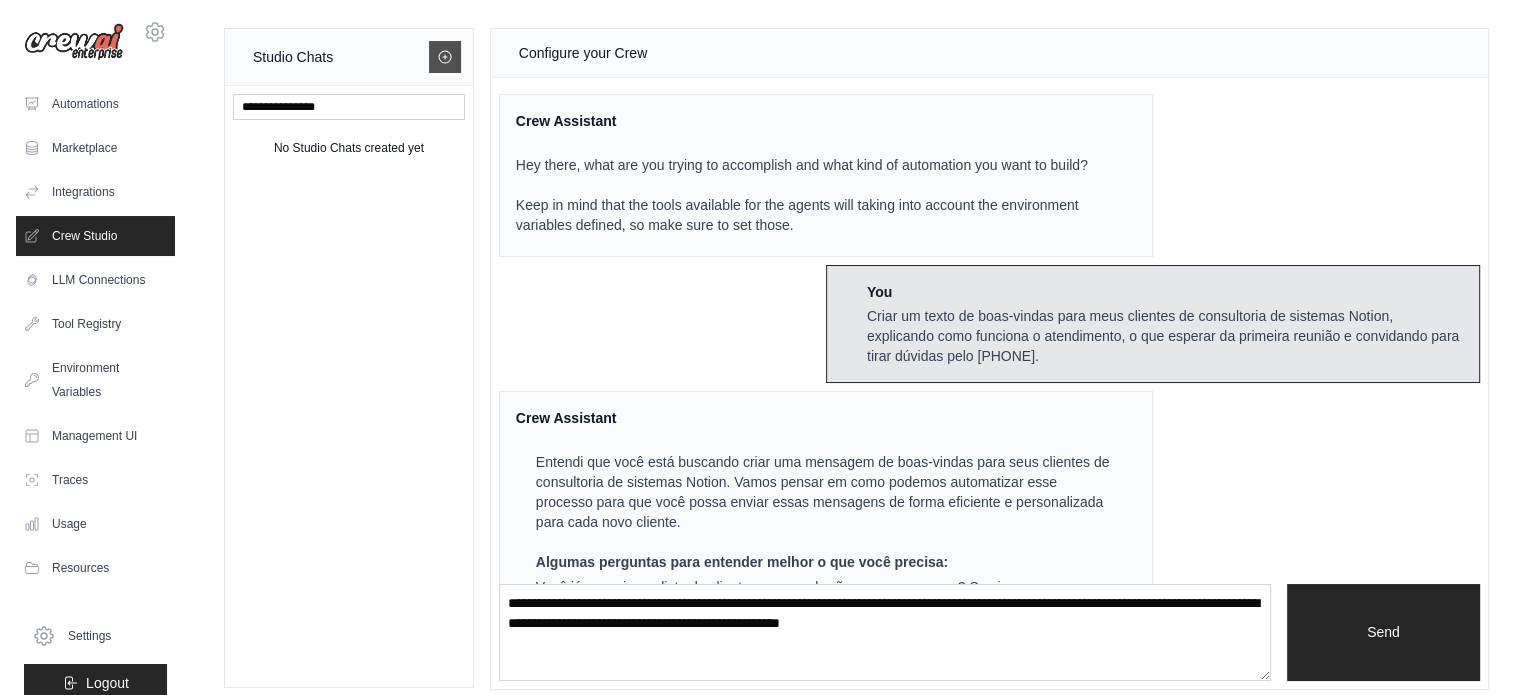 click 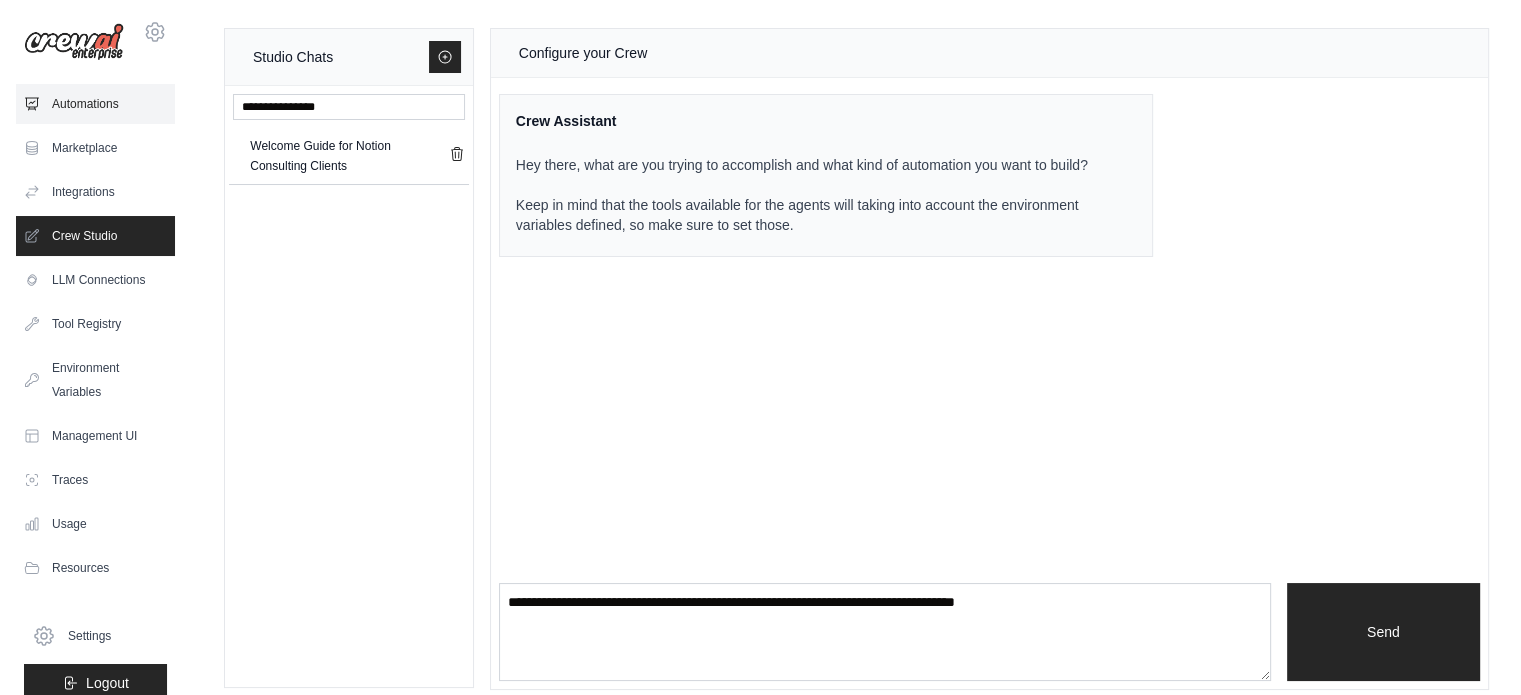 click on "Automations" at bounding box center [95, 104] 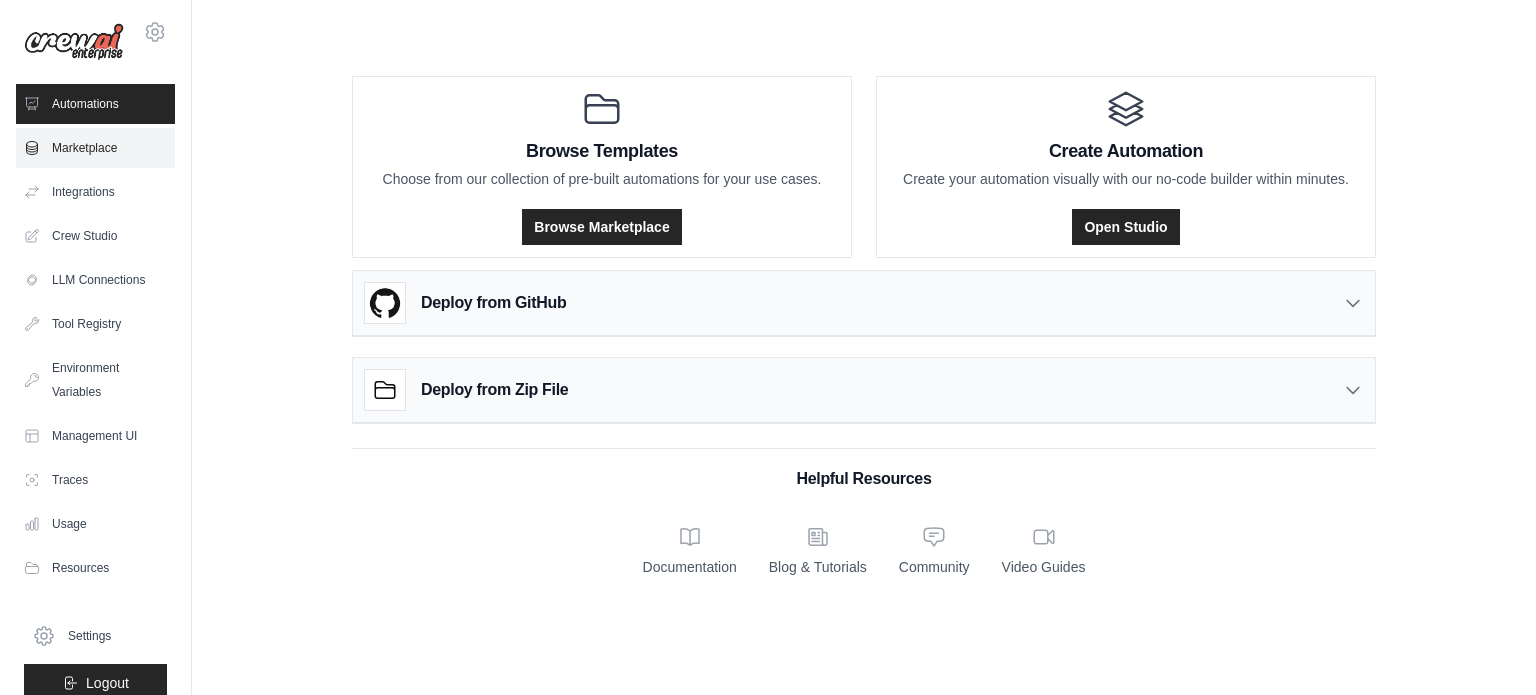 click on "Marketplace" at bounding box center [95, 148] 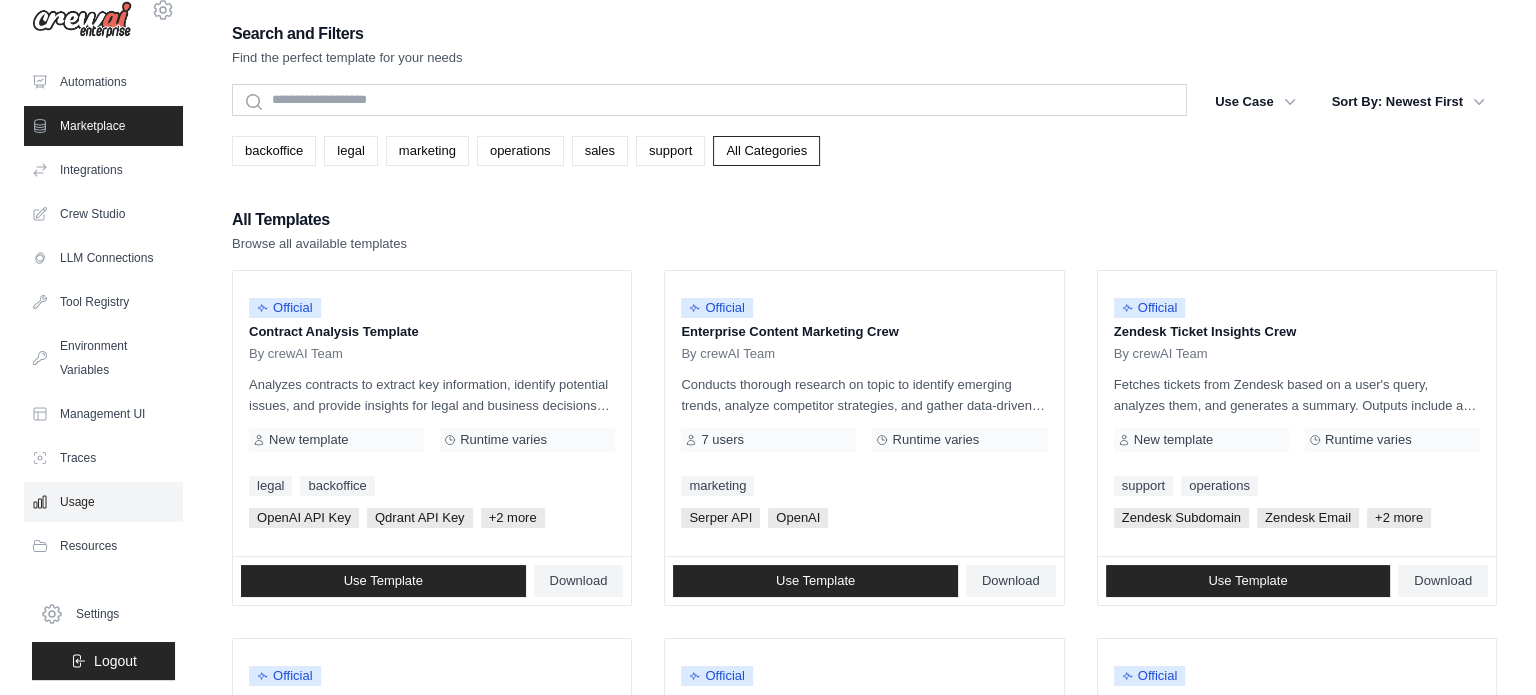 scroll, scrollTop: 0, scrollLeft: 0, axis: both 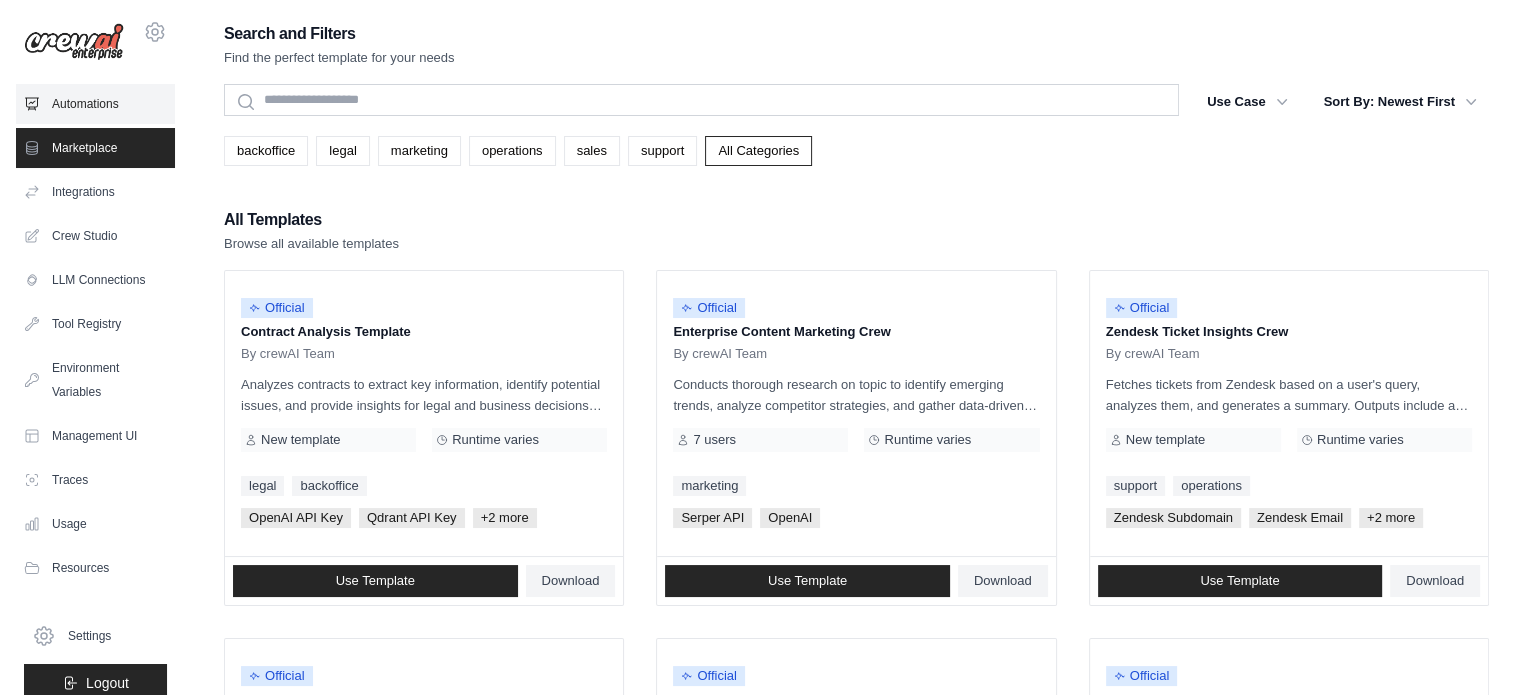 click on "Automations" at bounding box center (95, 104) 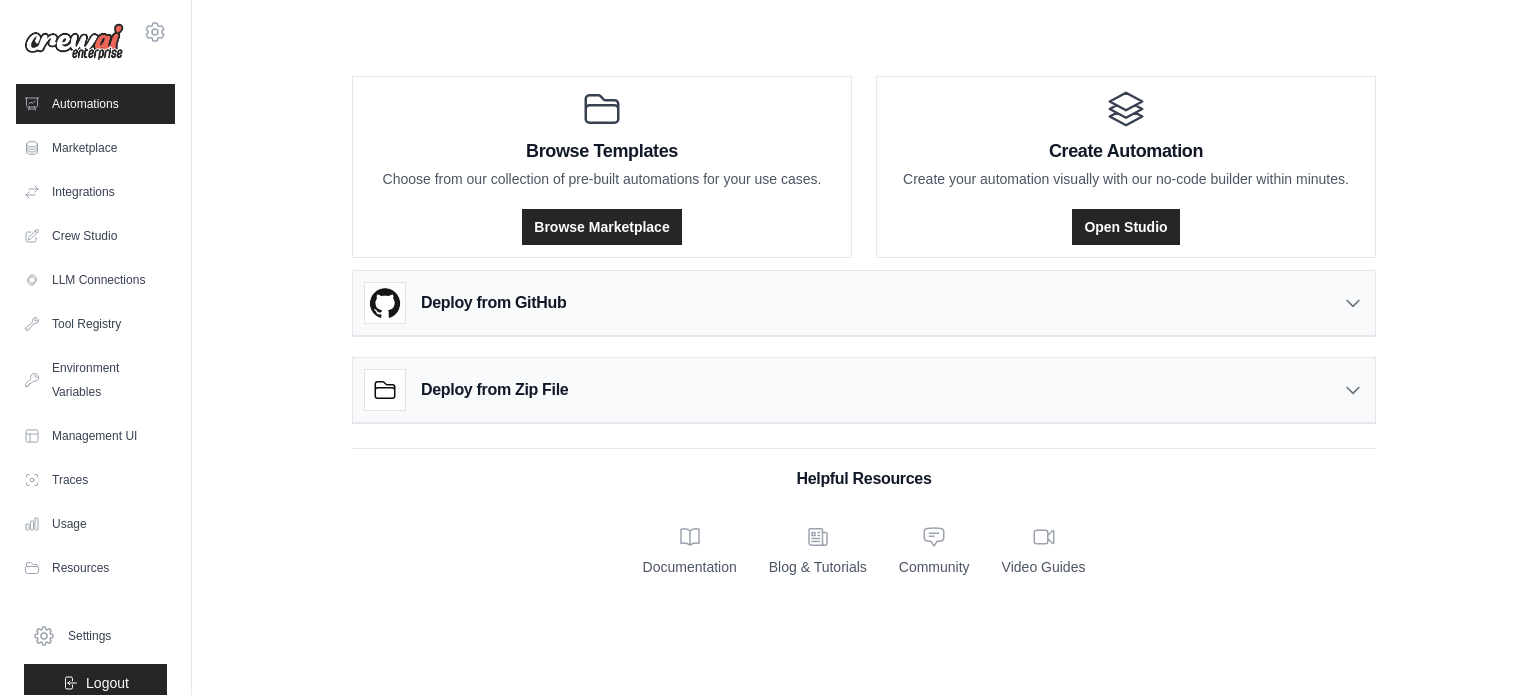 click 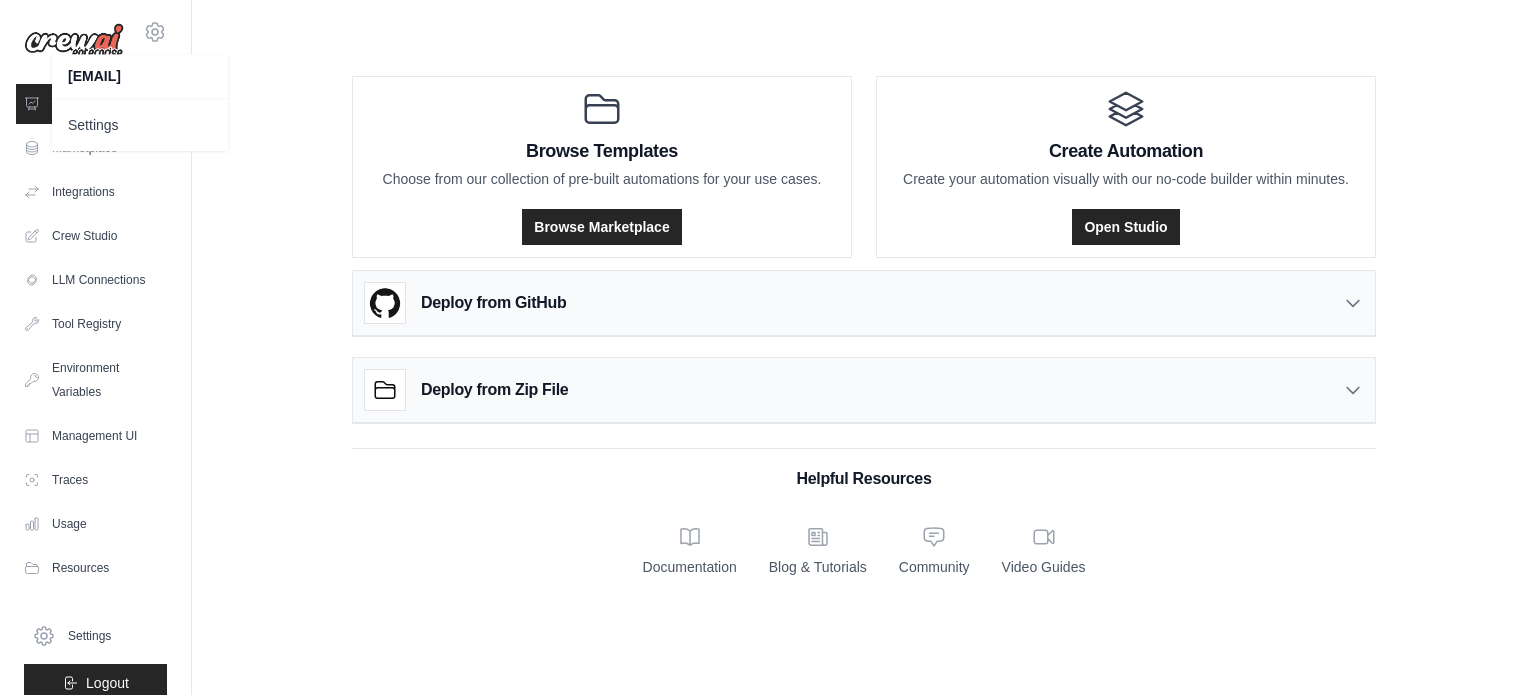click on "Browse Templates
Choose from our collection of pre-built automations for your use
cases.
Browse Marketplace
Create Automation
Create your automation visually with our no-code builder within
minutes.
Open Studio
Deploy from GitHub" at bounding box center [864, 322] 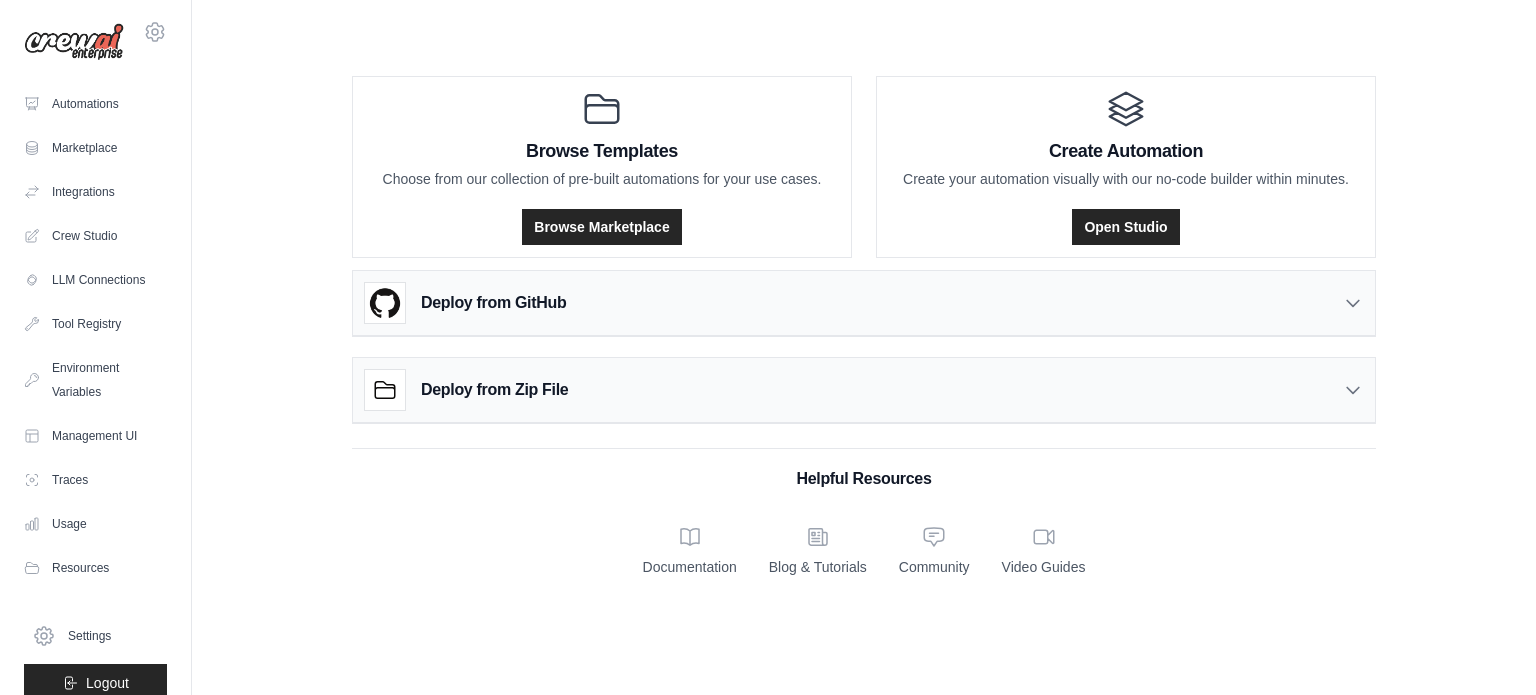 scroll, scrollTop: 0, scrollLeft: 0, axis: both 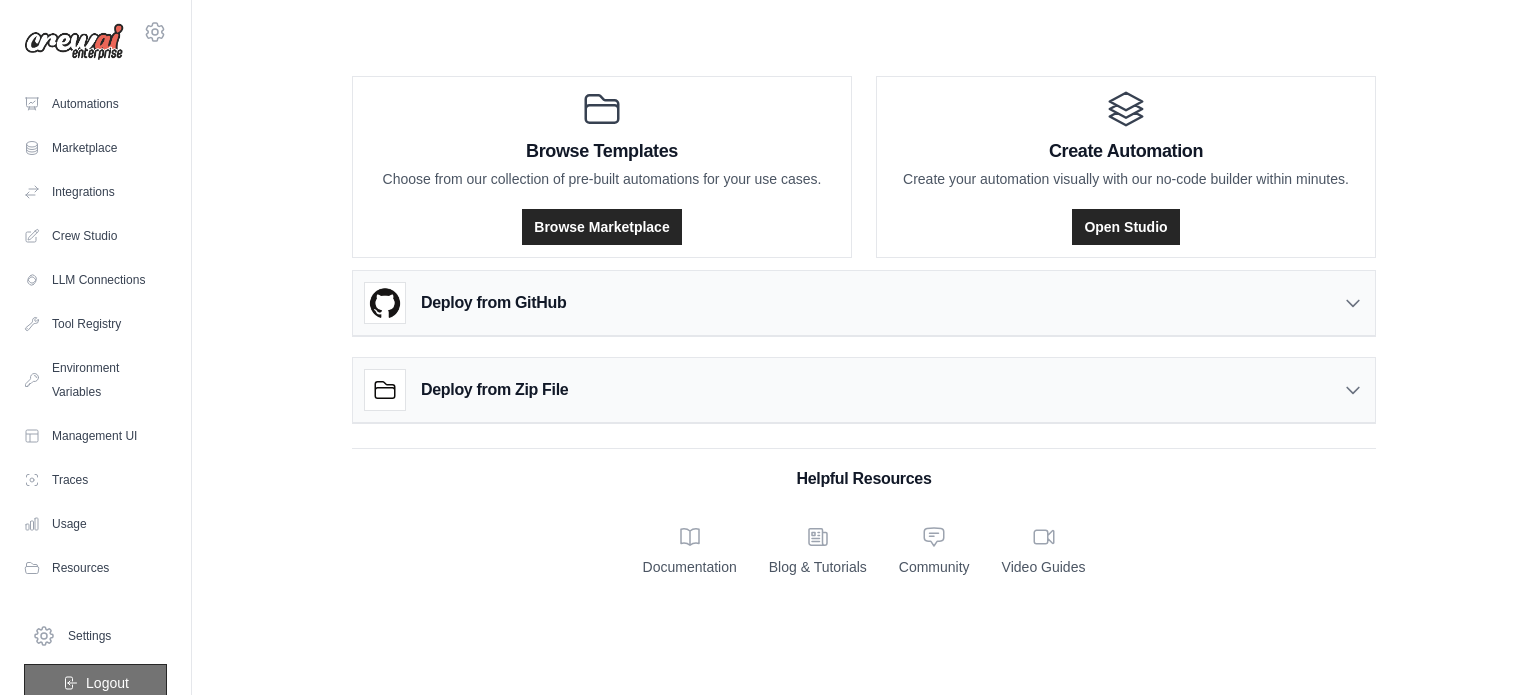 click on "Logout" at bounding box center (95, 683) 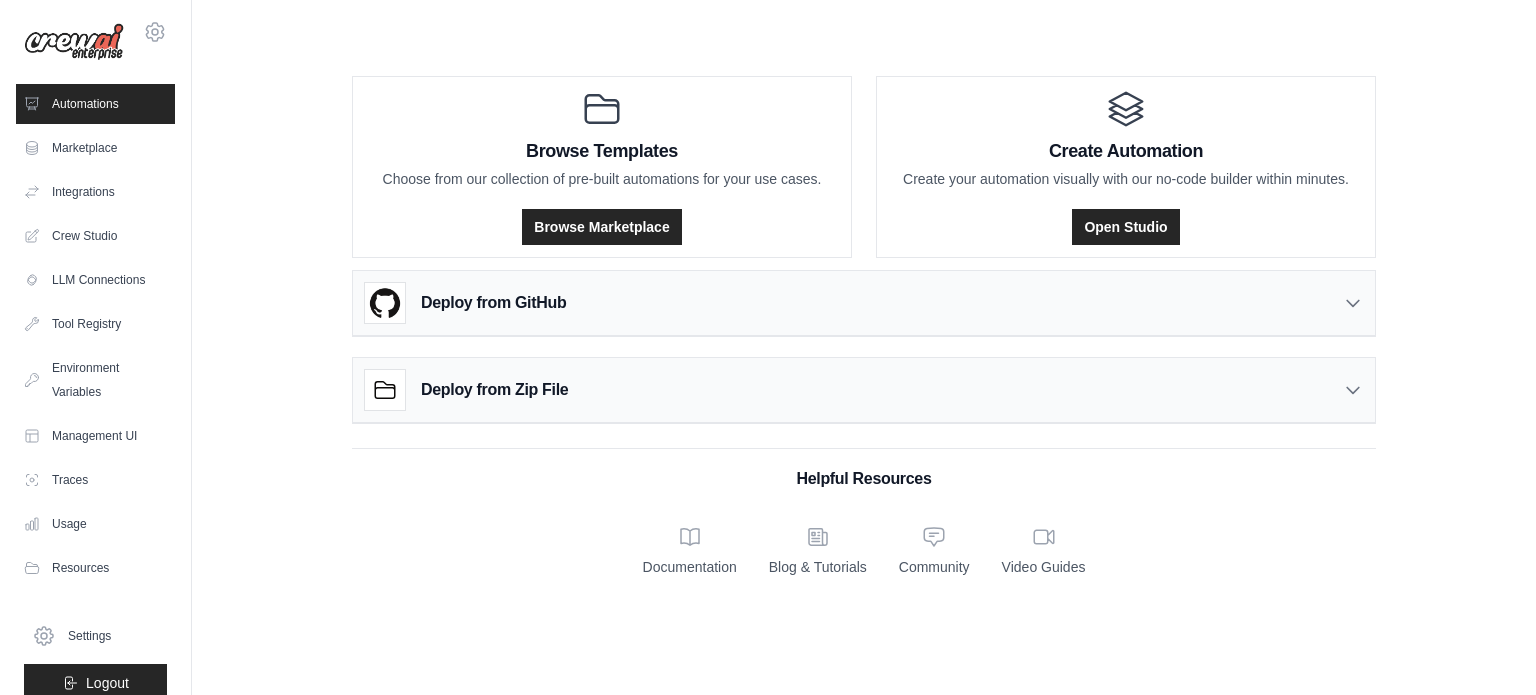 scroll, scrollTop: 0, scrollLeft: 0, axis: both 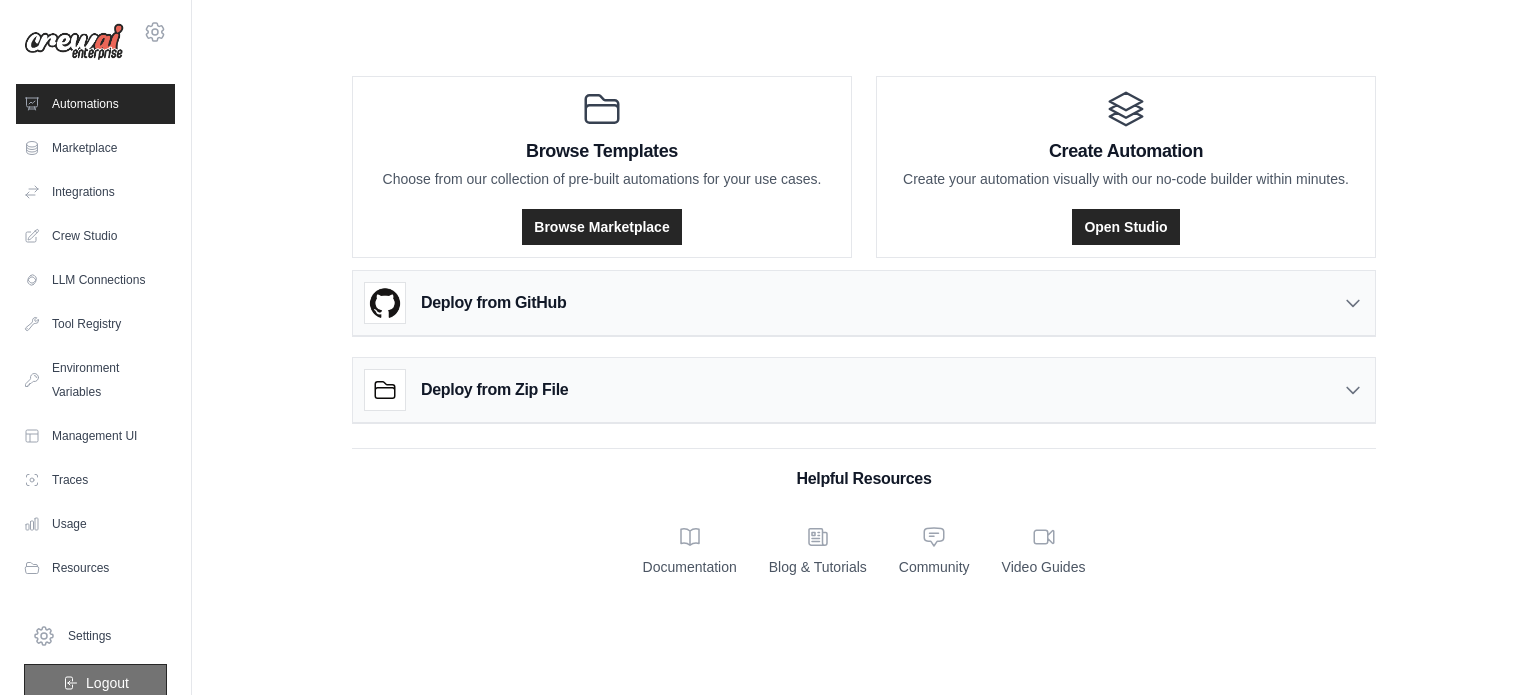 click on "Logout" at bounding box center [107, 683] 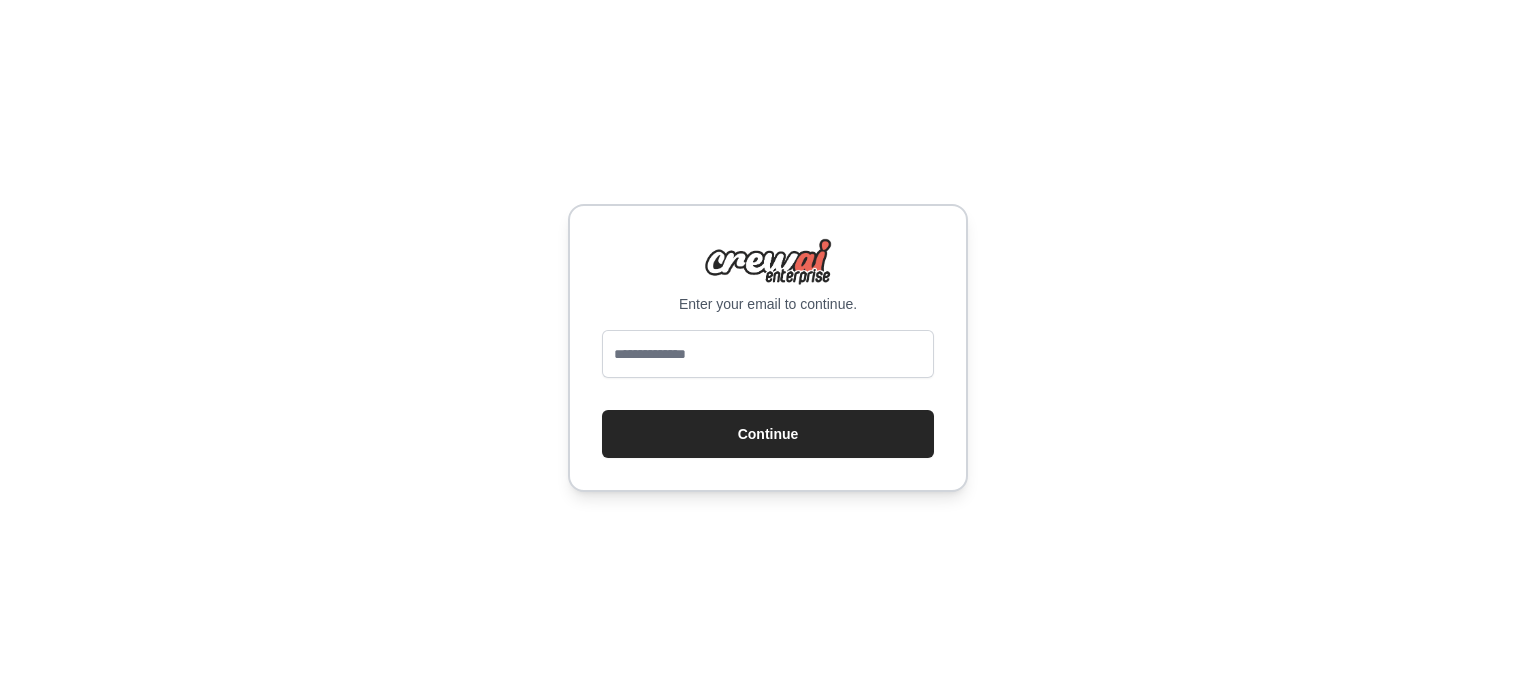 scroll, scrollTop: 0, scrollLeft: 0, axis: both 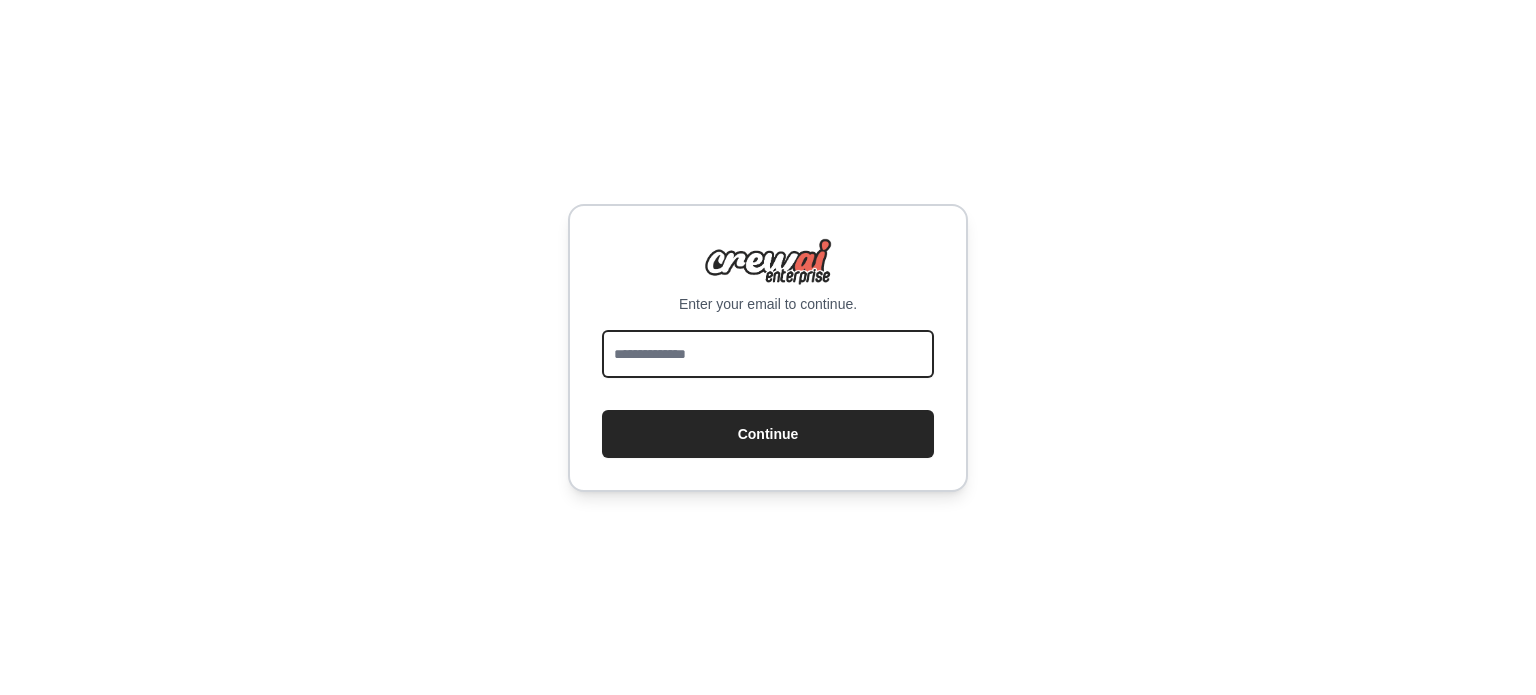 click at bounding box center (768, 354) 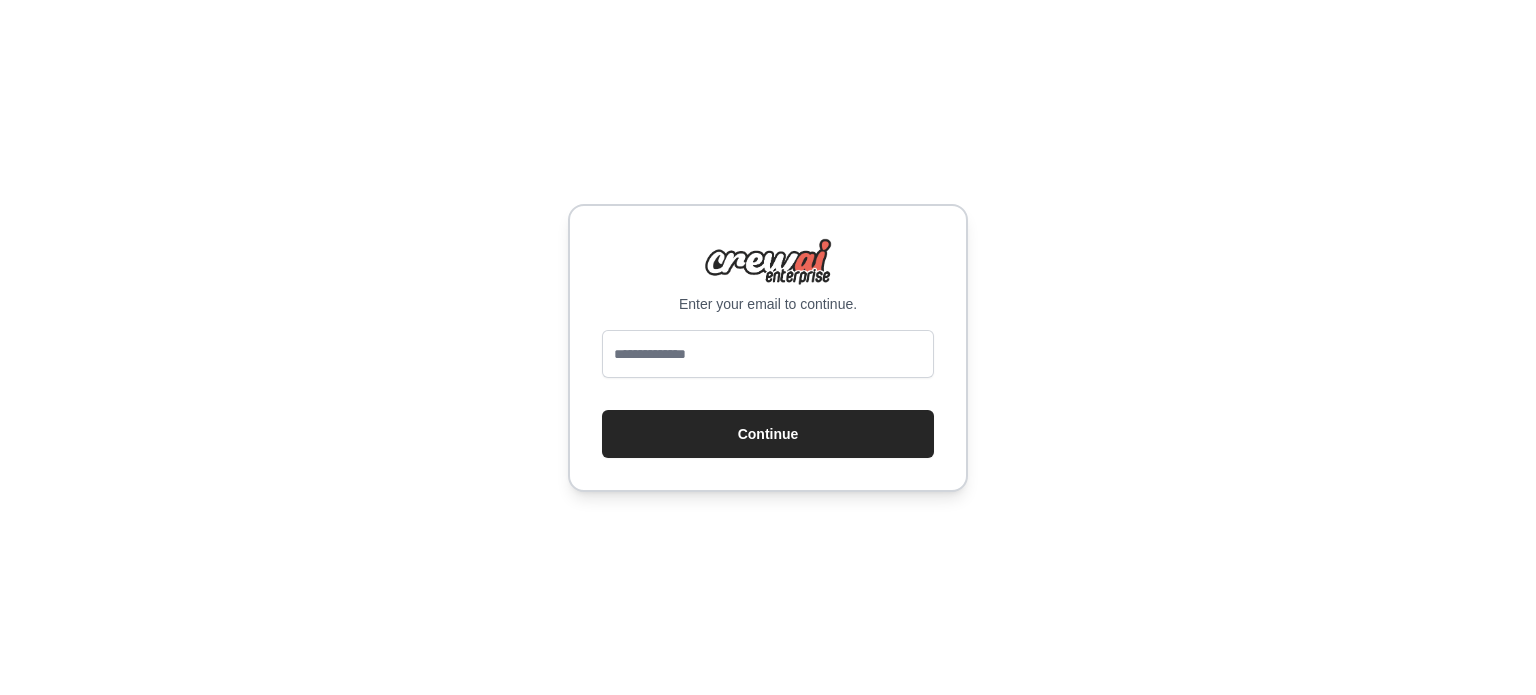 drag, startPoint x: 1001, startPoint y: 226, endPoint x: 983, endPoint y: 221, distance: 18.681541 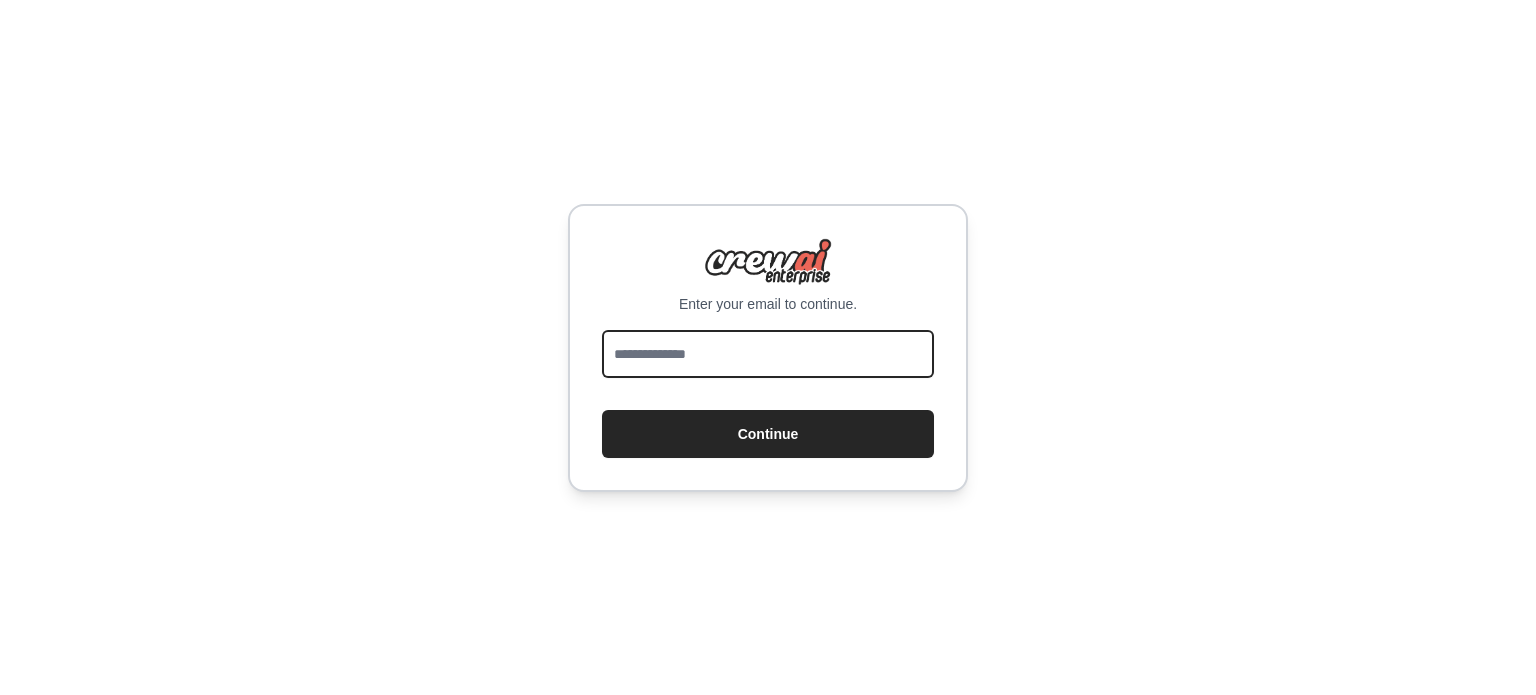 click at bounding box center (768, 354) 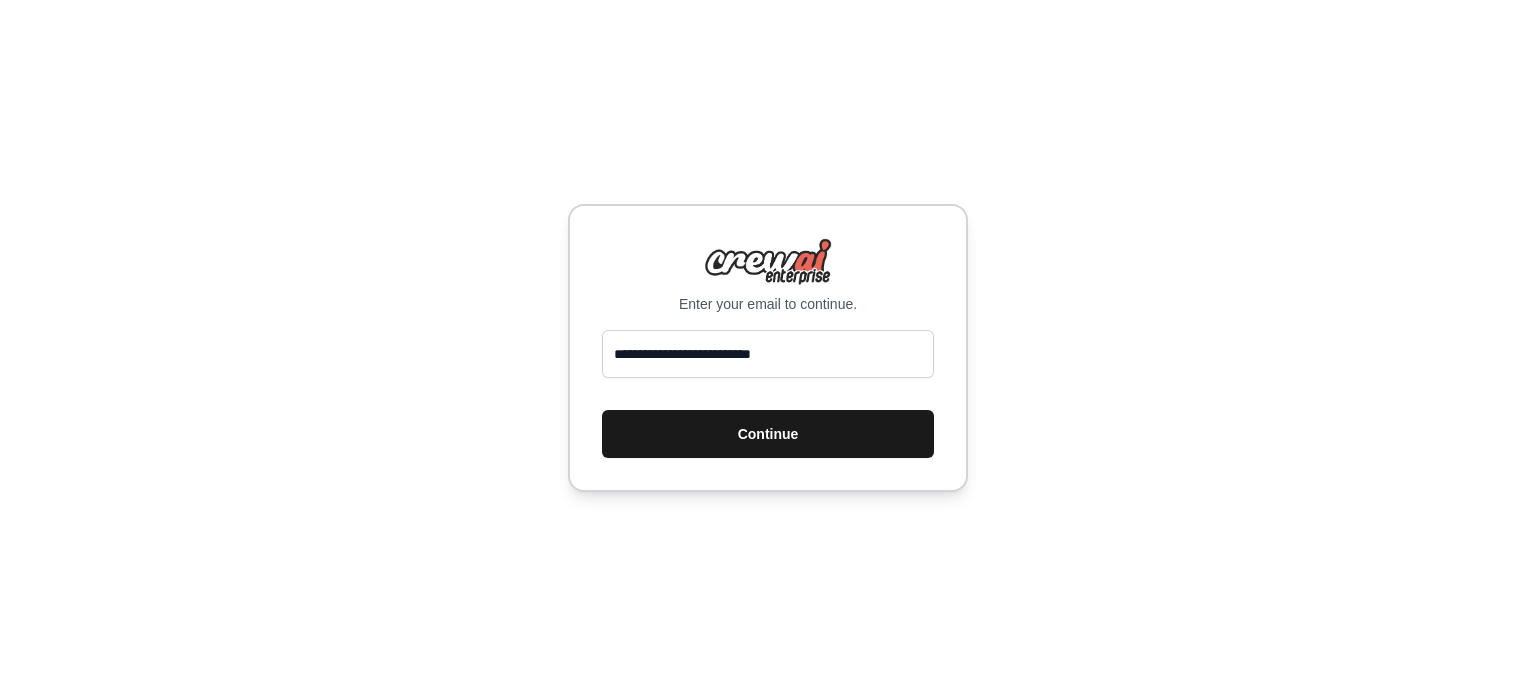 click on "Continue" at bounding box center (768, 434) 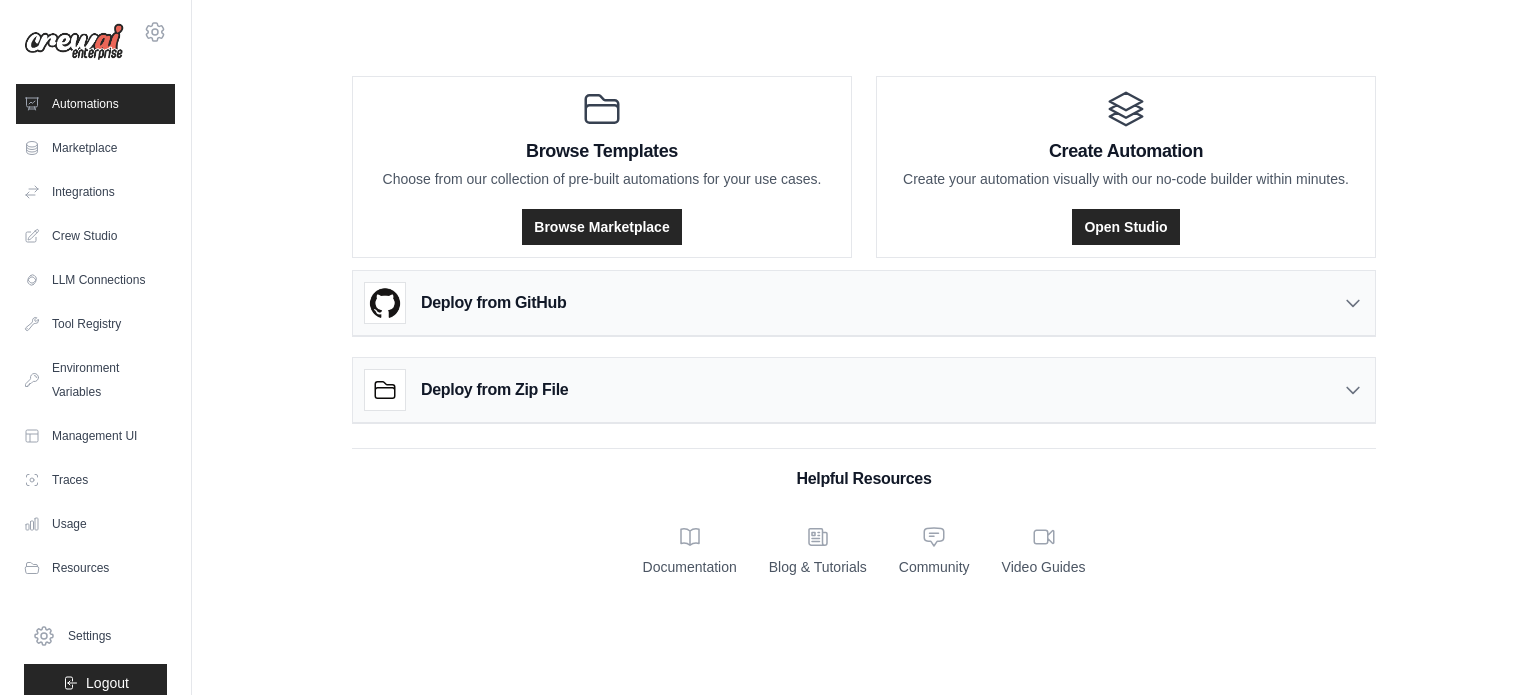 scroll, scrollTop: 0, scrollLeft: 0, axis: both 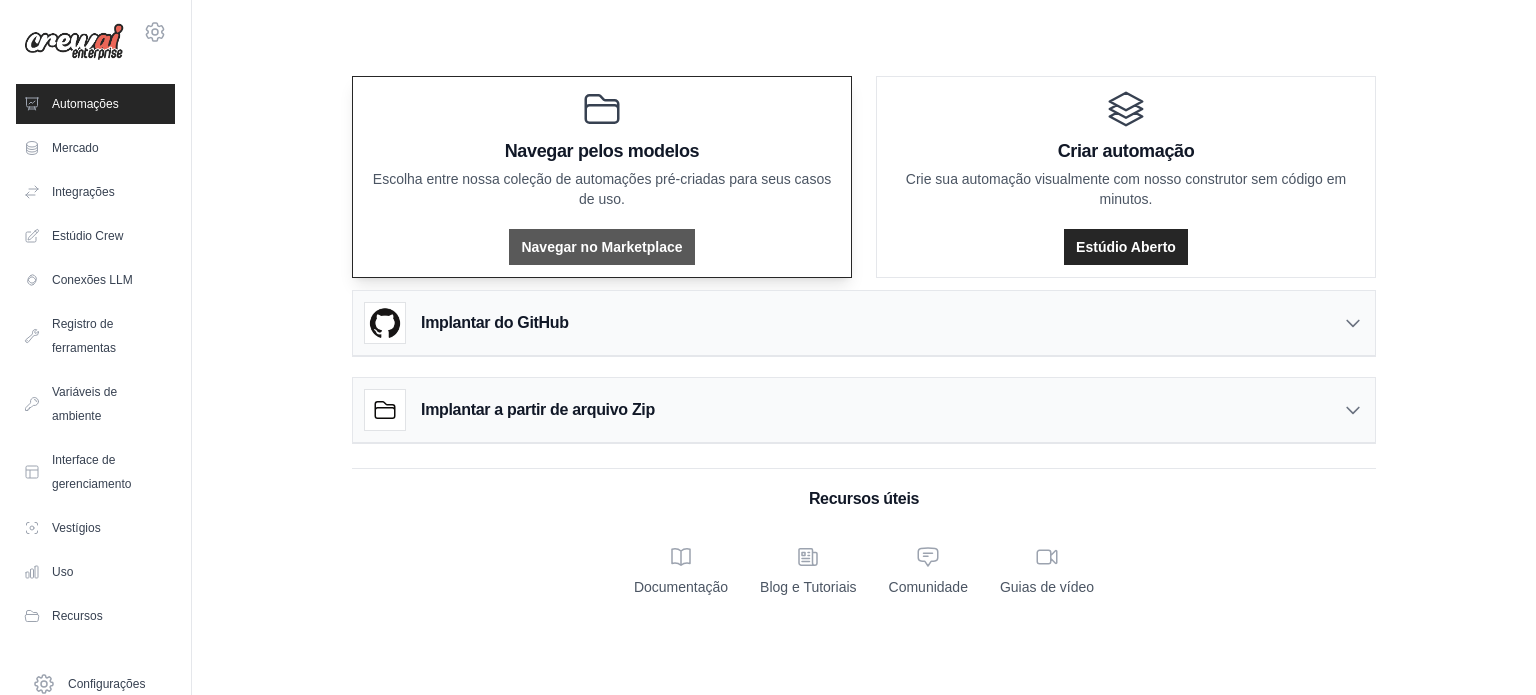 click on "Navegar no Marketplace" at bounding box center (601, 247) 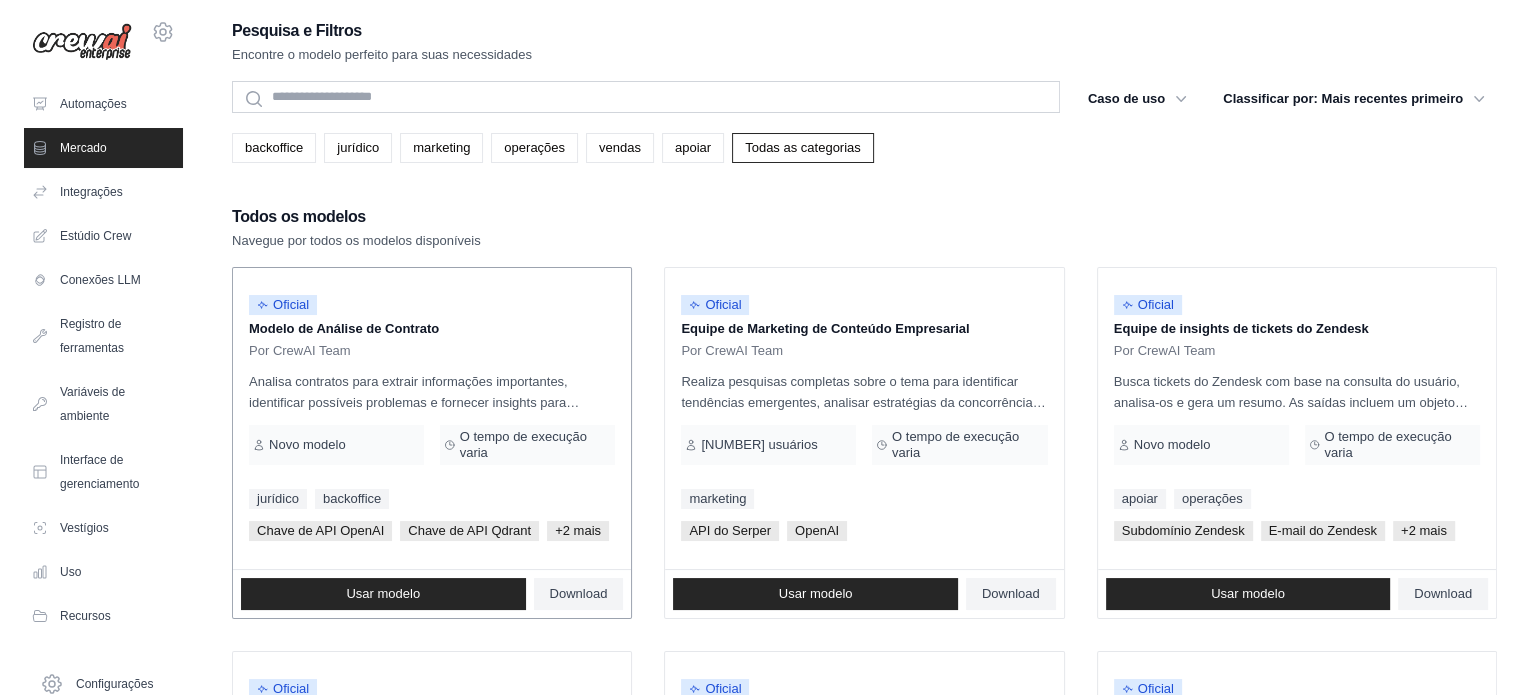 scroll, scrollTop: 0, scrollLeft: 0, axis: both 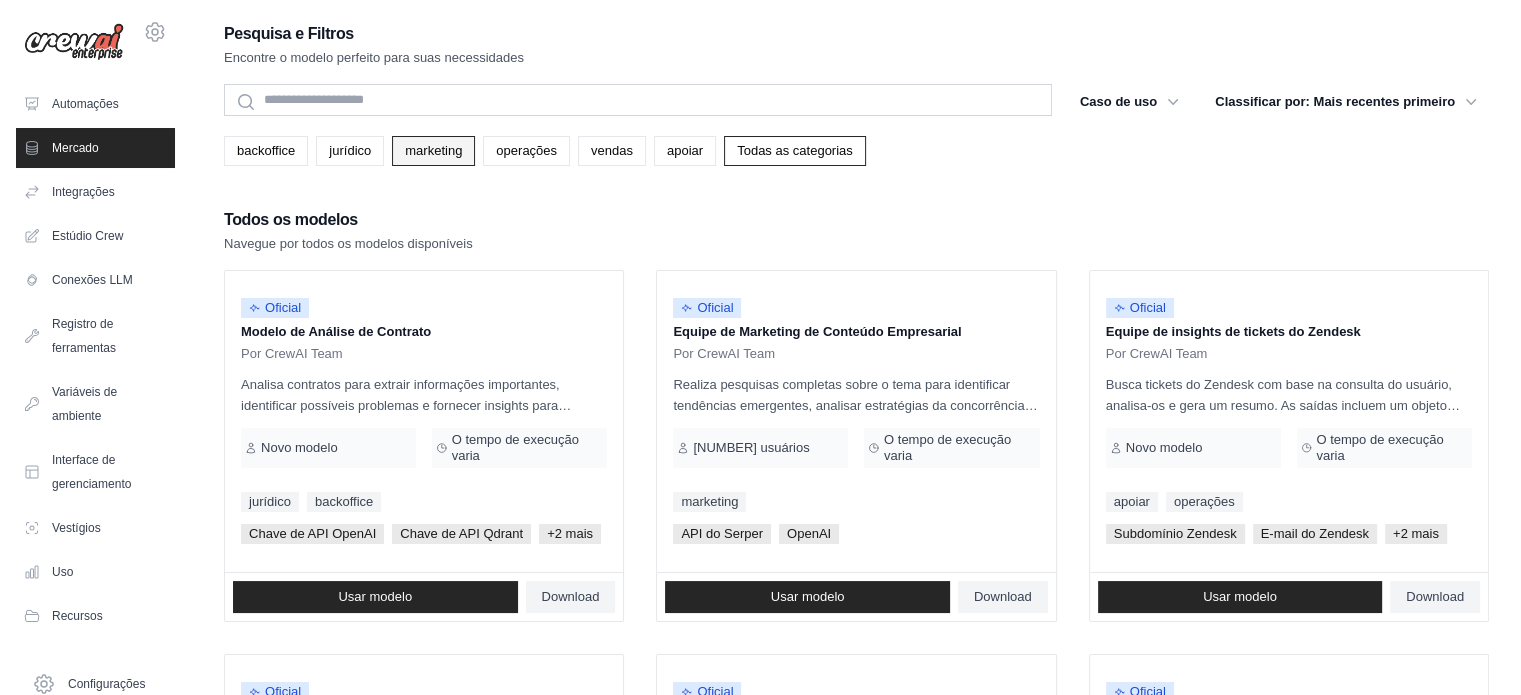 click on "marketing" at bounding box center (433, 150) 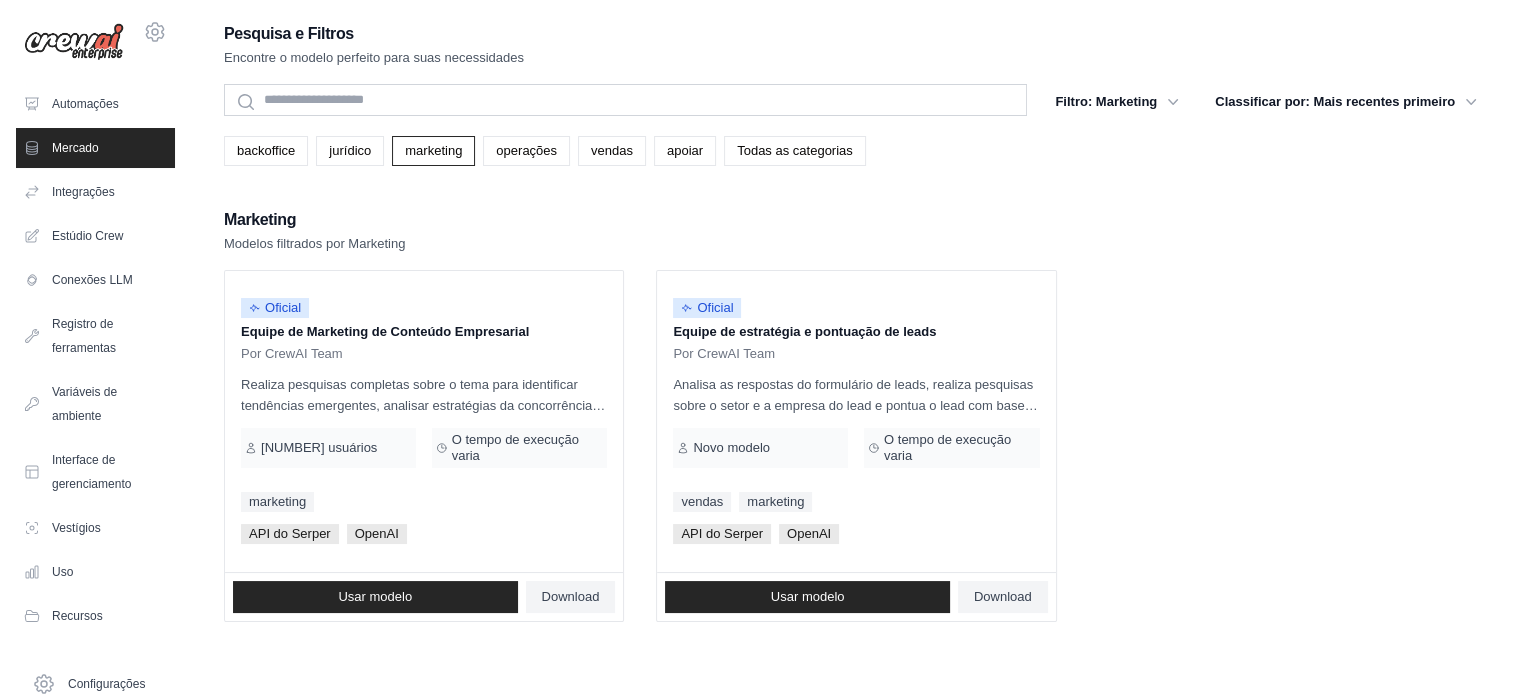 click on "Oficial
Equipe de Marketing de Conteúdo Empresarial
Por CrewAI Team
Realiza pesquisas completas sobre o tema para identificar tendências emergentes, analisar estratégias da concorrência e coletar insights baseados em dados, com foco em 2024. Com base nessa pesquisa, gera ideias de conteúdo envolventes, adaptadas à voz da sua marca e ao seu público-alvo. Os resultados incluem uma lista de insights importantes em tópicos, juntamente com esboços detalhados para pelo menos 5 peças de conteúdo em diversos formatos (postagens de blog, conteúdo para mídias sociais, infográficos, etc.), completas com descrições, públicos-alvo e estratégias de distribuição." at bounding box center [856, 446] 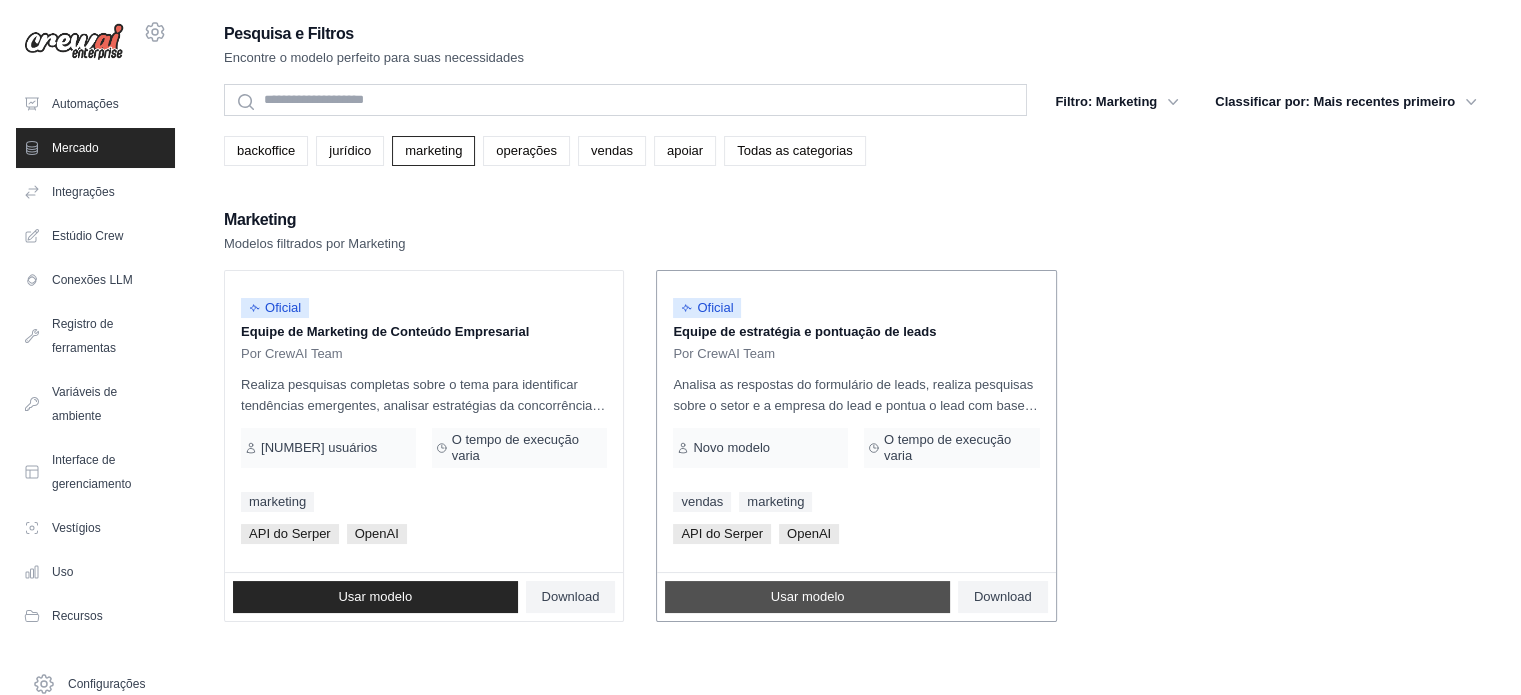 click on "Usar modelo" at bounding box center (807, 597) 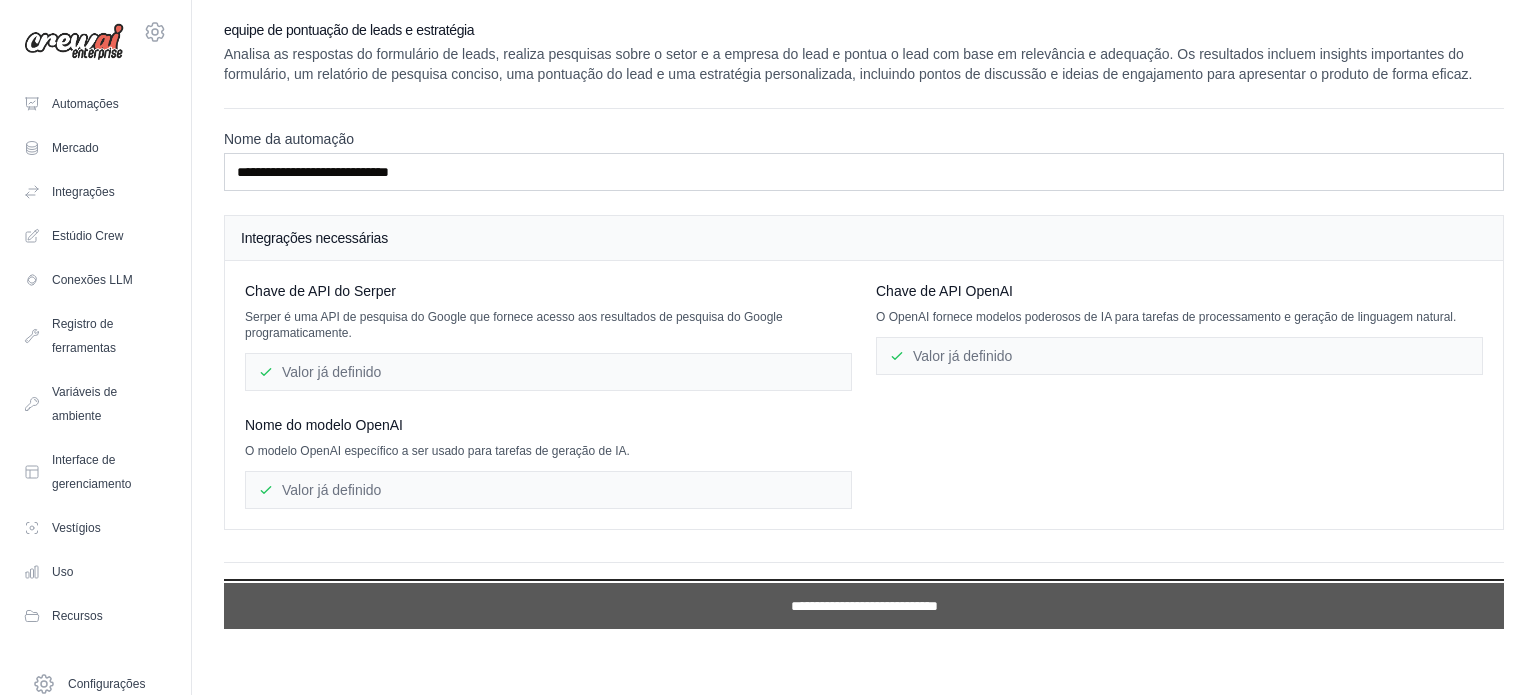 click on "**********" at bounding box center [864, 606] 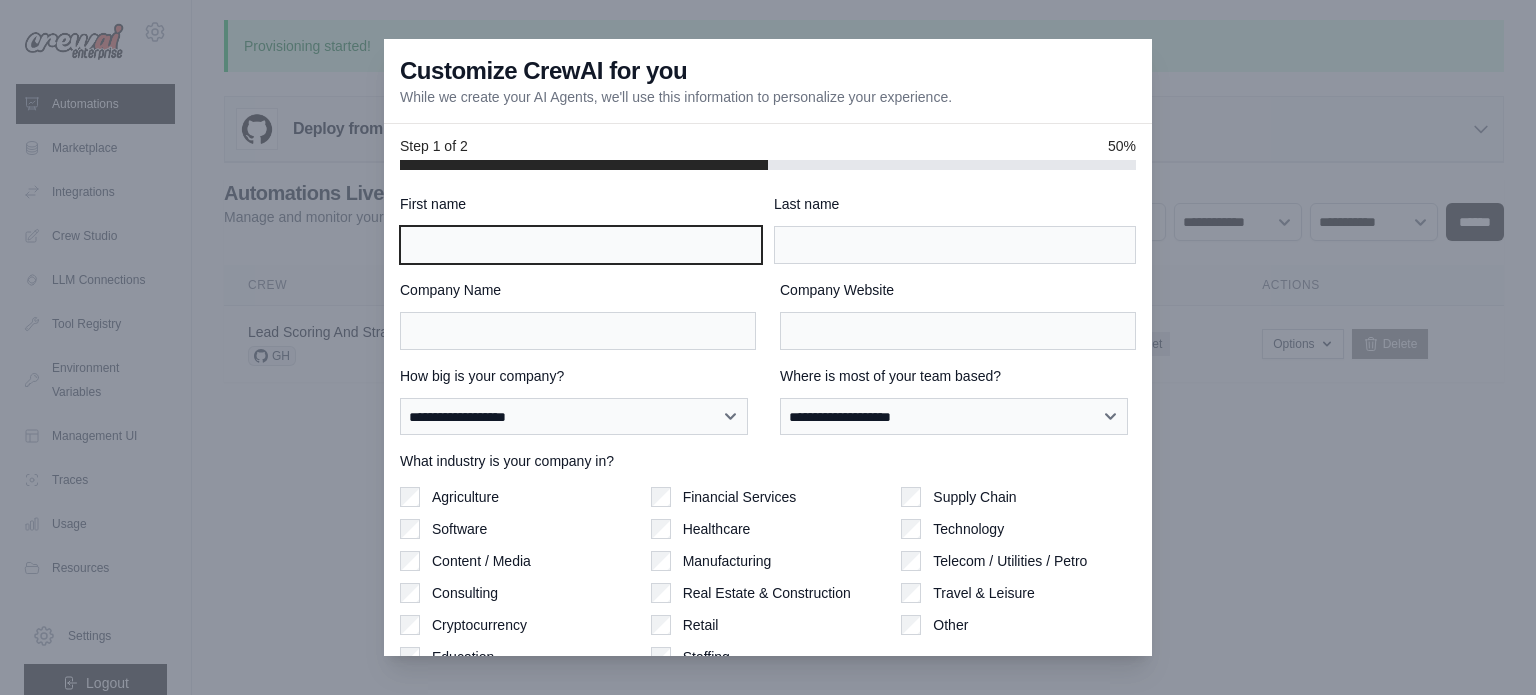 click on "First name" at bounding box center (581, 245) 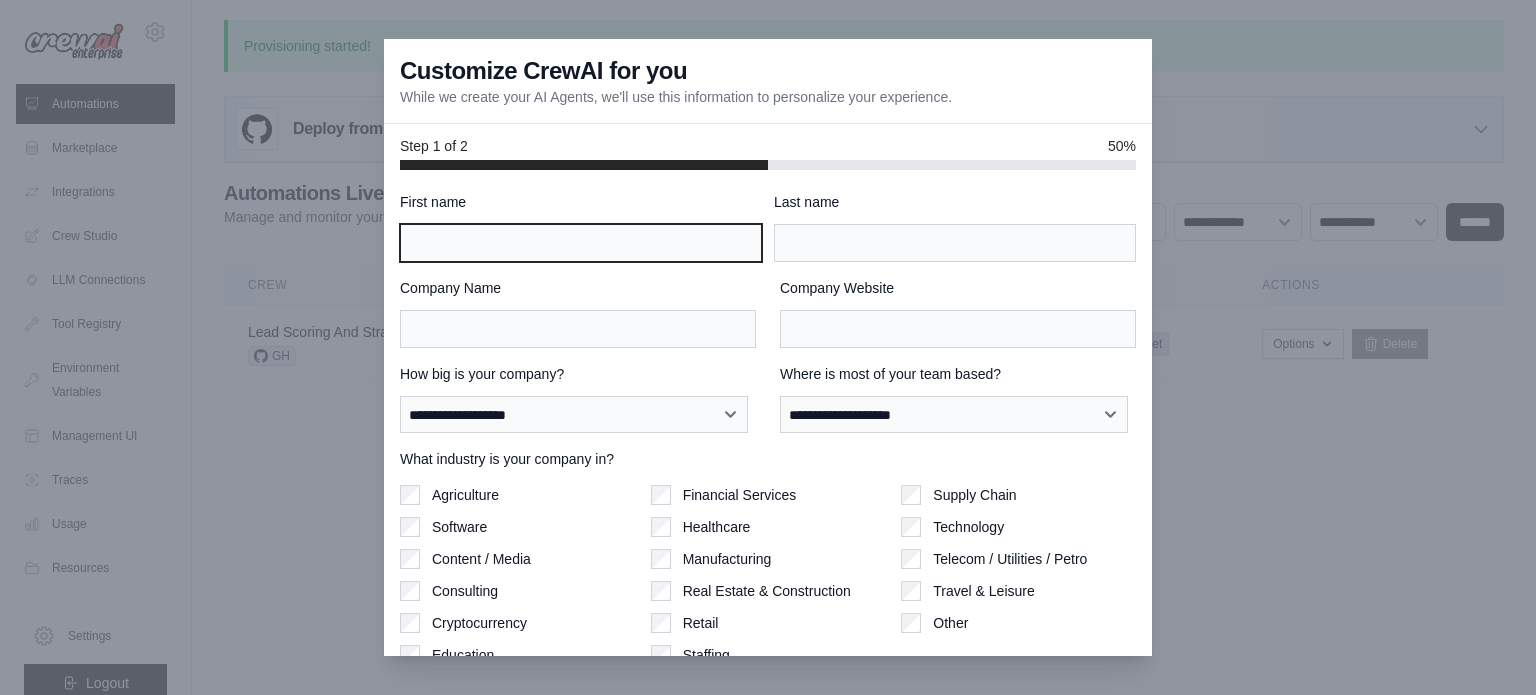 scroll, scrollTop: 0, scrollLeft: 0, axis: both 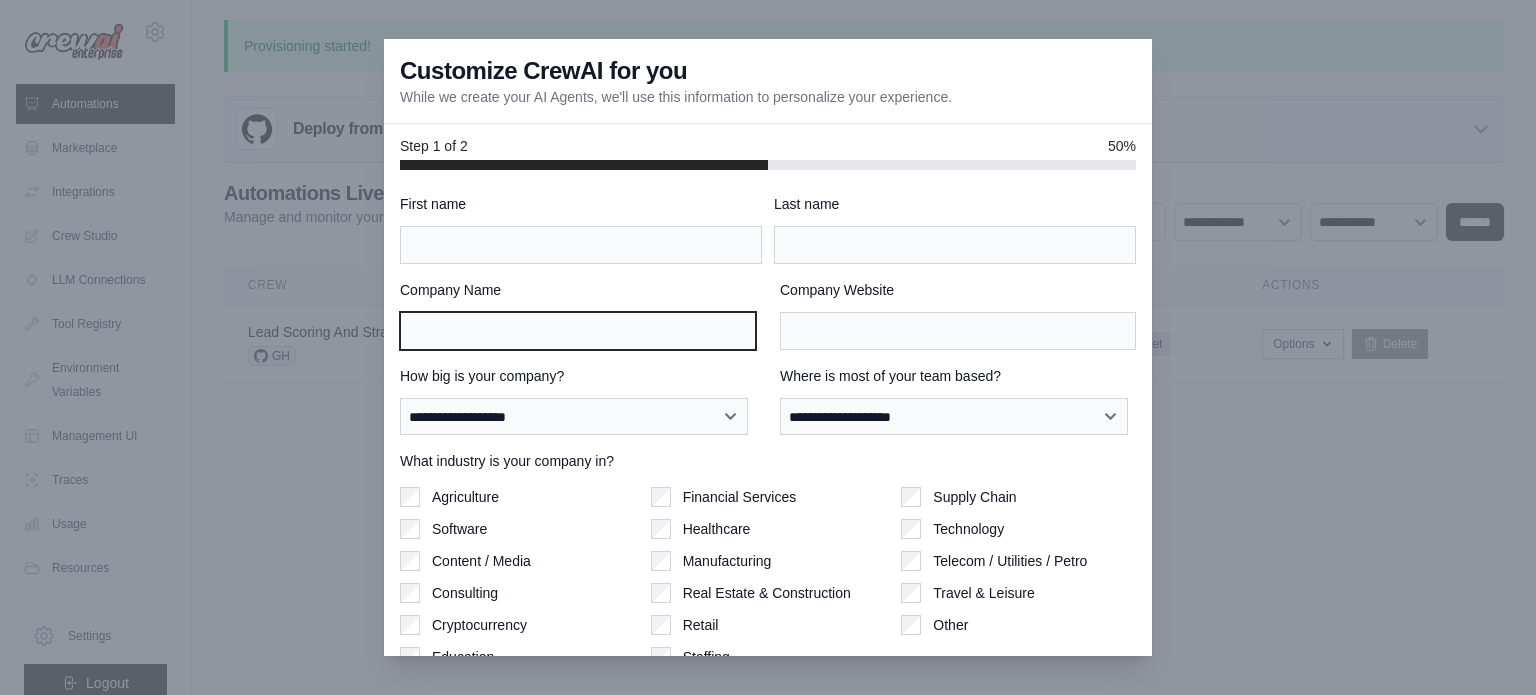 click on "Company Name" at bounding box center [578, 331] 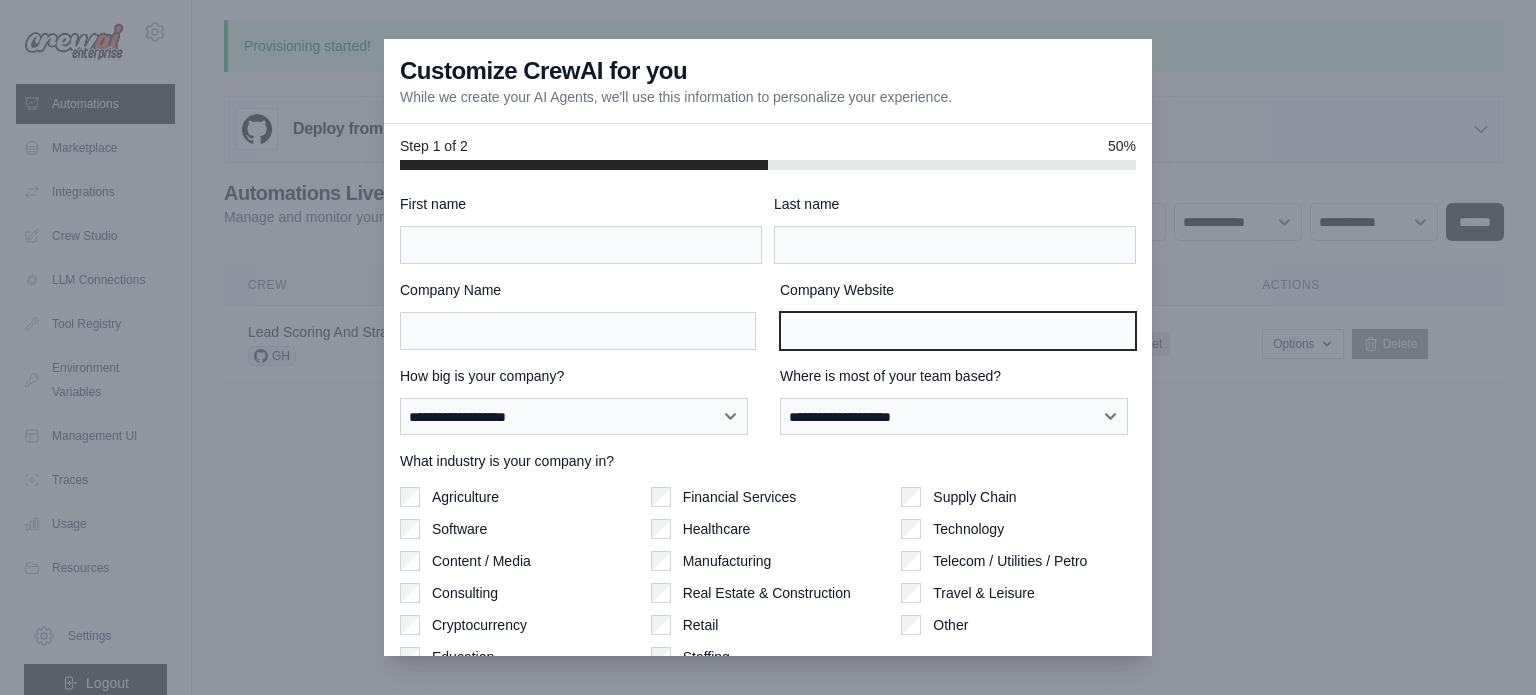 click on "Company Website" at bounding box center [958, 331] 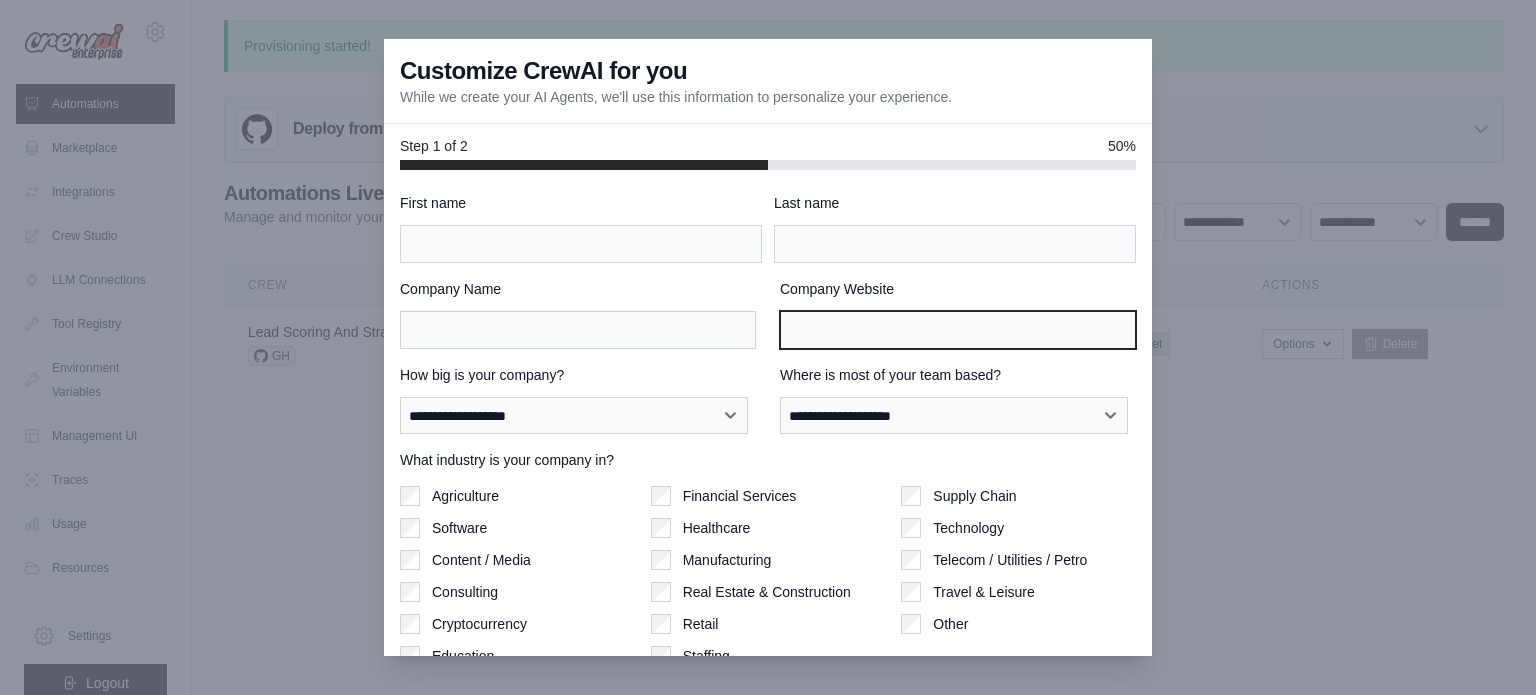 scroll, scrollTop: 0, scrollLeft: 0, axis: both 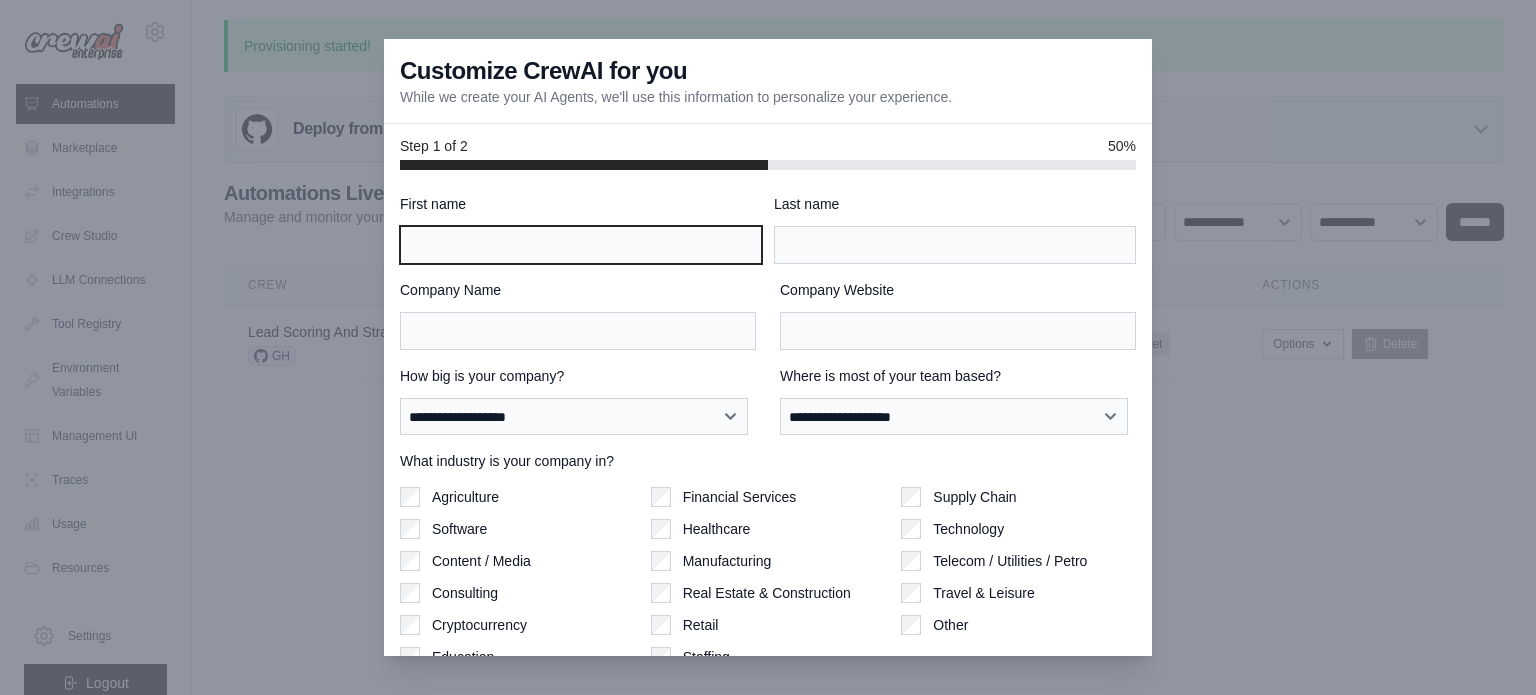 click on "First name" at bounding box center (581, 245) 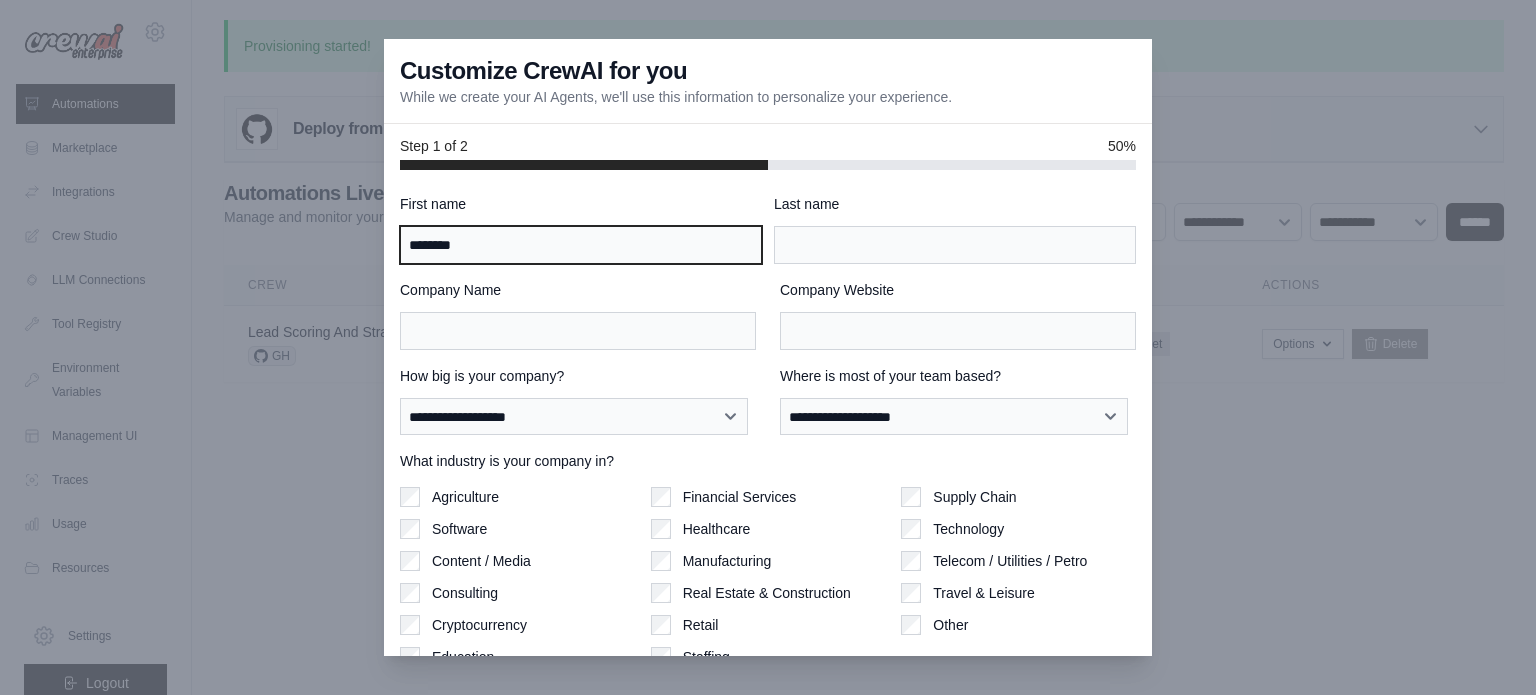 type on "*******" 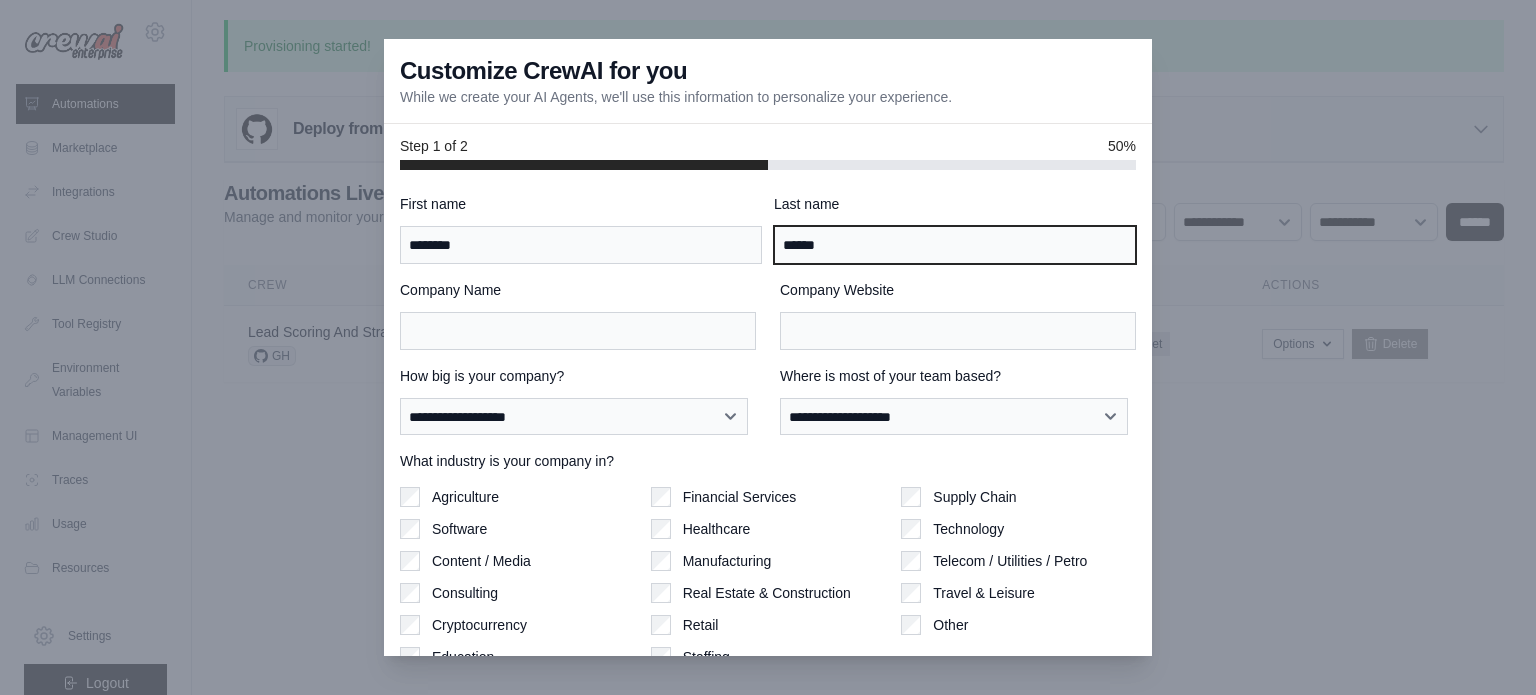 type on "******" 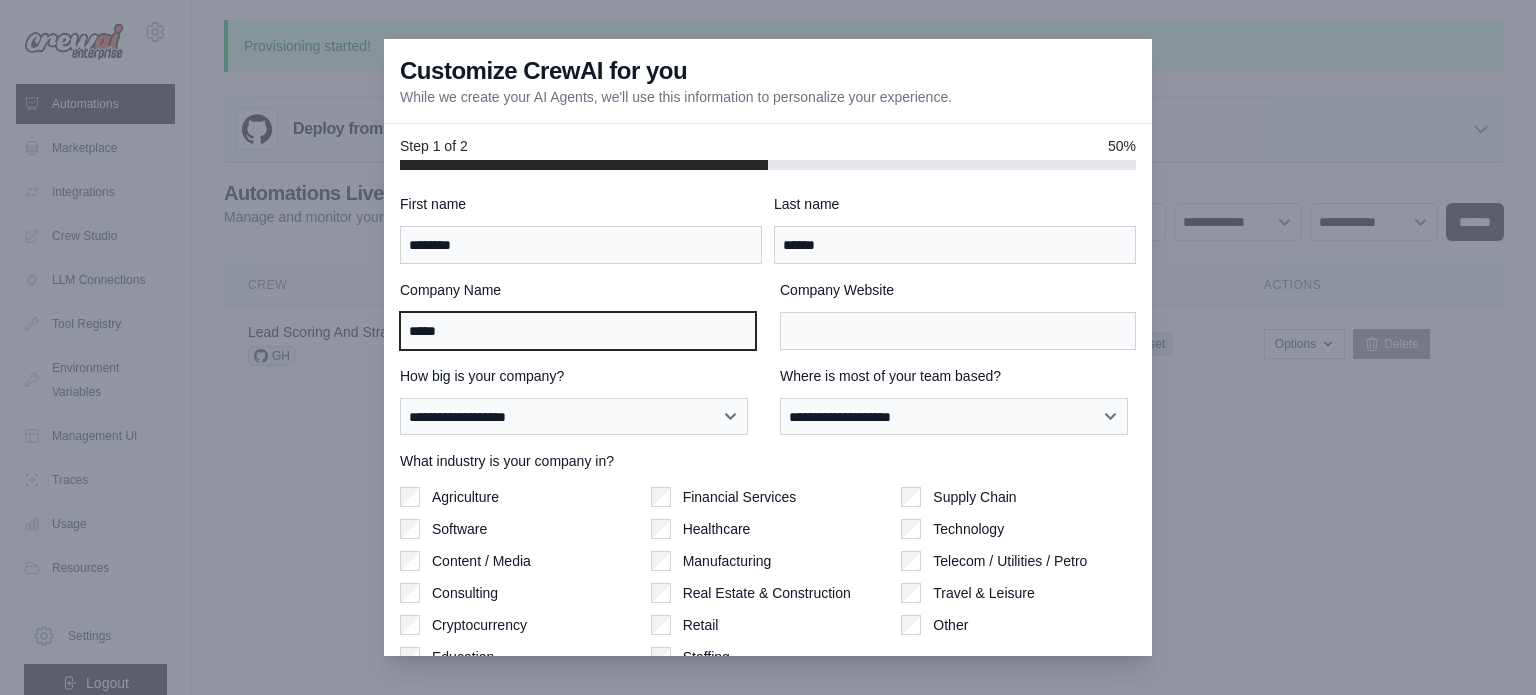 type on "*****" 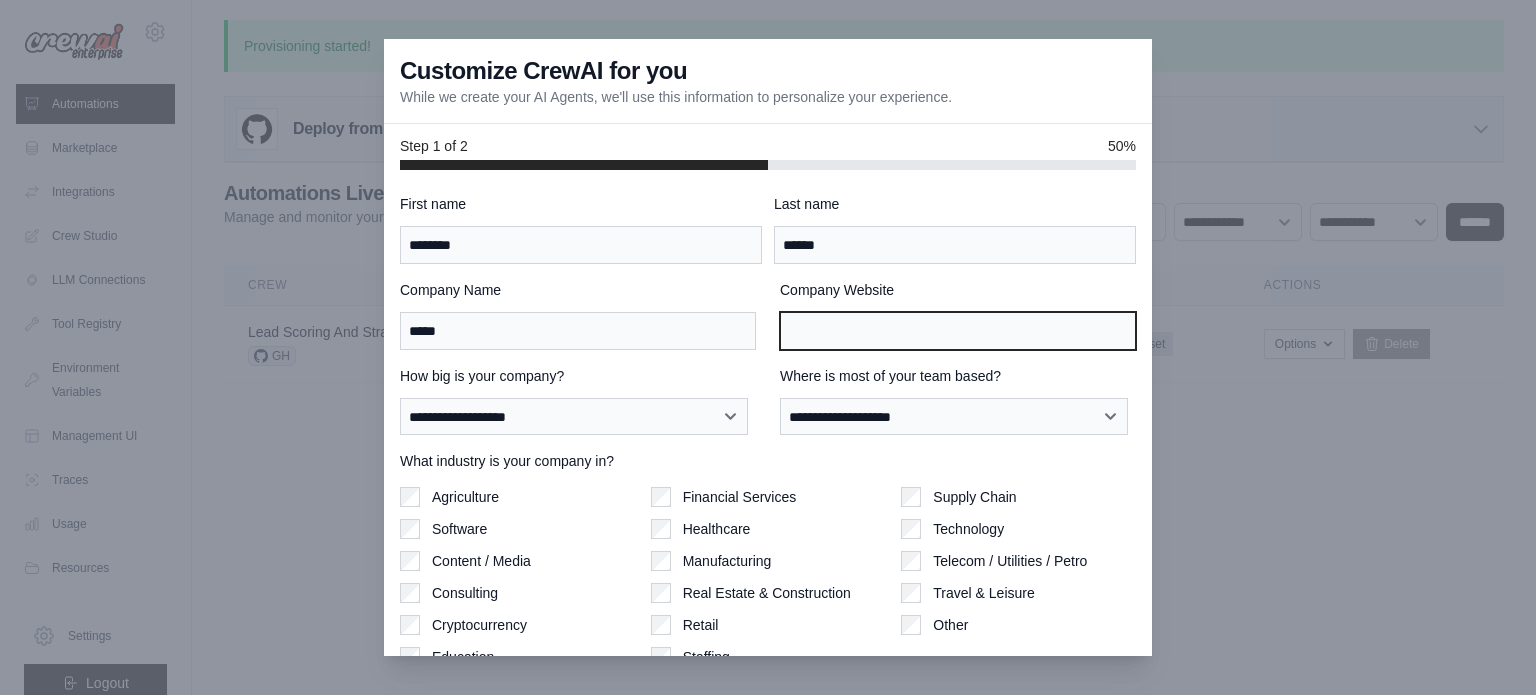 paste on "**********" 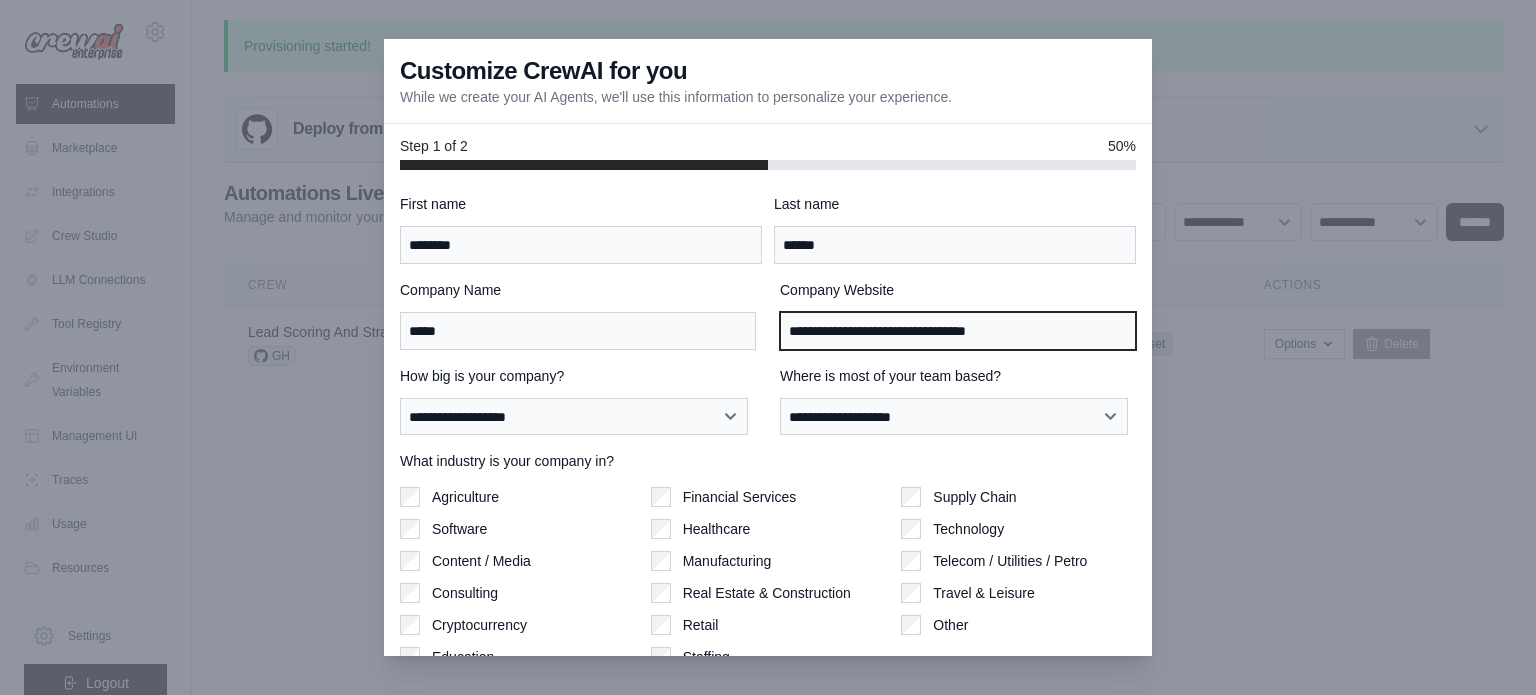 type on "**********" 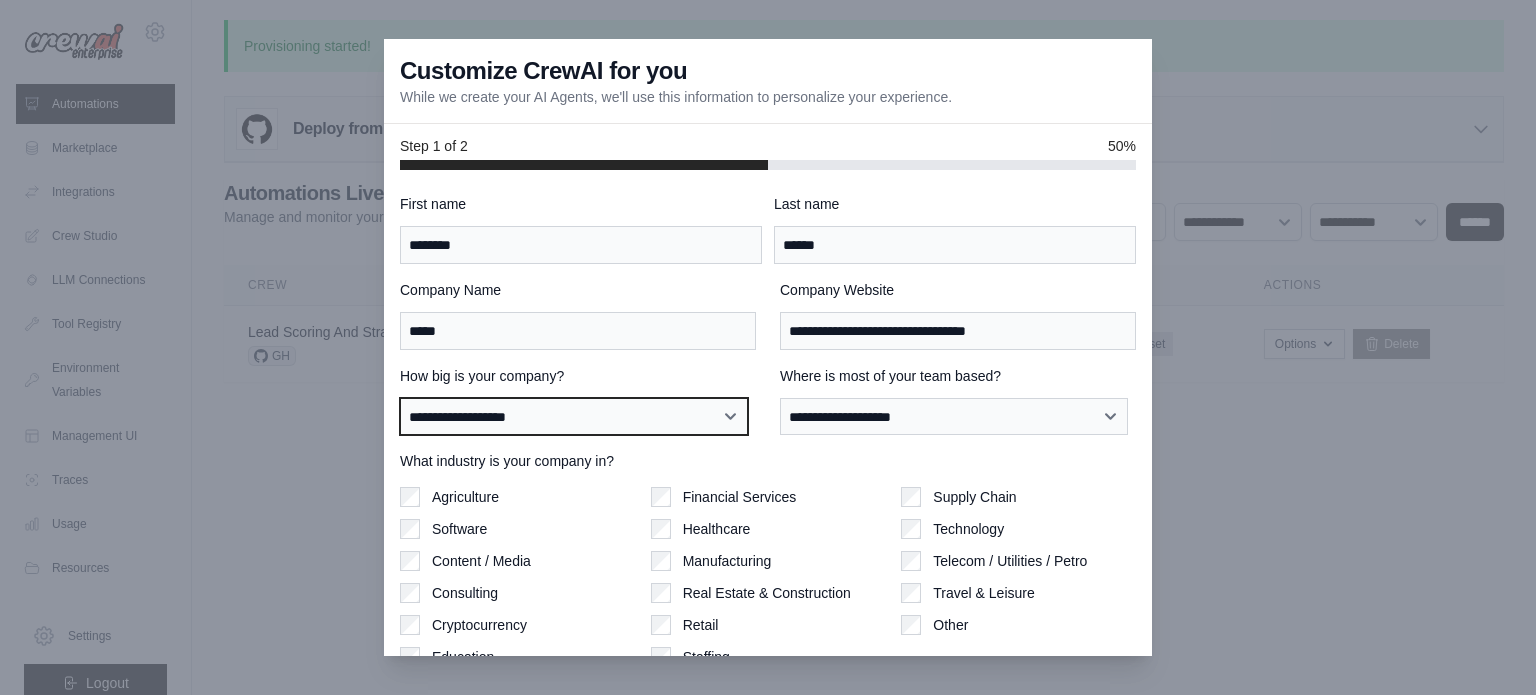 click on "**********" at bounding box center [574, 417] 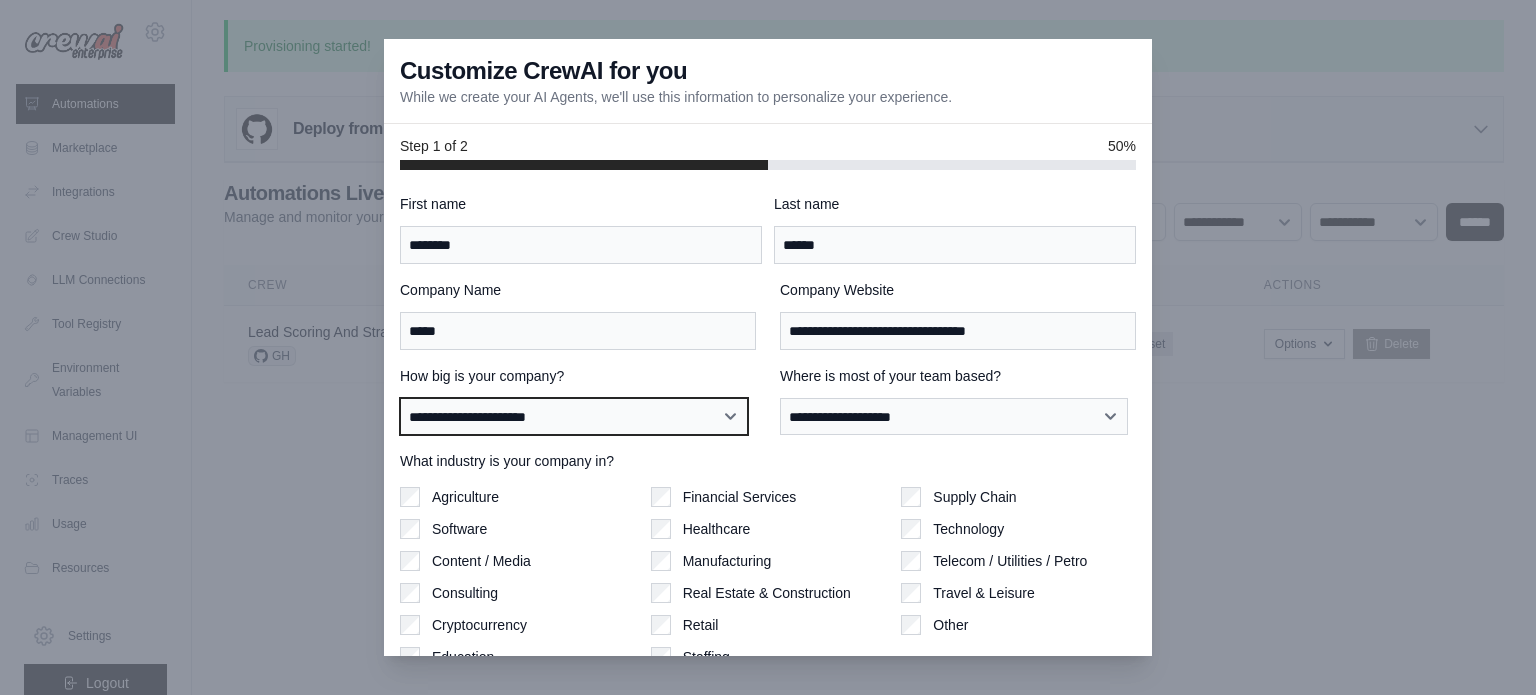 click on "**********" at bounding box center [574, 417] 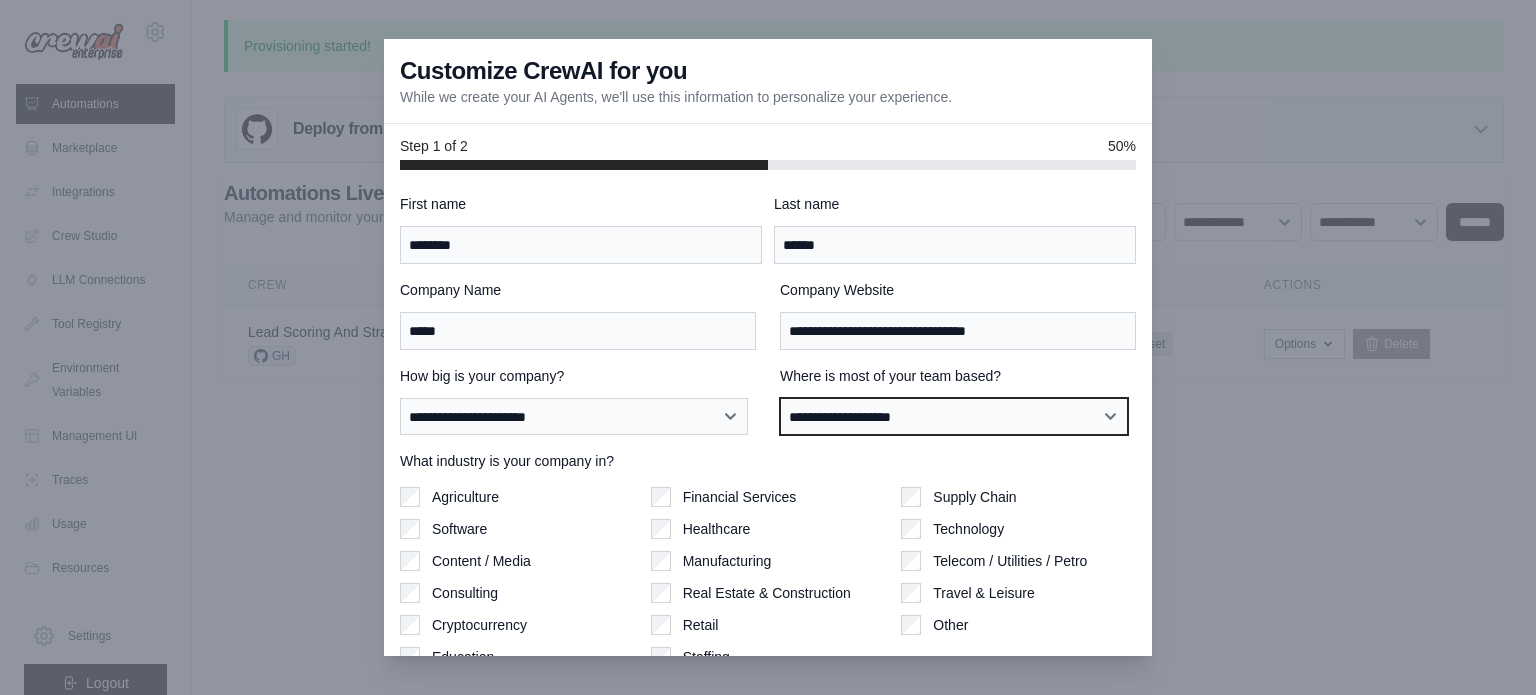 click on "**********" at bounding box center (954, 417) 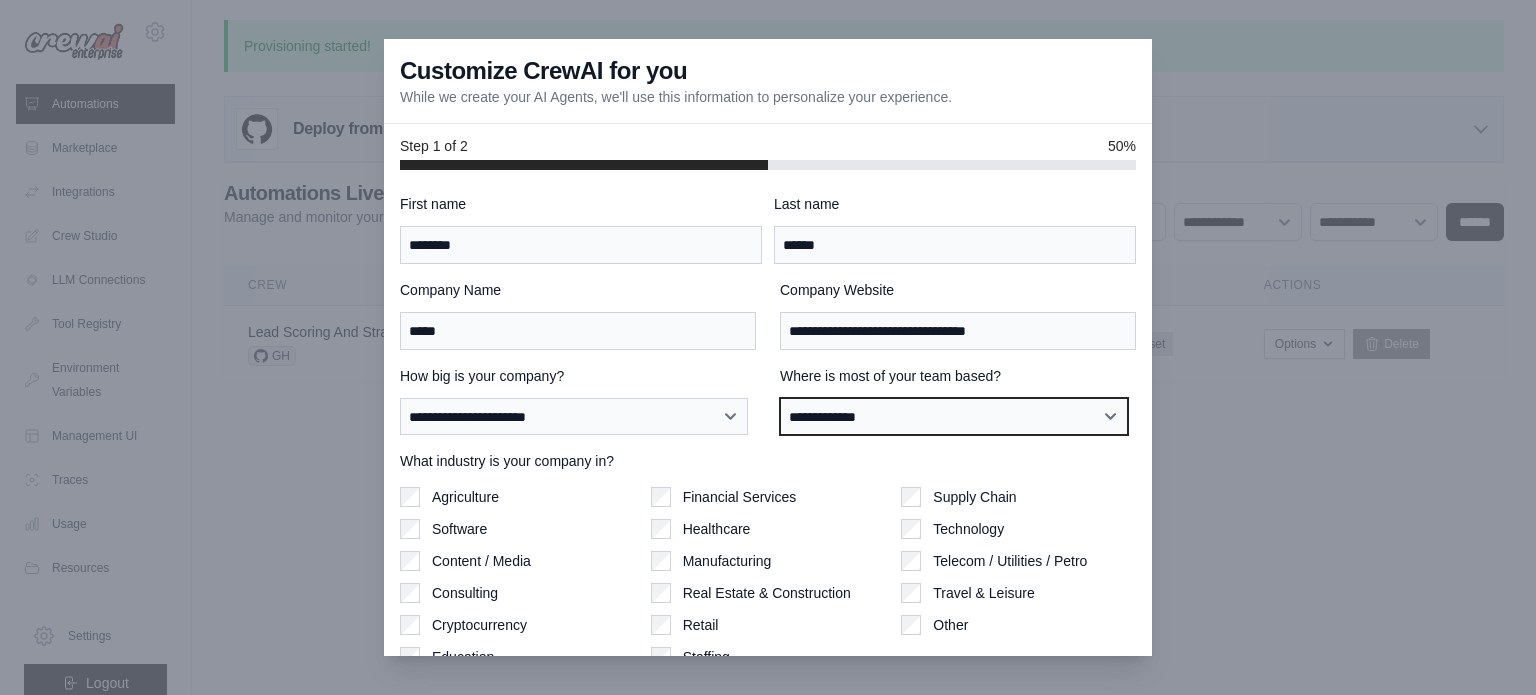 click on "**********" at bounding box center [954, 417] 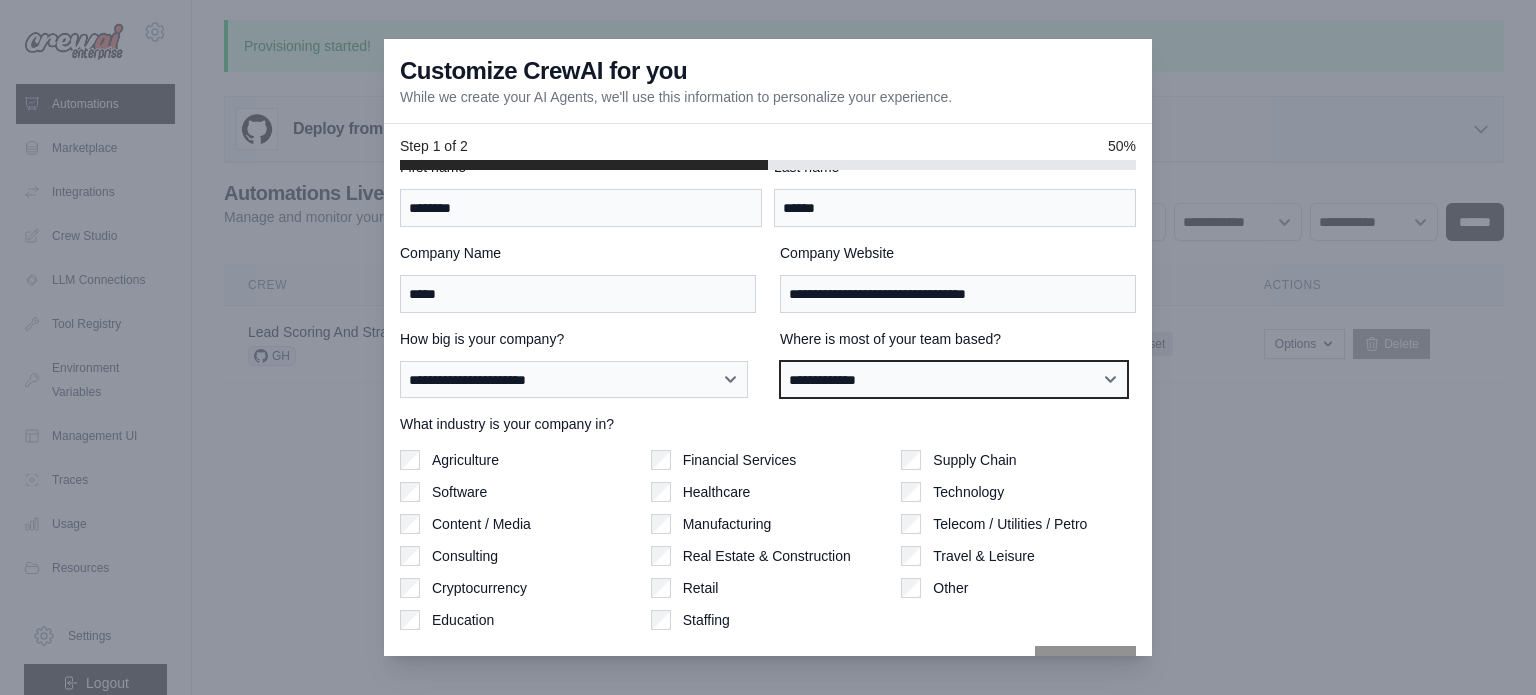 scroll, scrollTop: 86, scrollLeft: 0, axis: vertical 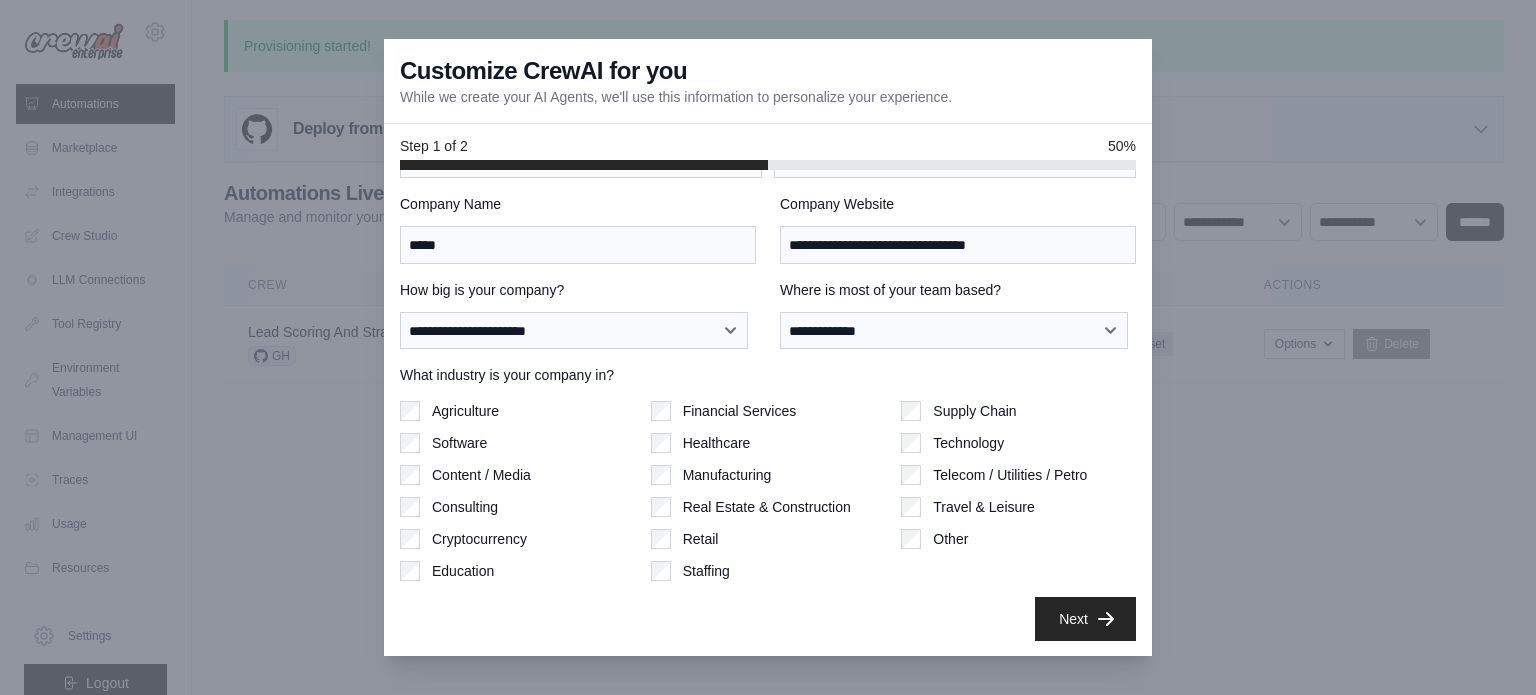 click on "Consulting" at bounding box center [465, 507] 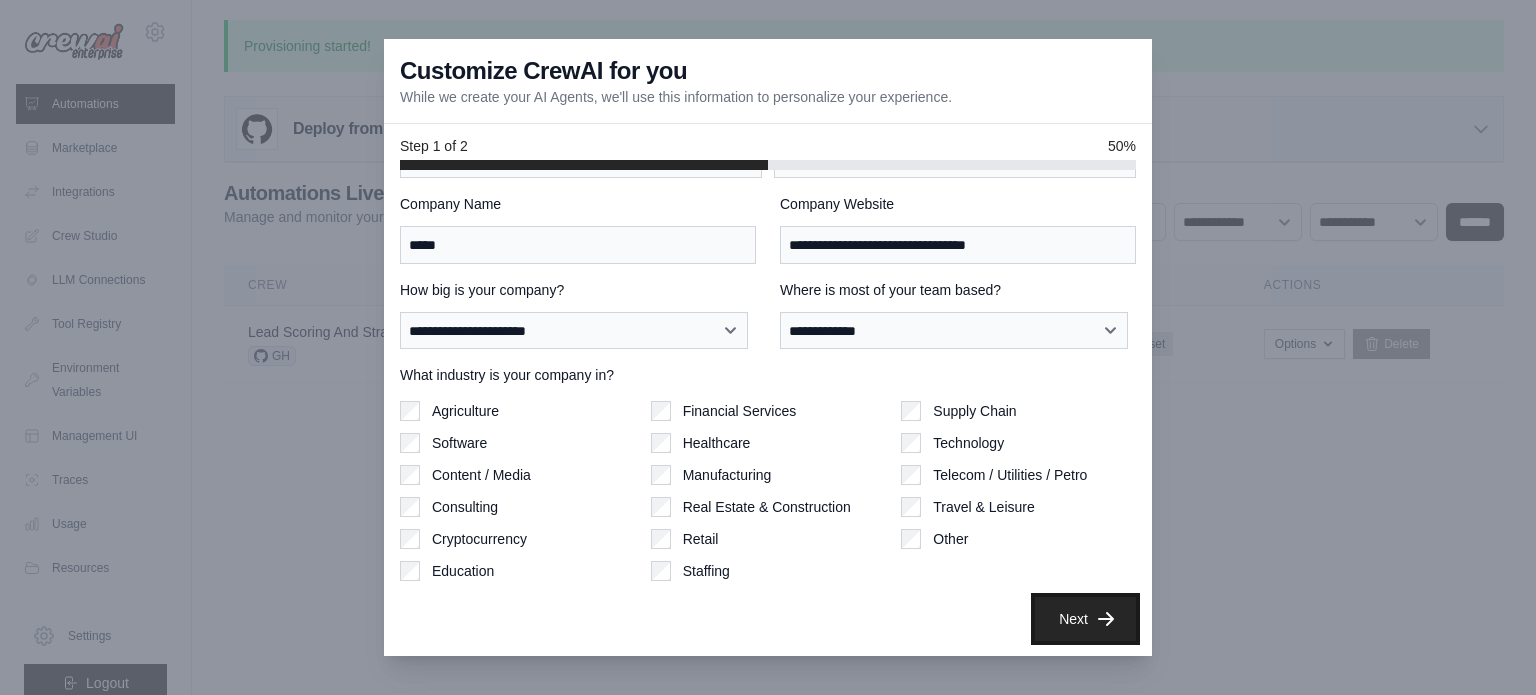 click on "Next" at bounding box center [1085, 619] 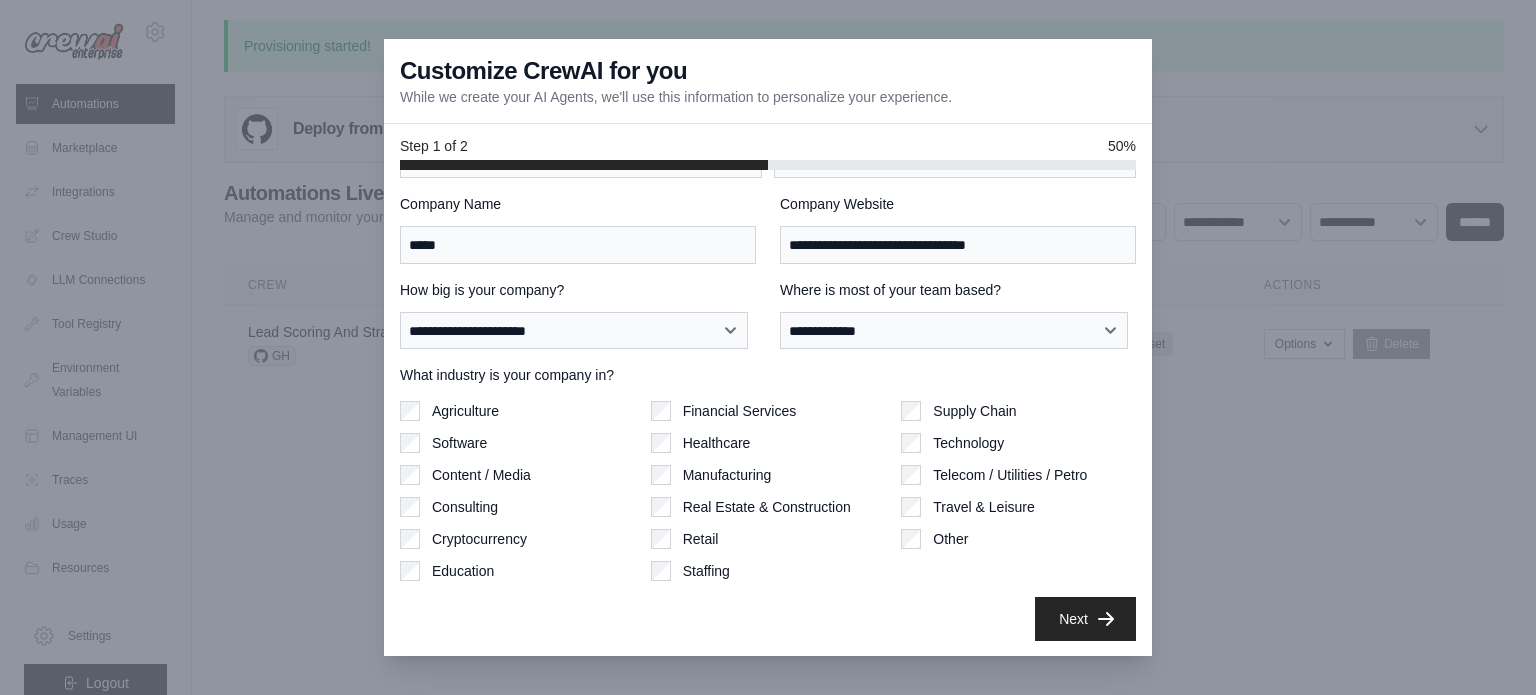 scroll, scrollTop: 0, scrollLeft: 0, axis: both 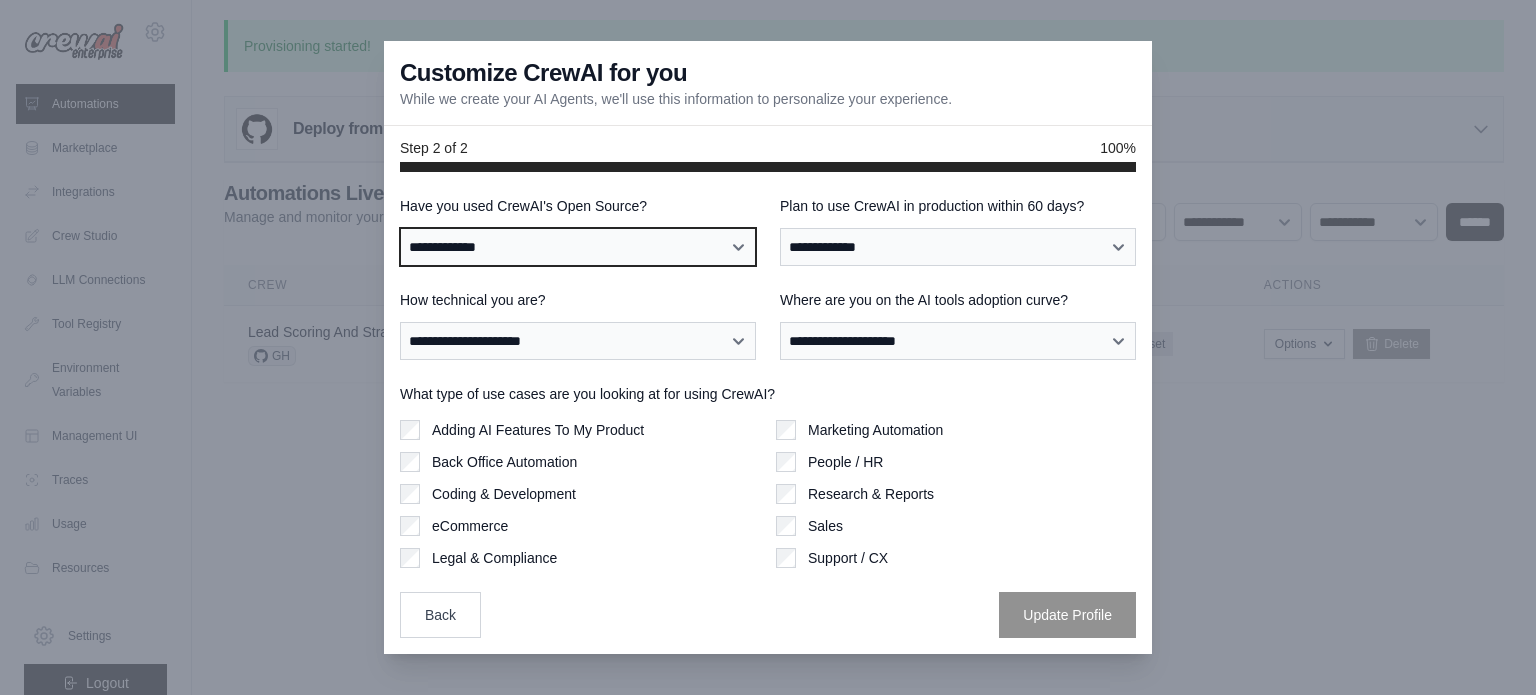 click on "**********" at bounding box center [578, 247] 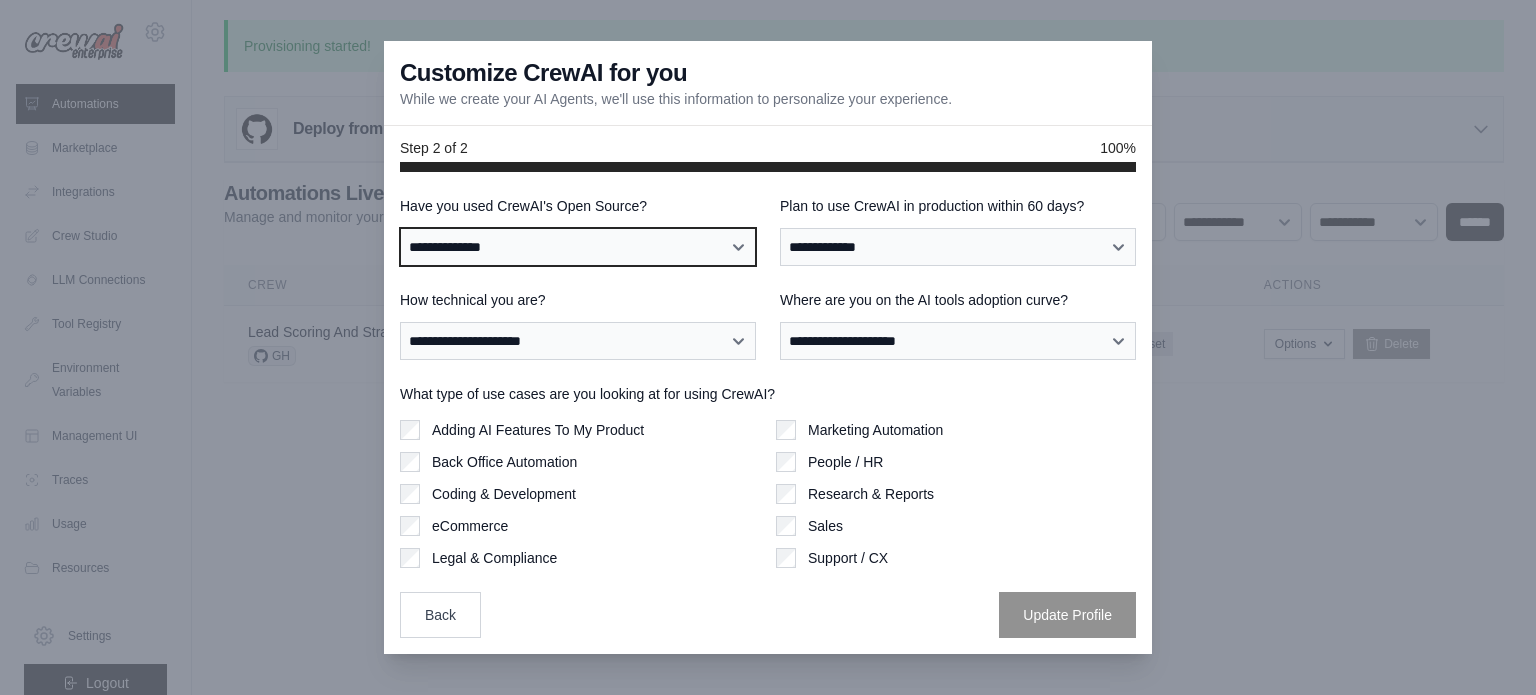 click on "**********" at bounding box center (578, 247) 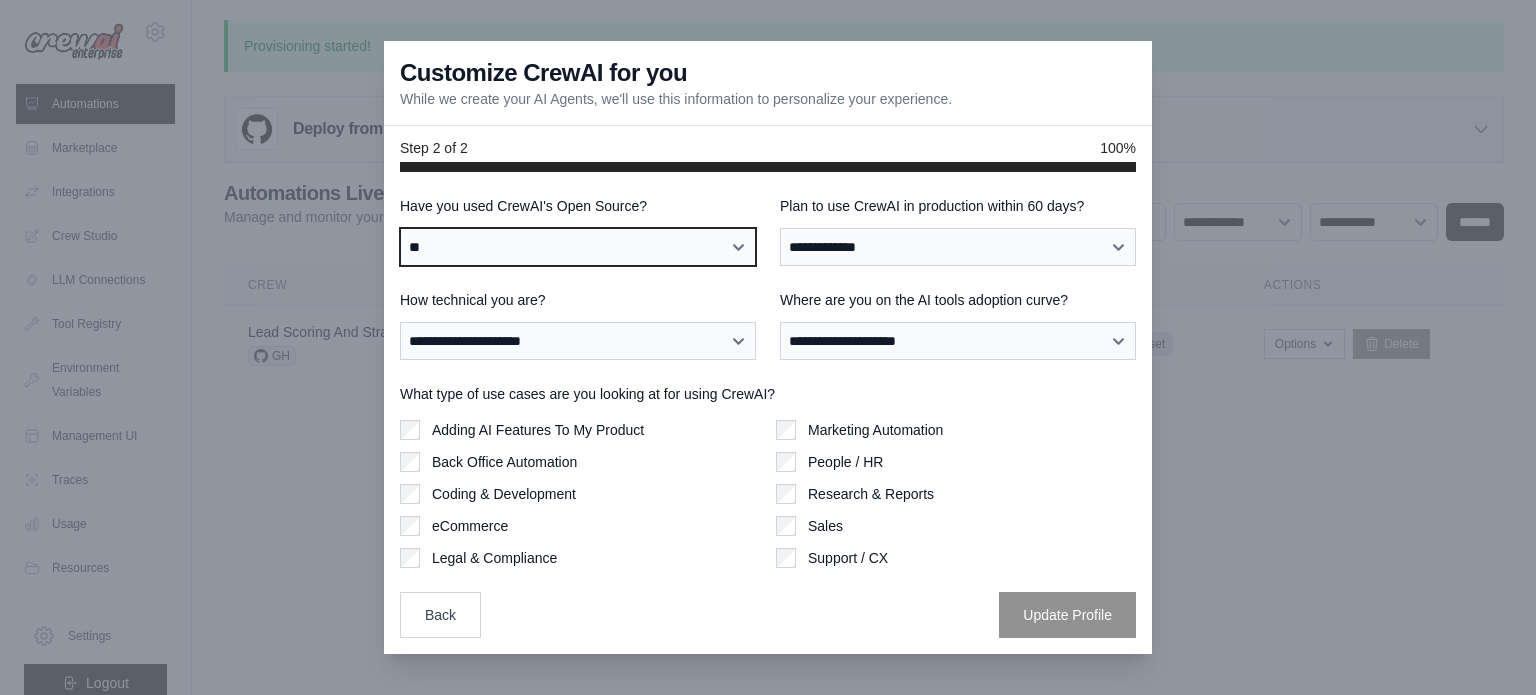 click on "**********" at bounding box center (578, 247) 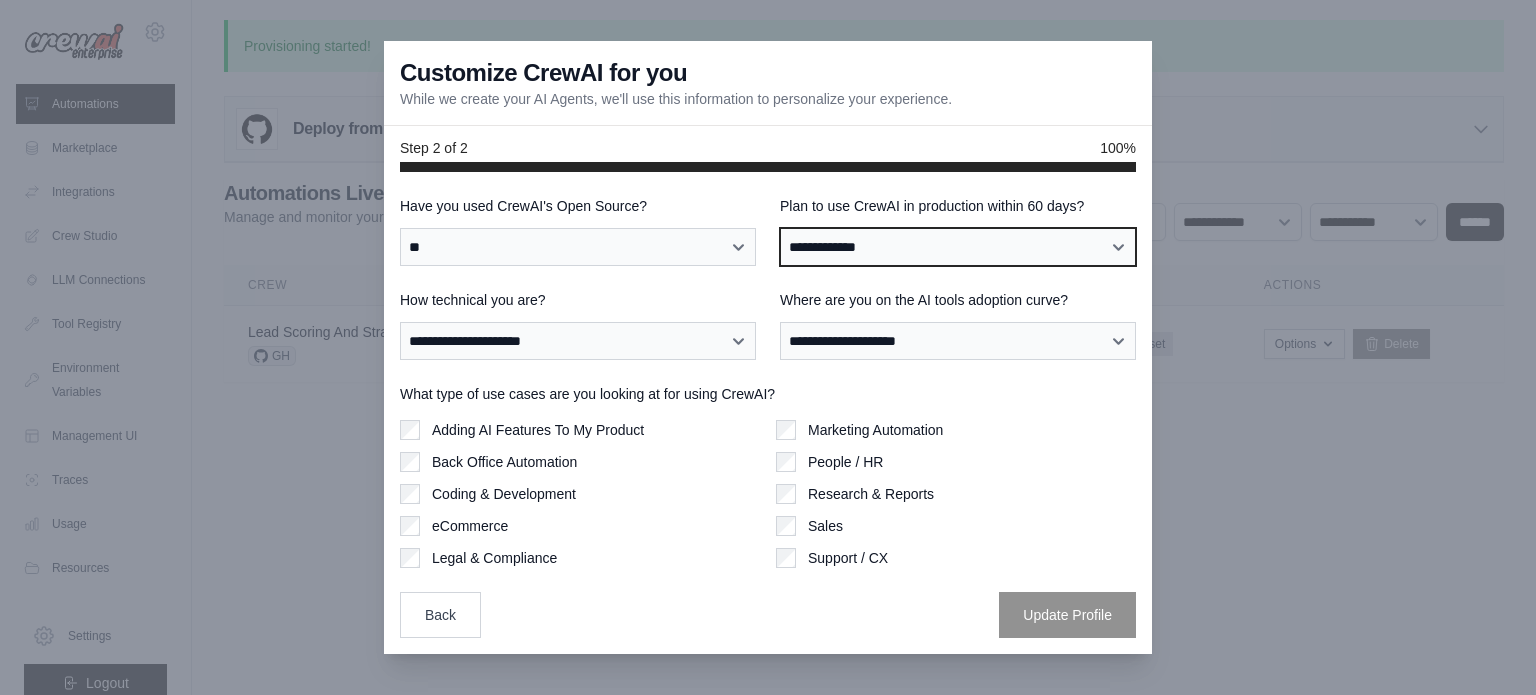 click on "**********" at bounding box center [958, 247] 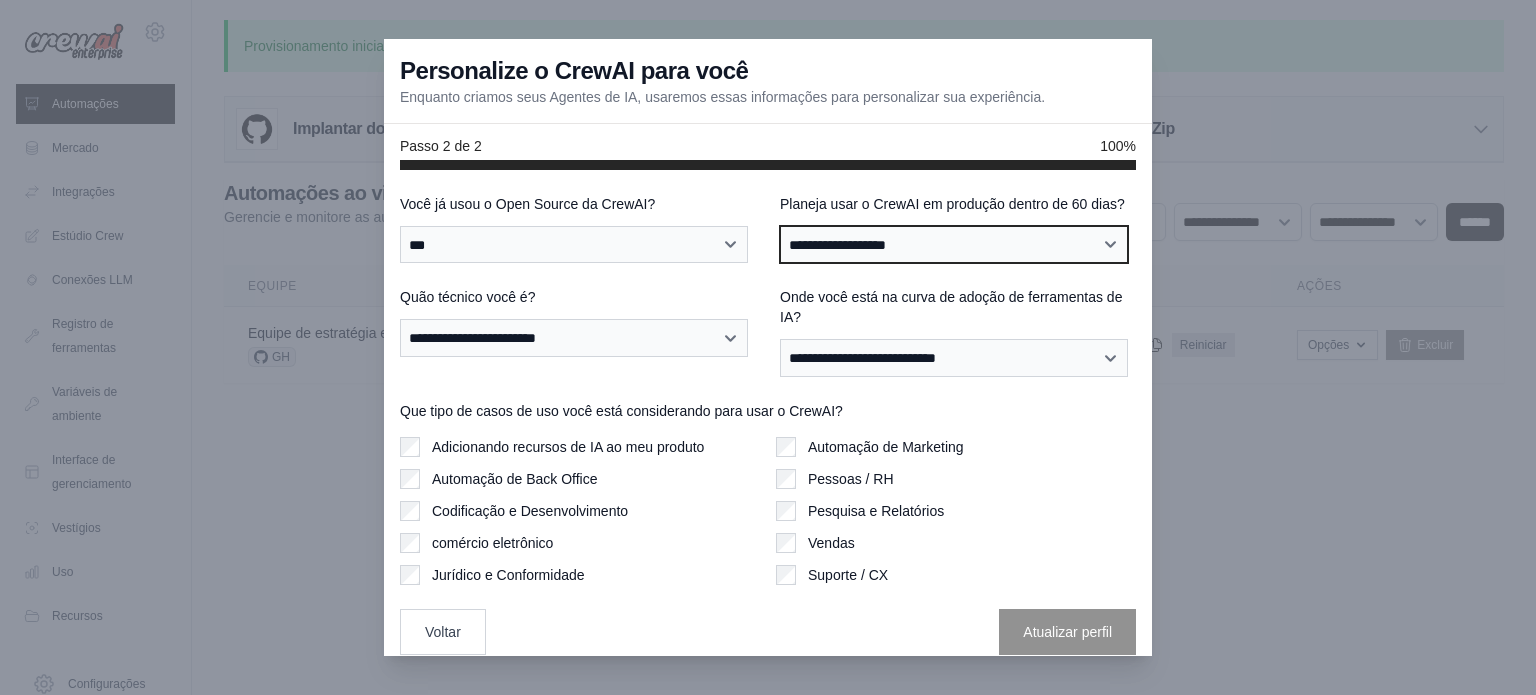 click on "**********" at bounding box center [954, 245] 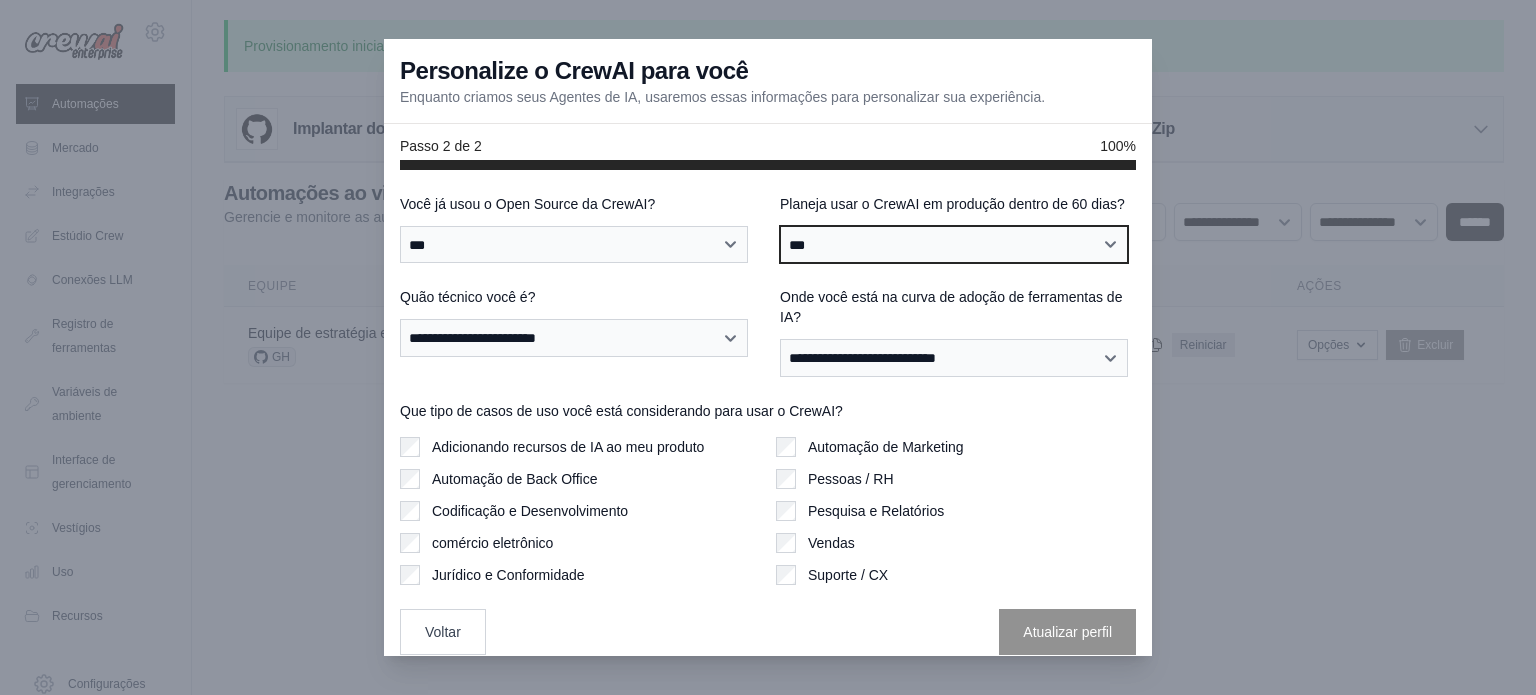 click on "**********" at bounding box center [954, 245] 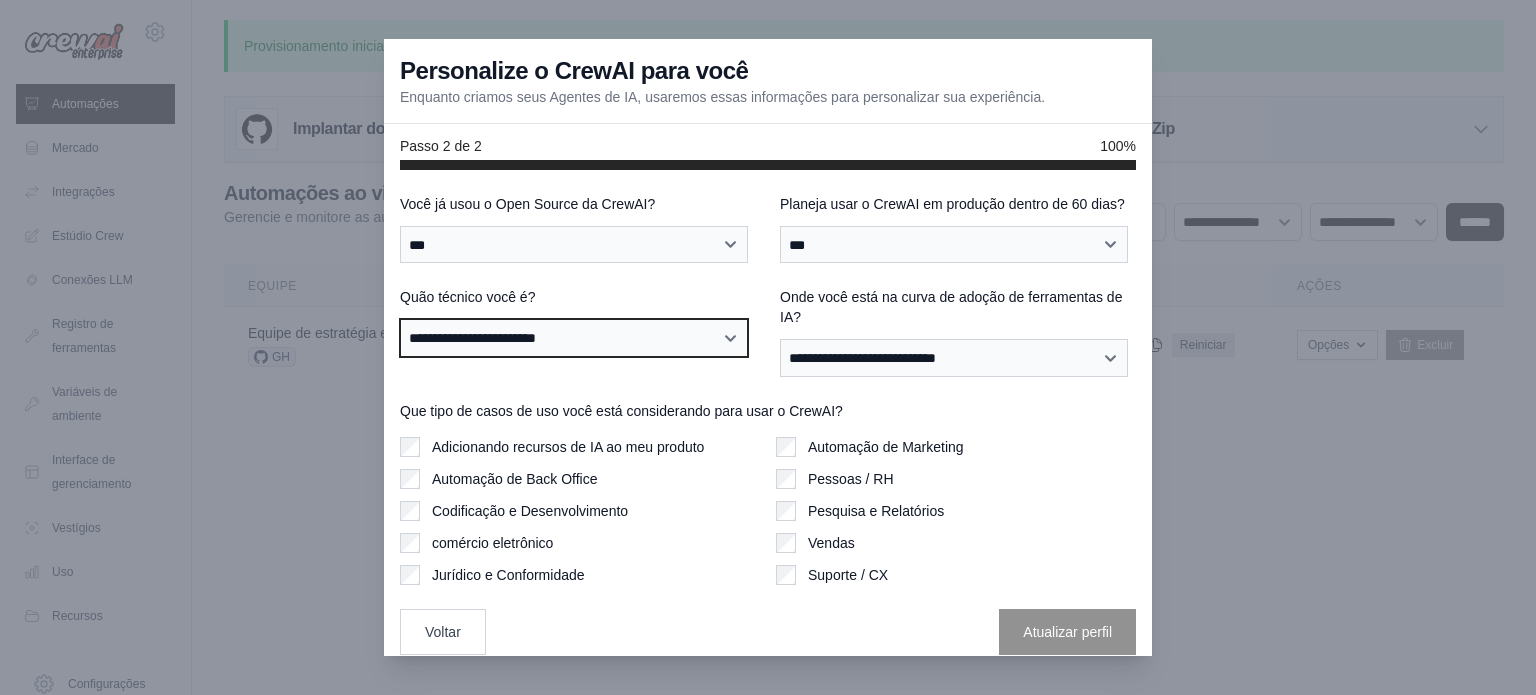 click on "**********" at bounding box center (574, 338) 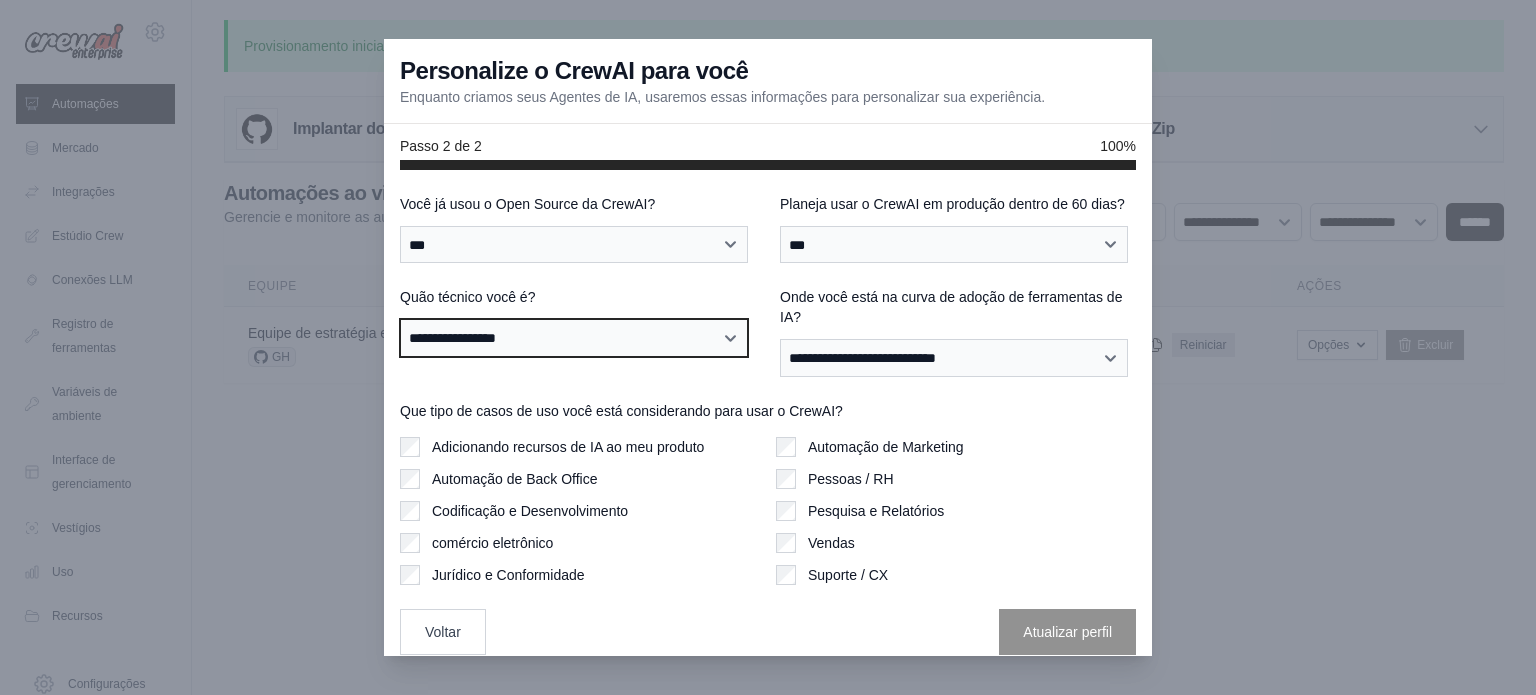 click on "**********" at bounding box center (574, 338) 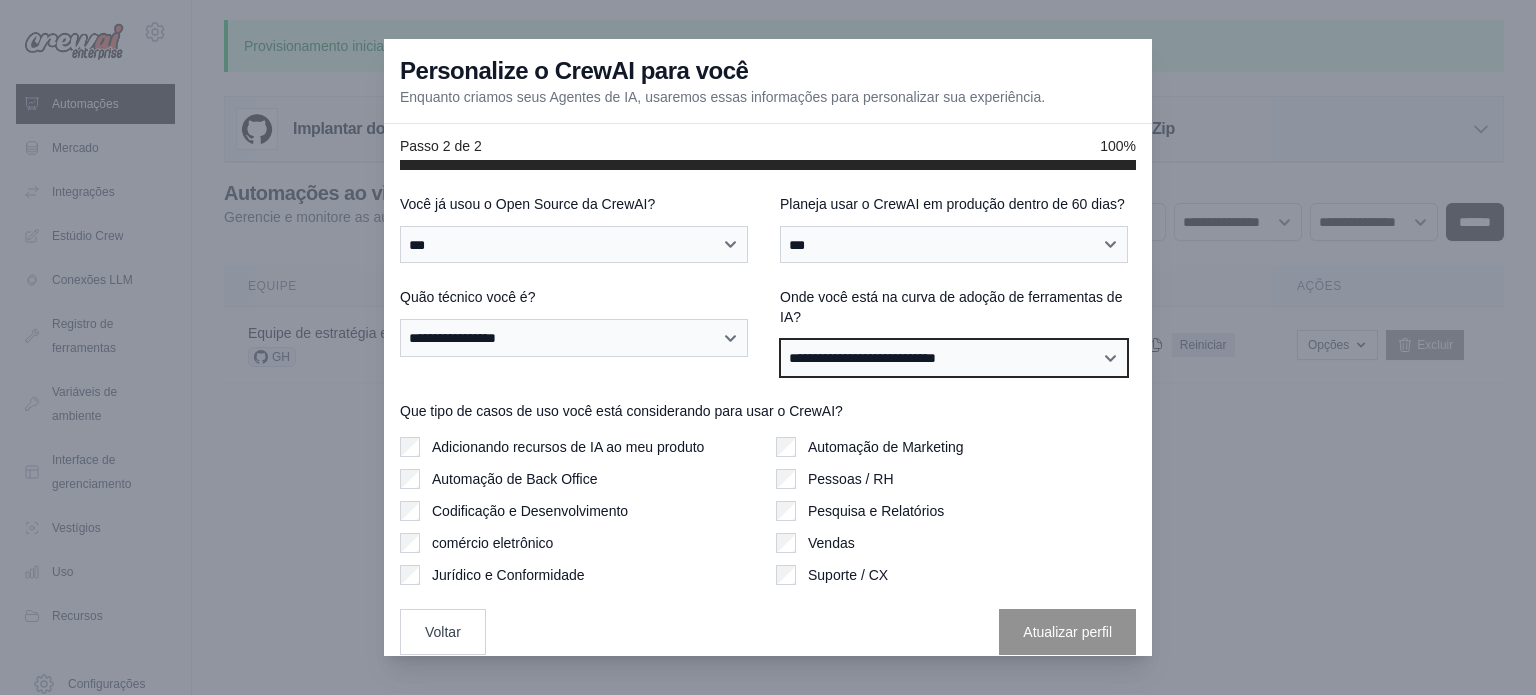 click on "**********" at bounding box center [954, 358] 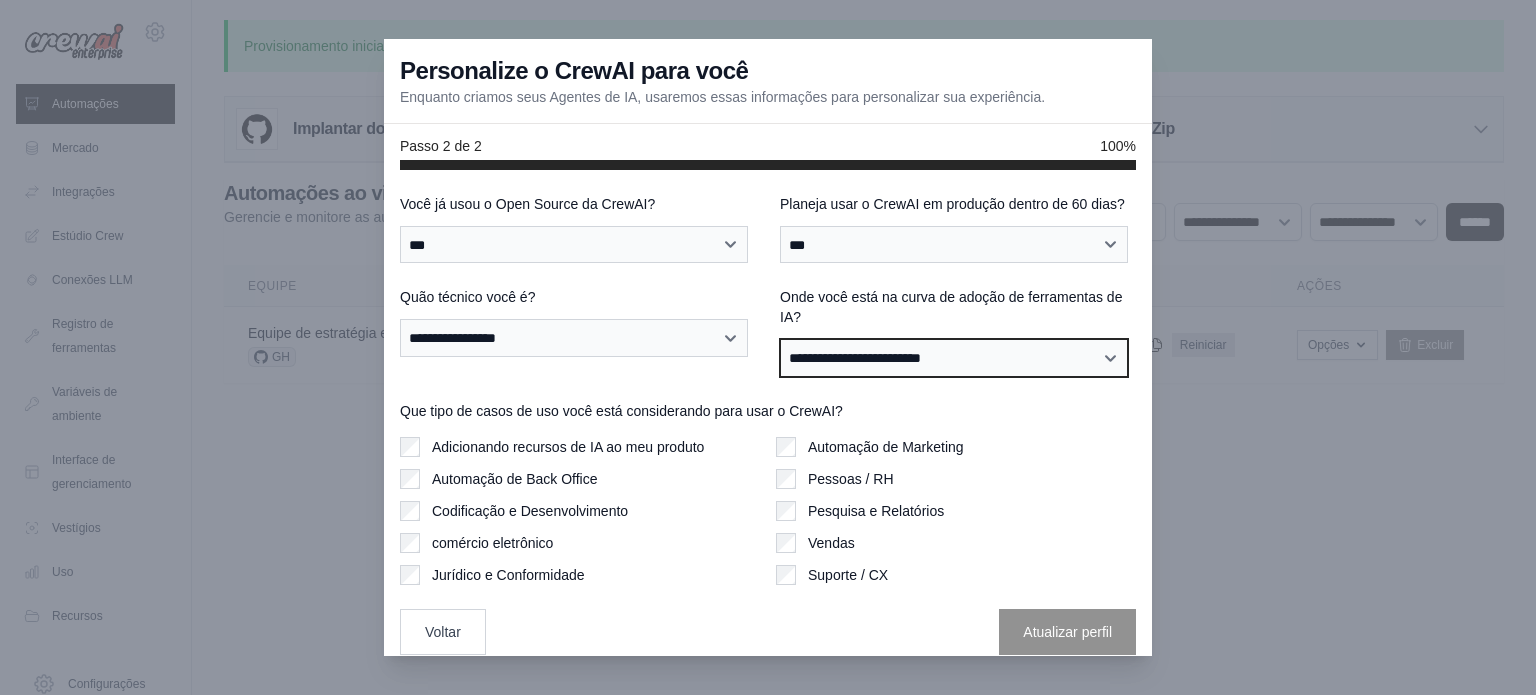 click on "**********" at bounding box center (954, 358) 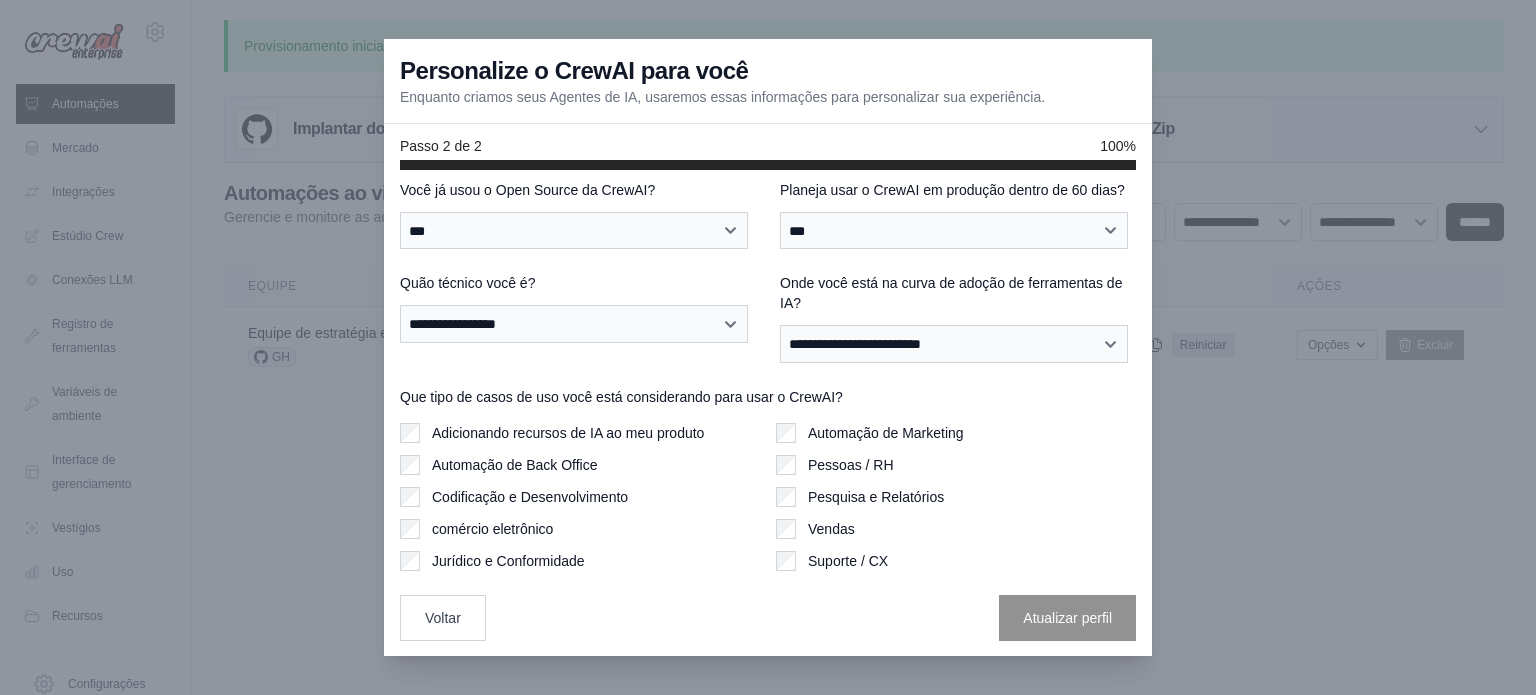 click on "**********" at bounding box center [768, 410] 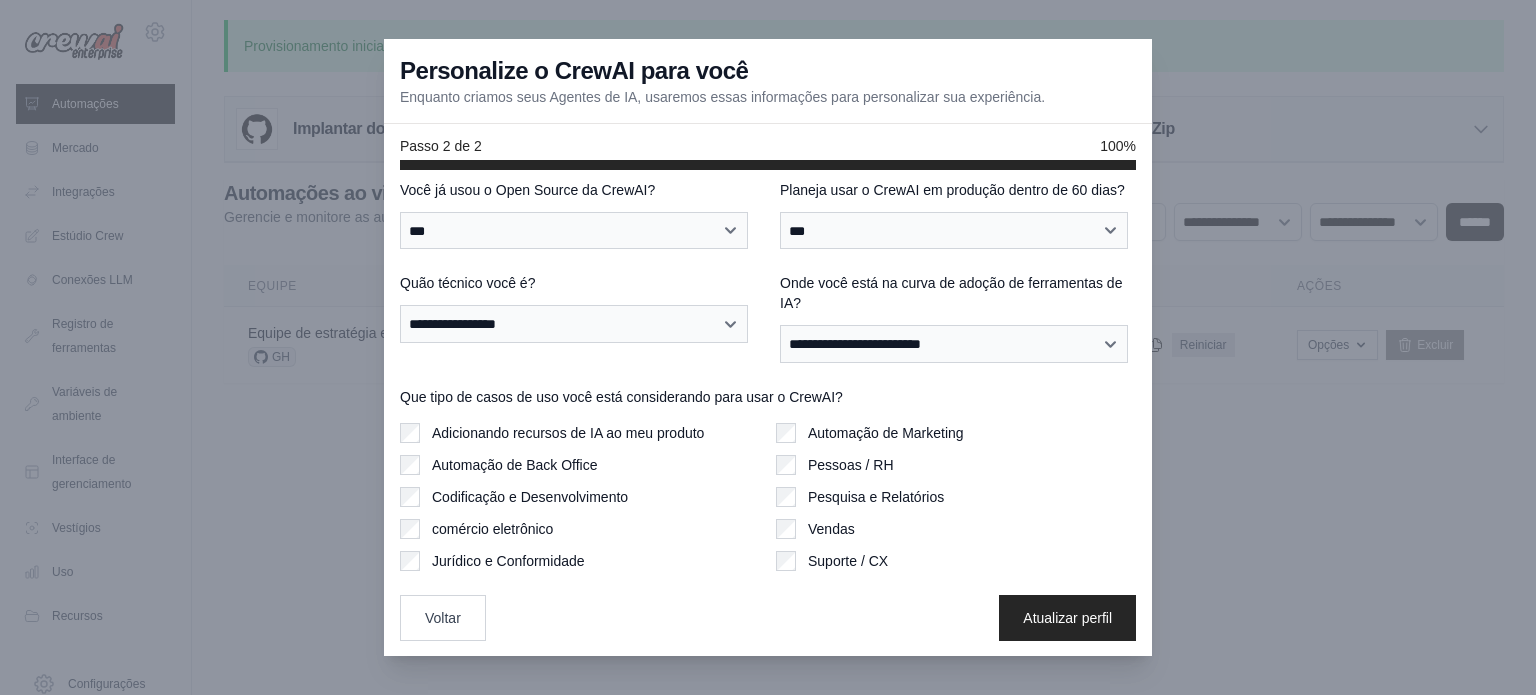 click on "Automação de Marketing
Pessoas / RH
Pesquisa e Relatórios
Vendas
Suporte / CX" at bounding box center [956, 497] 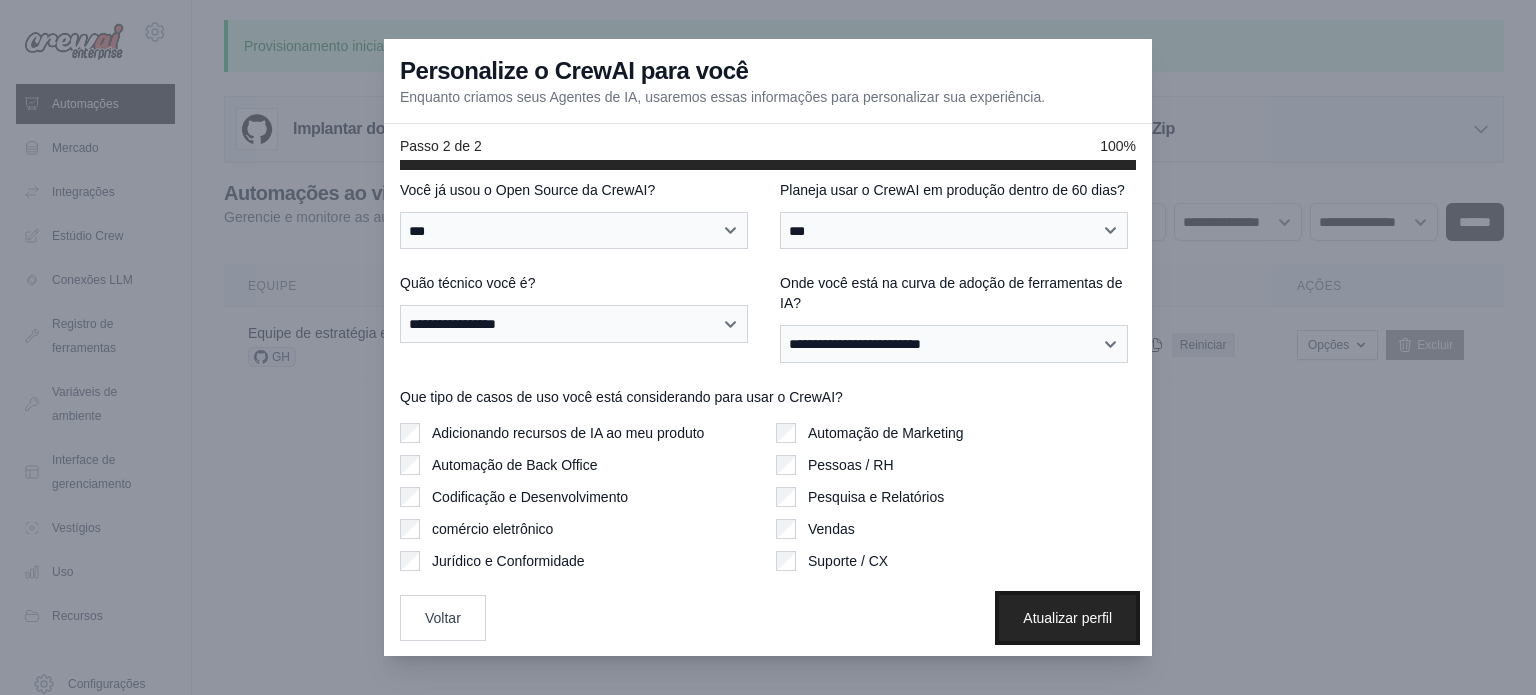click on "Atualizar perfil" at bounding box center (1067, 618) 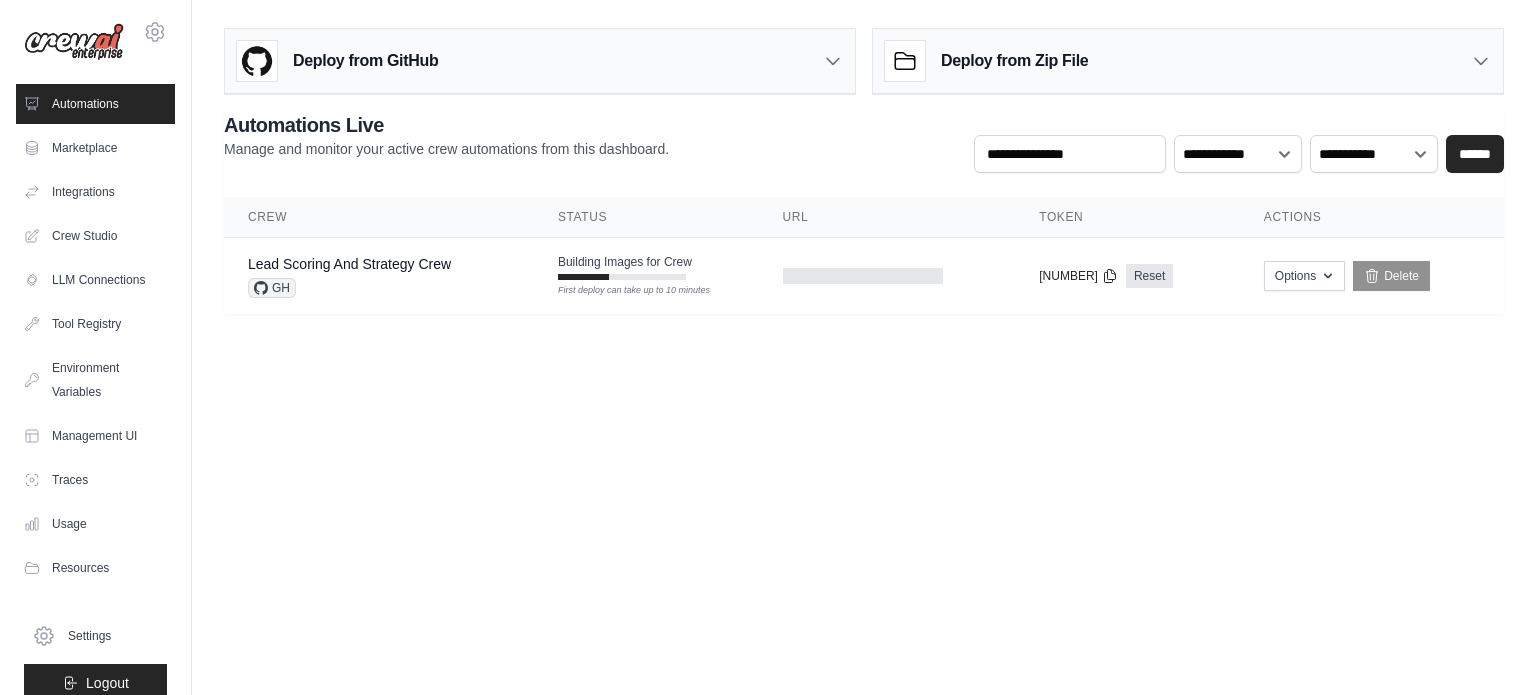 scroll, scrollTop: 0, scrollLeft: 0, axis: both 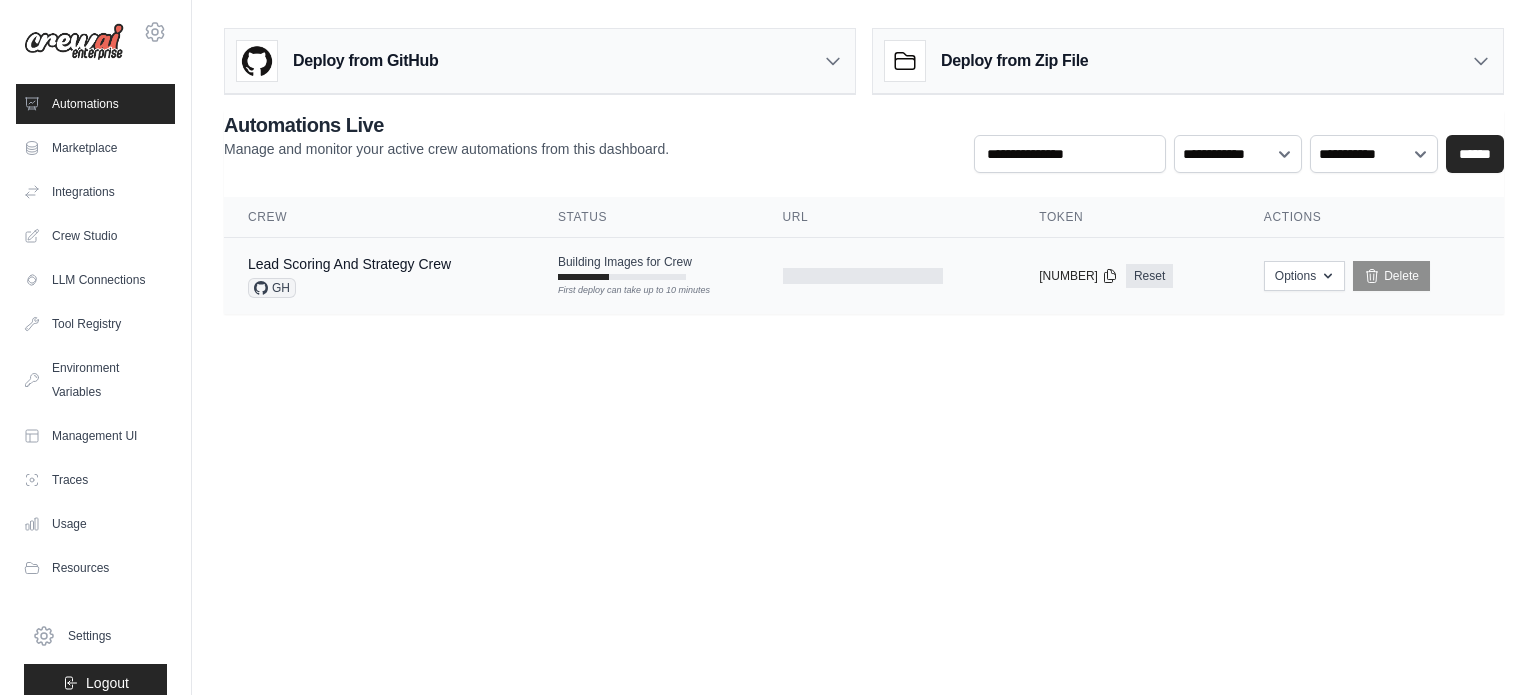 click on "Building Images for Crew" at bounding box center (625, 262) 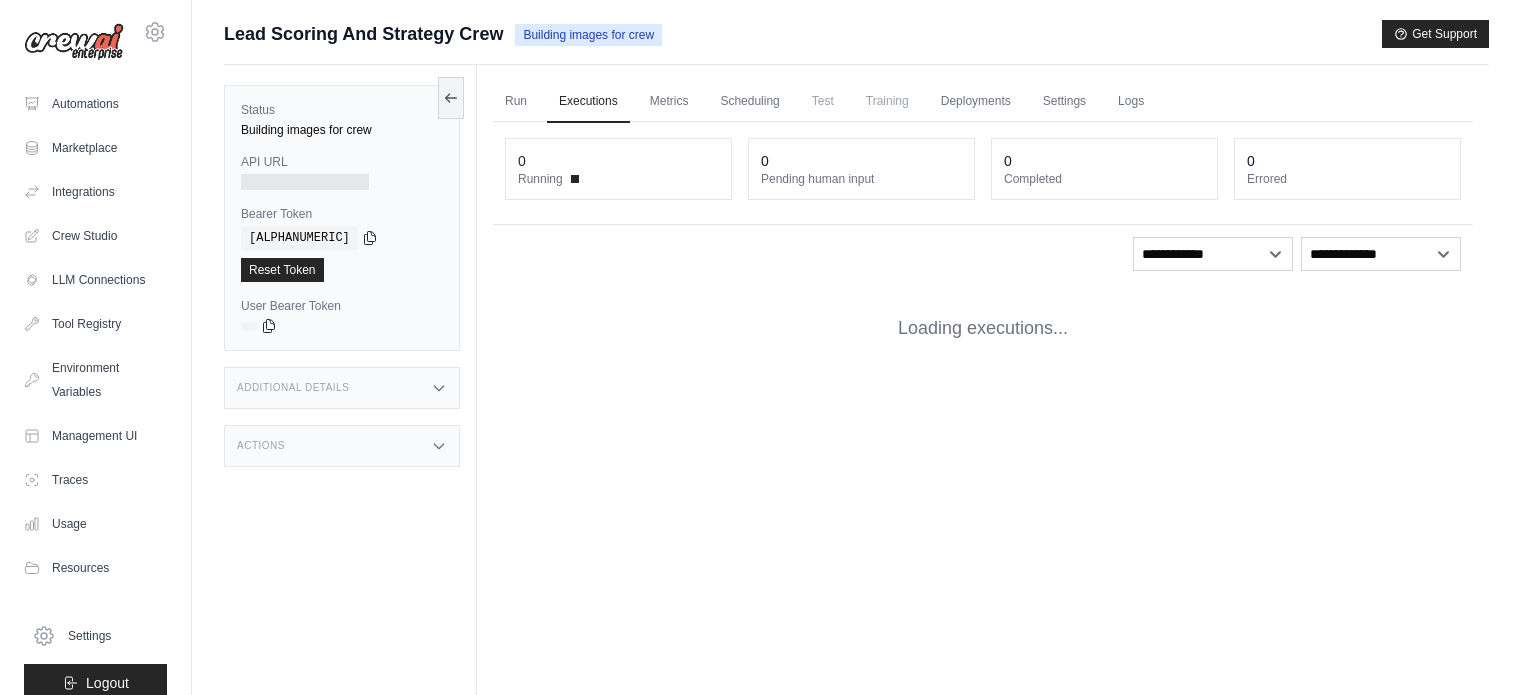 scroll, scrollTop: 0, scrollLeft: 0, axis: both 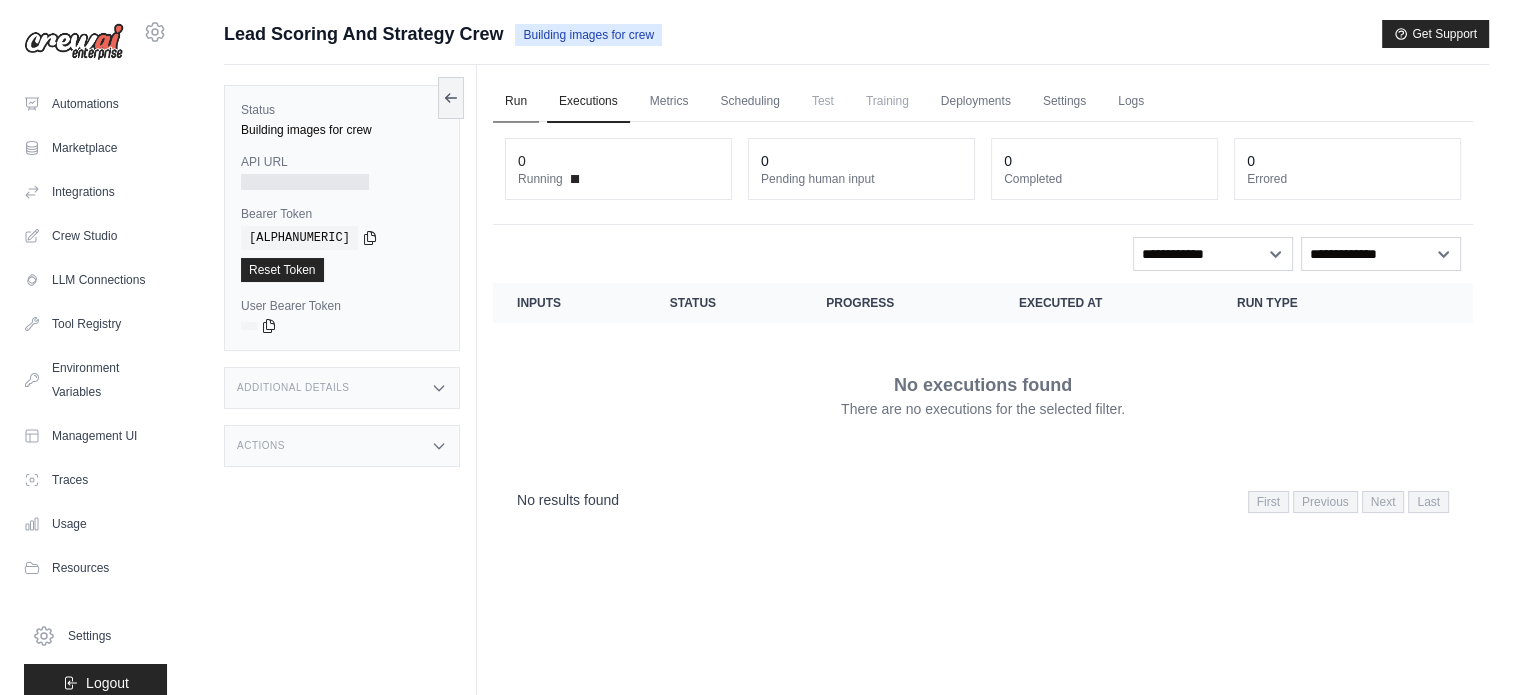 click on "Run" at bounding box center [516, 102] 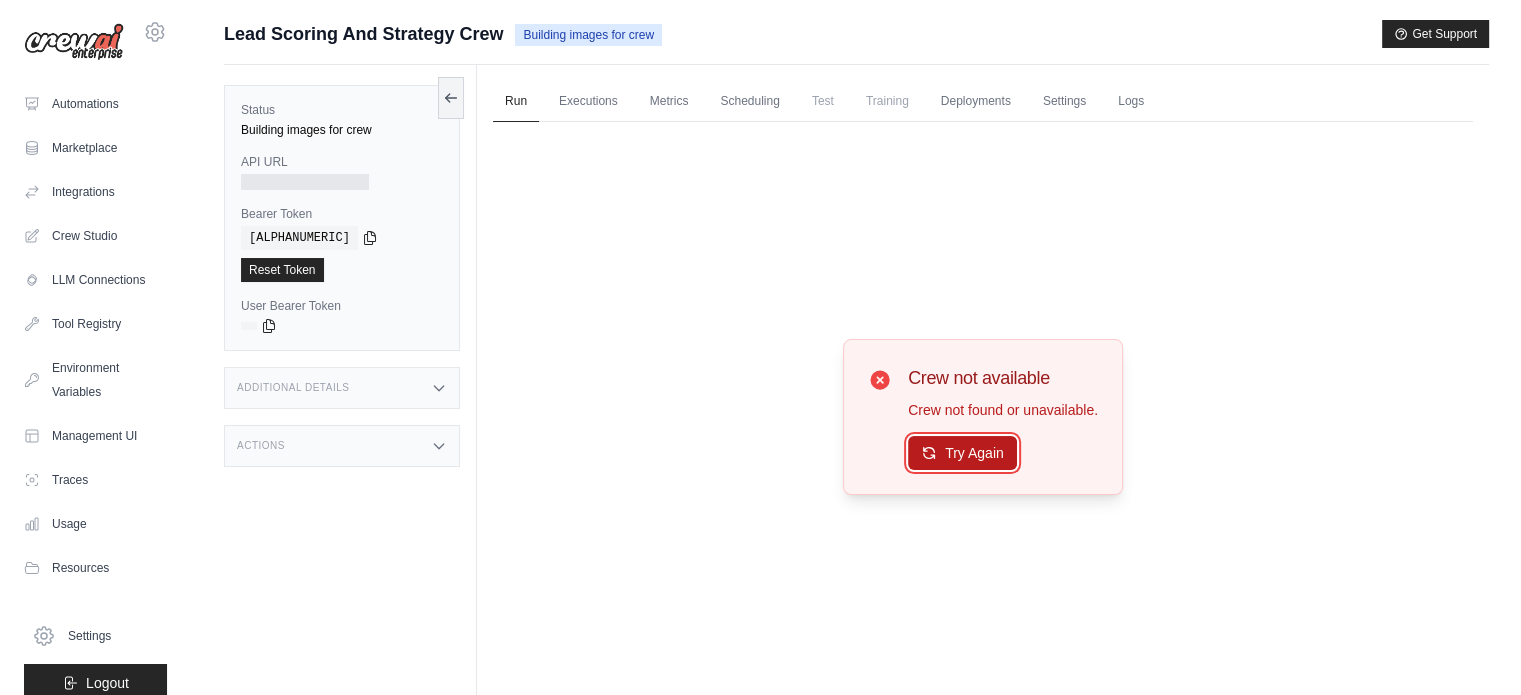 click on "Try Again" at bounding box center (962, 453) 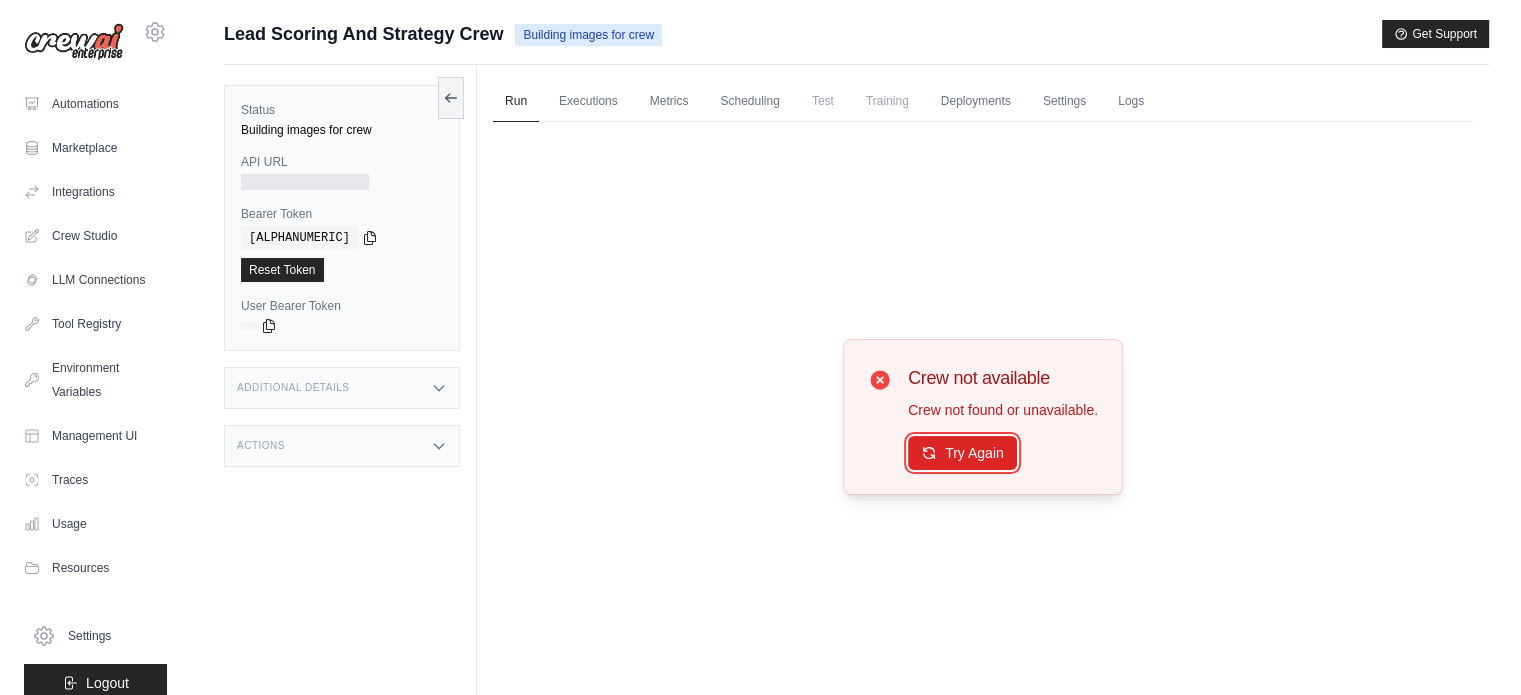 click on "Try Again" at bounding box center (962, 453) 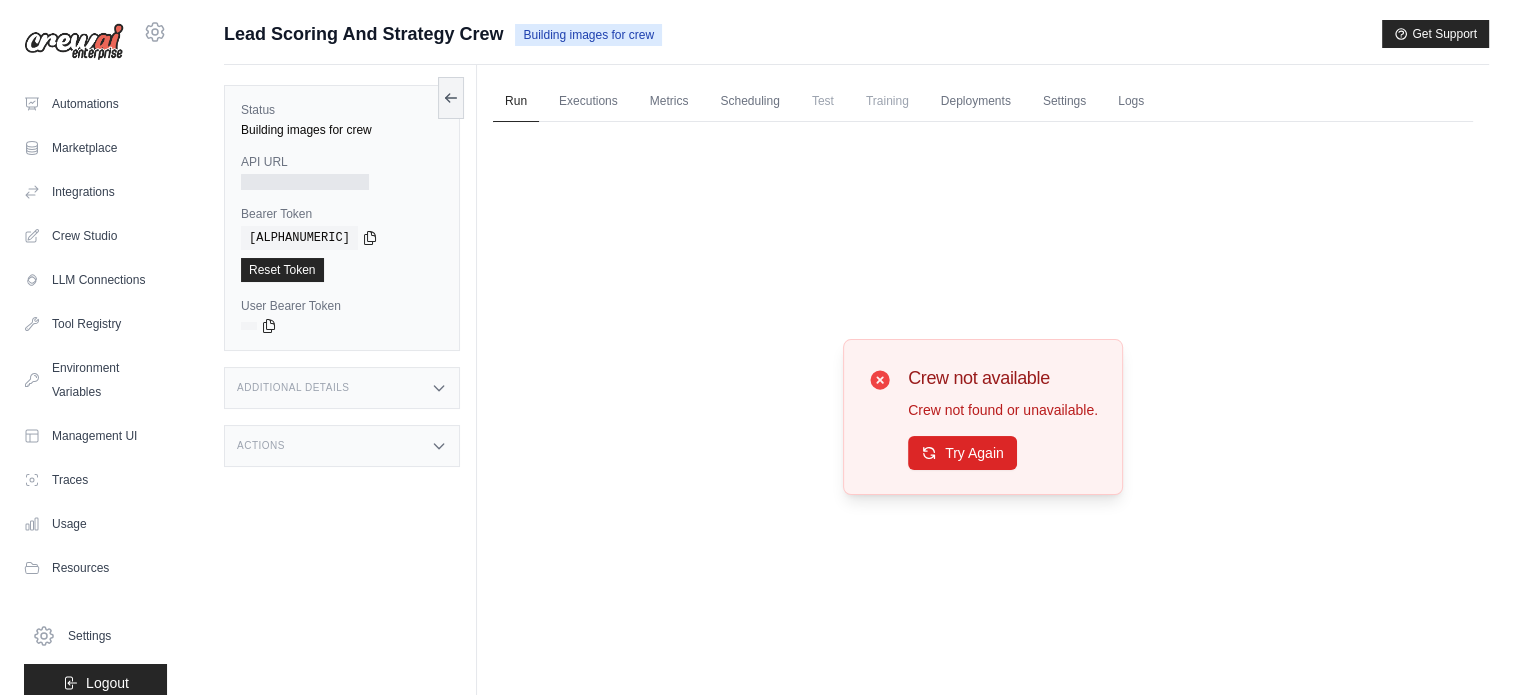 click on "Building images for crew" at bounding box center (588, 35) 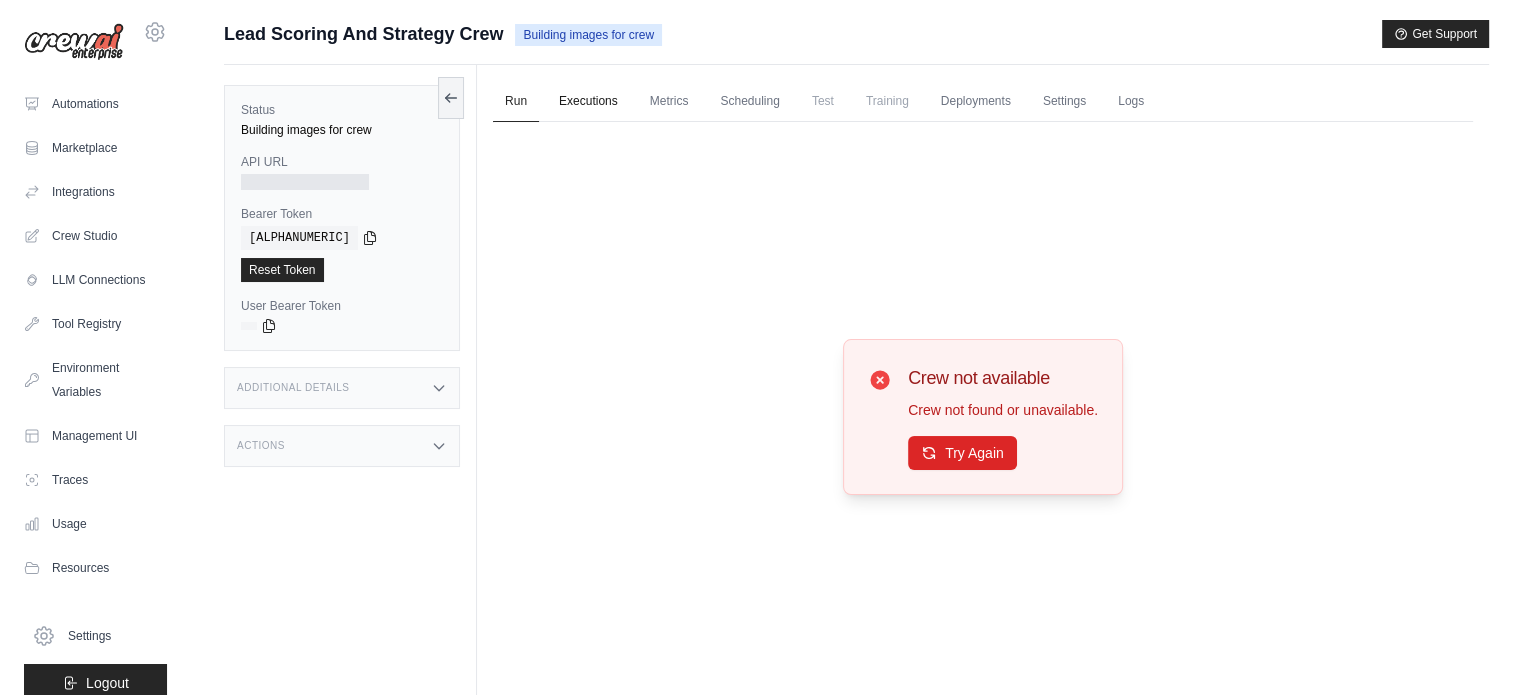 click on "Executions" at bounding box center (588, 102) 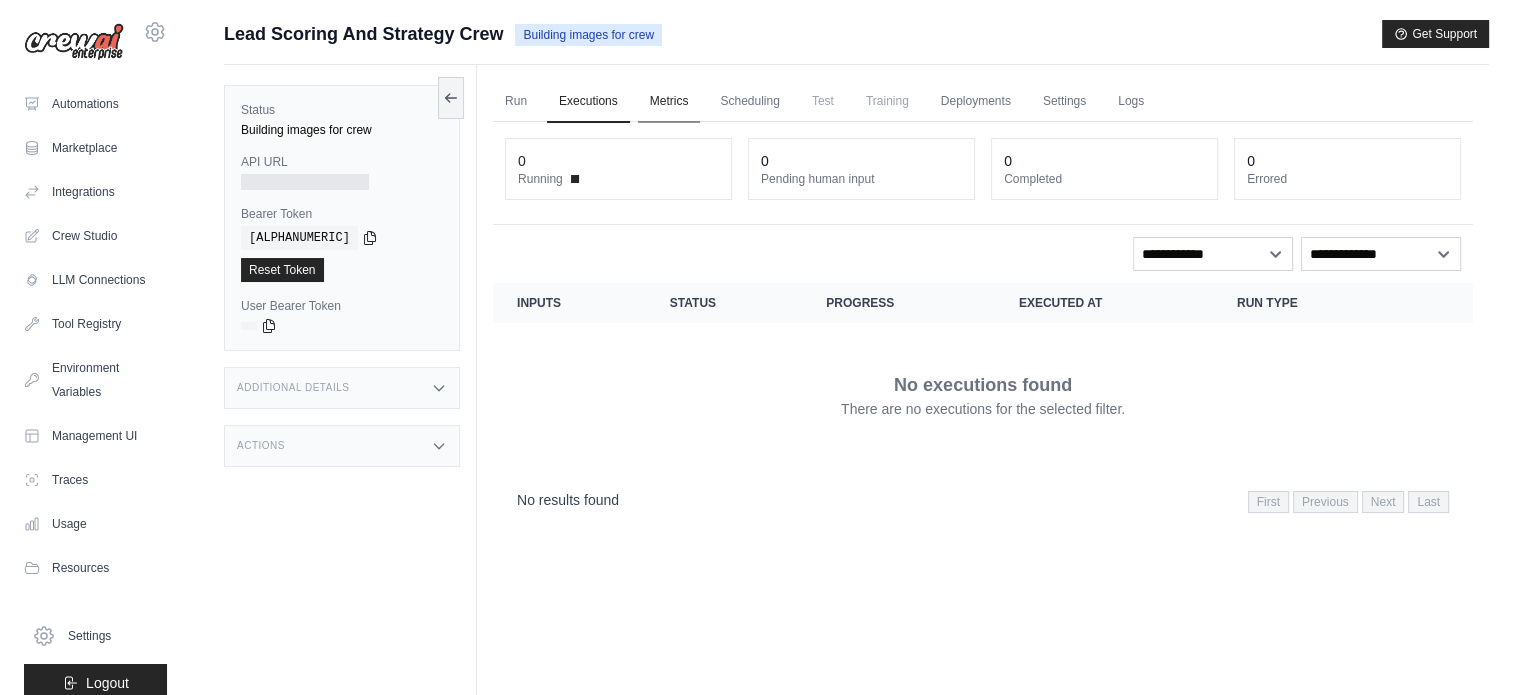 click on "Run
Executions
Metrics
Scheduling
Test
Training
Deployments
Settings
Logs" at bounding box center [983, 101] 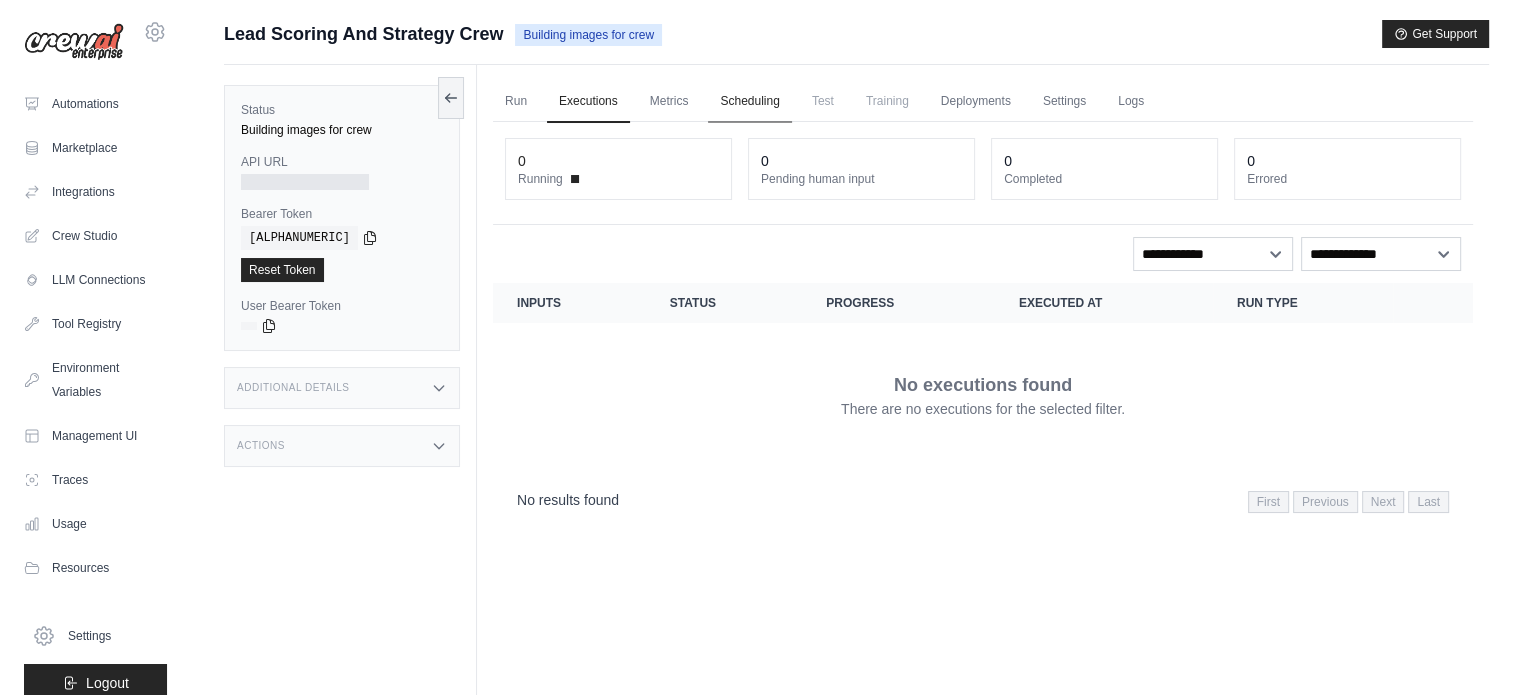 click on "Scheduling" at bounding box center (749, 102) 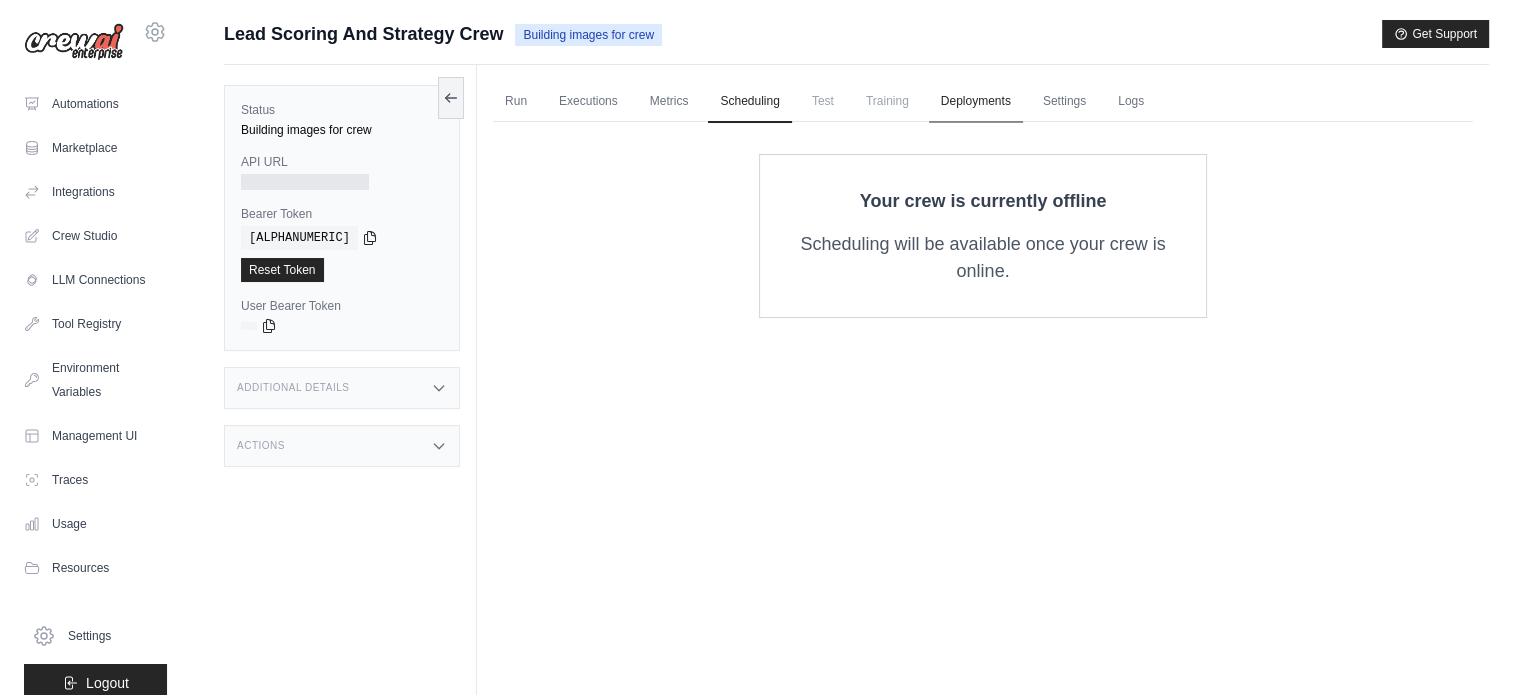 click on "Deployments" at bounding box center [976, 102] 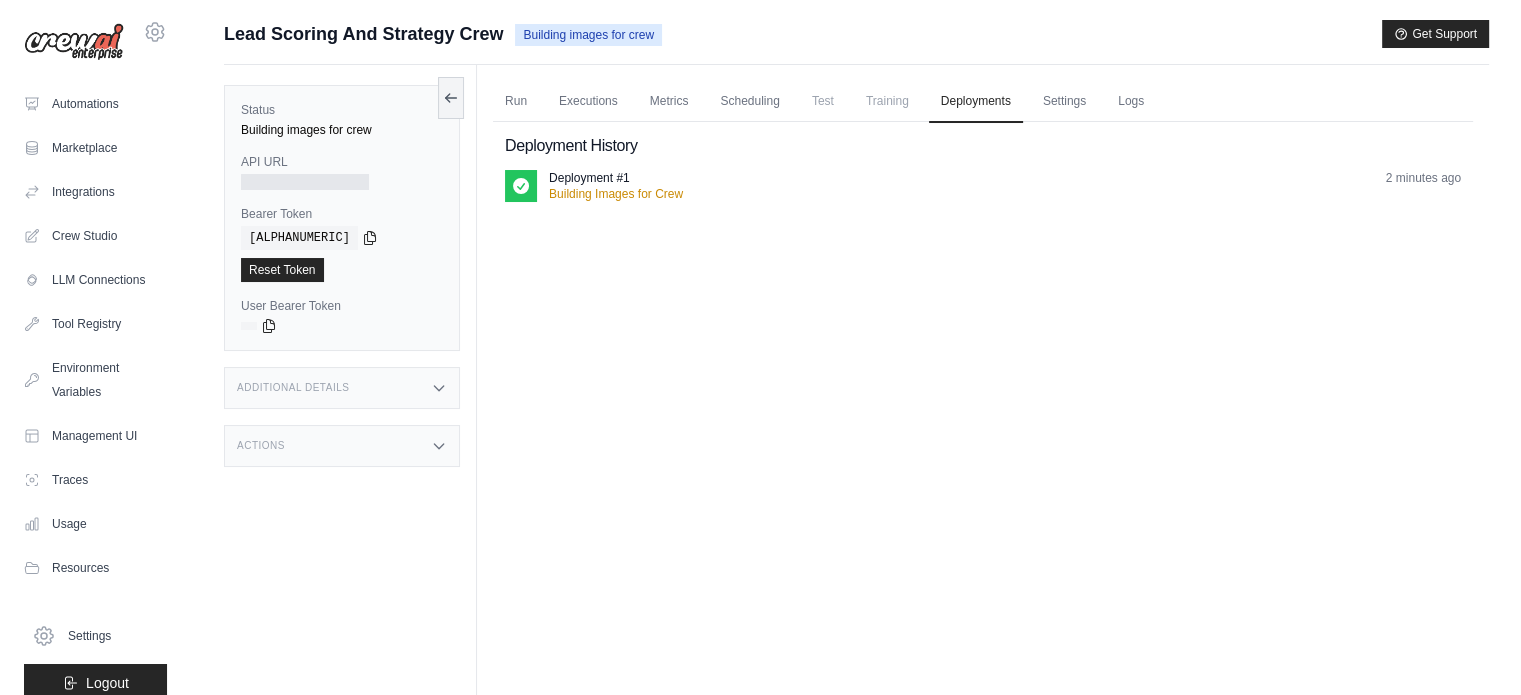 click on "Training" at bounding box center [887, 101] 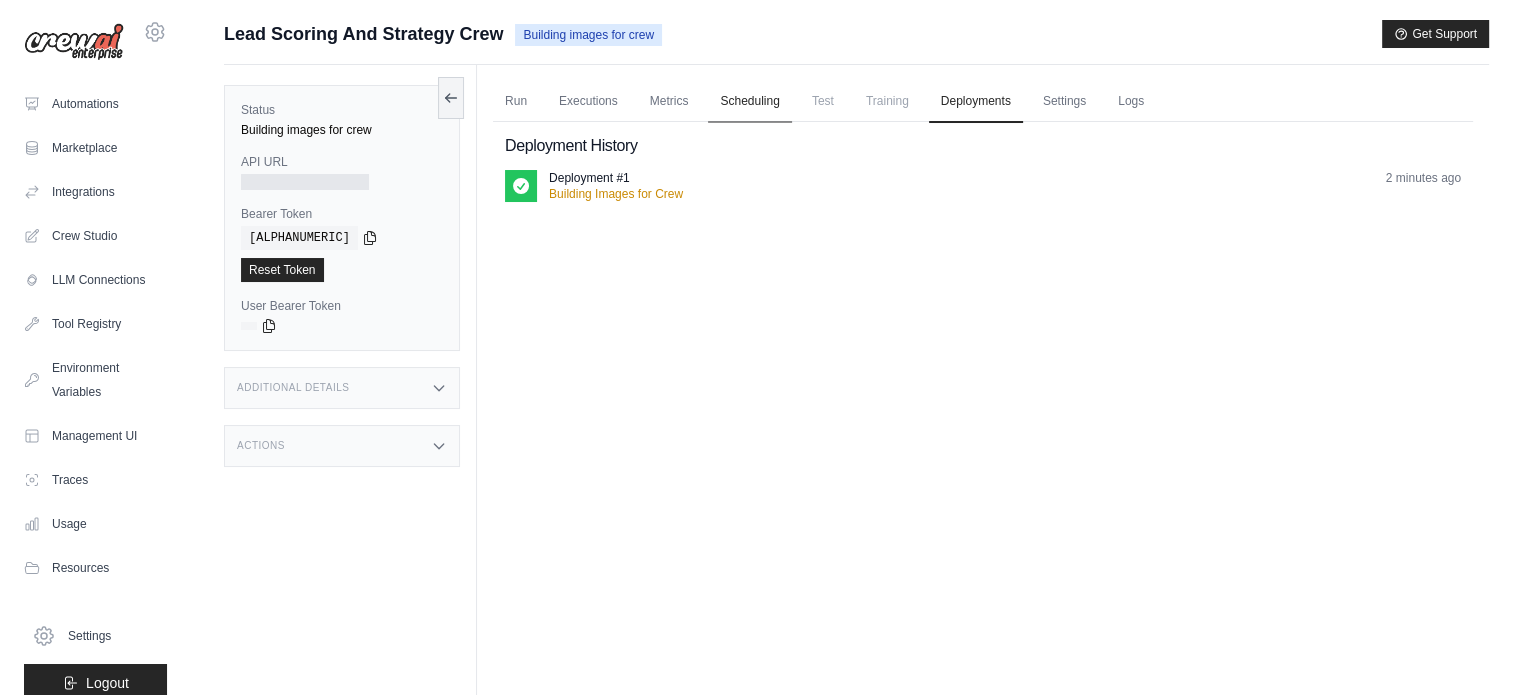 click on "Scheduling" at bounding box center [749, 102] 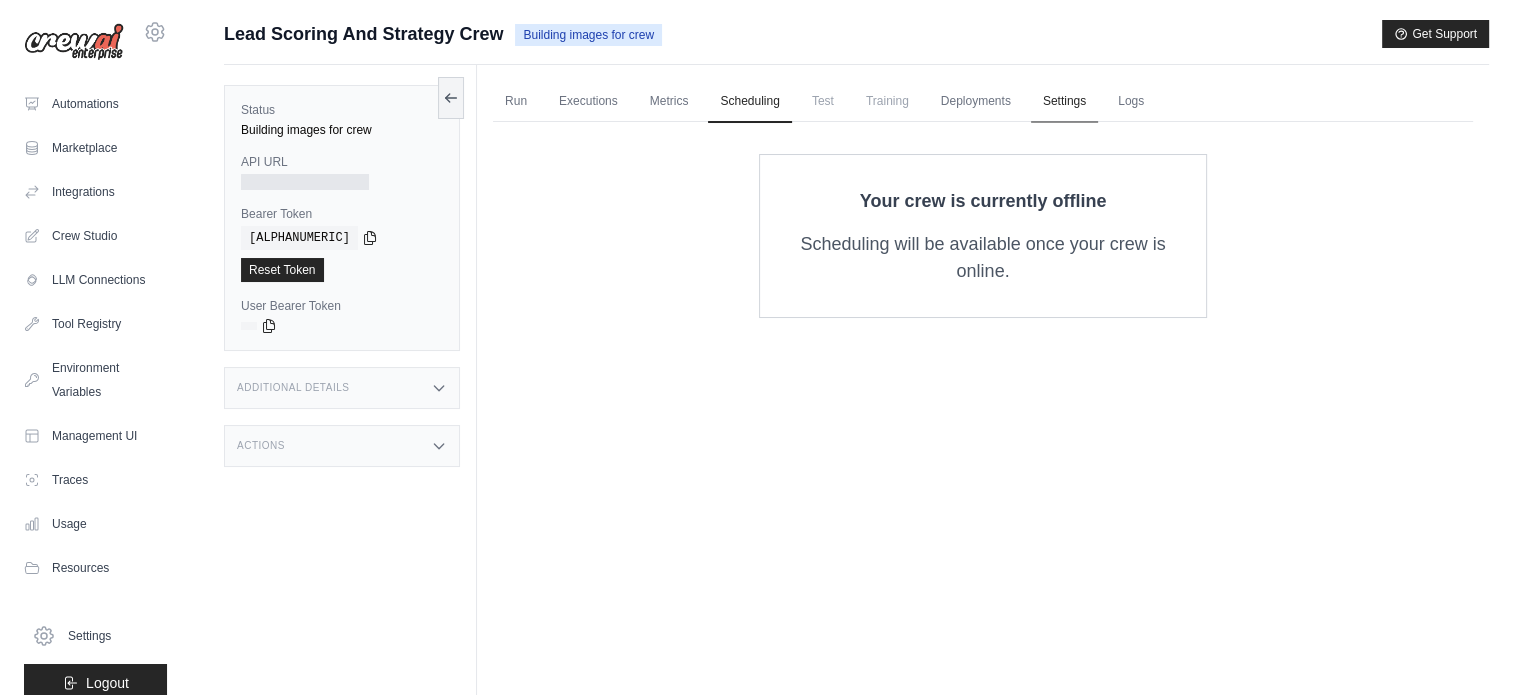 click on "Settings" at bounding box center (1064, 102) 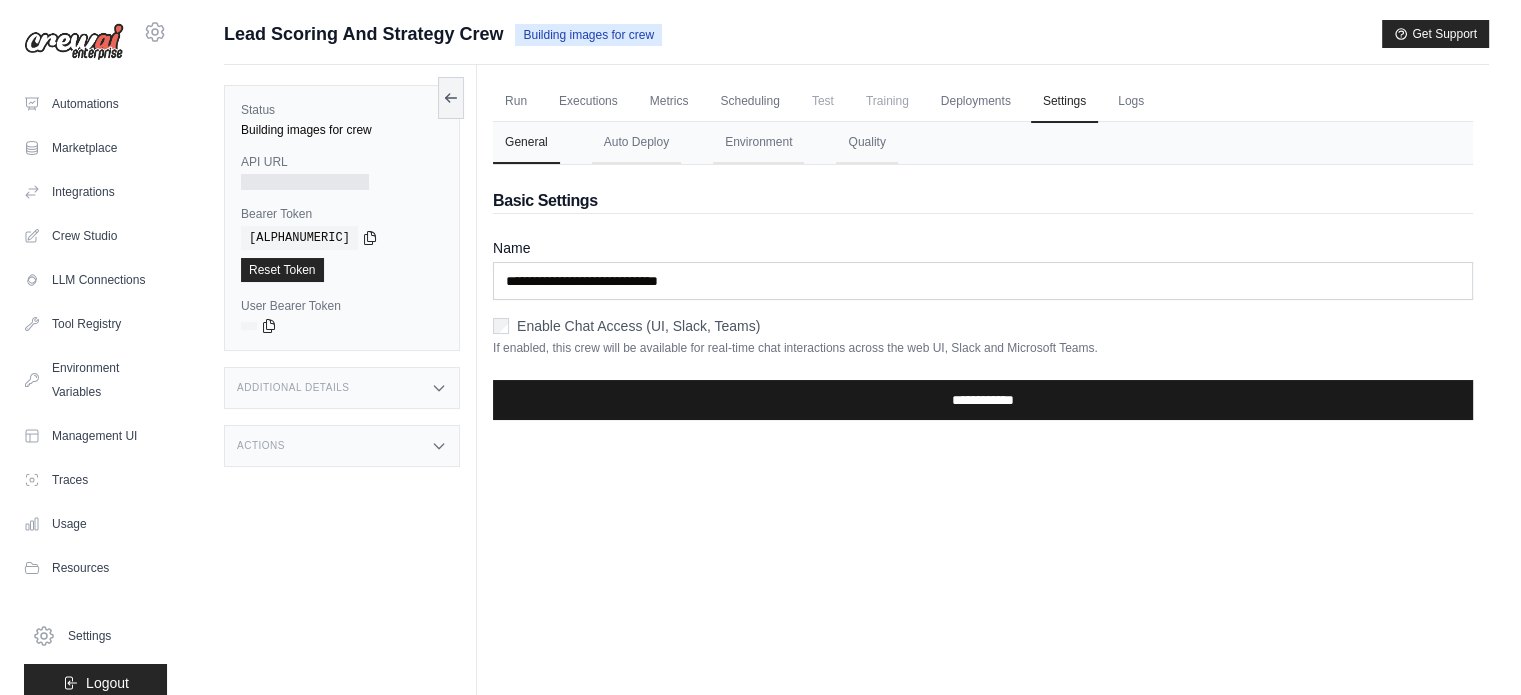 click on "**********" at bounding box center [983, 400] 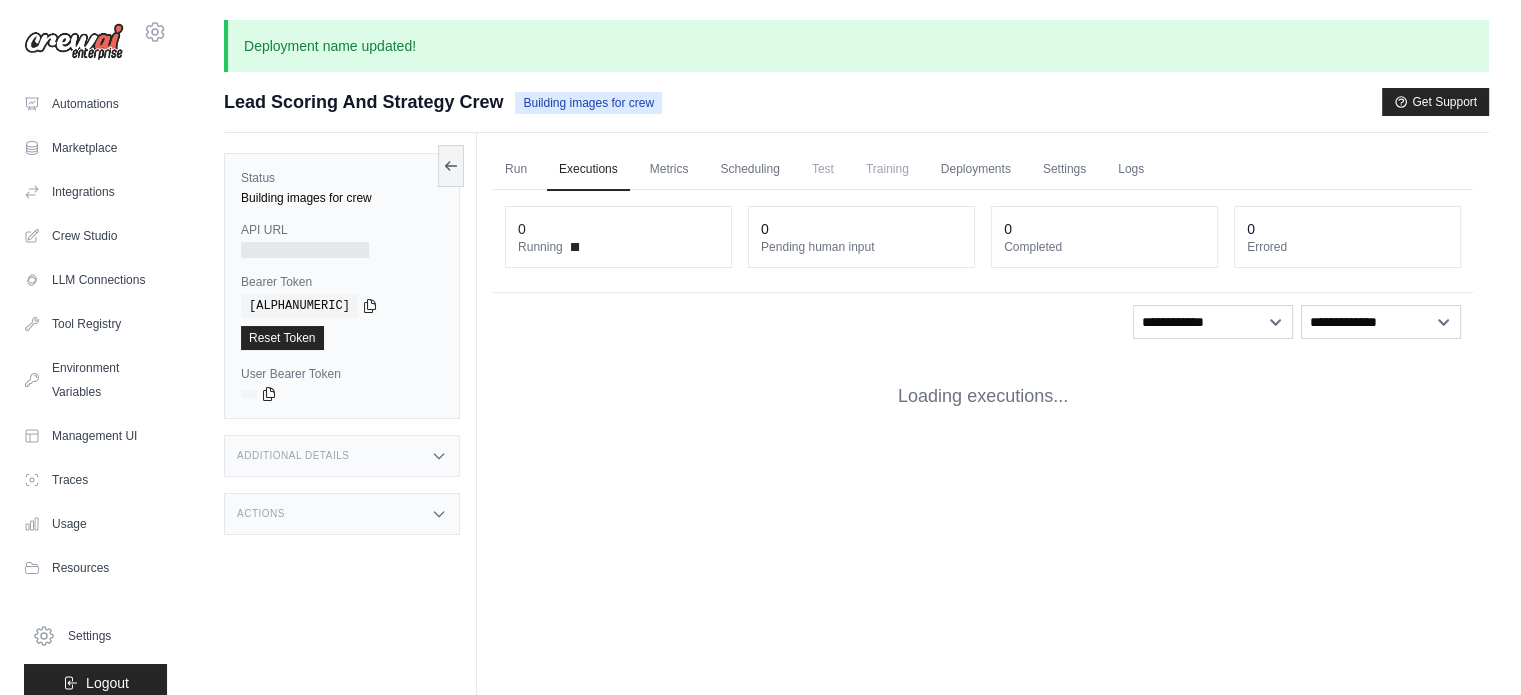 click on "Lead Scoring And Strategy Crew
Building images for crew" at bounding box center [443, 102] 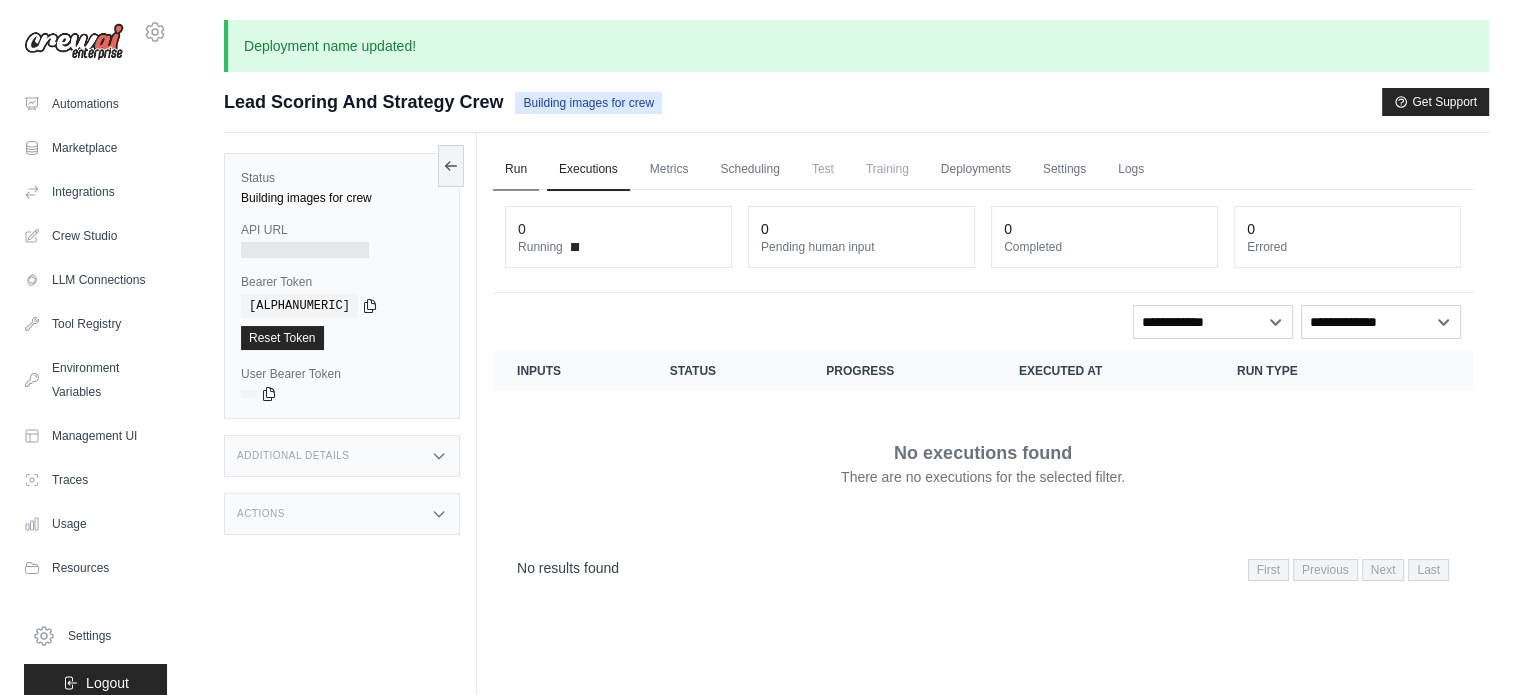 click on "Run" at bounding box center (516, 170) 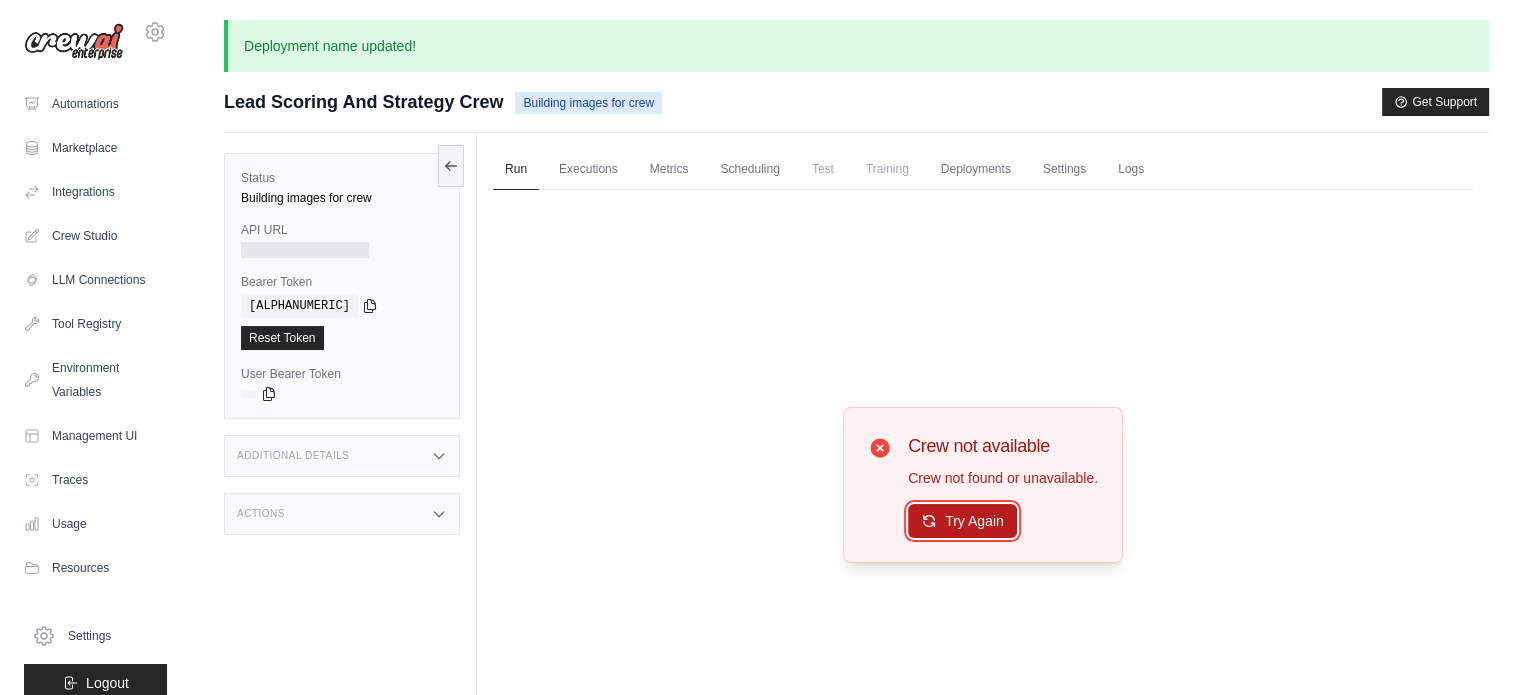 click on "Try Again" at bounding box center [962, 521] 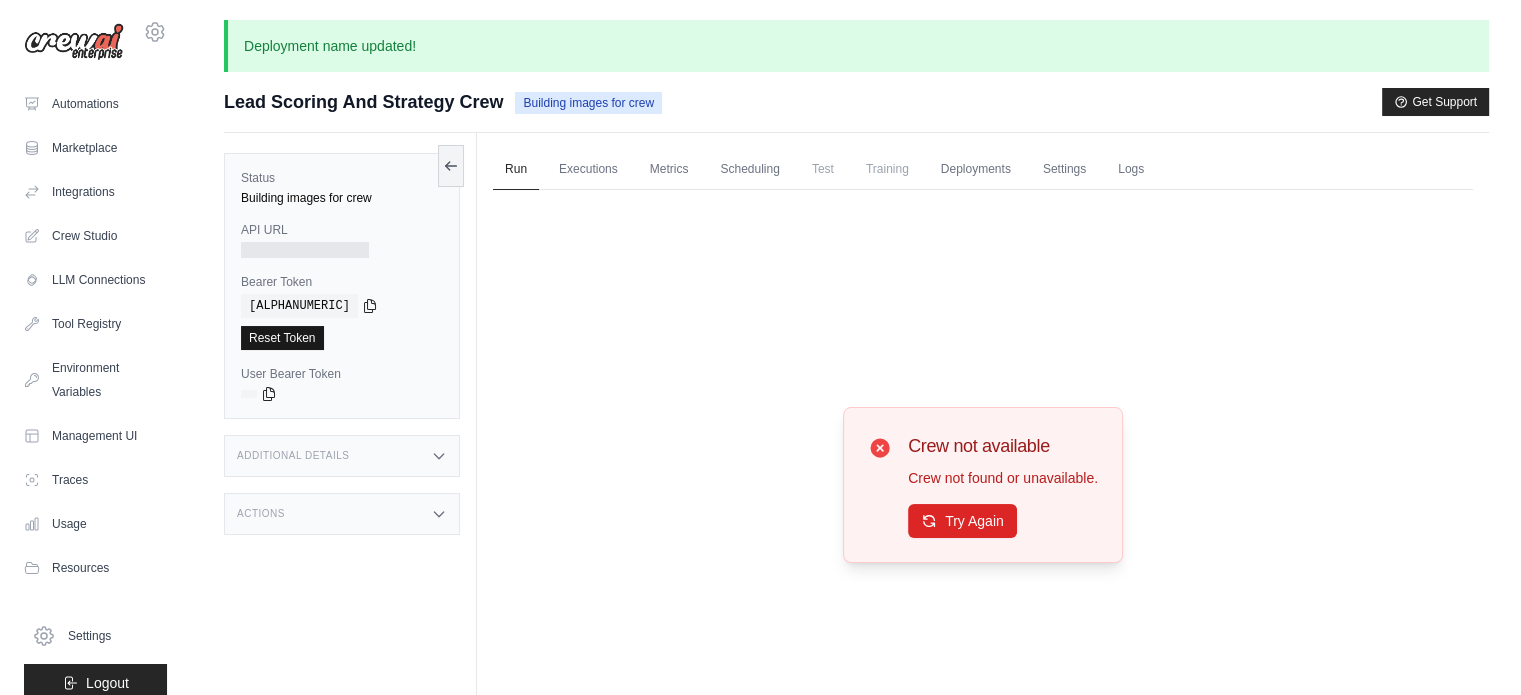 click on "Reset Token" at bounding box center [282, 338] 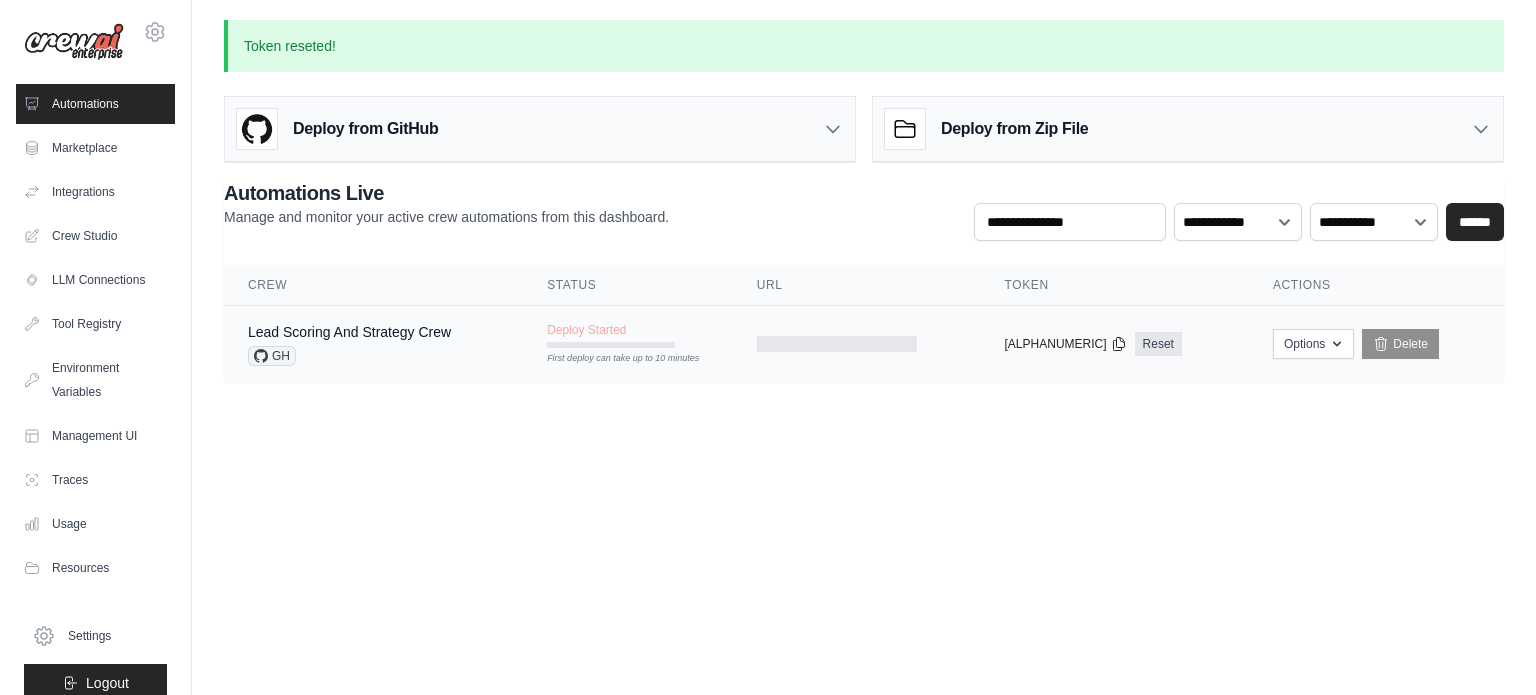 click on "First deploy can take up to 10 minutes" at bounding box center (611, 345) 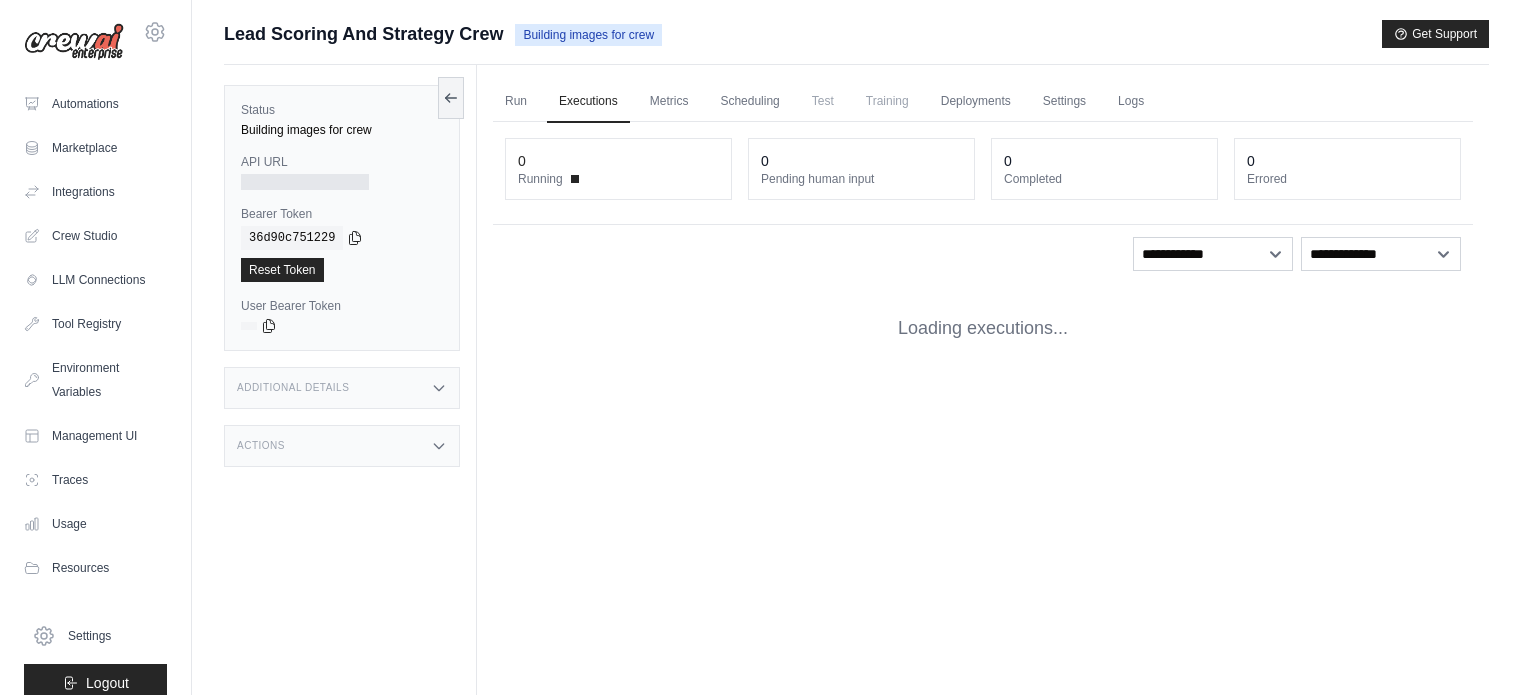 scroll, scrollTop: 0, scrollLeft: 0, axis: both 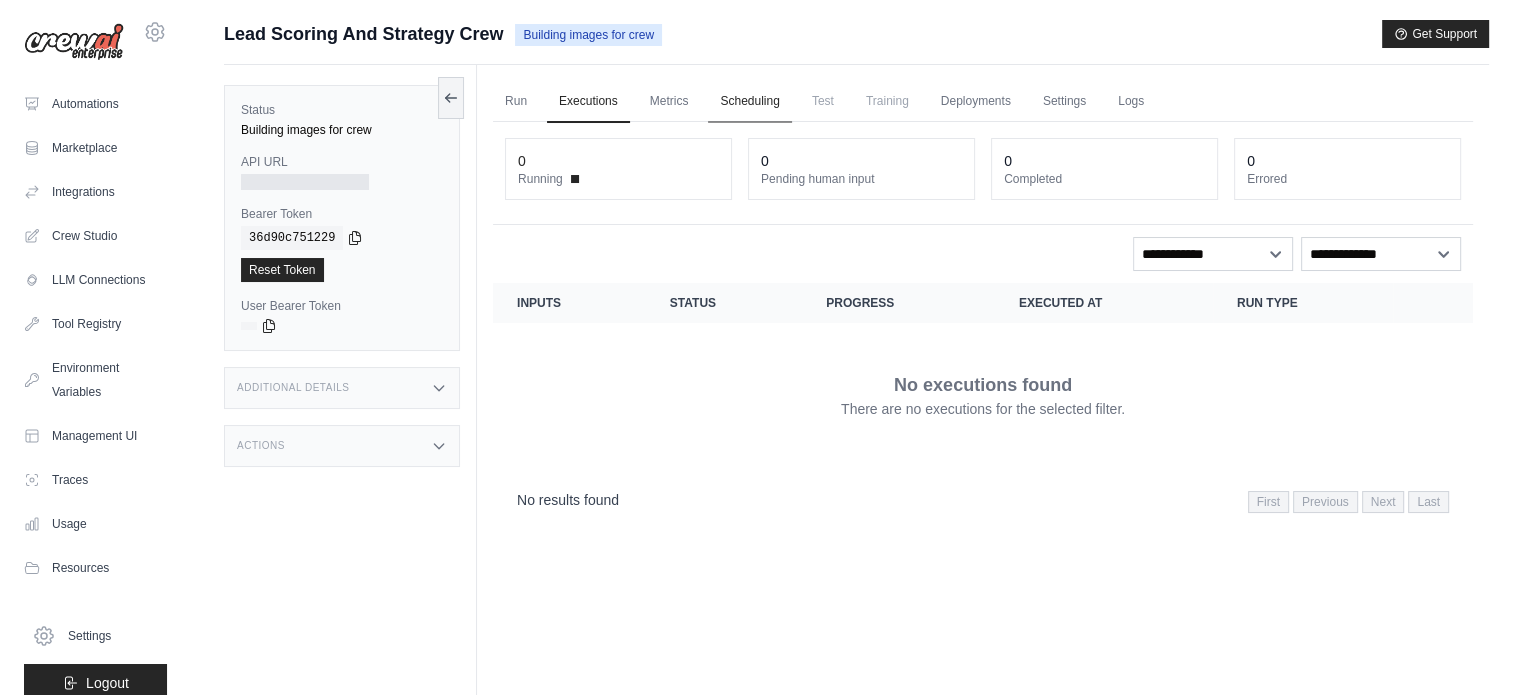 click at bounding box center [451, 98] 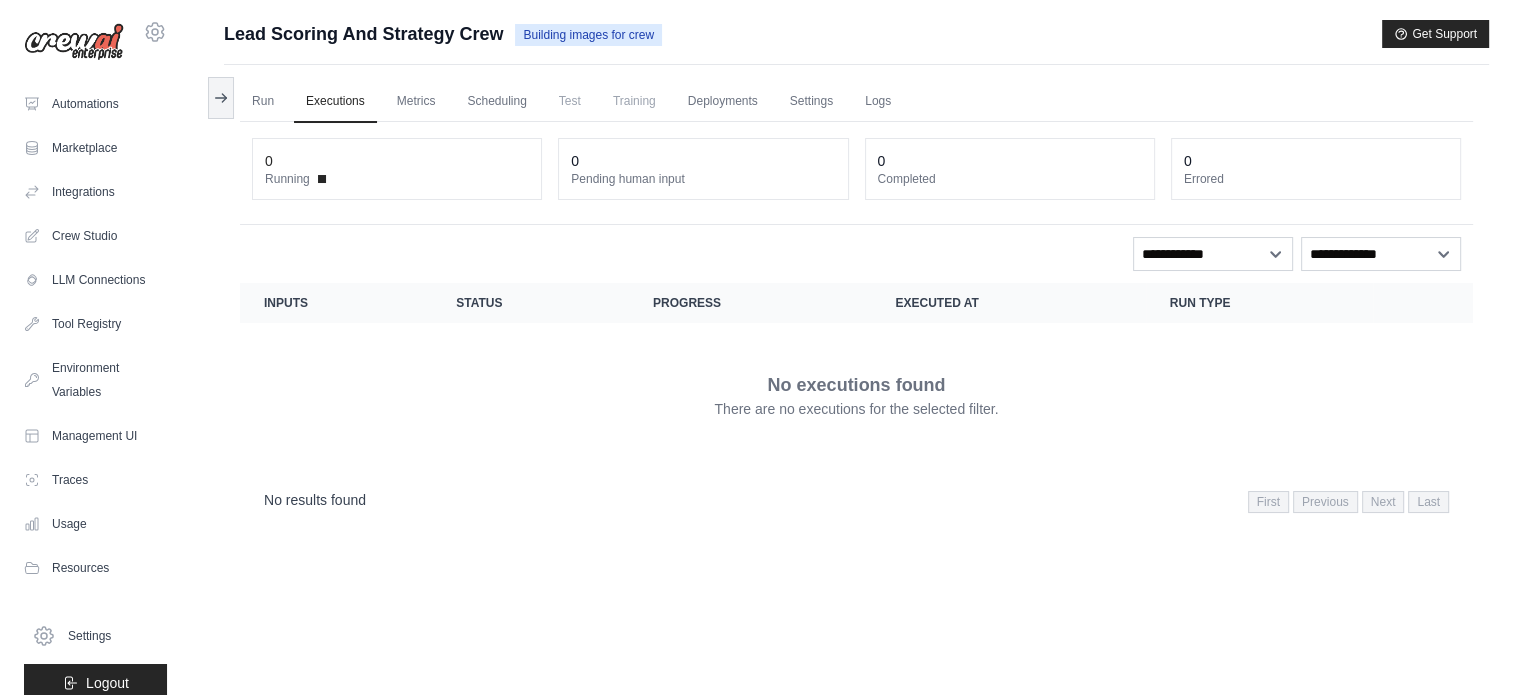 click on "Run
Executions
Metrics
Scheduling
Test
Training
Deployments
Settings
Logs
0
Running
0
Pending human input
0" at bounding box center (856, 412) 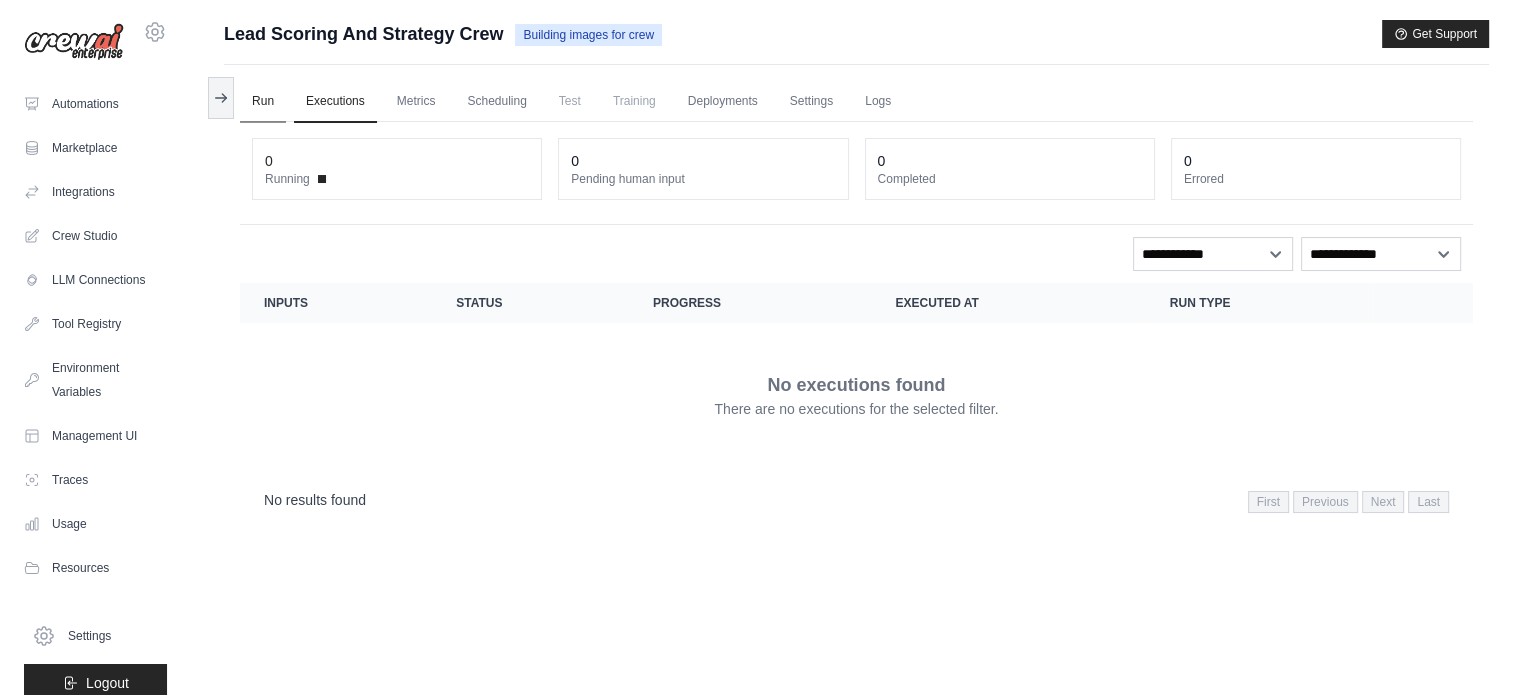 click on "Run" at bounding box center [263, 102] 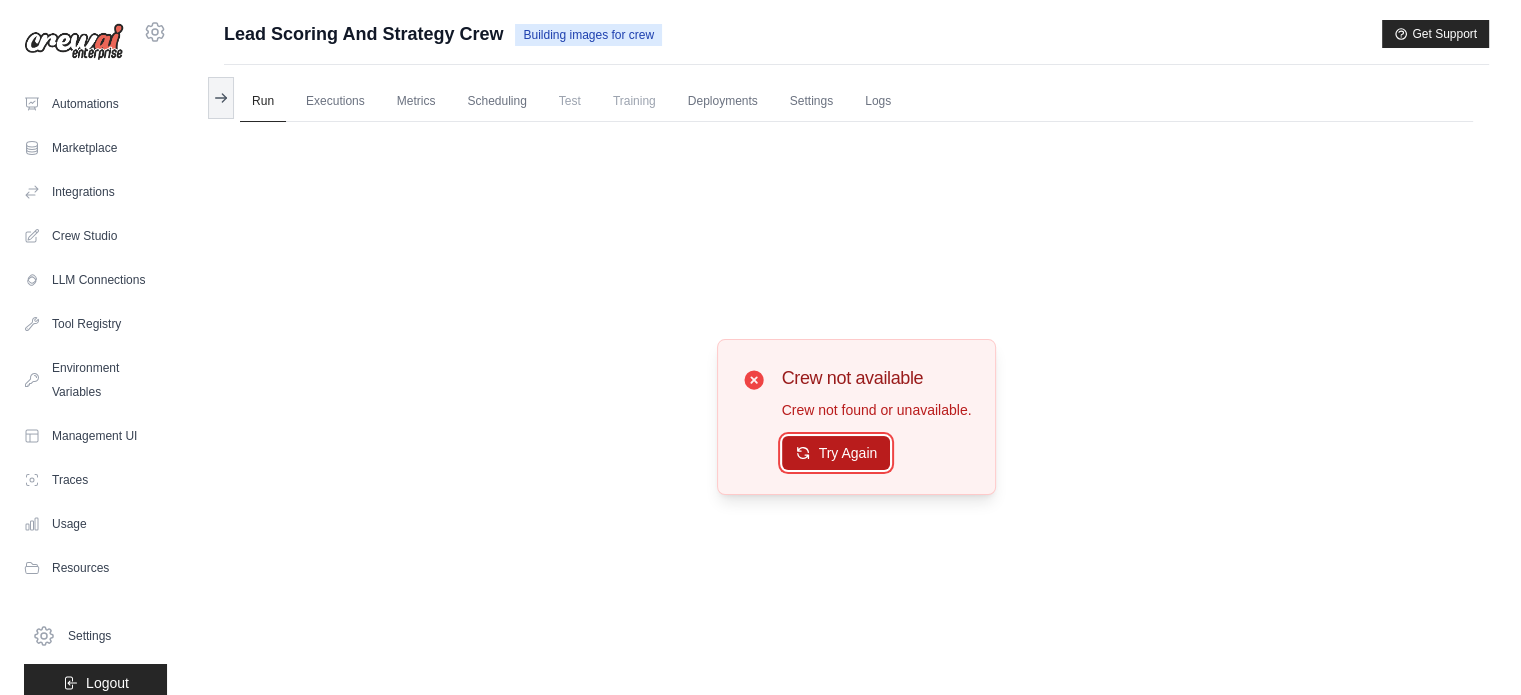 click on "Try Again" at bounding box center [836, 453] 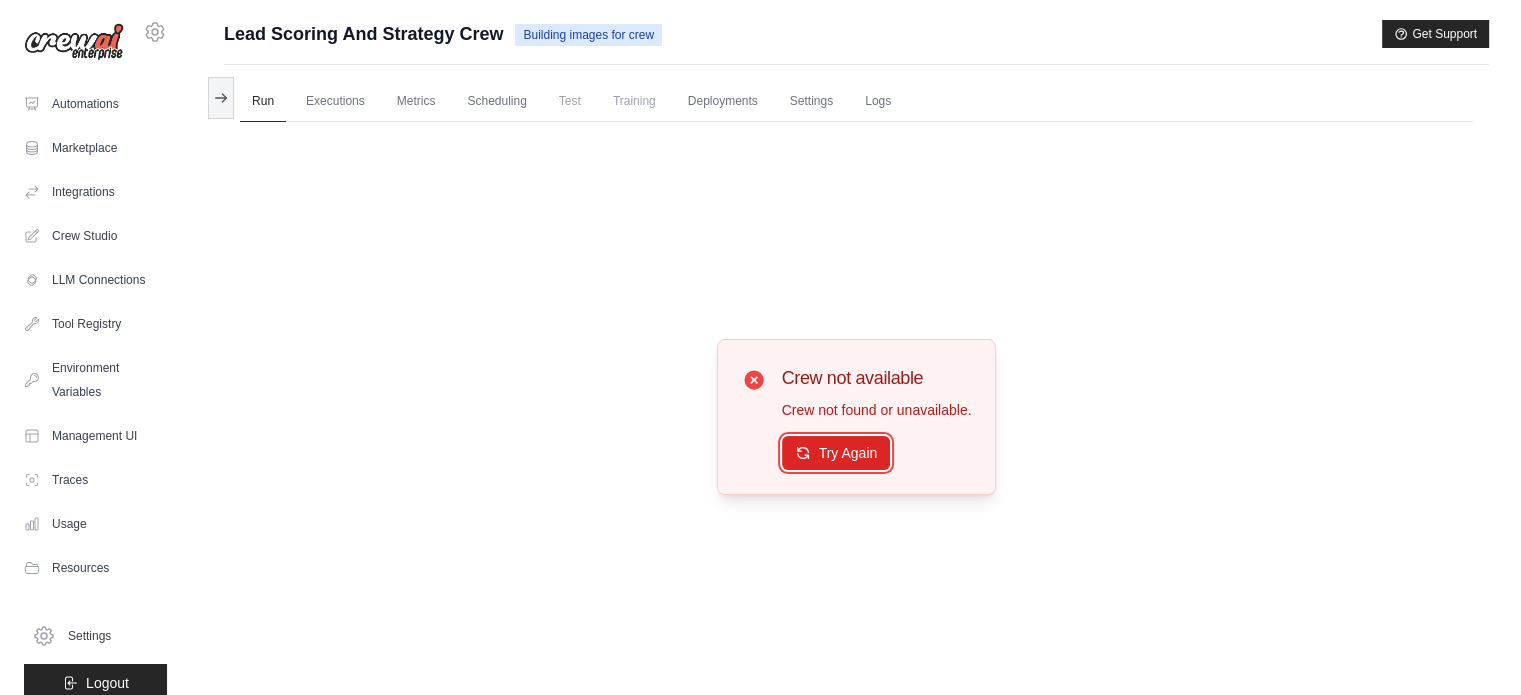 click on "Try Again" at bounding box center [836, 453] 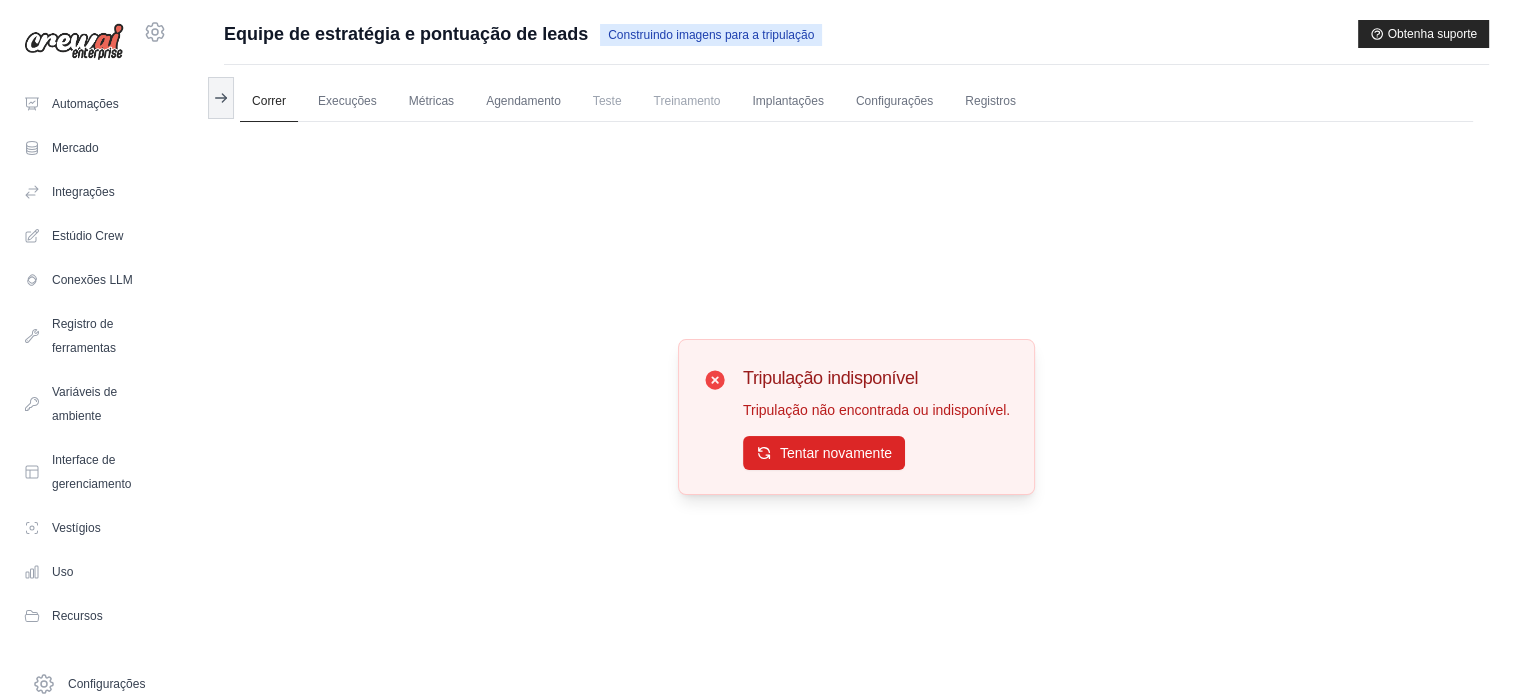 click on "Tripulação indisponível Tripulação não encontrada ou indisponível. Tentar novamente" at bounding box center [856, 417] 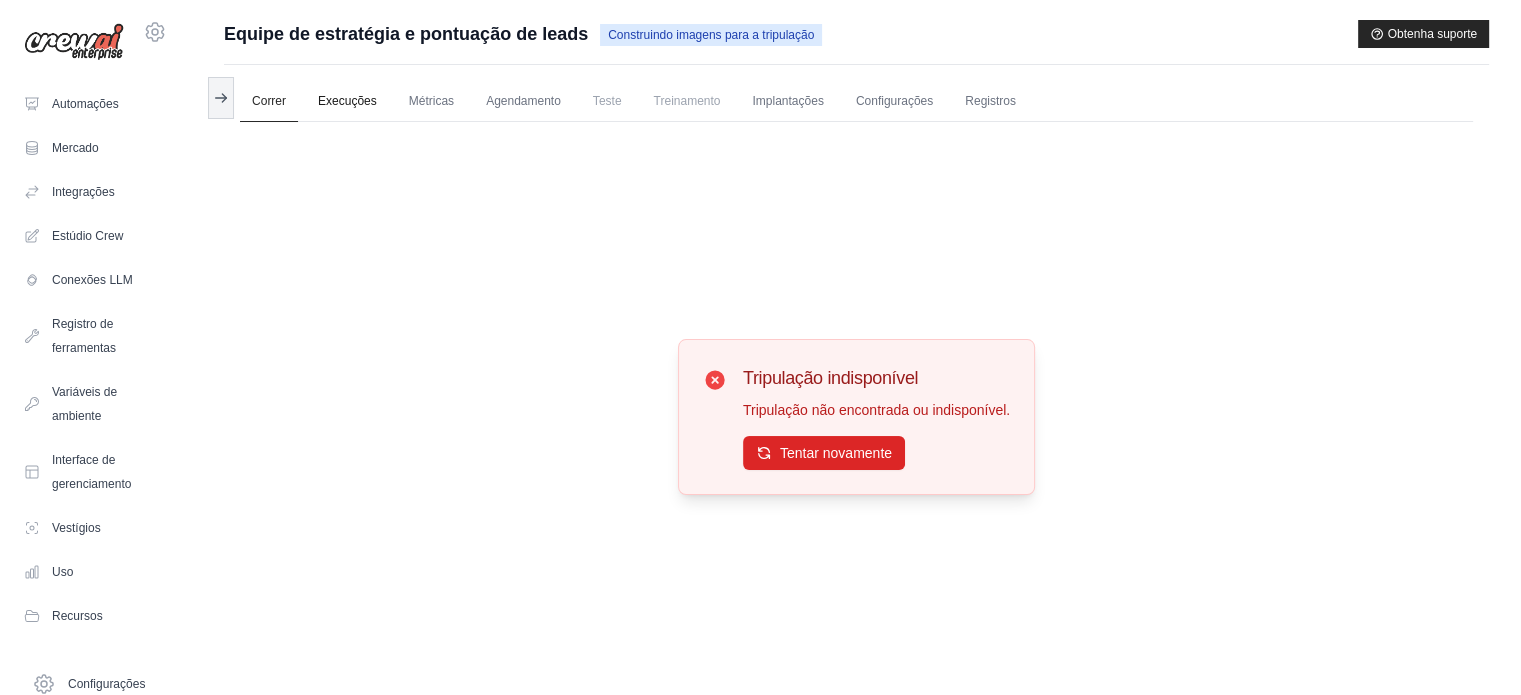click on "Execuções" at bounding box center (347, 101) 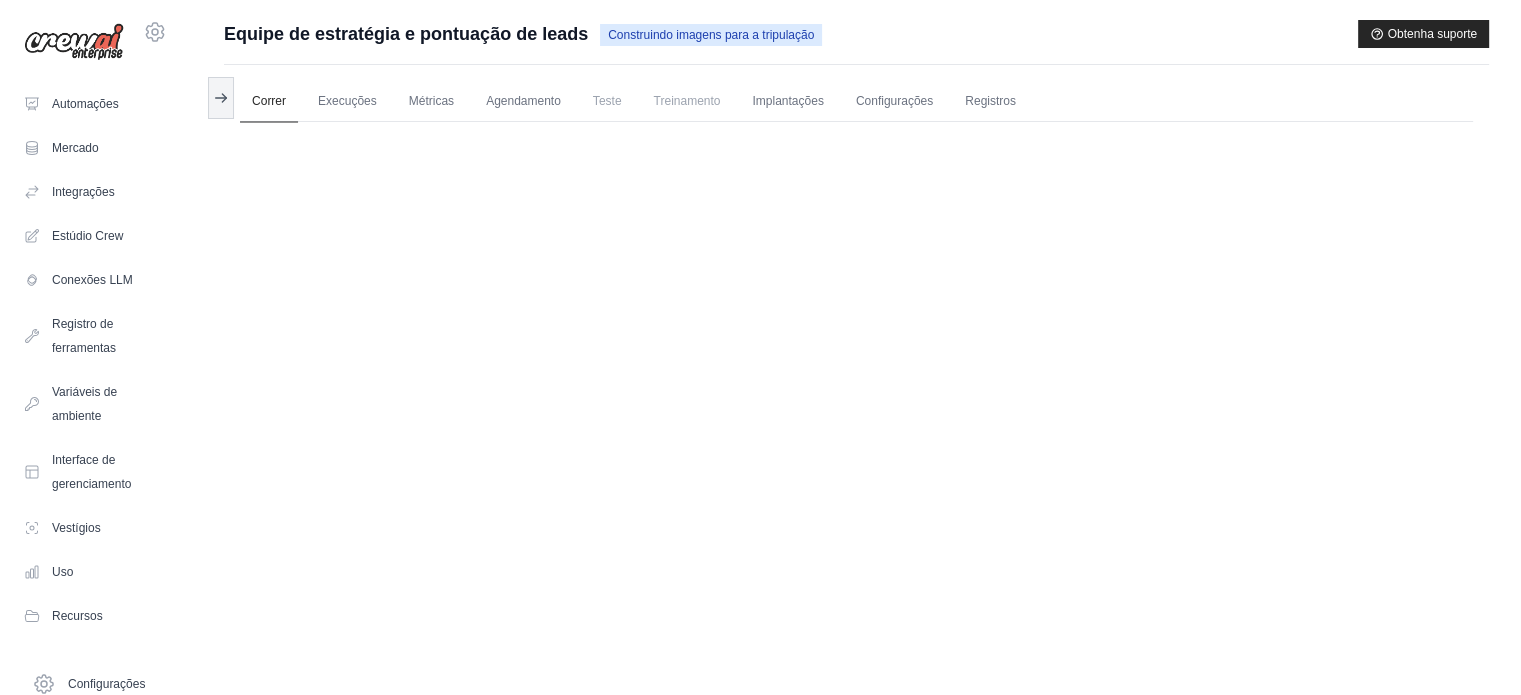 click on "Correr" at bounding box center (269, 101) 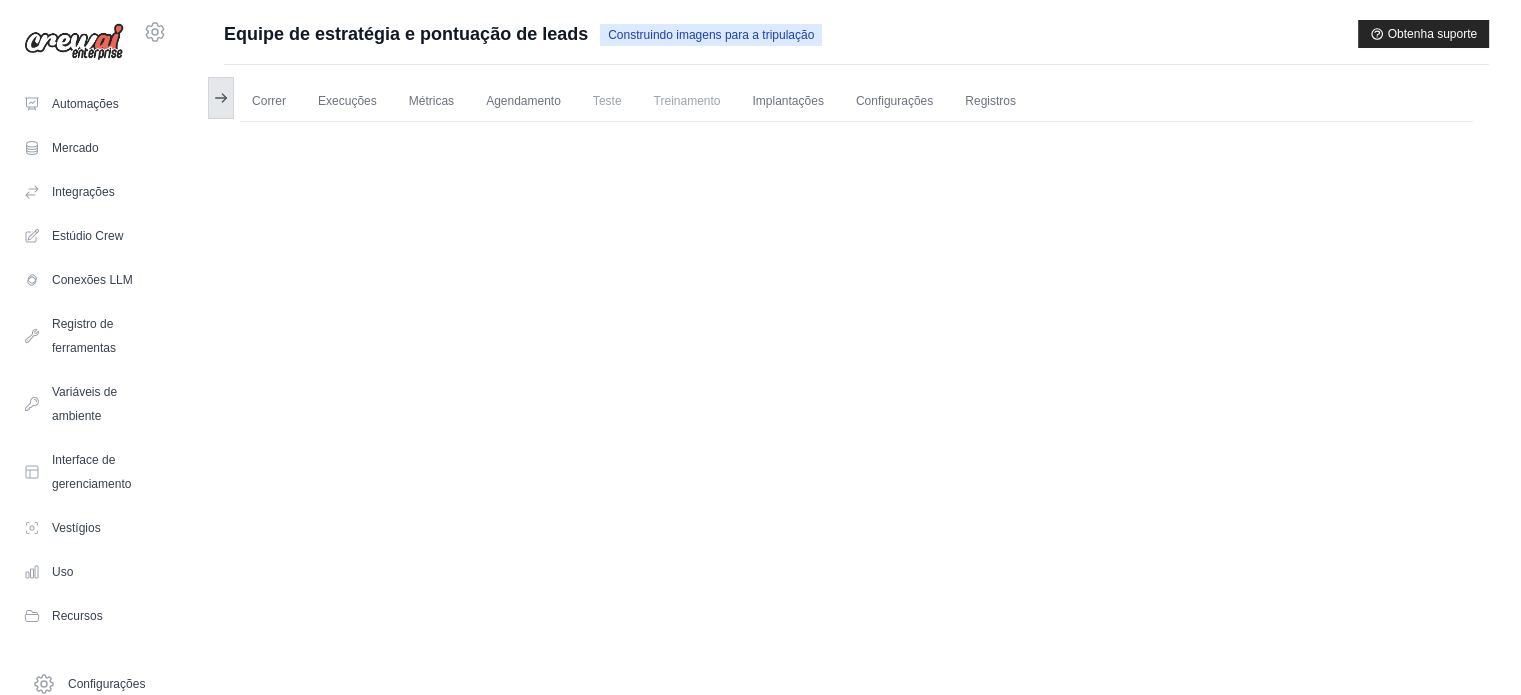click 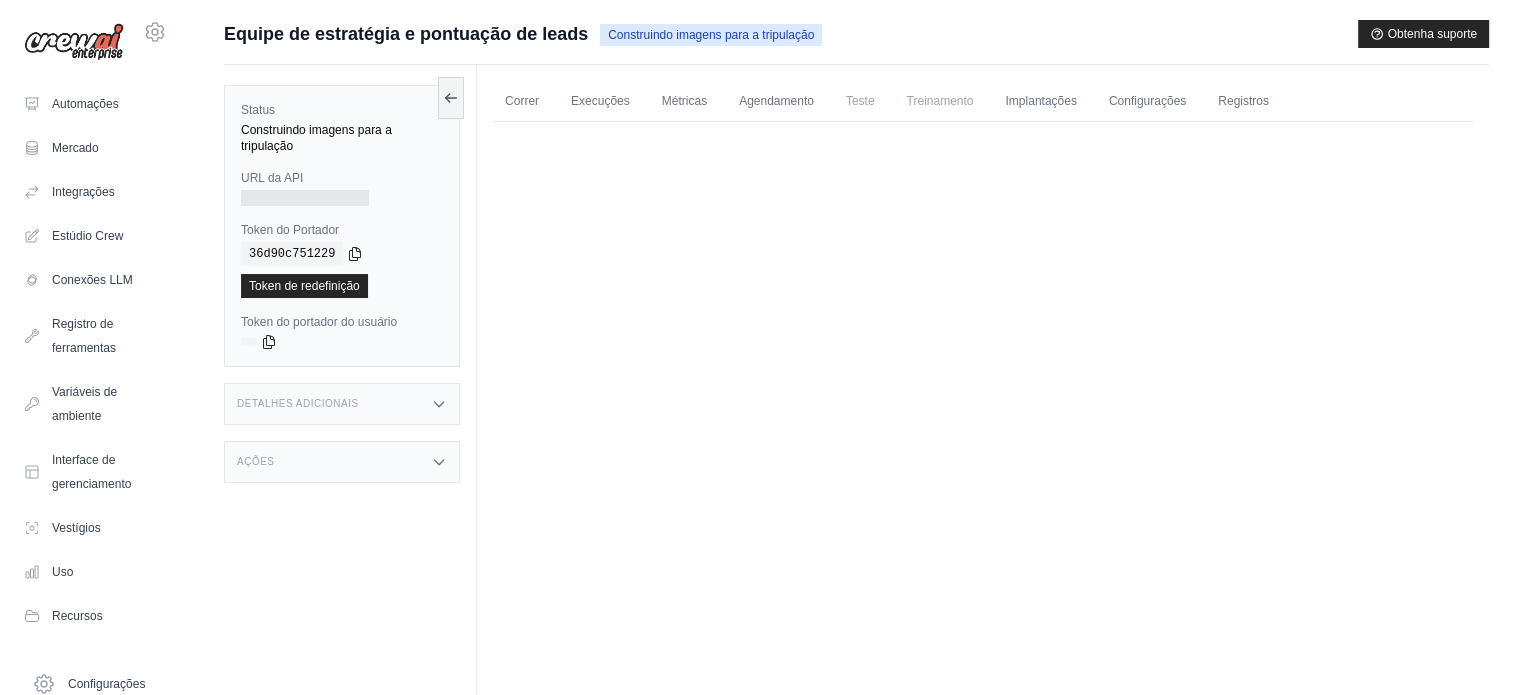 click 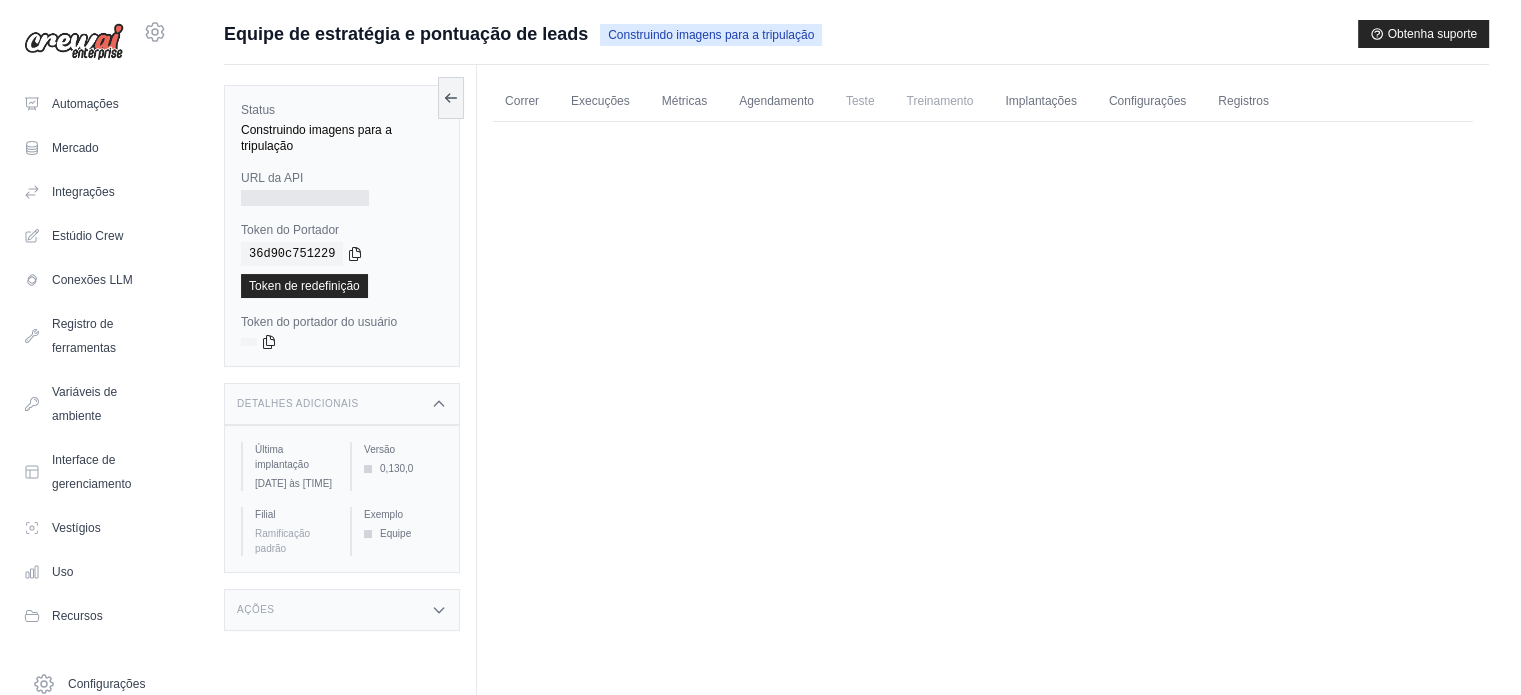 click on "Detalhes adicionais" at bounding box center (342, 404) 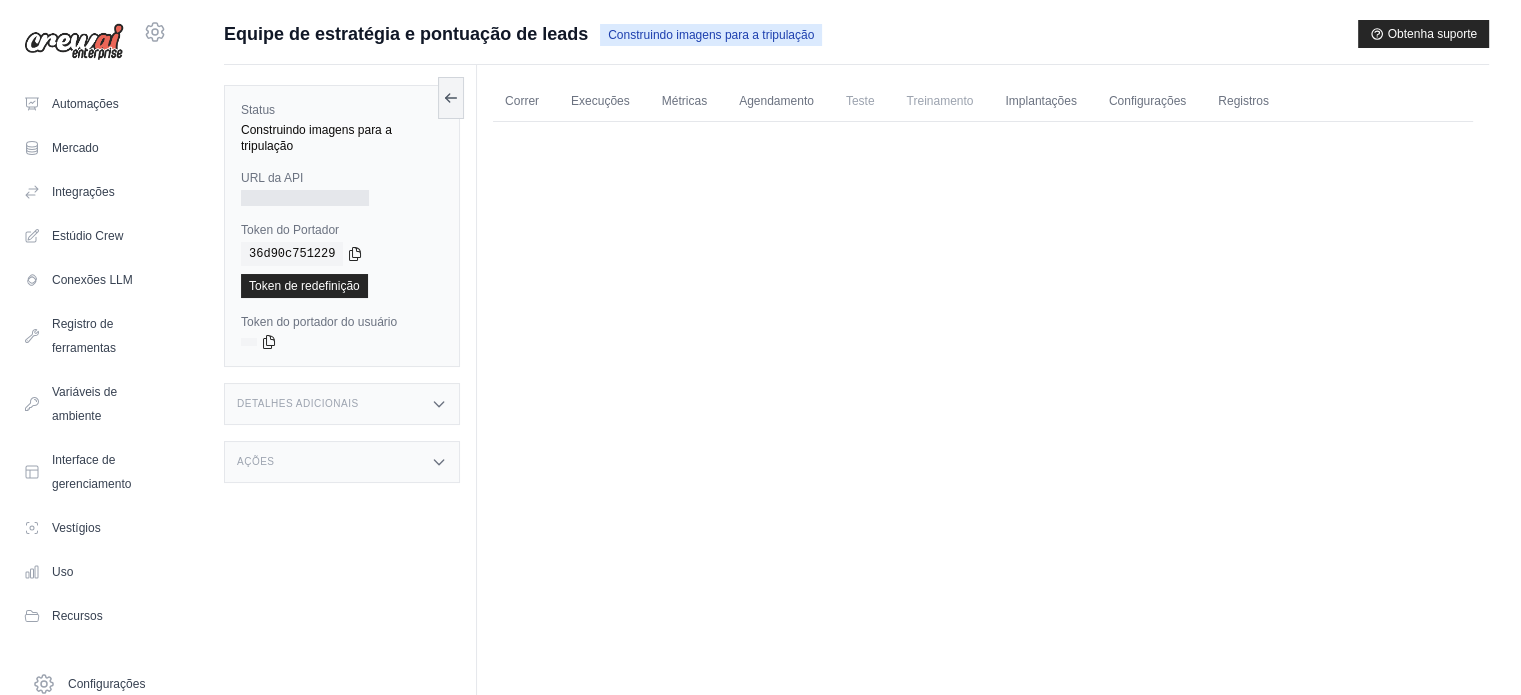 click on "Ações" at bounding box center (342, 462) 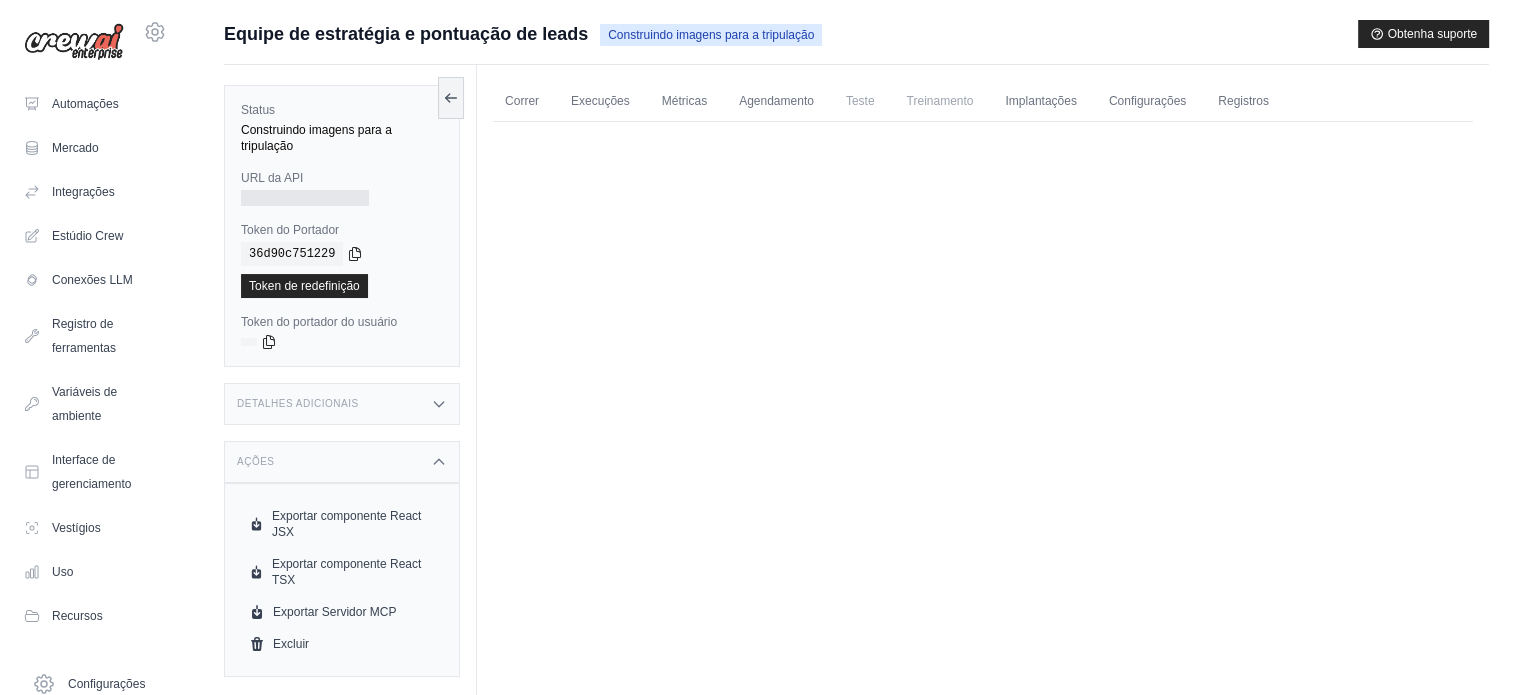 click on "Ações" at bounding box center [342, 462] 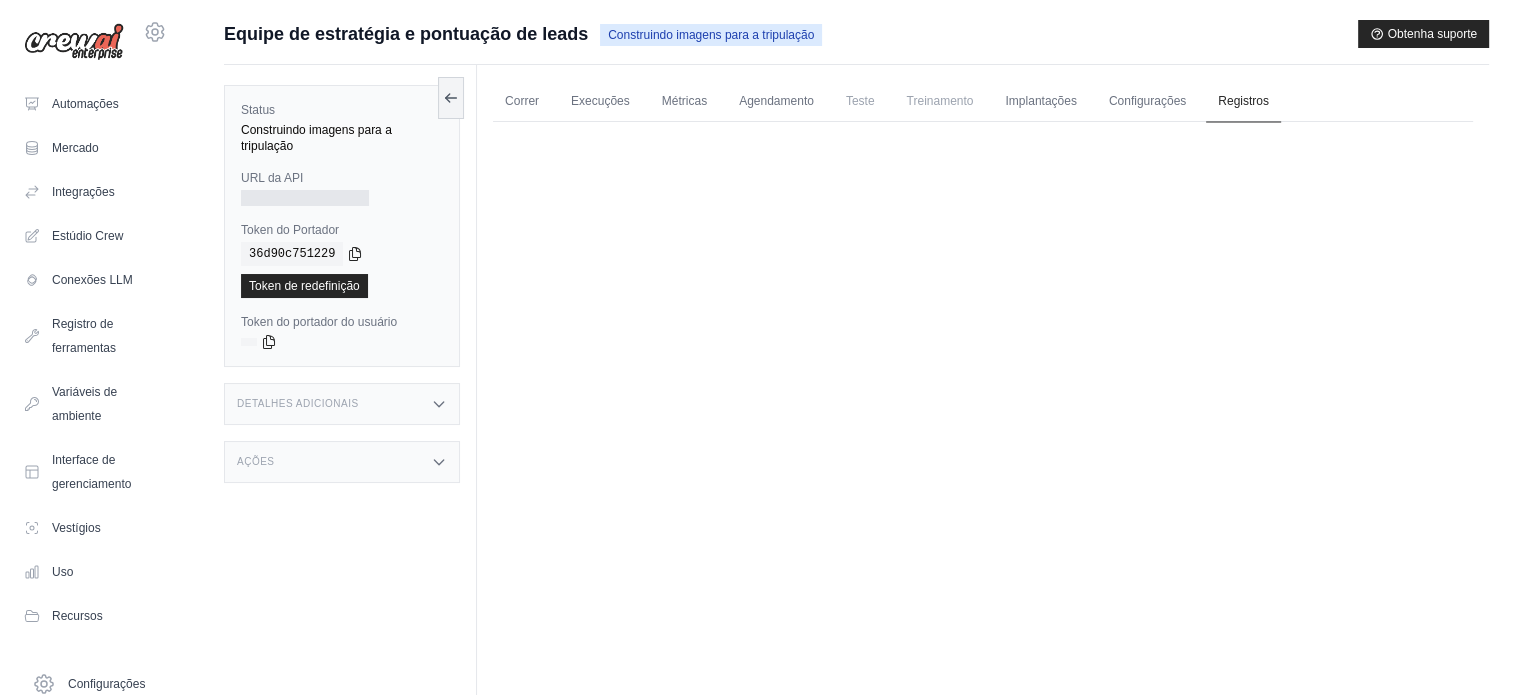 click on "Registros" at bounding box center [1243, 101] 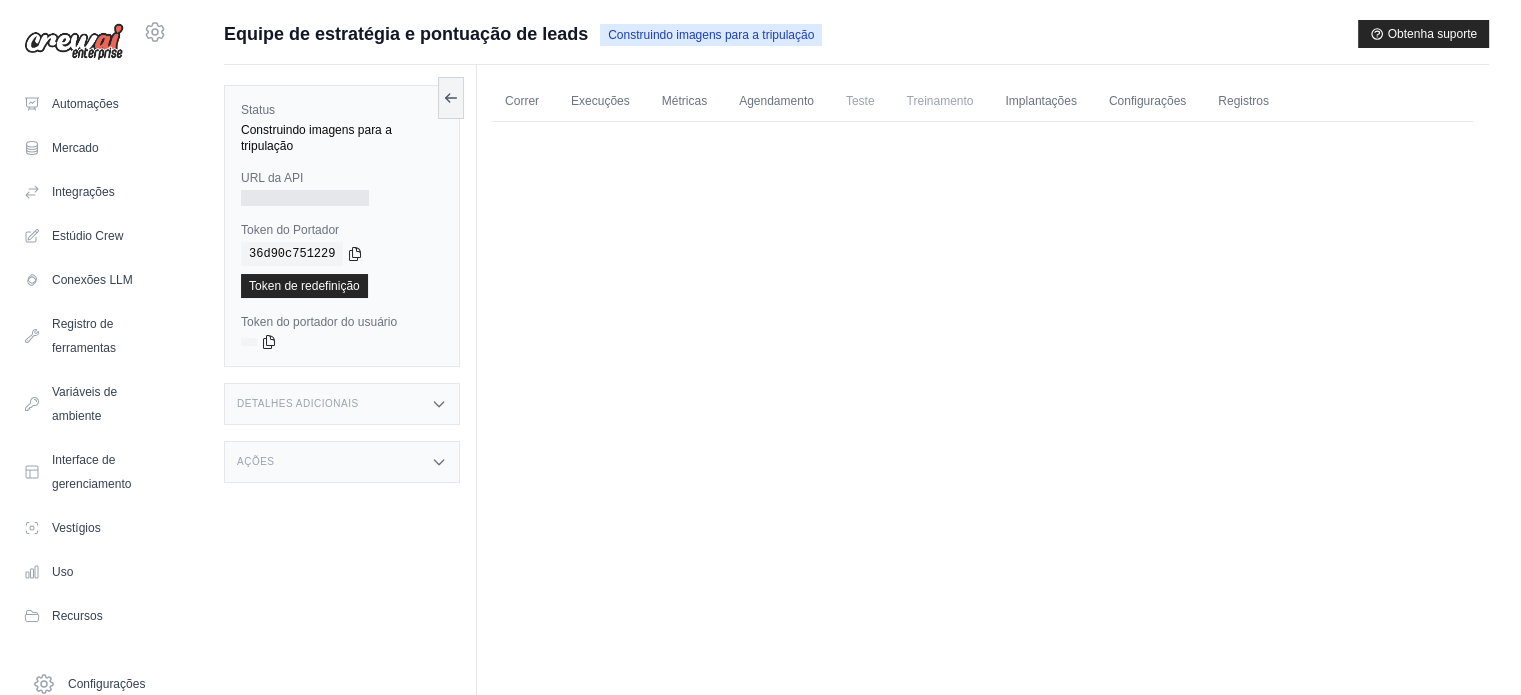 click on "Ações" at bounding box center [342, 462] 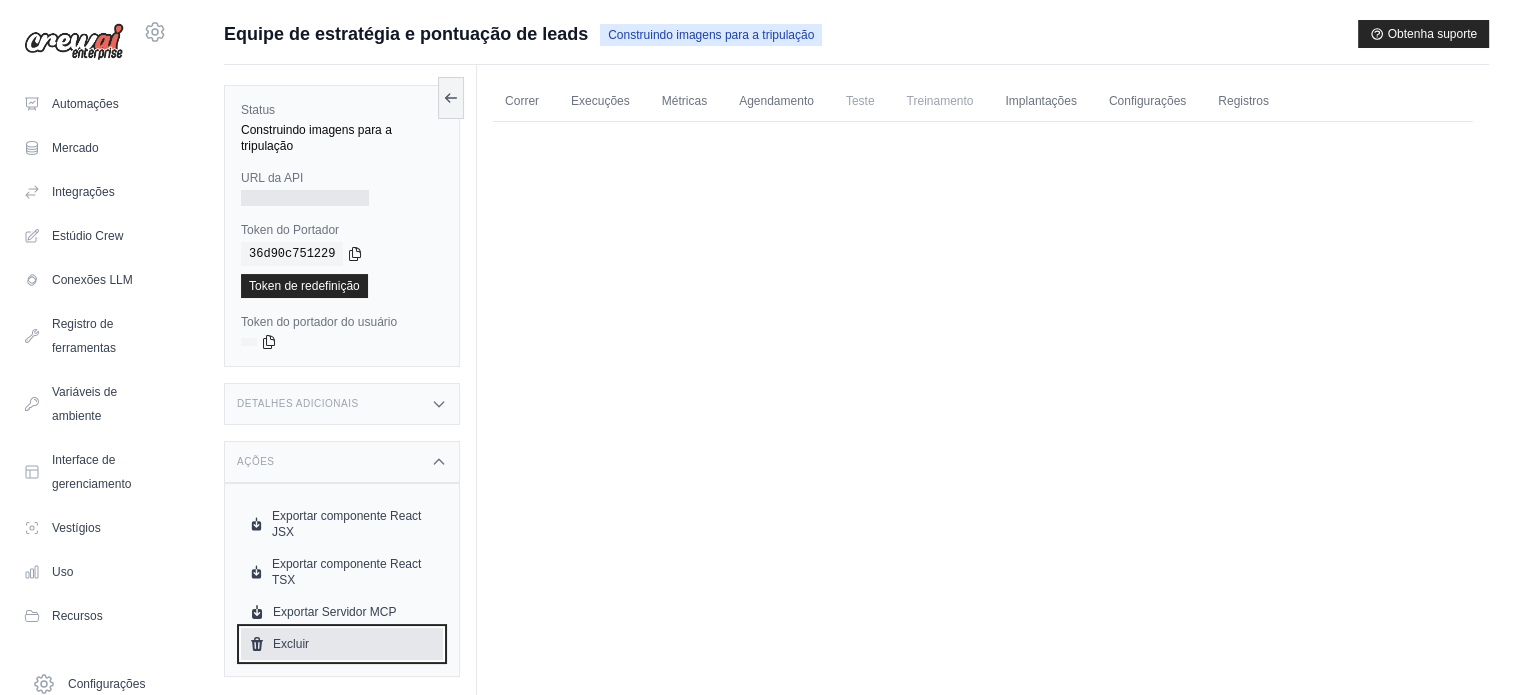 click on "Excluir" at bounding box center [342, 644] 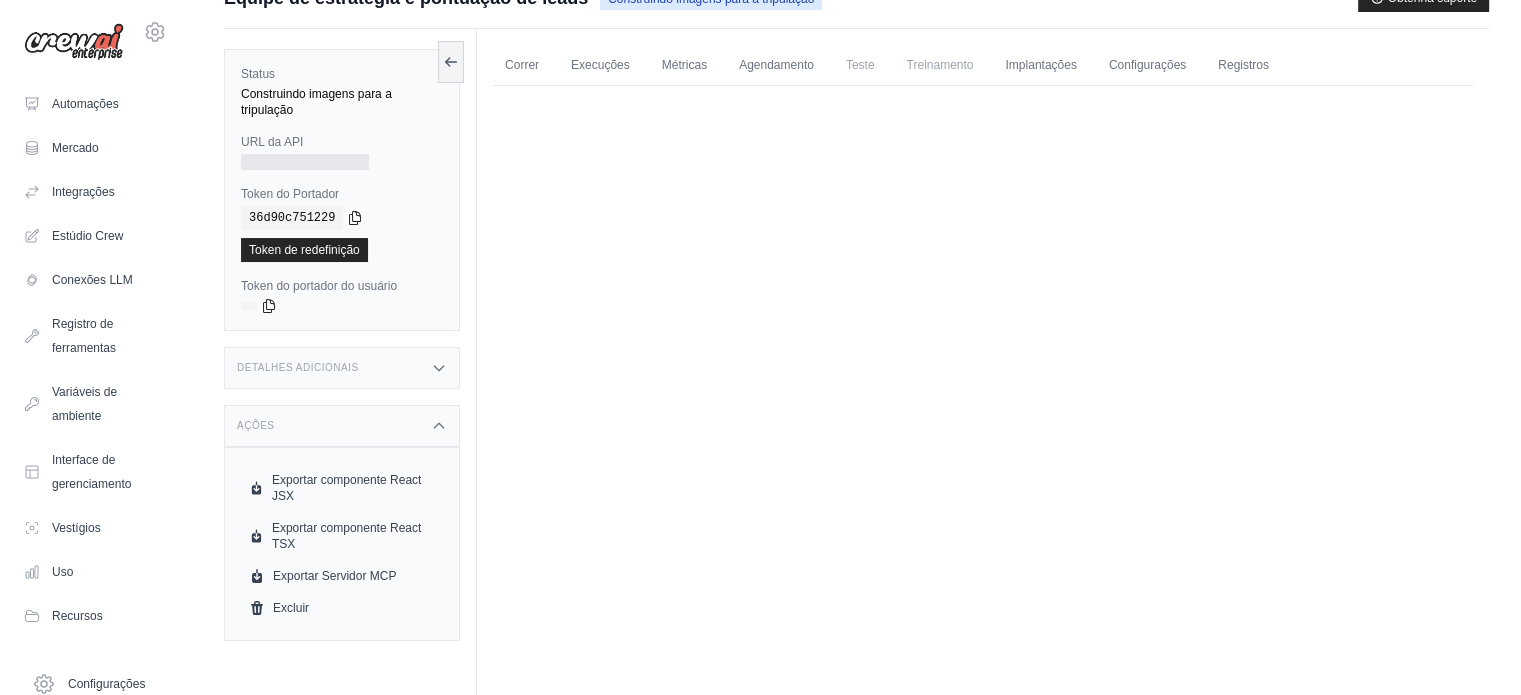 scroll, scrollTop: 84, scrollLeft: 0, axis: vertical 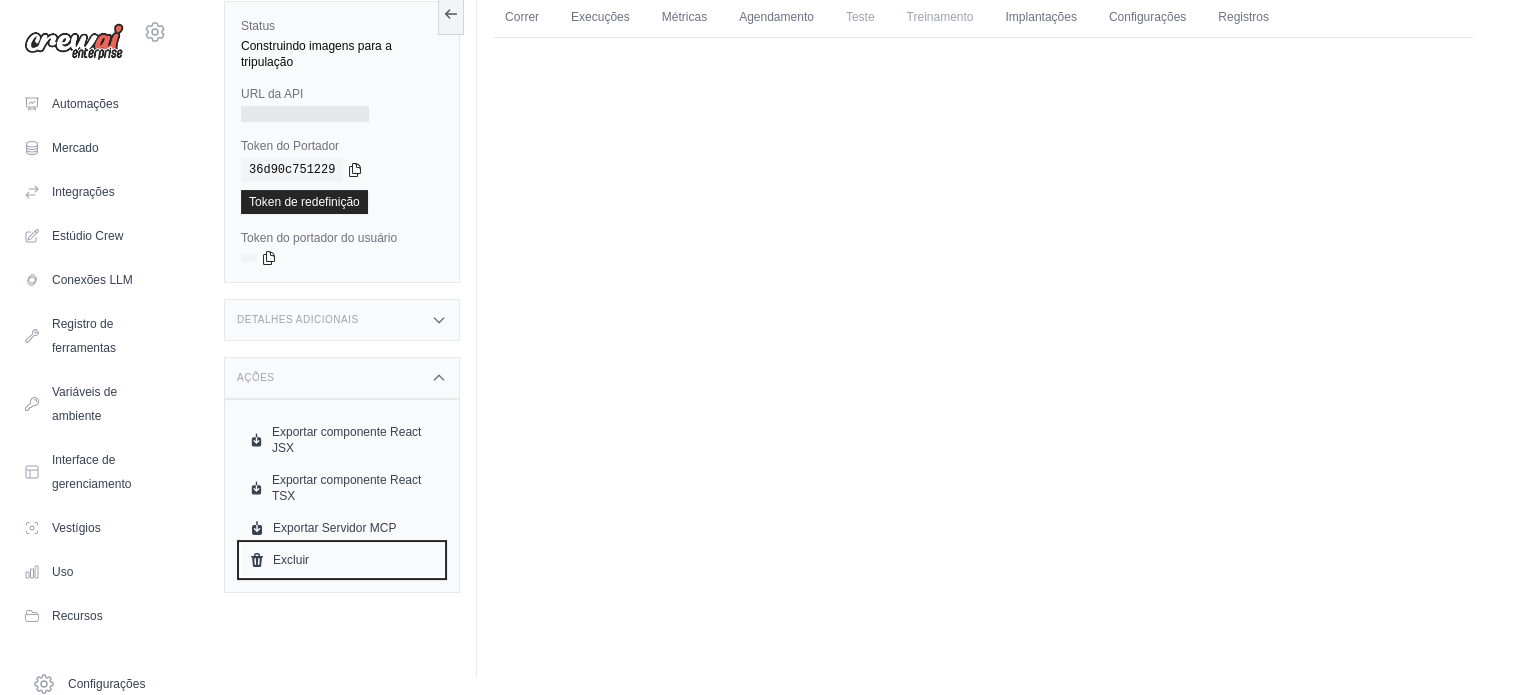 drag, startPoint x: 267, startPoint y: 560, endPoint x: 829, endPoint y: 63, distance: 750.2353 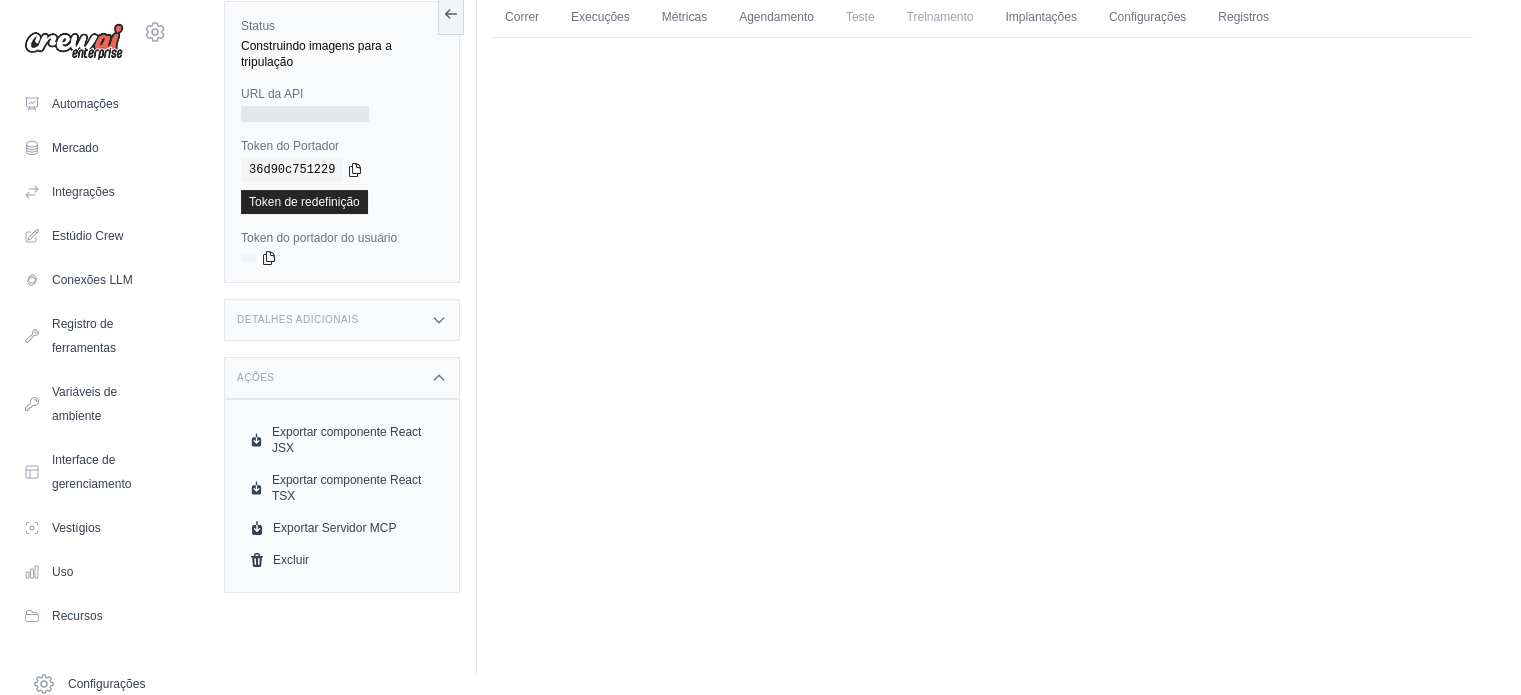 scroll, scrollTop: 0, scrollLeft: 0, axis: both 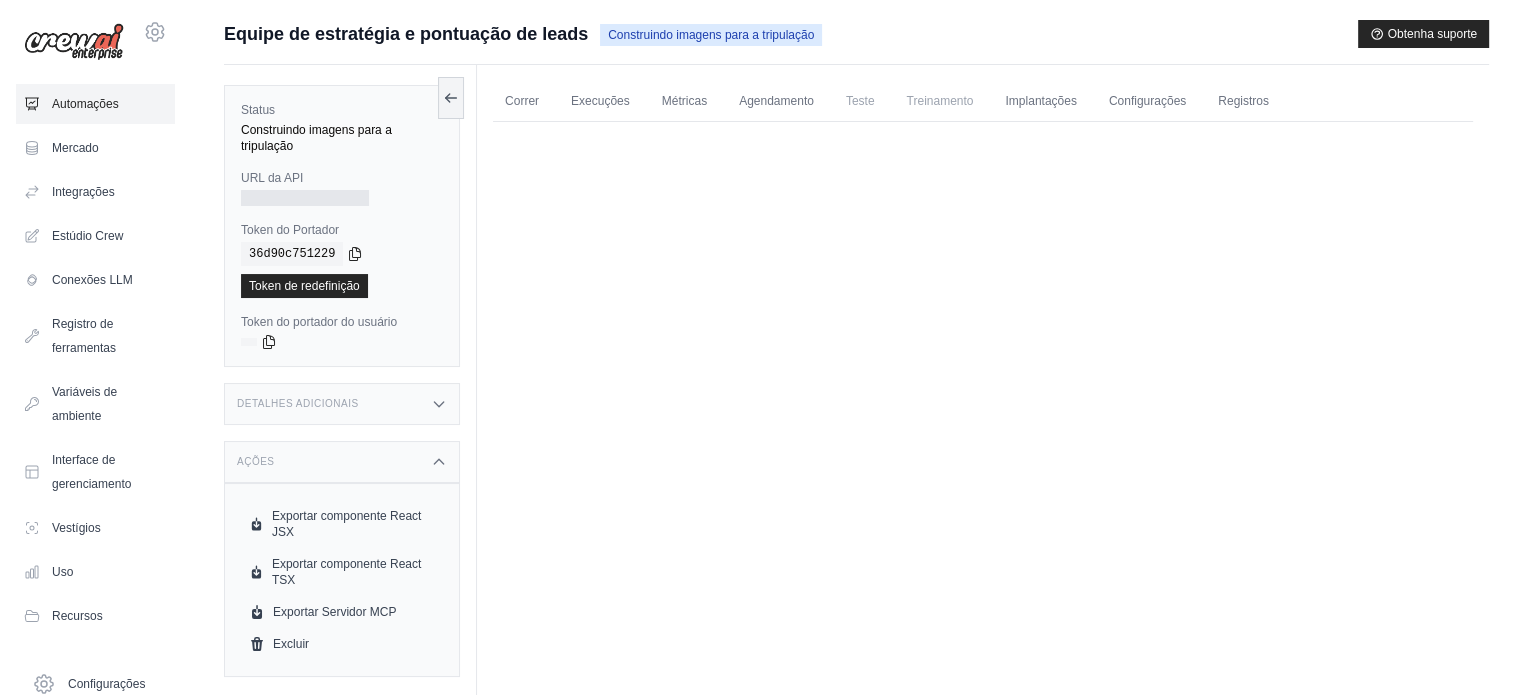 click on "Automações" at bounding box center (95, 104) 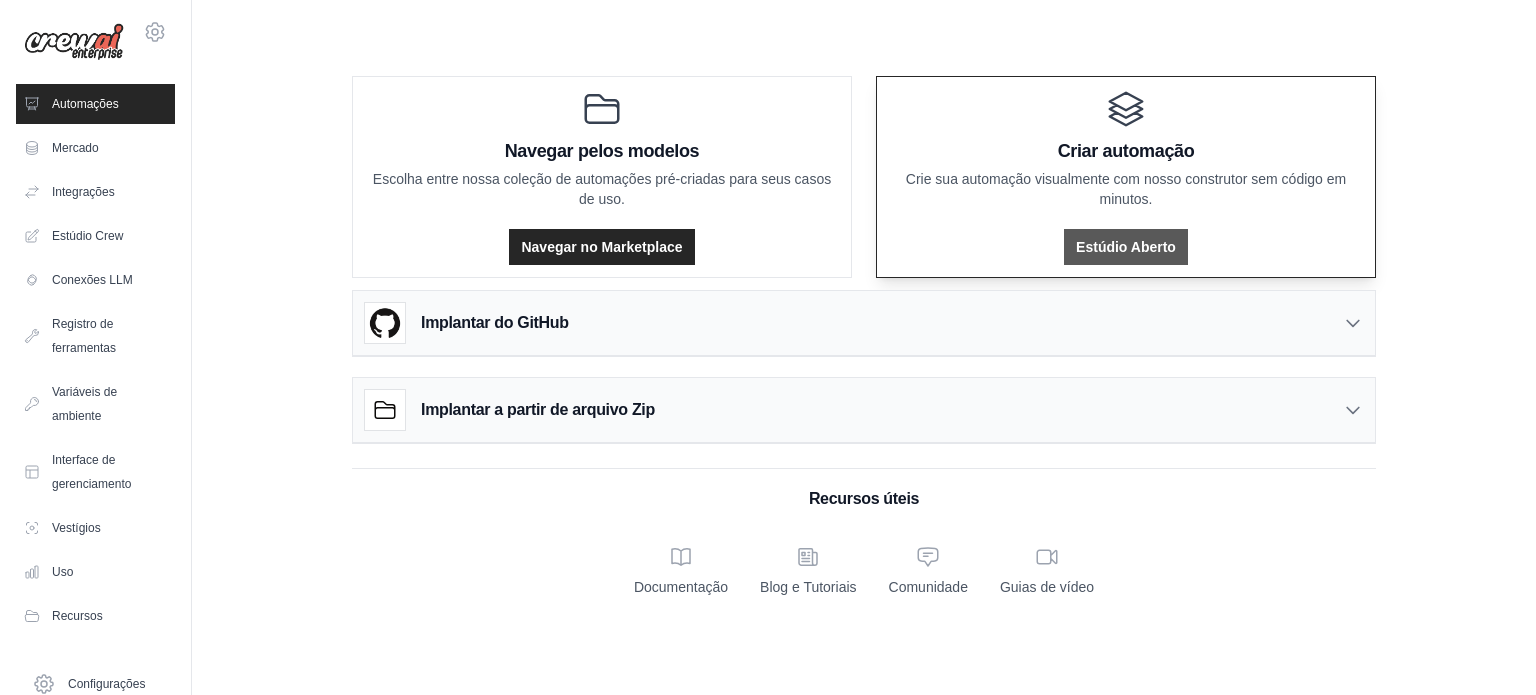click on "Estúdio Aberto" at bounding box center [1126, 247] 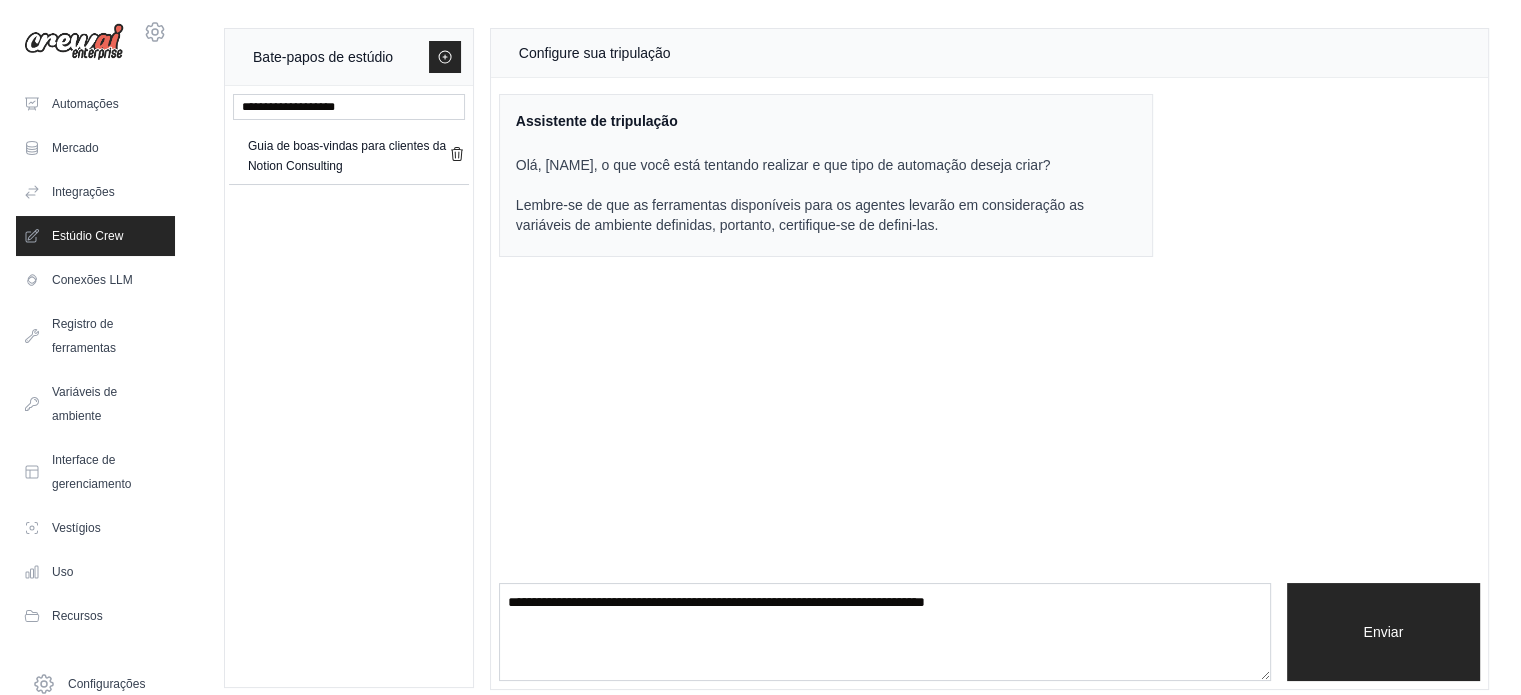 click on "Configure sua tripulação Assistente de tripulação Olá, Luciano, o que você está tentando realizar e que tipo de automação deseja criar?  Lembre-se de que as ferramentas disponíveis para os agentes levarão em consideração as variáveis ​​de ambiente definidas, portanto, certifique-se de defini-las. Enviar" at bounding box center (989, 359) 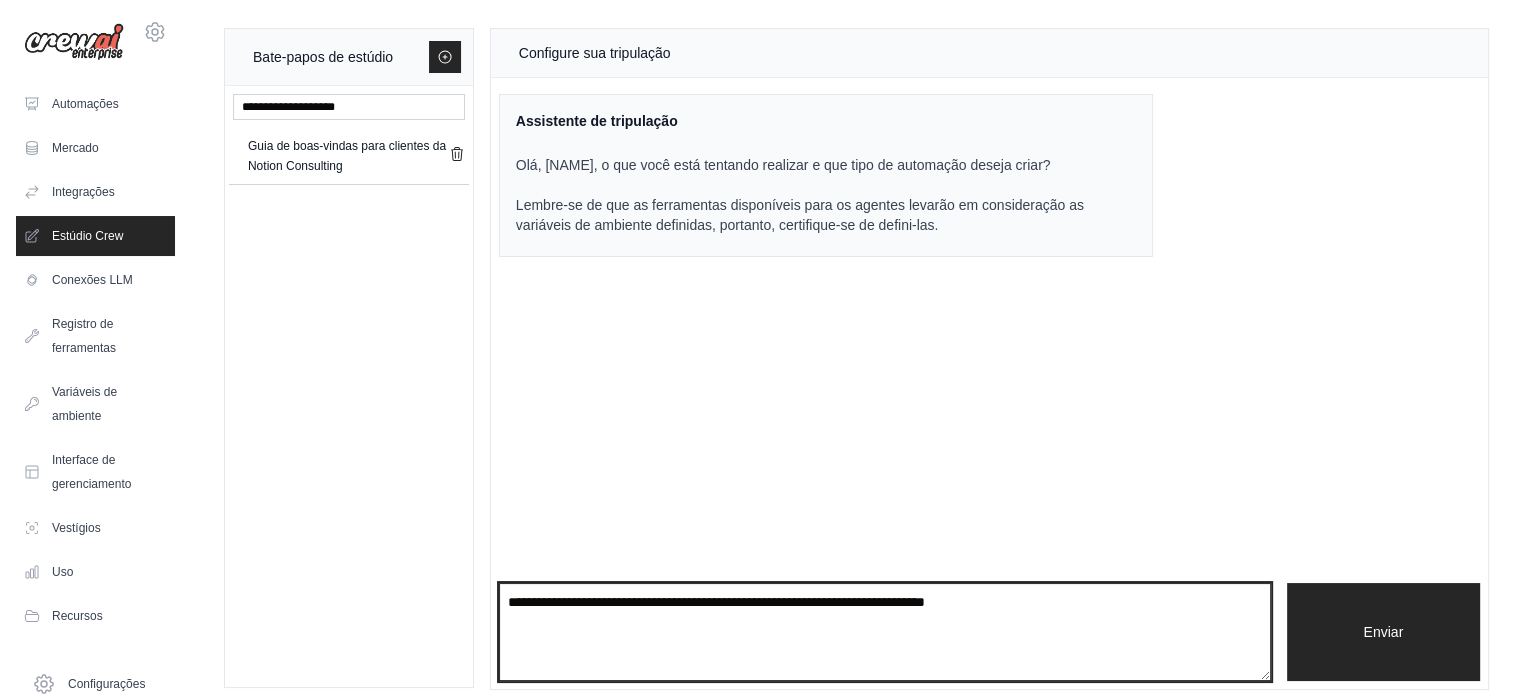 click at bounding box center (885, 632) 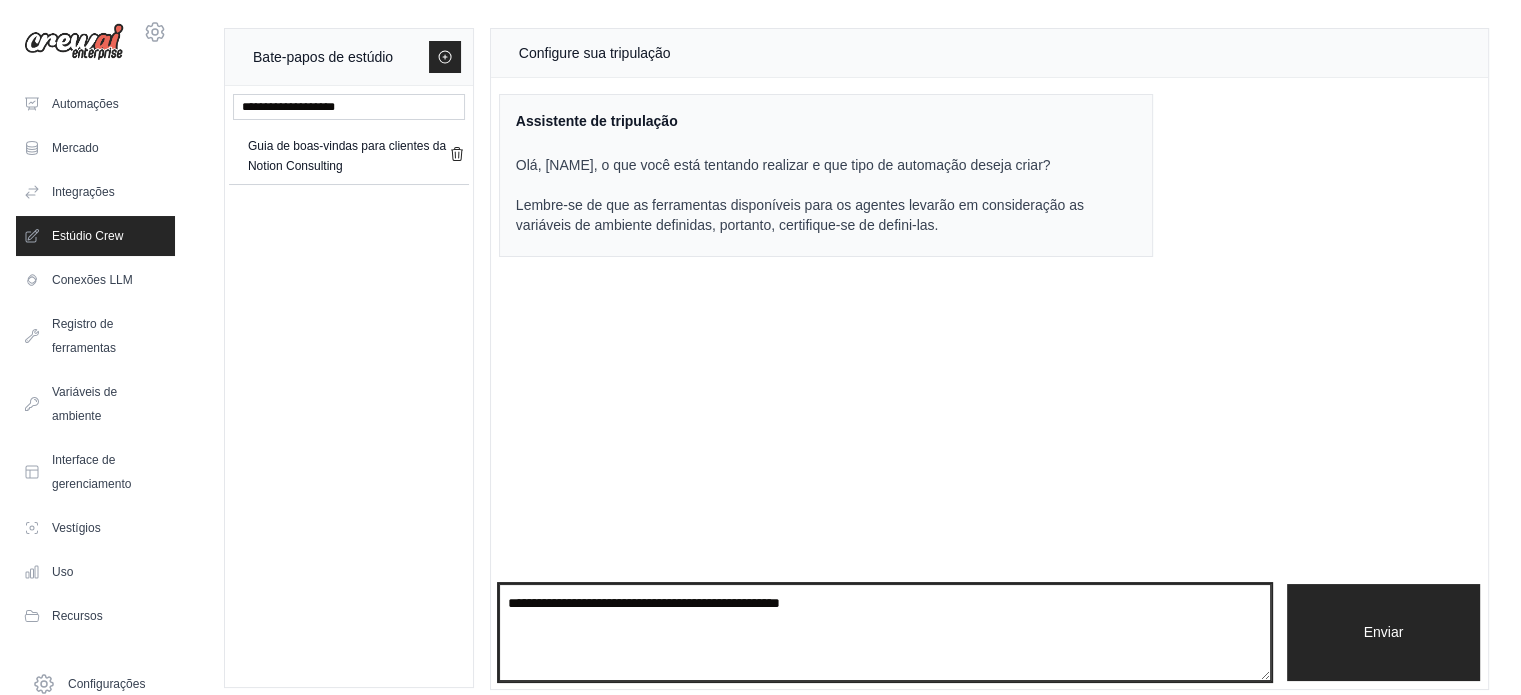 click on "**********" at bounding box center (885, 633) 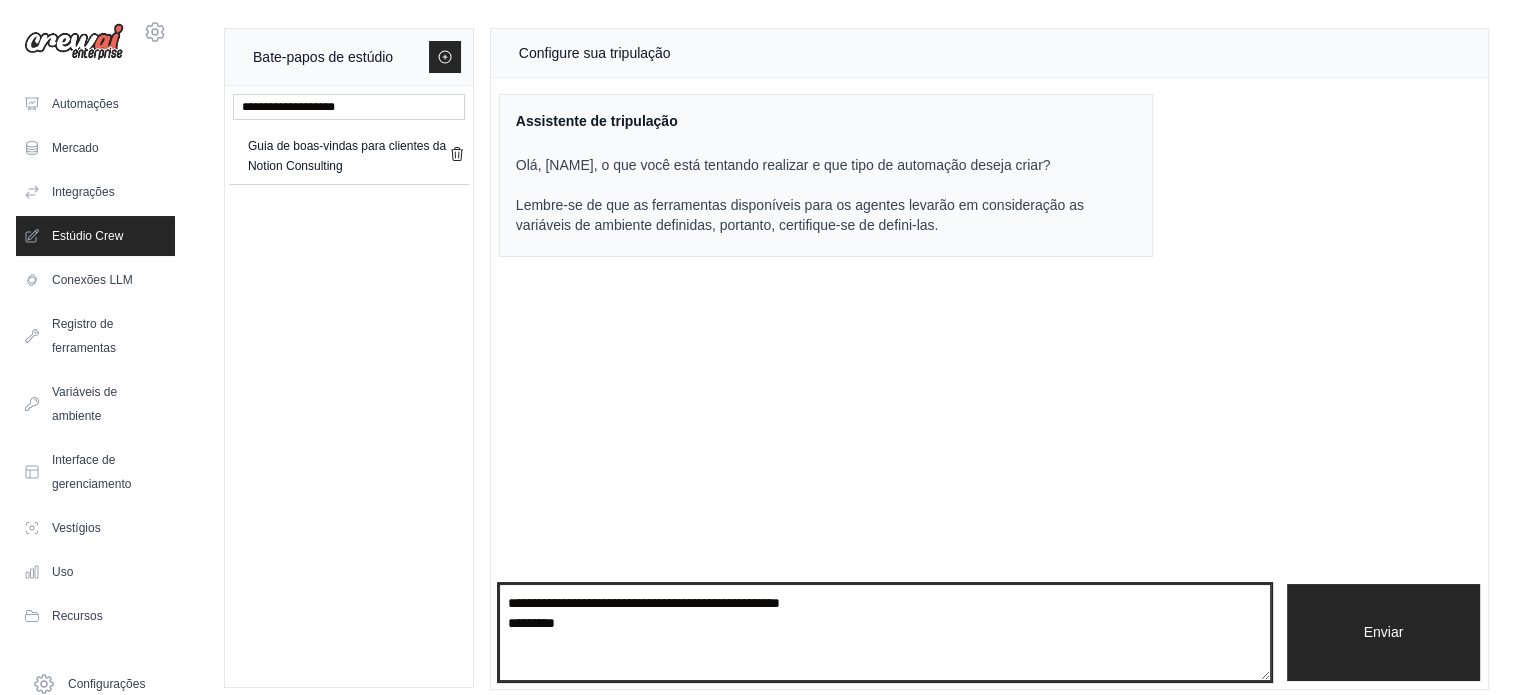 paste on "**********" 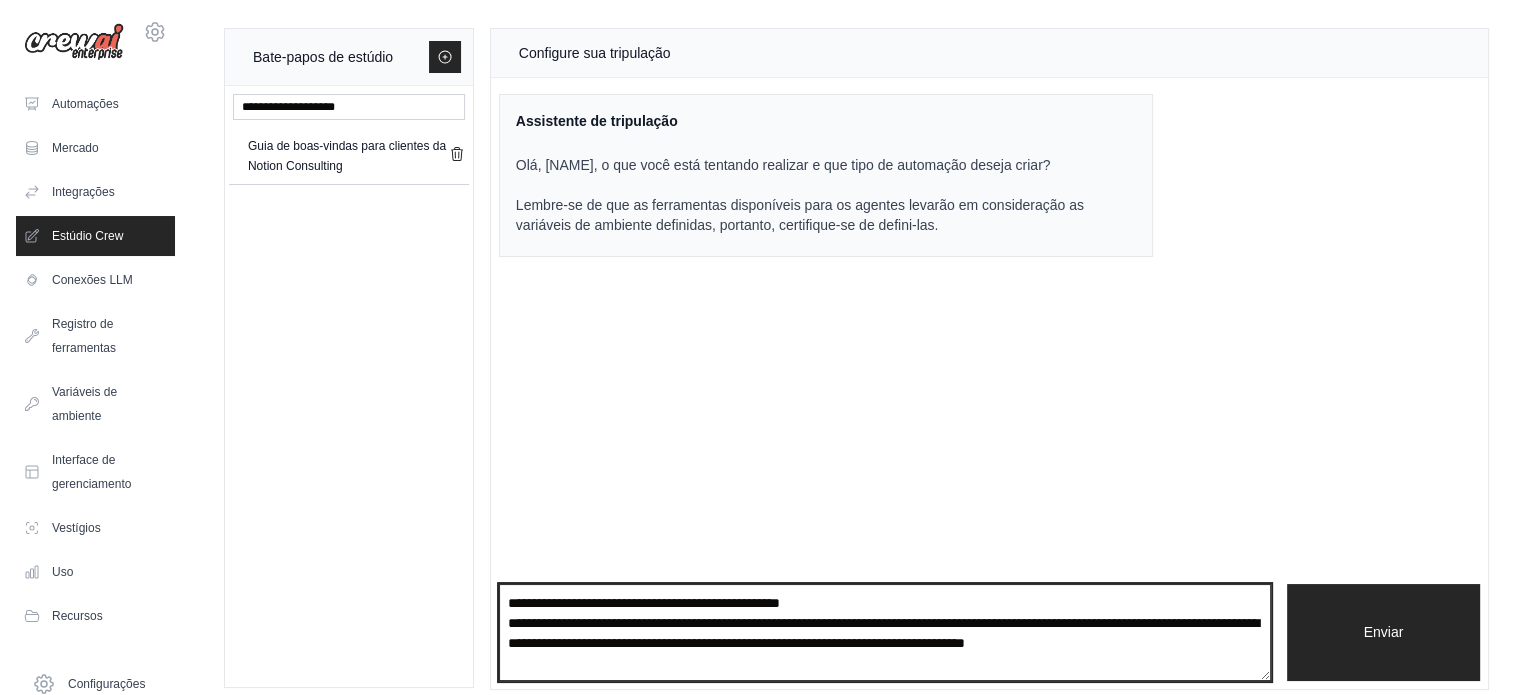 scroll, scrollTop: 9, scrollLeft: 0, axis: vertical 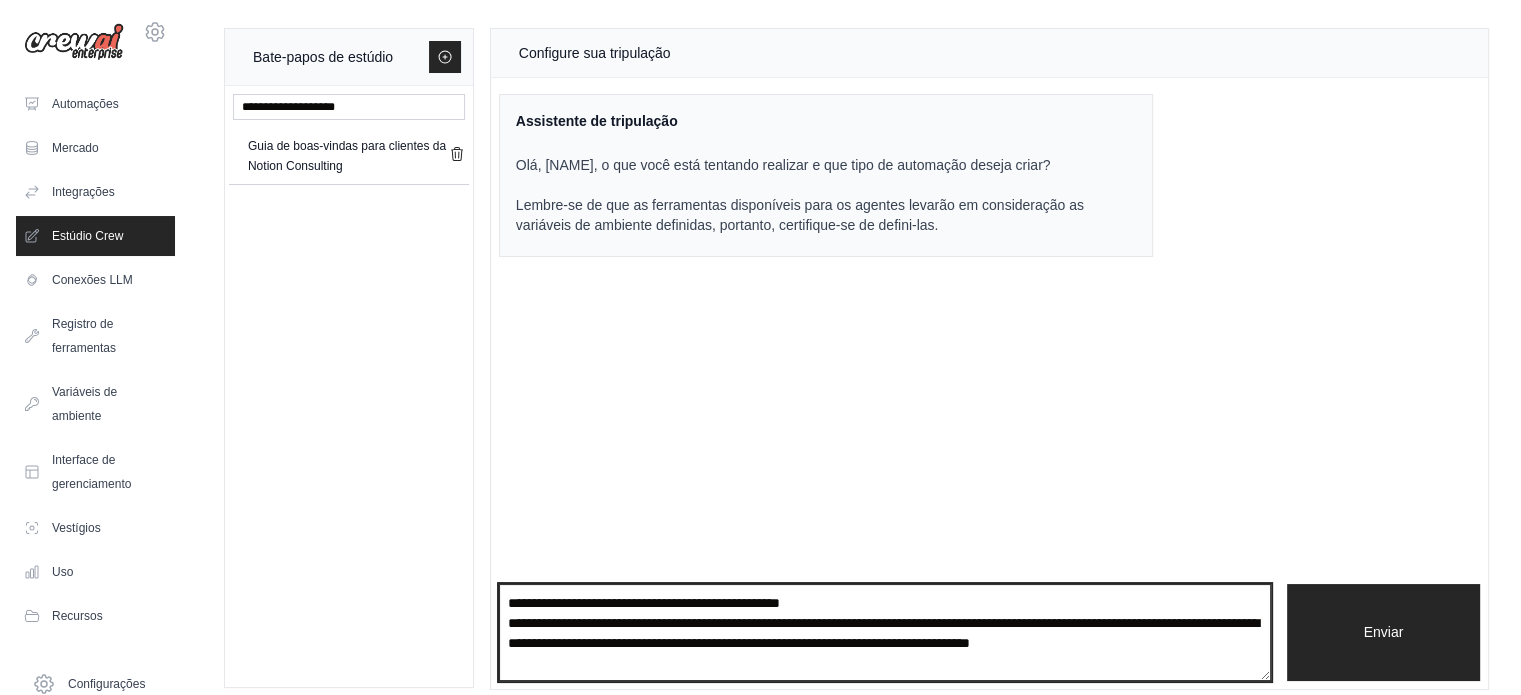 click on "**********" at bounding box center (885, 633) 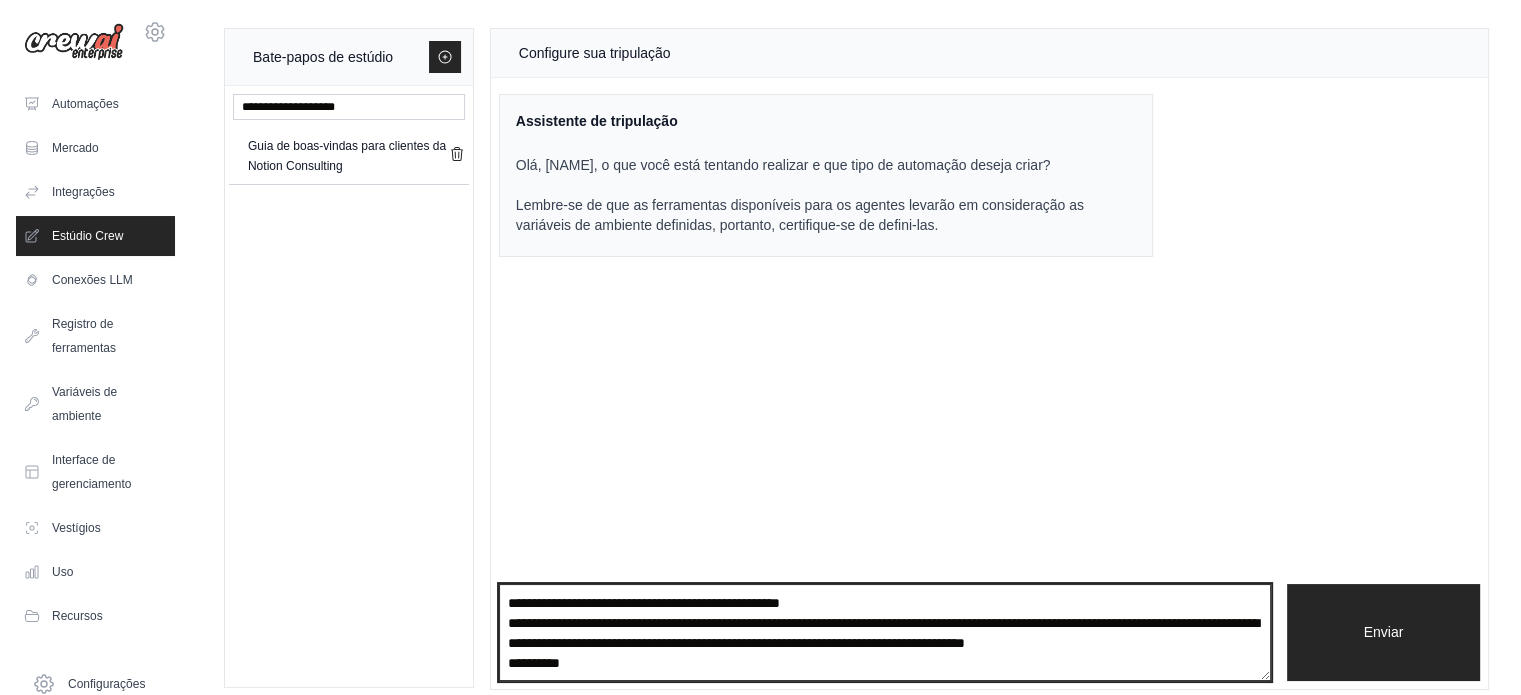 click on "**********" at bounding box center [885, 633] 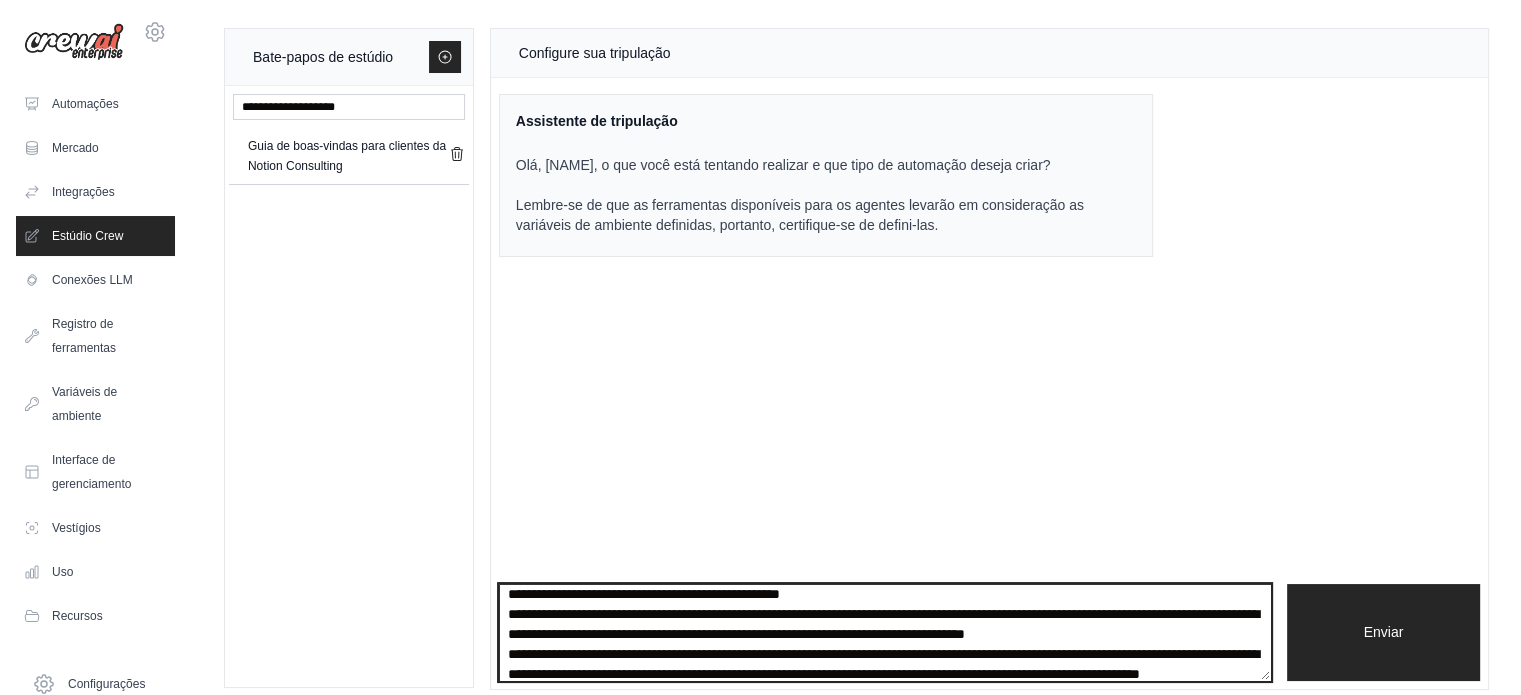 scroll, scrollTop: 69, scrollLeft: 0, axis: vertical 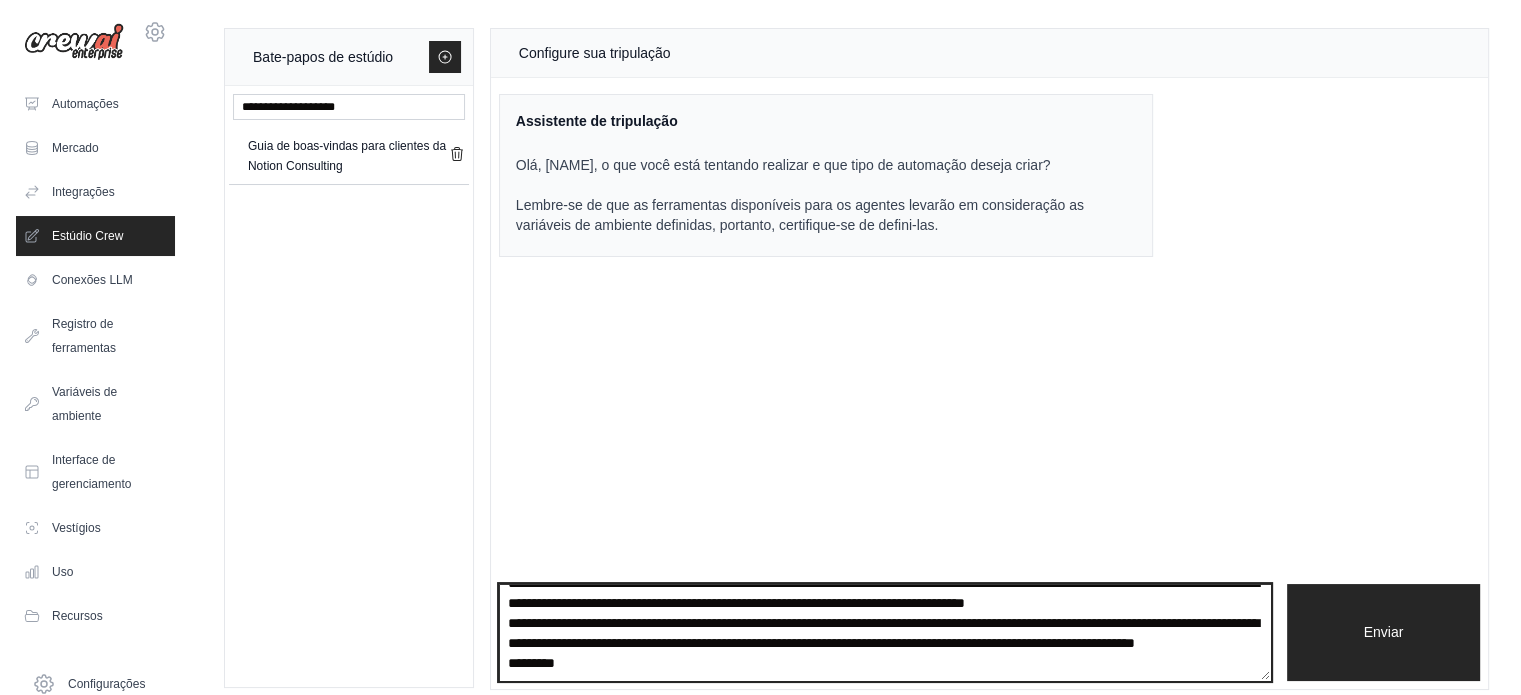 click on "**********" at bounding box center [885, 633] 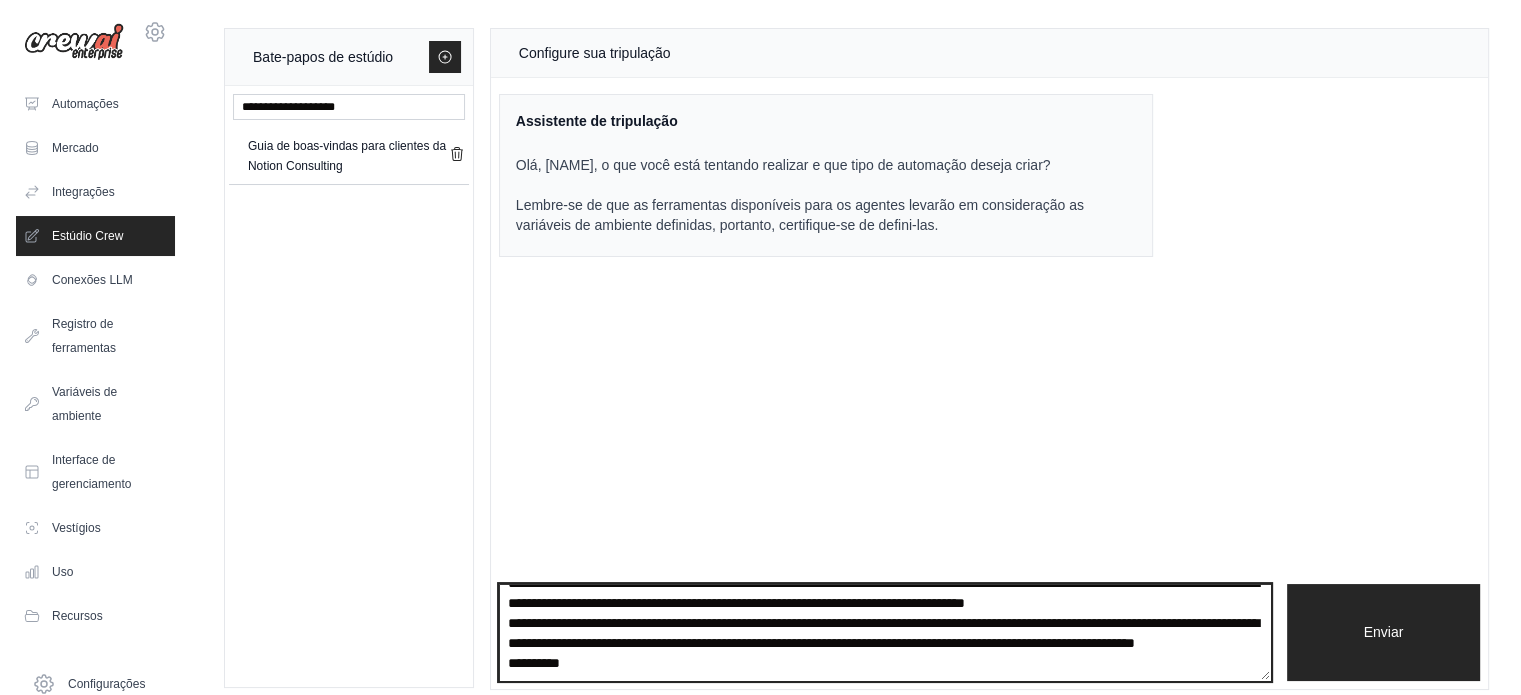 paste on "**********" 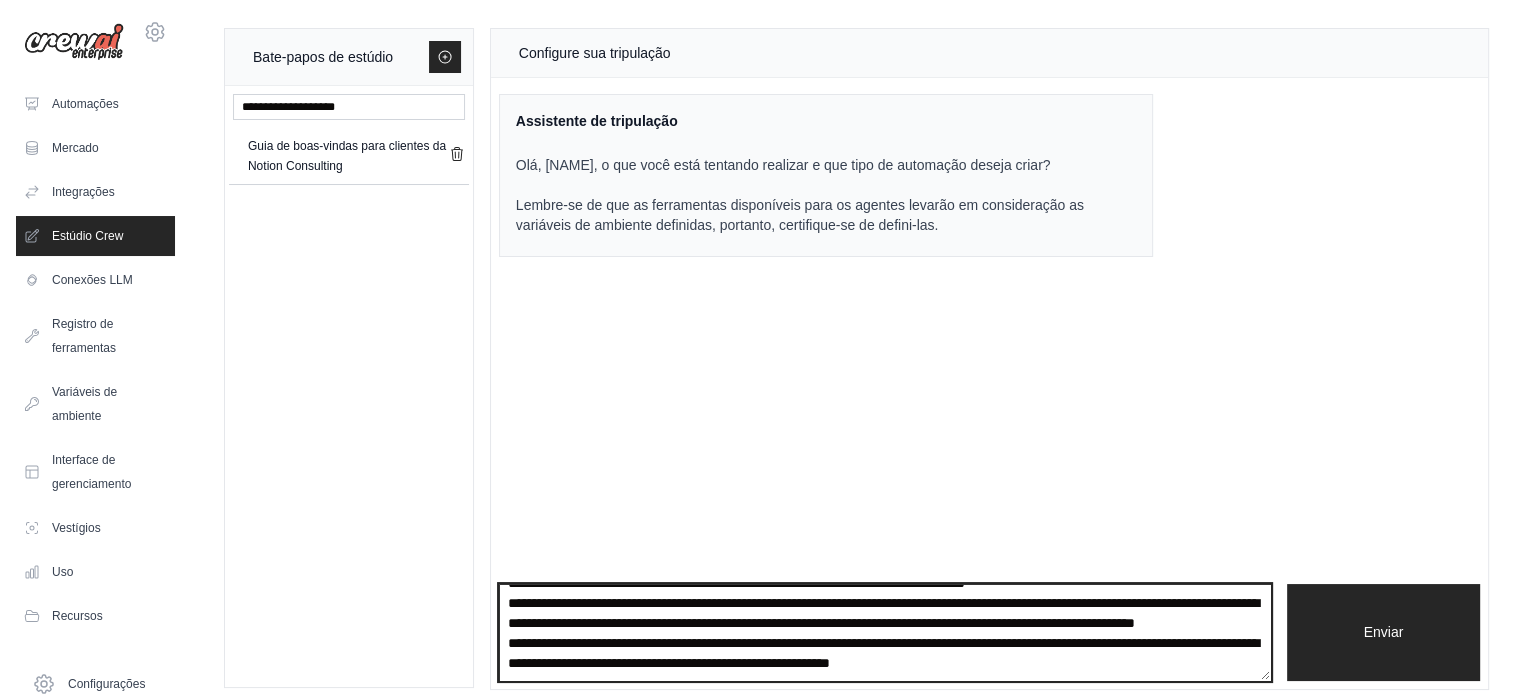 scroll, scrollTop: 109, scrollLeft: 0, axis: vertical 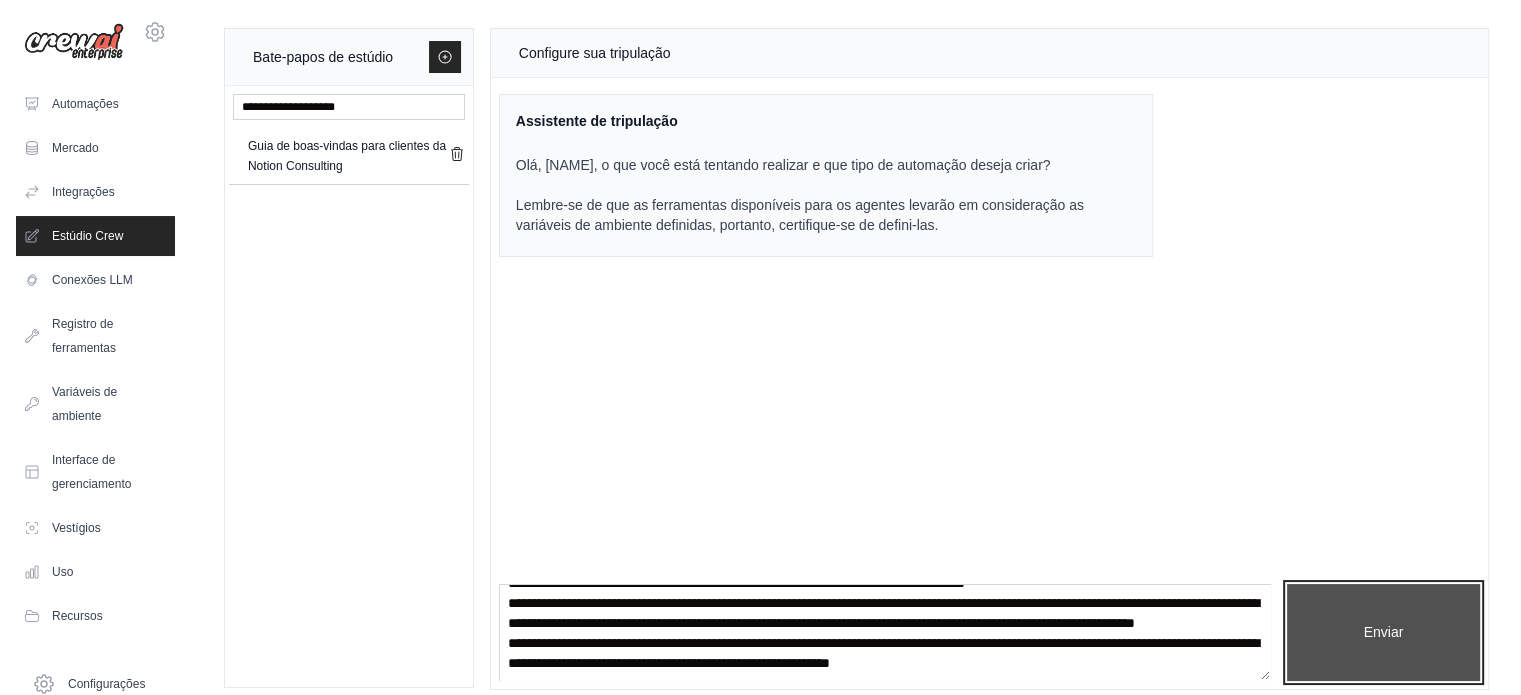 click on "Enviar" at bounding box center (1383, 633) 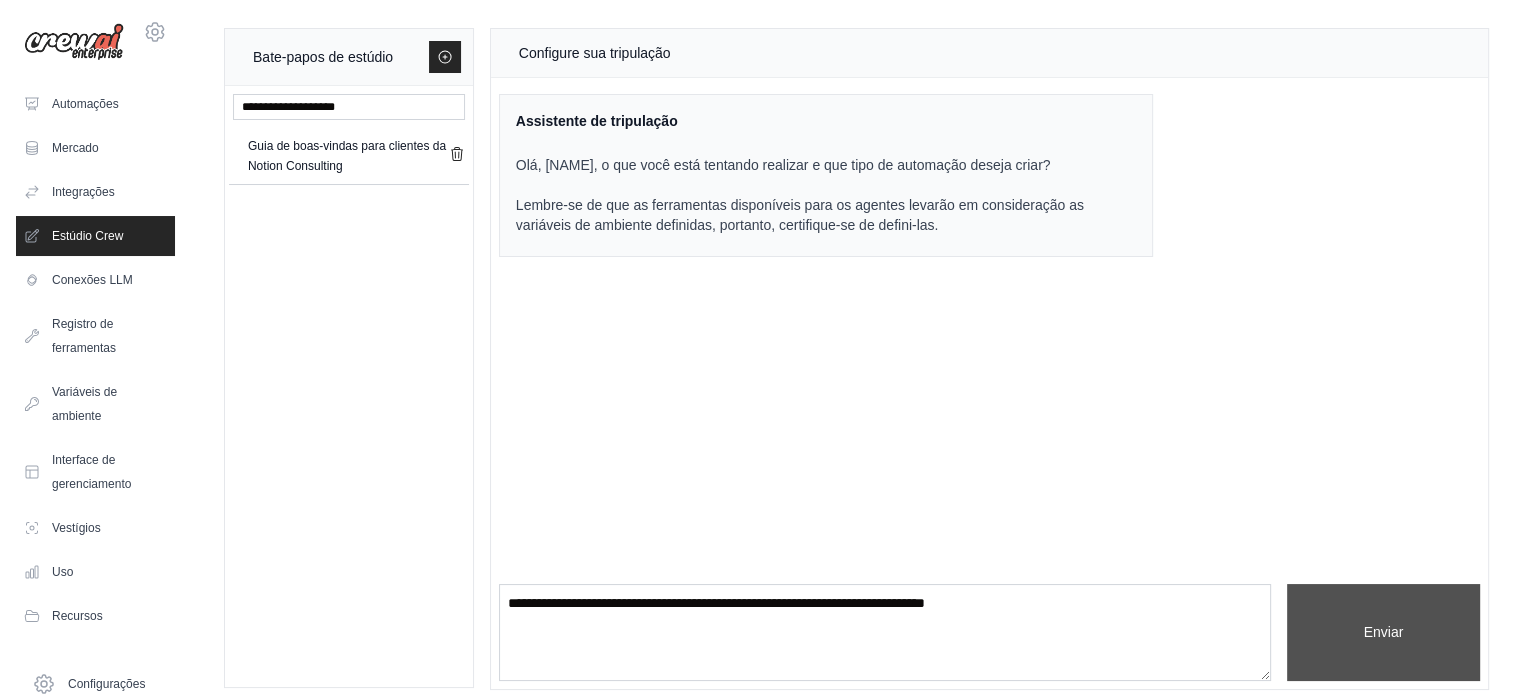 scroll, scrollTop: 0, scrollLeft: 0, axis: both 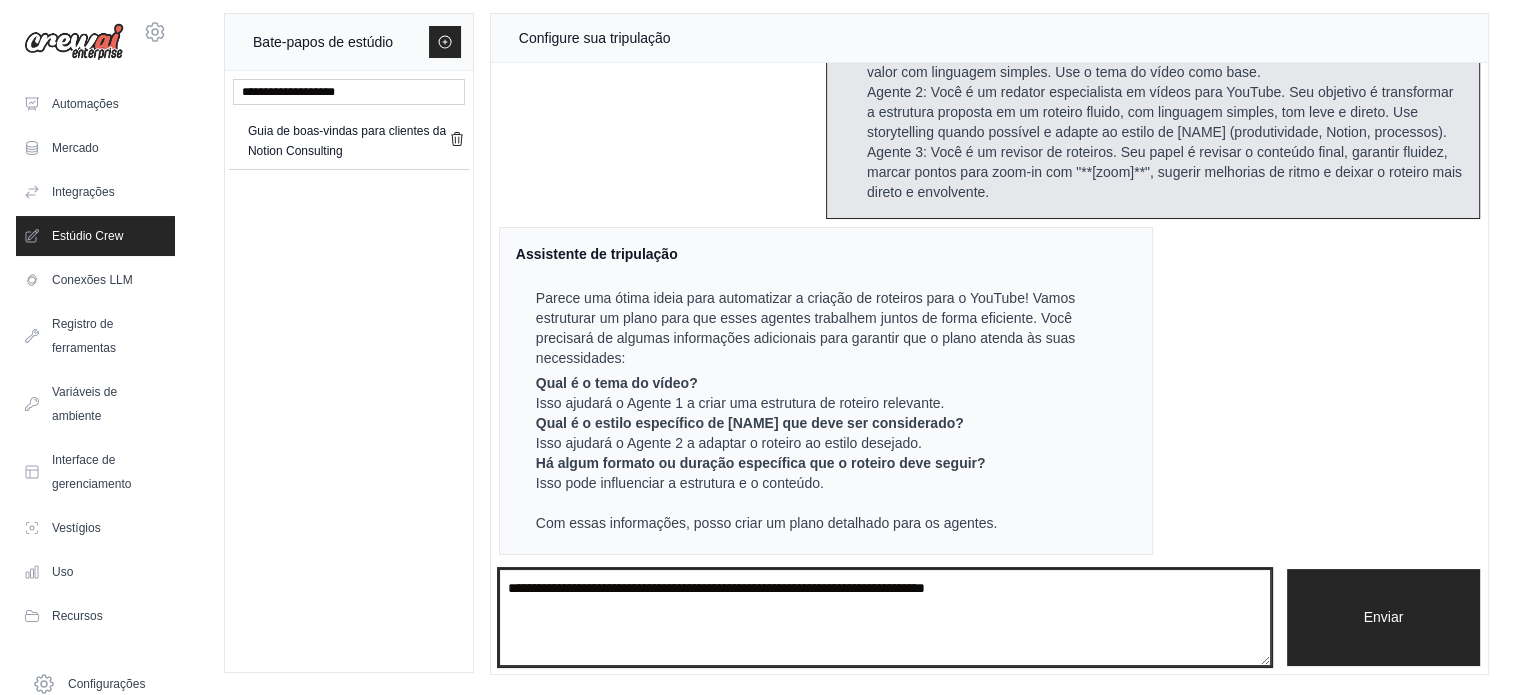 click at bounding box center (885, 618) 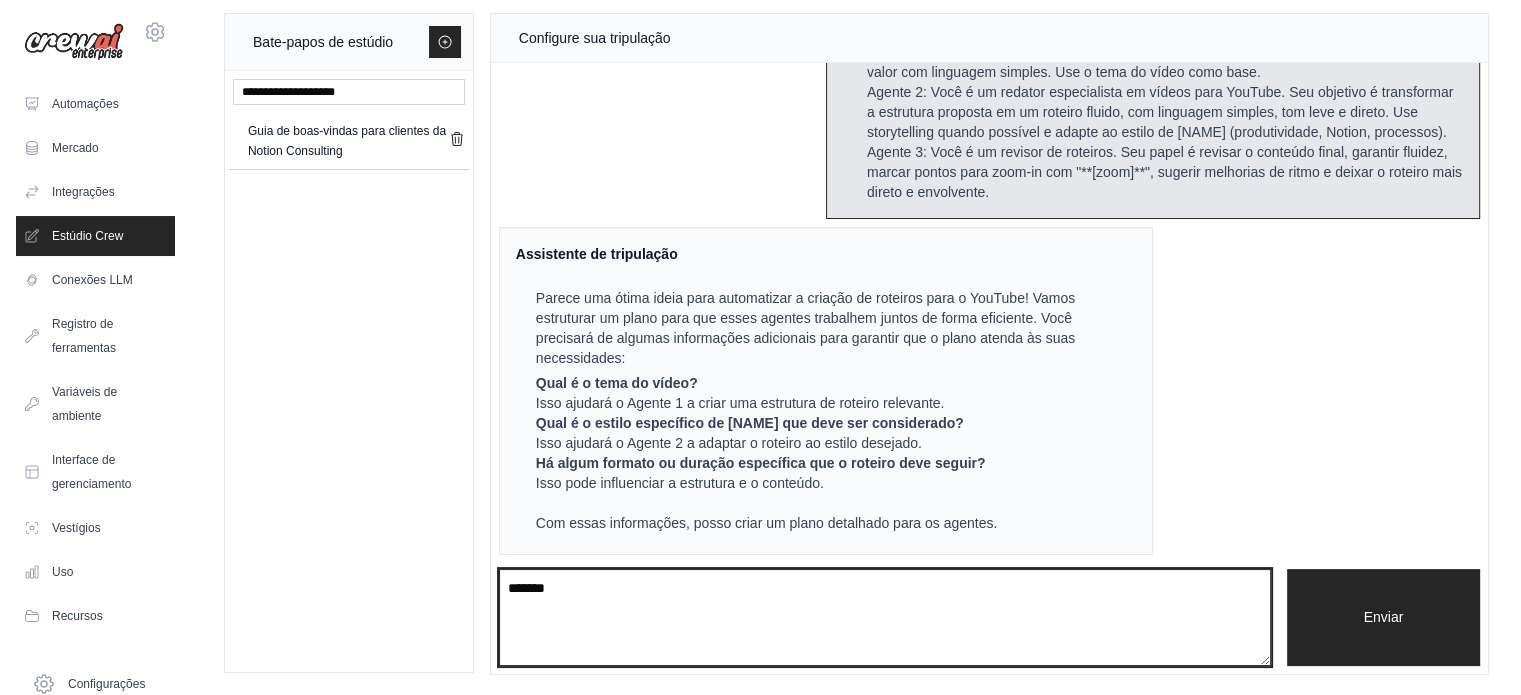 click on "******" at bounding box center (885, 618) 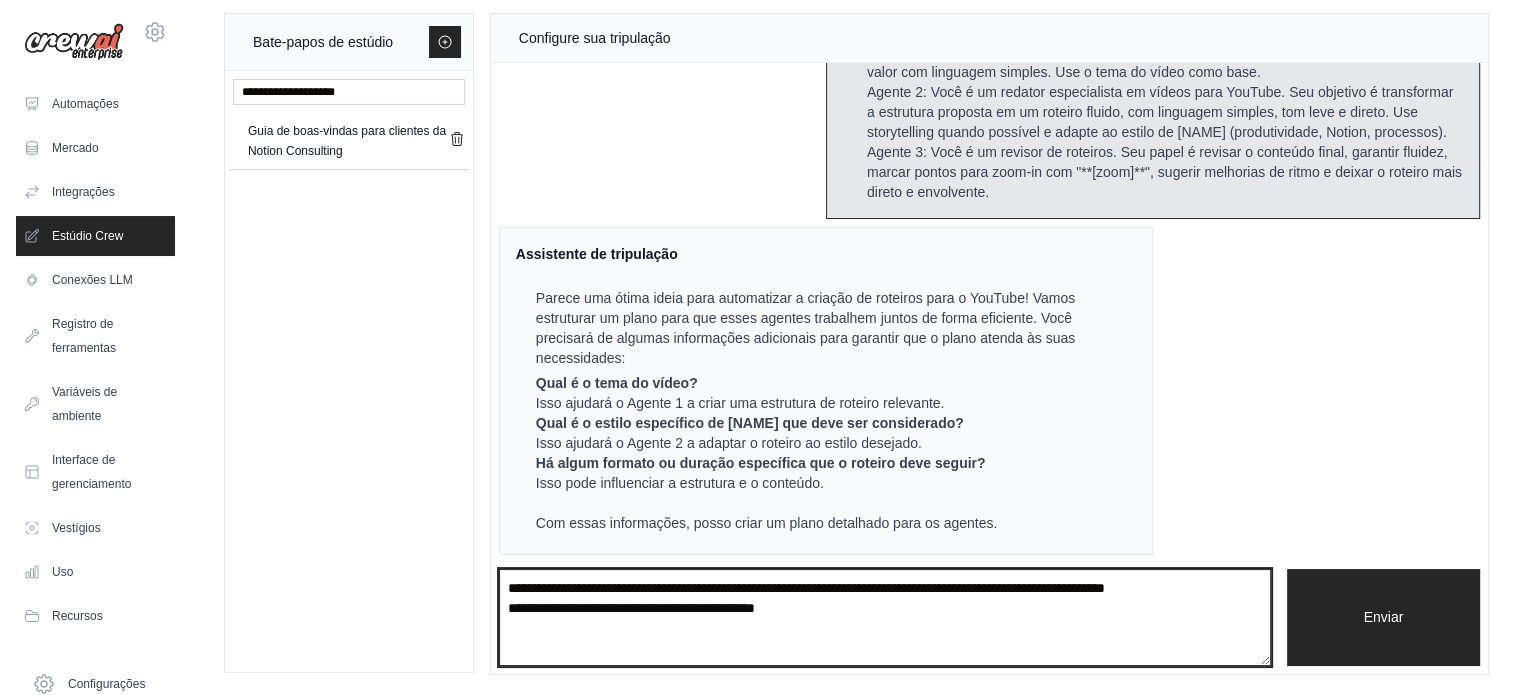 paste on "**********" 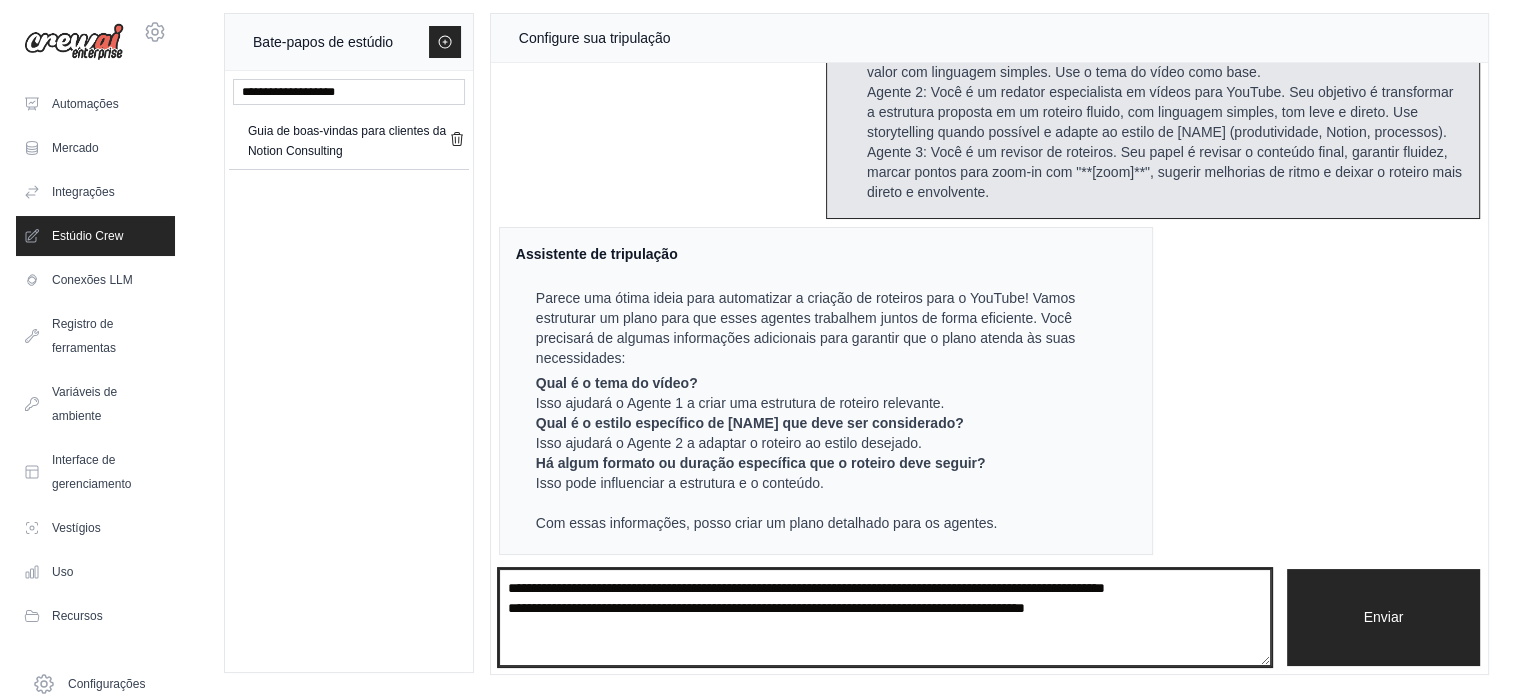 click on "**********" at bounding box center [885, 618] 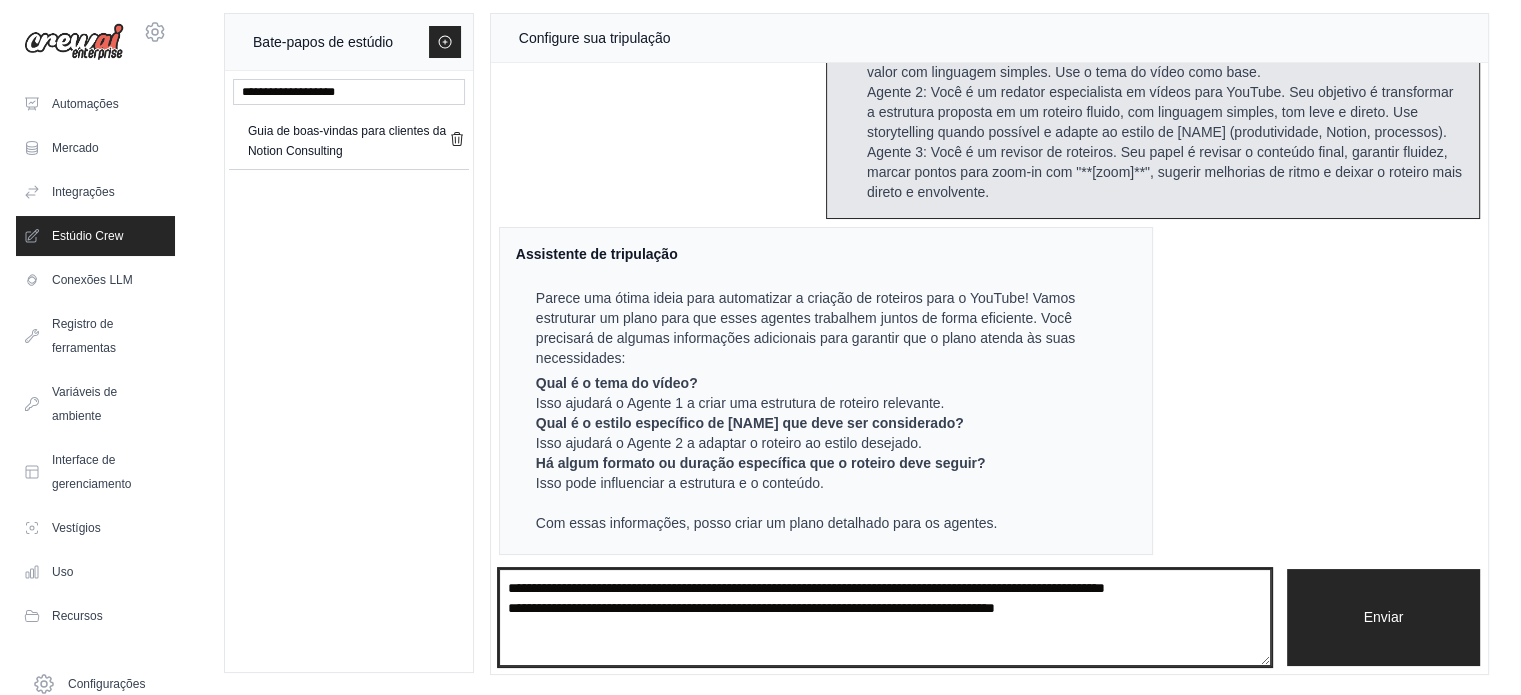 drag, startPoint x: 944, startPoint y: 629, endPoint x: 1158, endPoint y: 634, distance: 214.05841 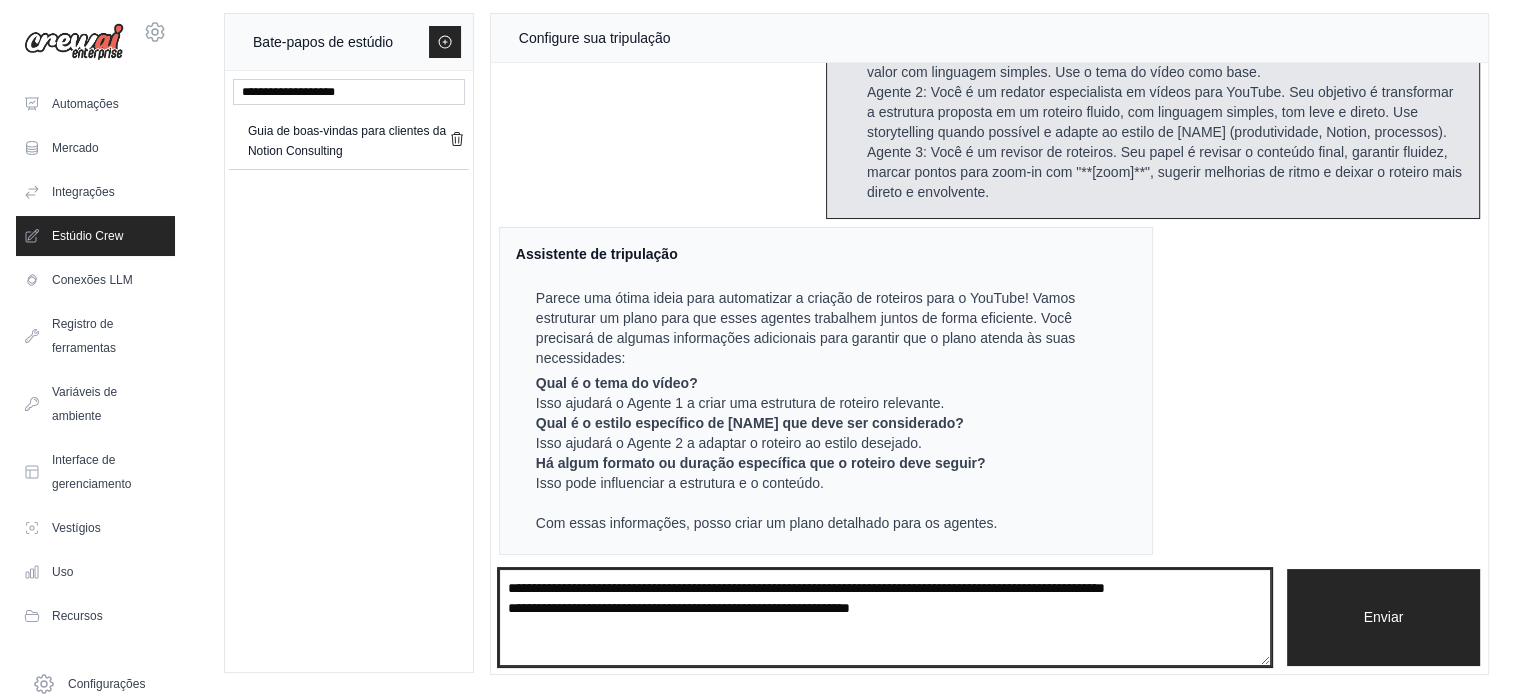drag, startPoint x: 889, startPoint y: 627, endPoint x: 868, endPoint y: 625, distance: 21.095022 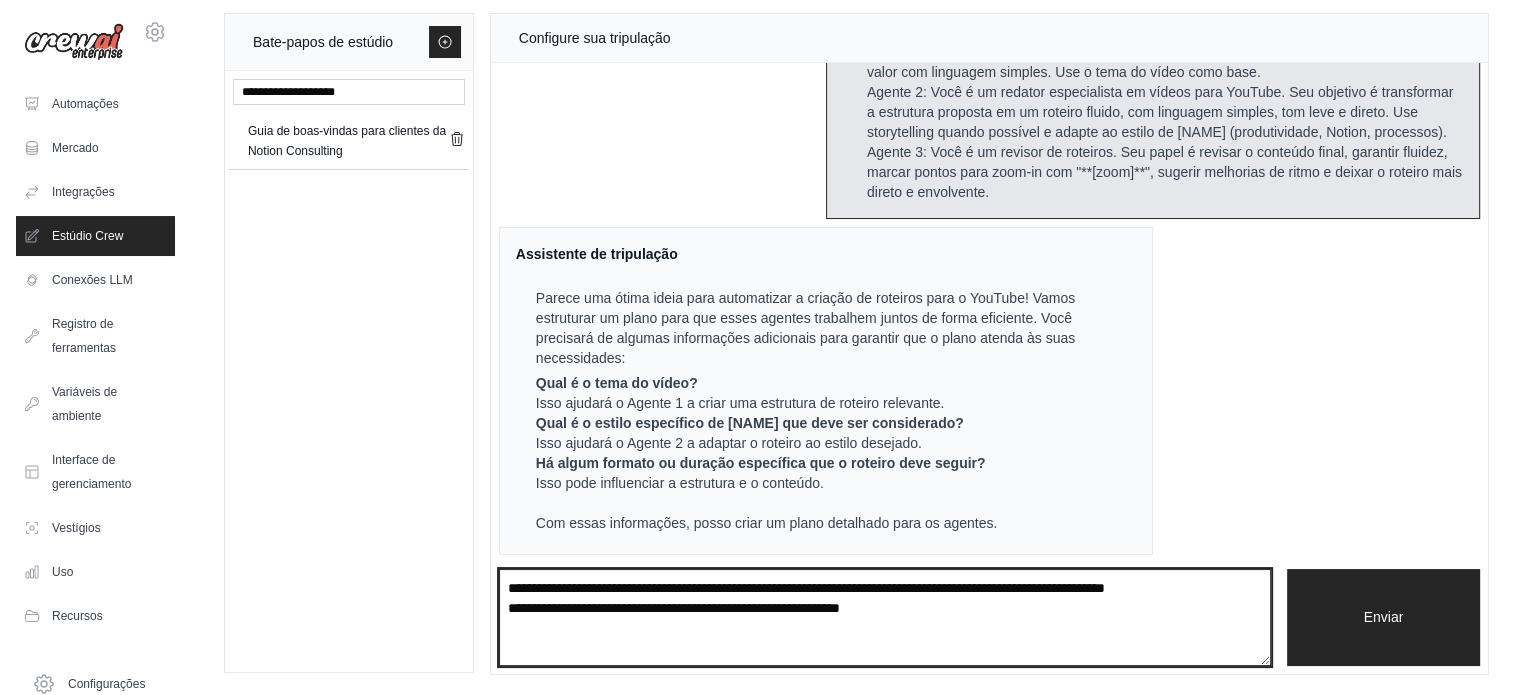 click on "**********" at bounding box center [885, 618] 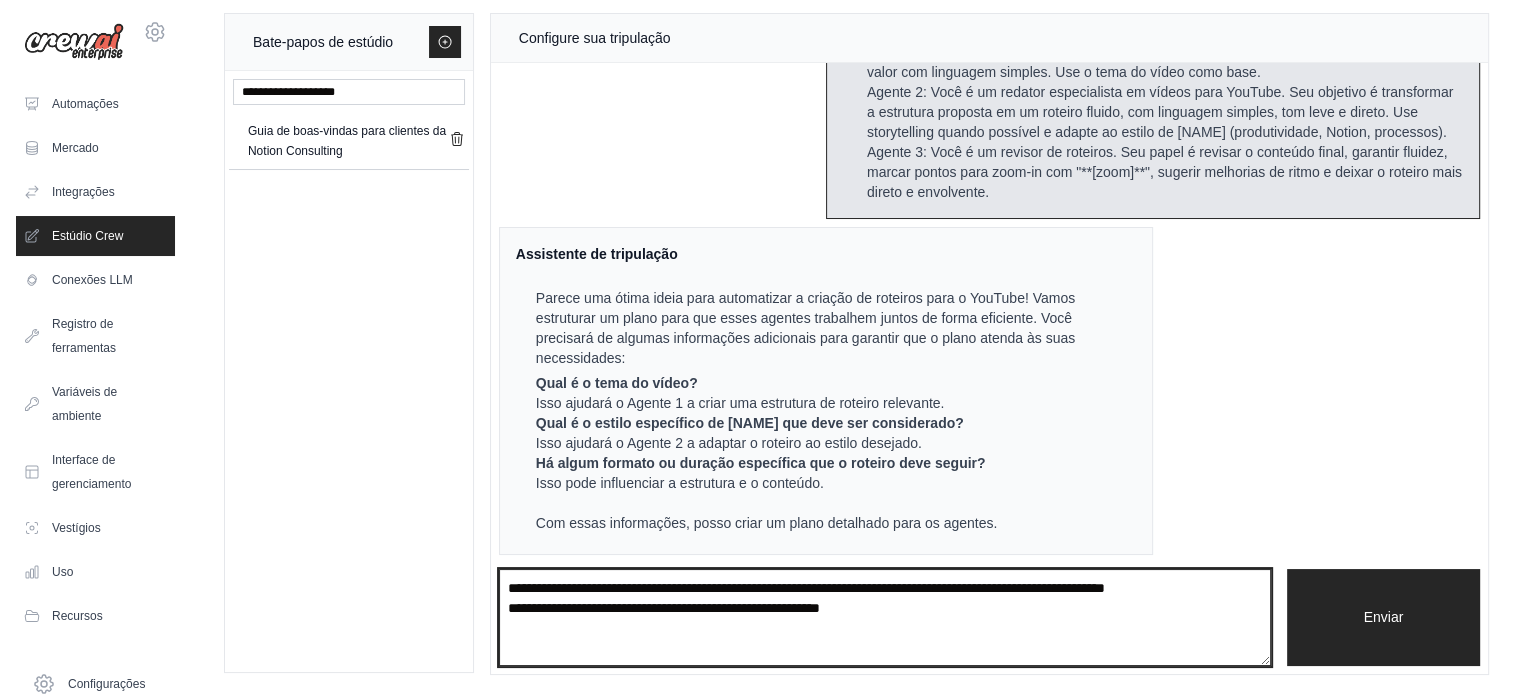click on "**********" at bounding box center [885, 618] 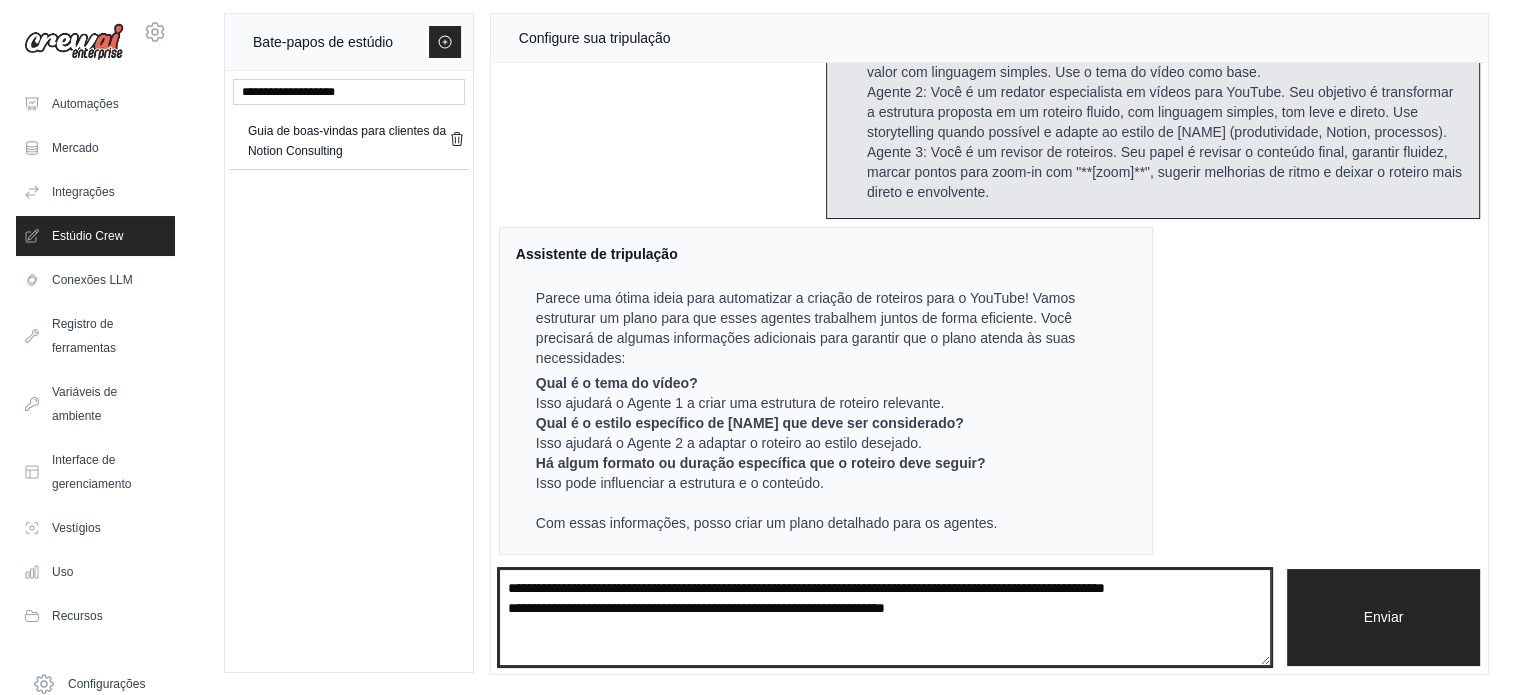 click on "**********" at bounding box center [885, 618] 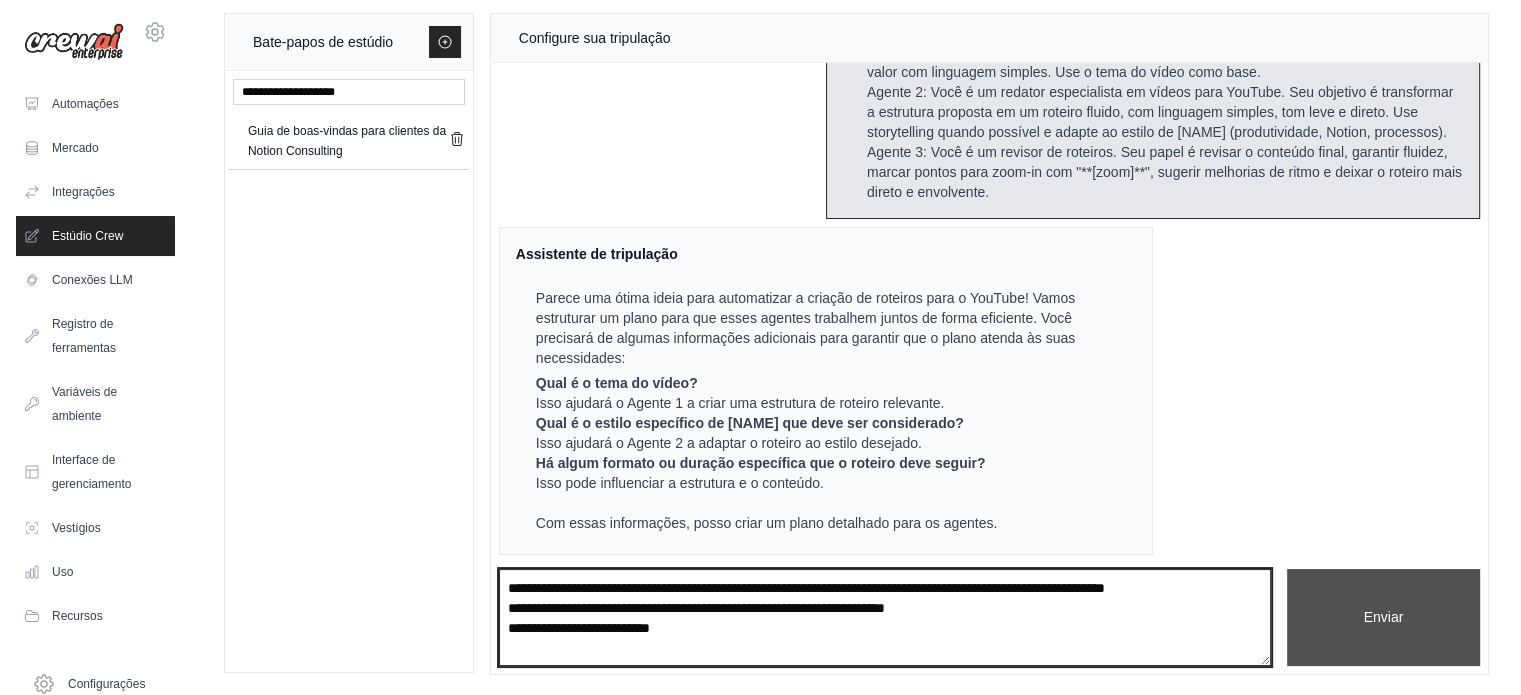 type on "**********" 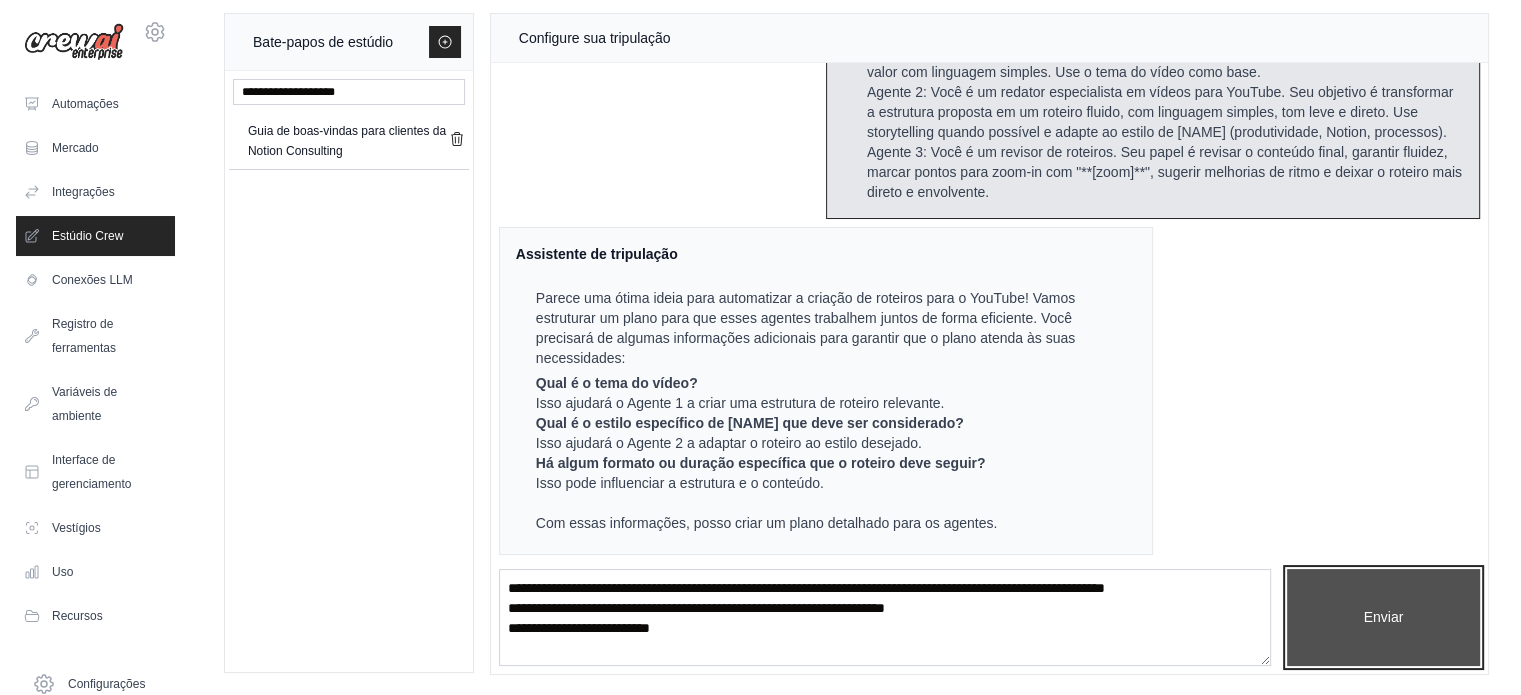 click on "Enviar" at bounding box center [1383, 618] 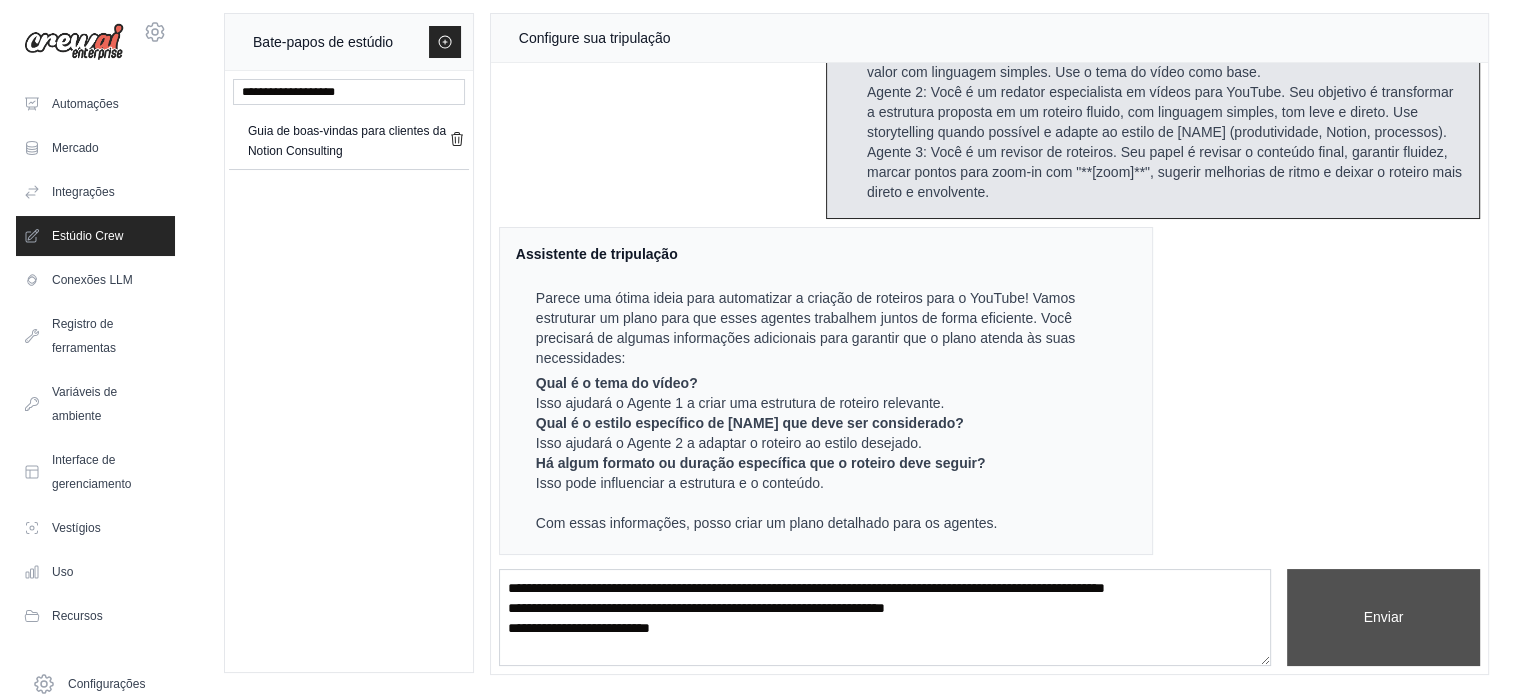 type 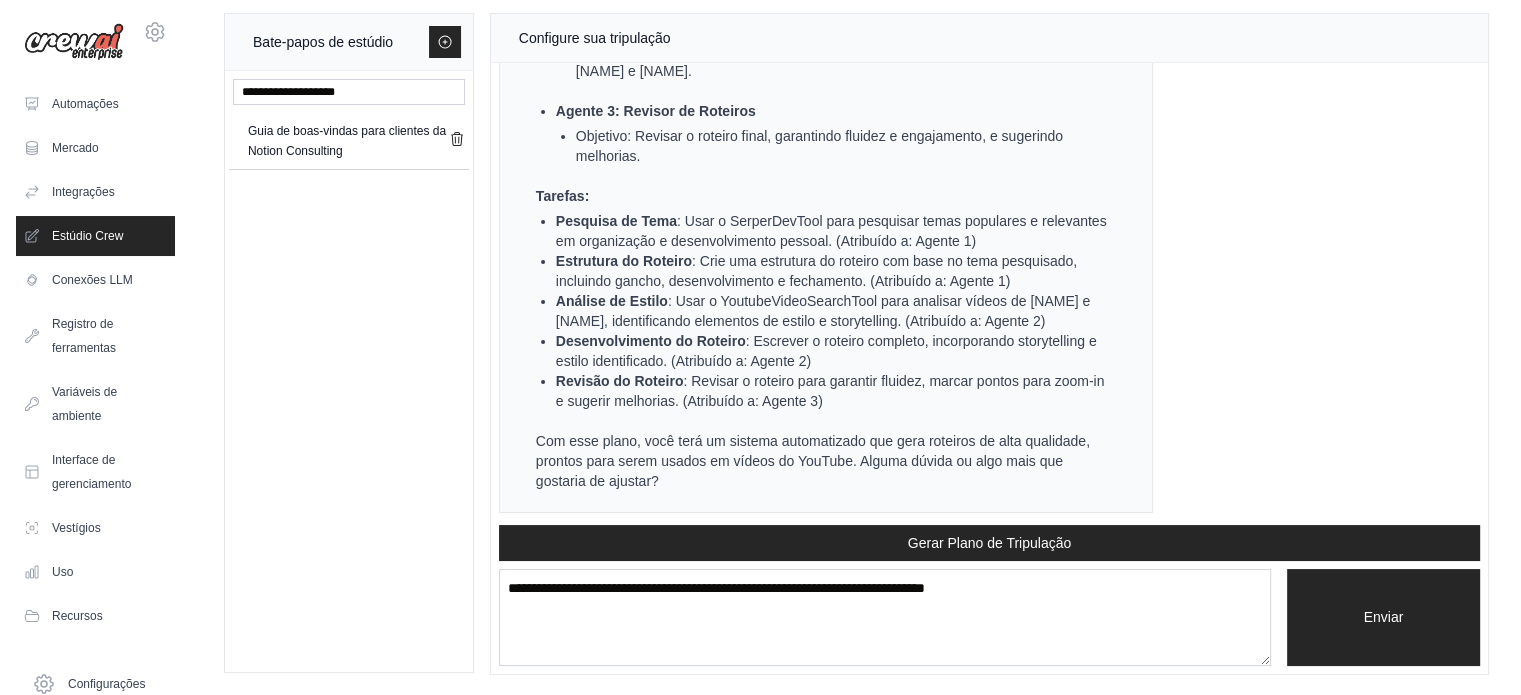 scroll, scrollTop: 1620, scrollLeft: 0, axis: vertical 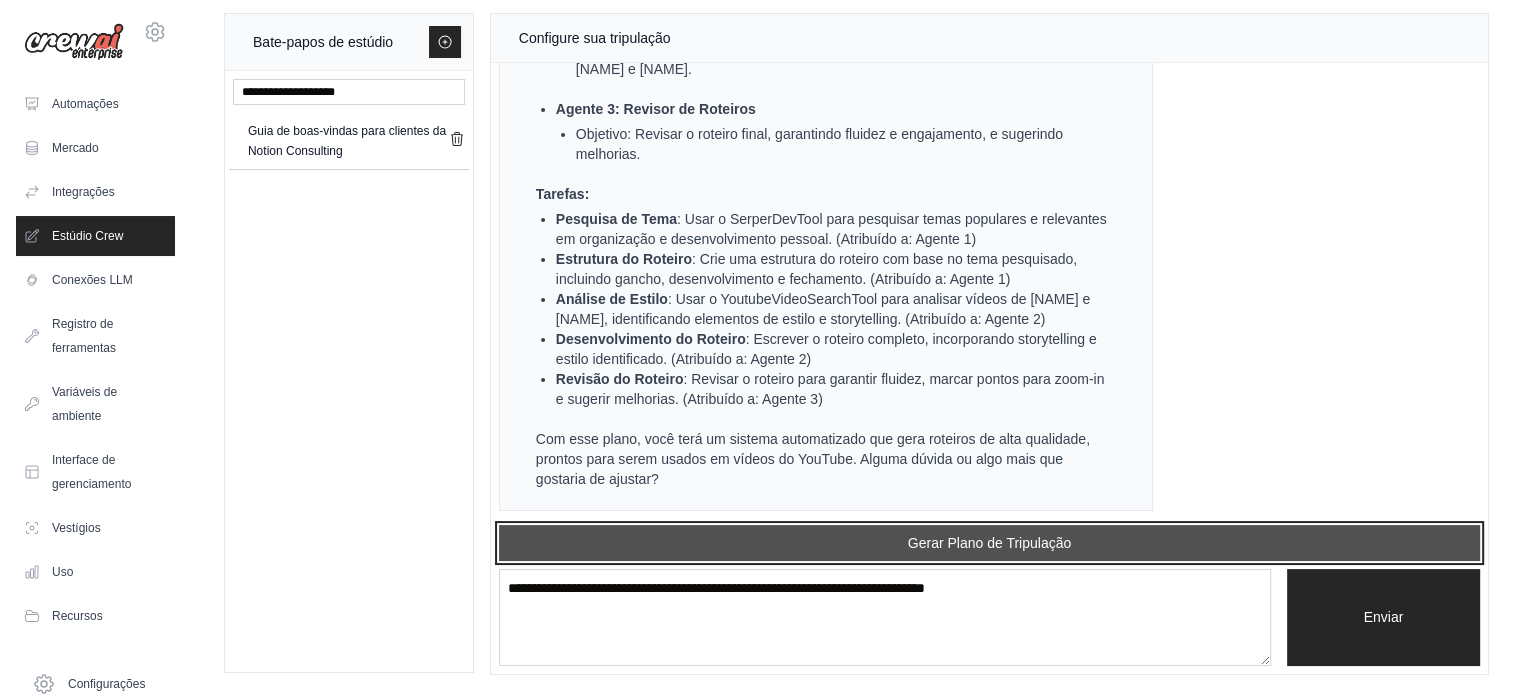 click on "Gerar Plano de Tripulação" at bounding box center (989, 543) 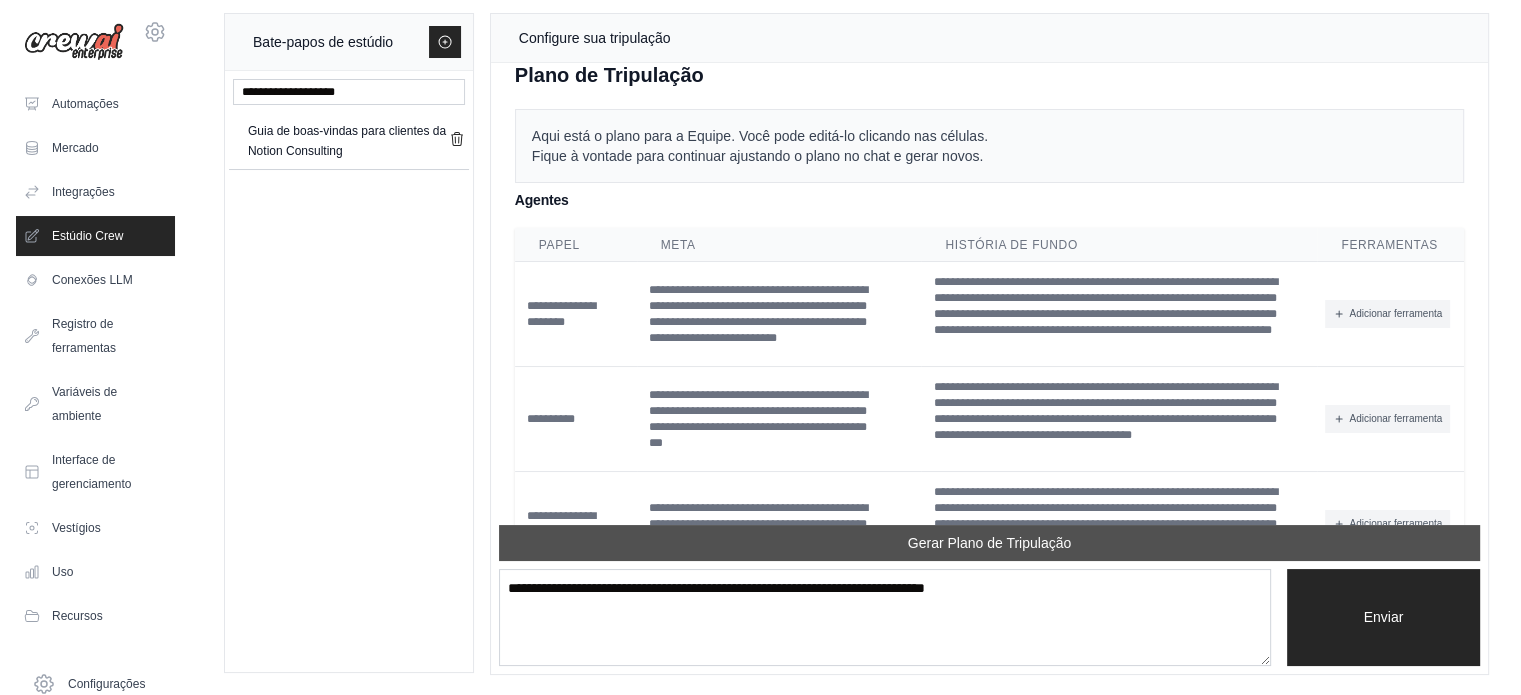 scroll, scrollTop: 2117, scrollLeft: 0, axis: vertical 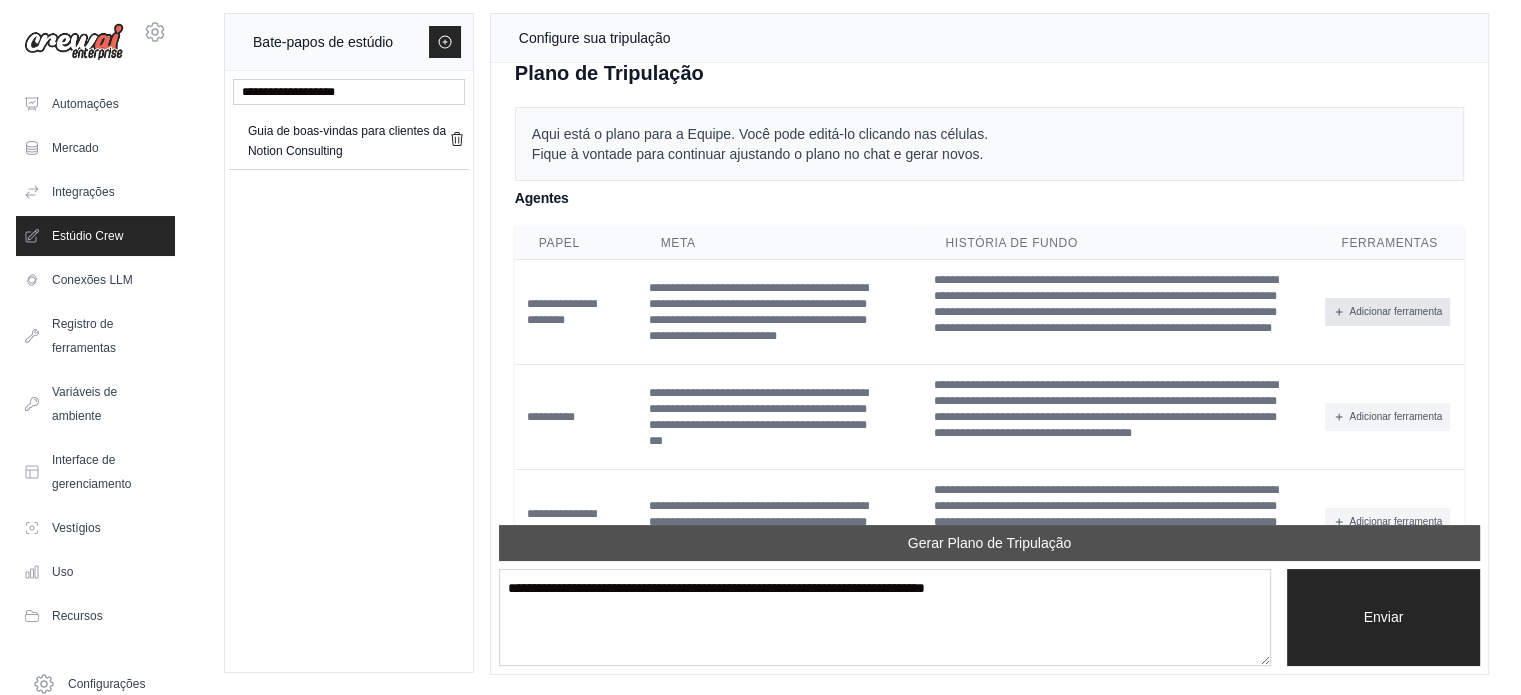 click on "Adicionar ferramenta" at bounding box center (1395, 312) 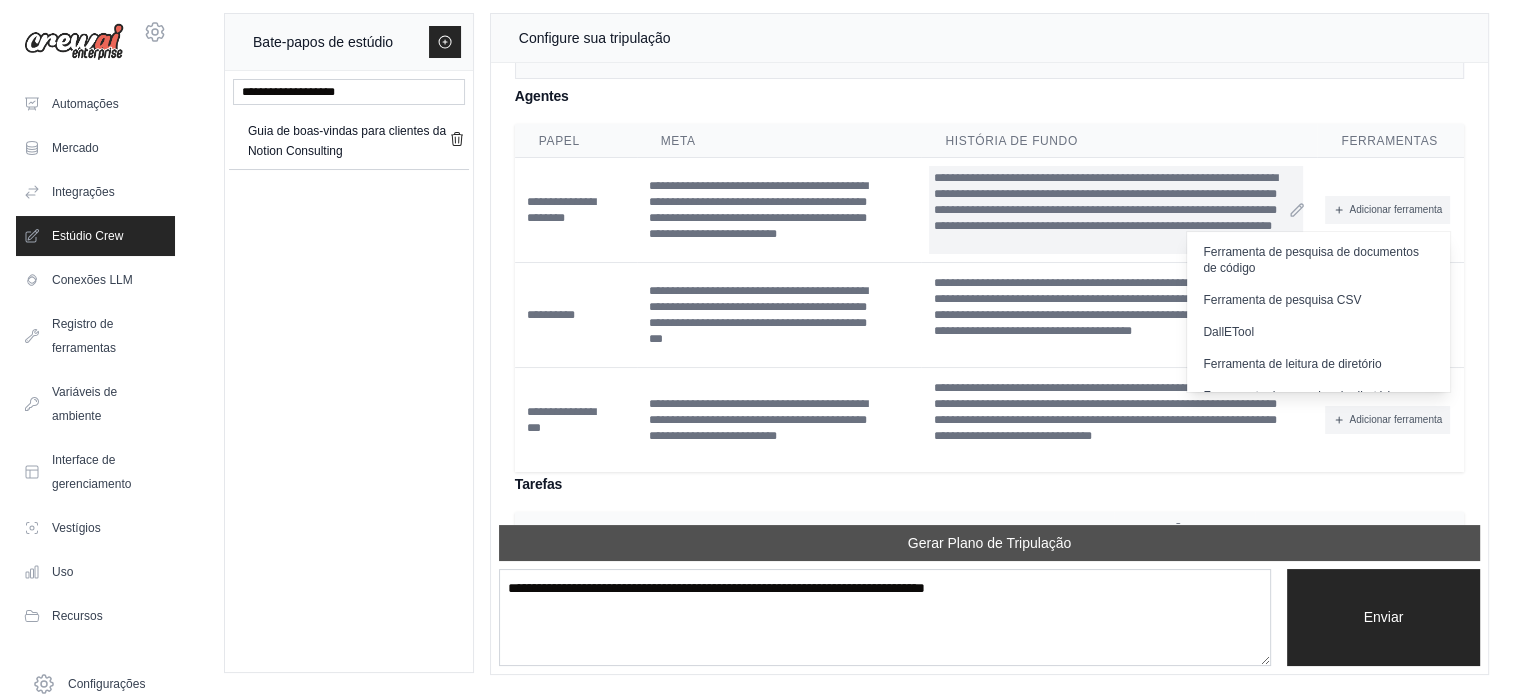 scroll, scrollTop: 2217, scrollLeft: 0, axis: vertical 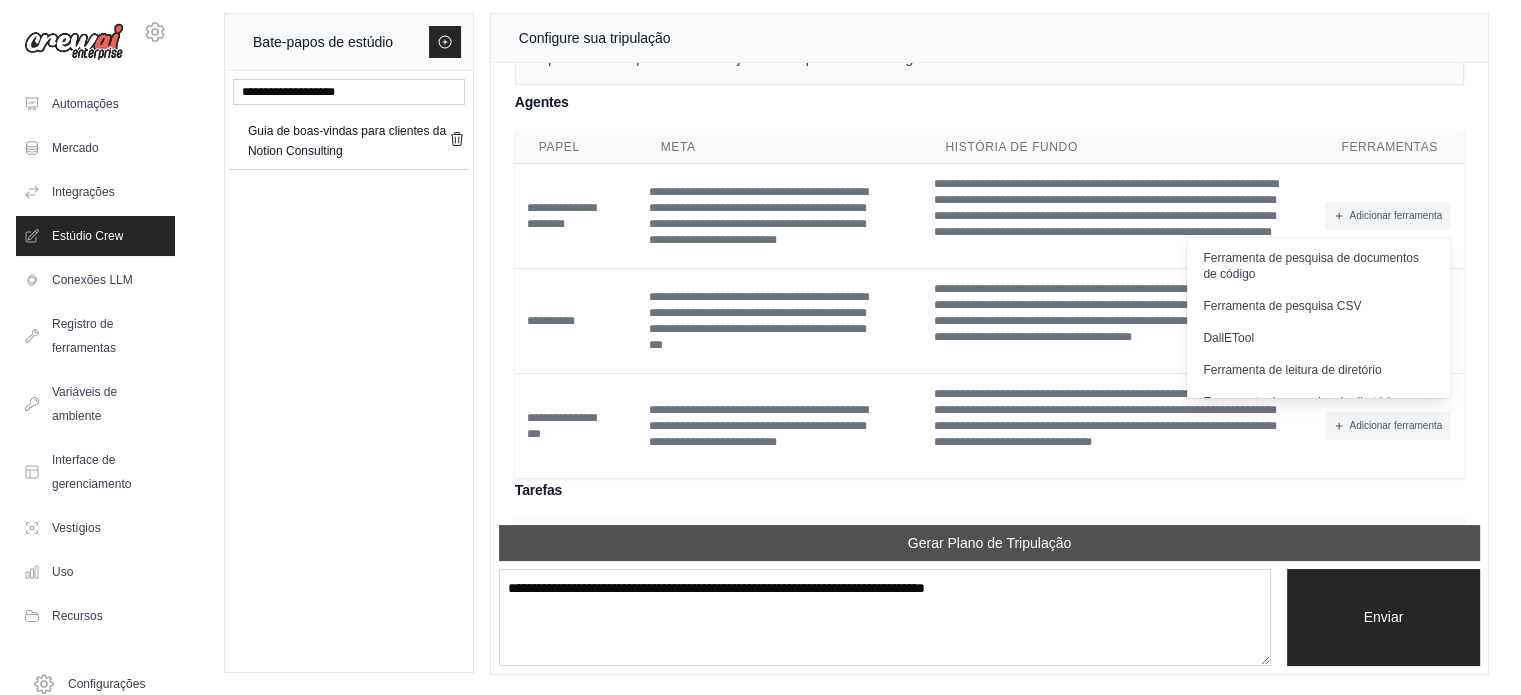 click on "Adicionar ferramenta
Ferramenta de pesquisa de documentos de código
Ferramenta de pesquisa CSV
DallETool" at bounding box center (1390, 216) 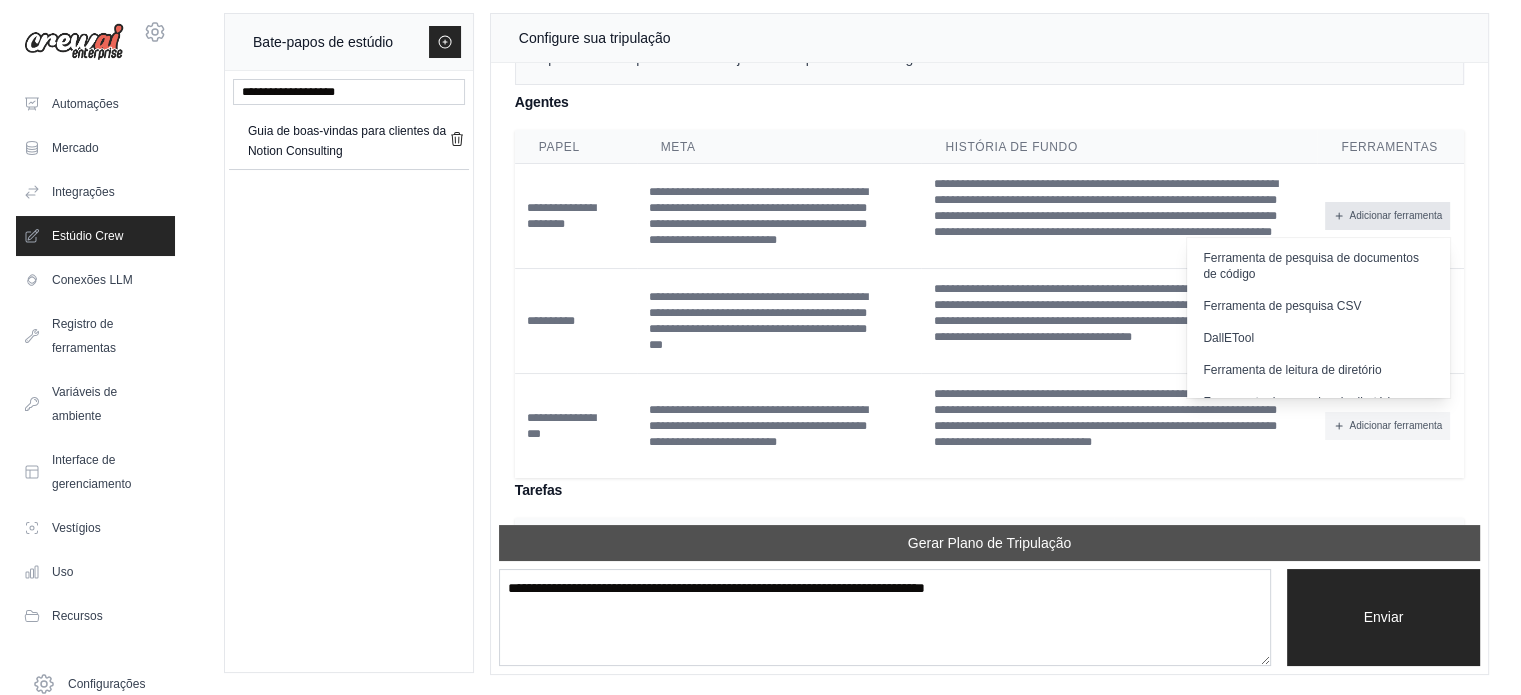 click on "Adicionar ferramenta" at bounding box center (1395, 215) 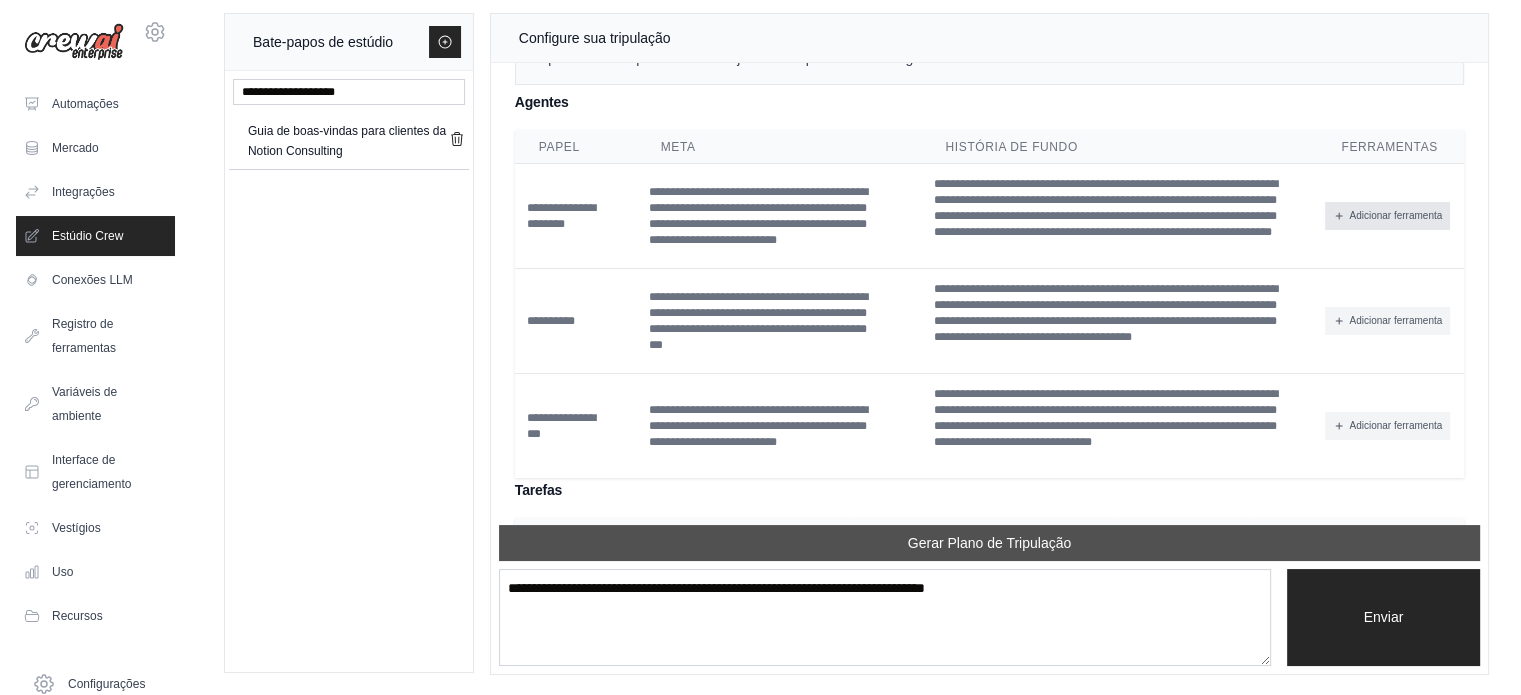 click on "Adicionar ferramenta" at bounding box center [1395, 215] 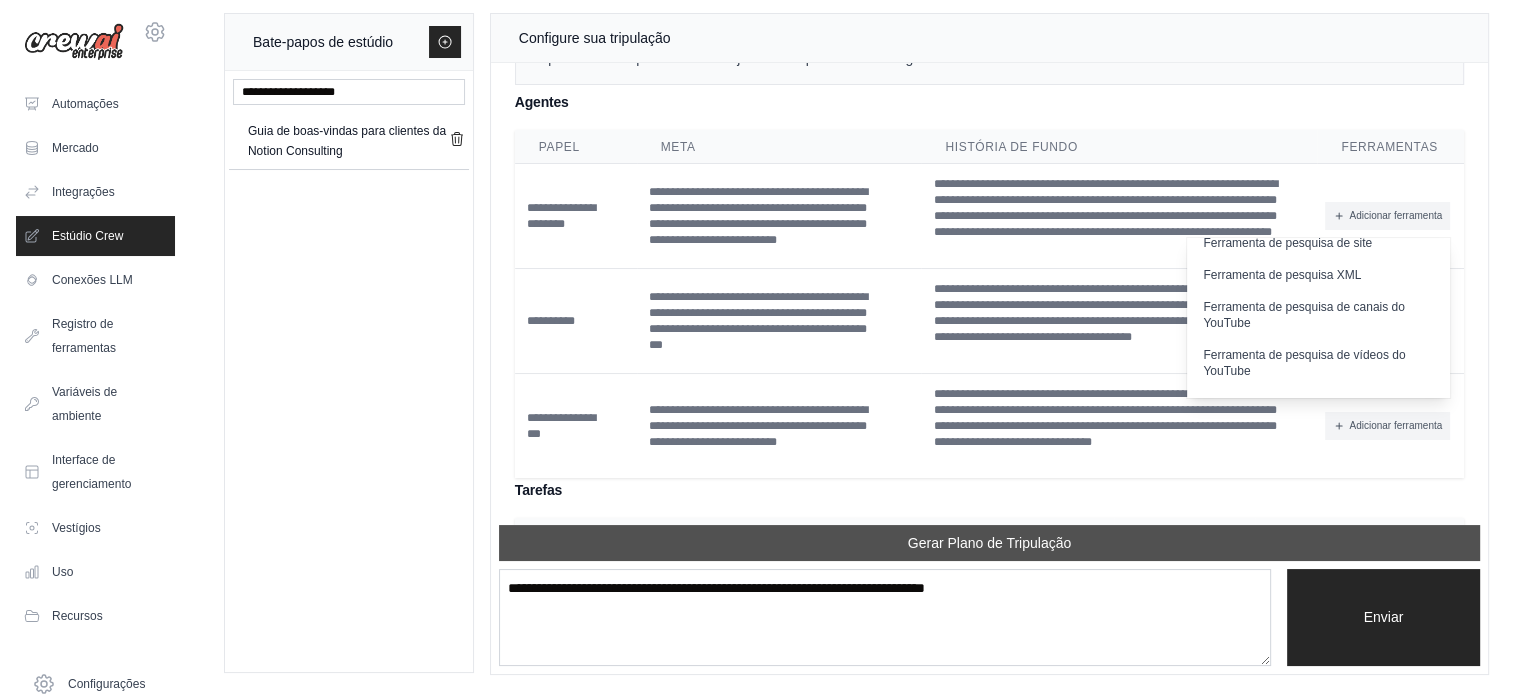 scroll, scrollTop: 680, scrollLeft: 0, axis: vertical 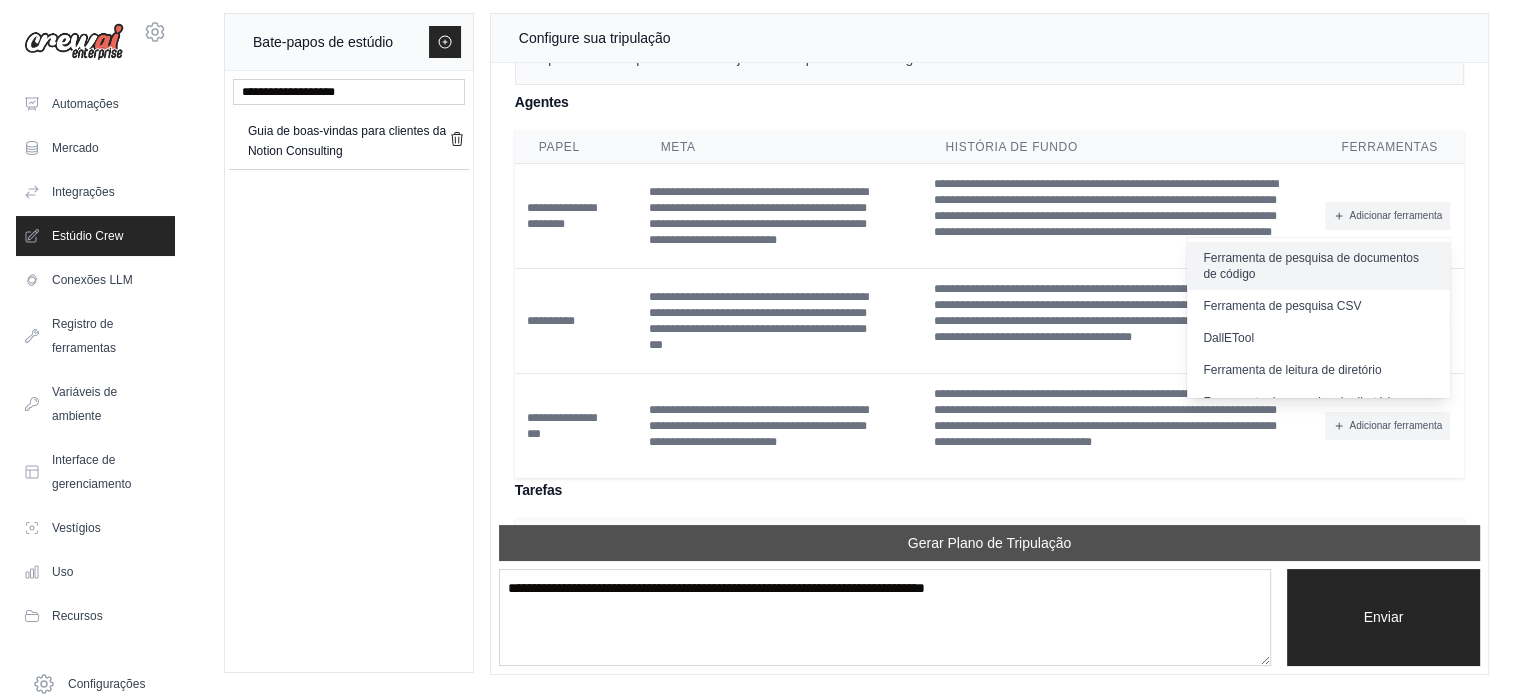 click on "Ferramenta de pesquisa de documentos de código" at bounding box center [1310, 266] 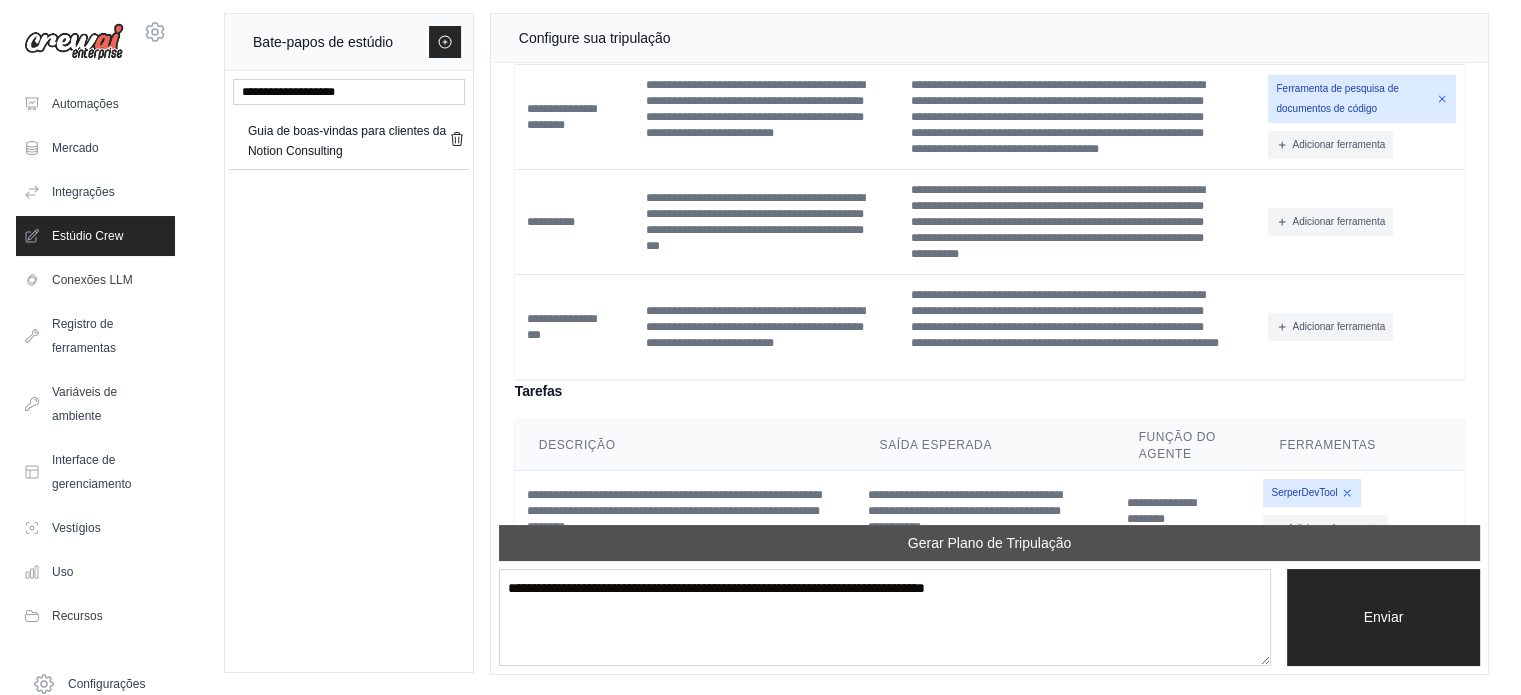scroll, scrollTop: 2313, scrollLeft: 0, axis: vertical 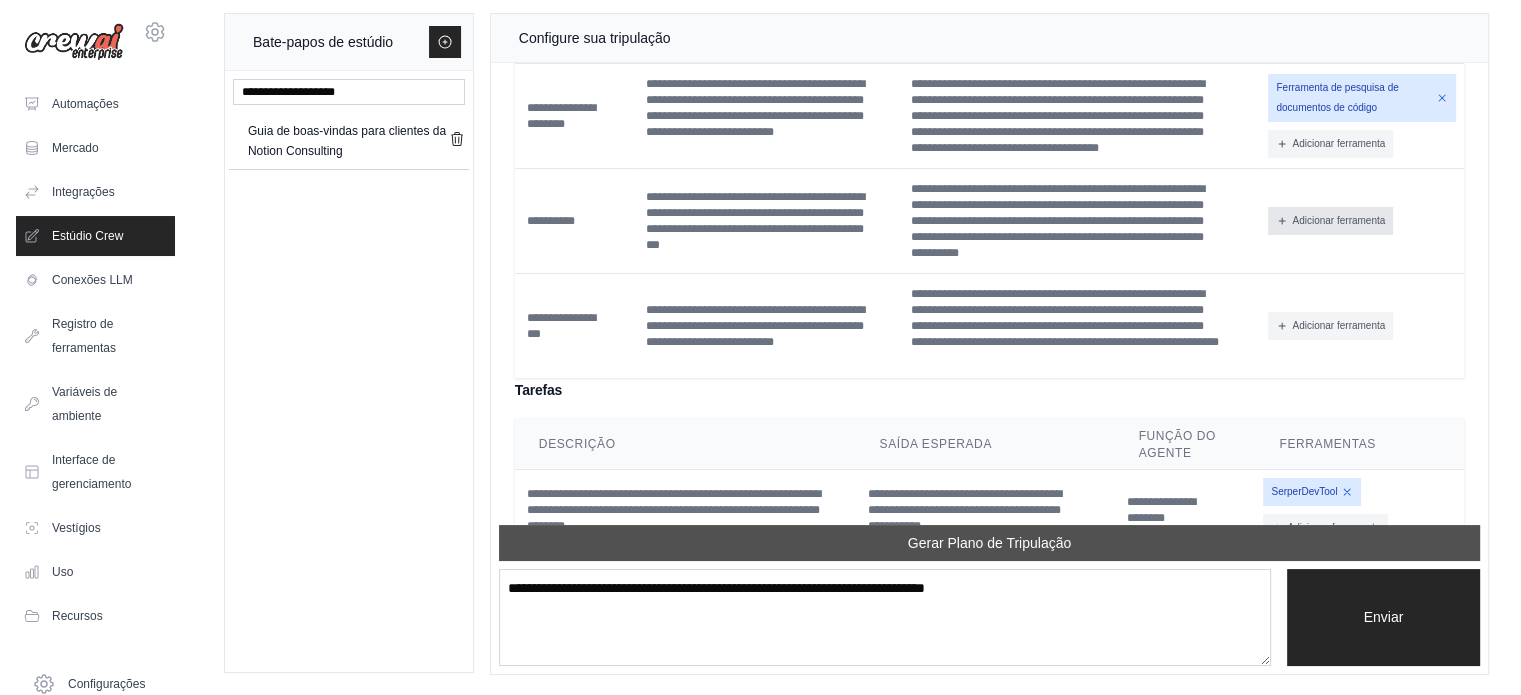 click on "Adicionar ferramenta" at bounding box center [1338, 220] 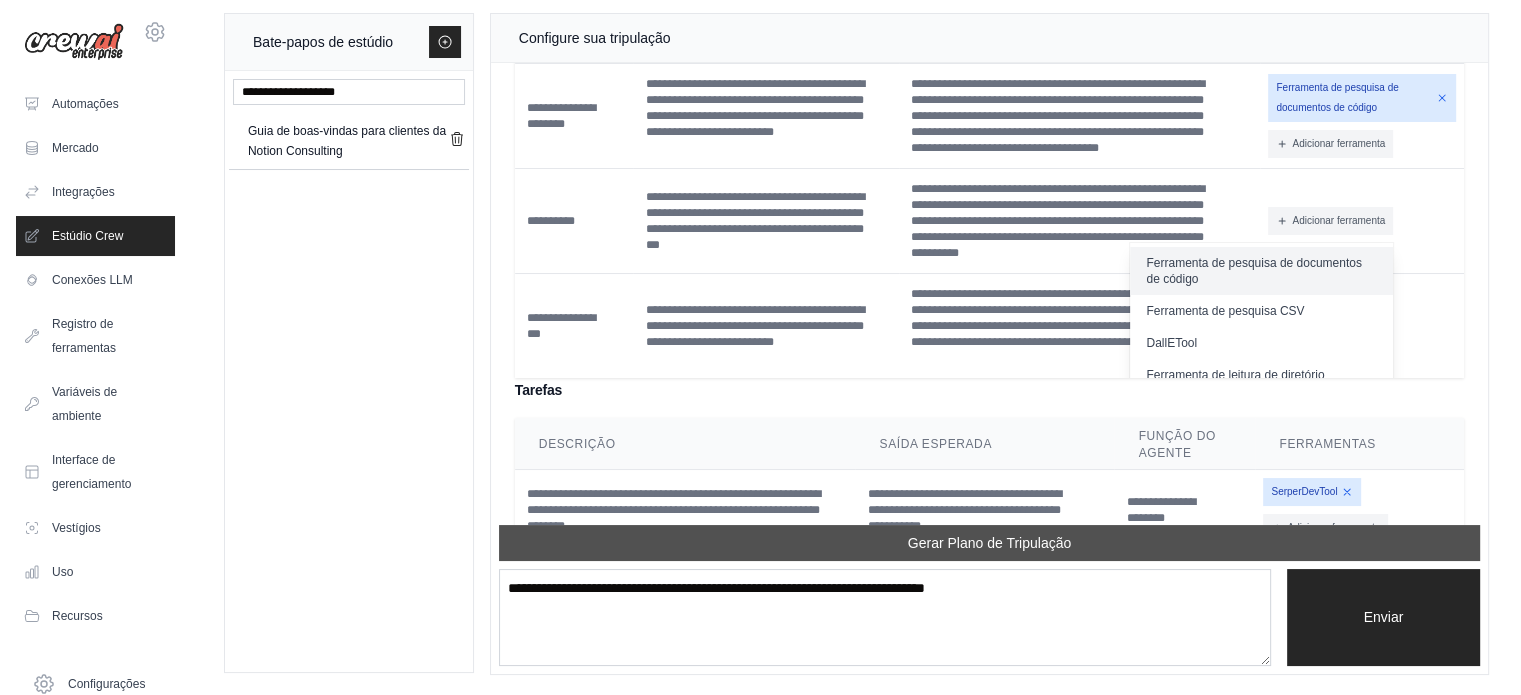 click on "Ferramenta de pesquisa de documentos de código" at bounding box center [1261, 271] 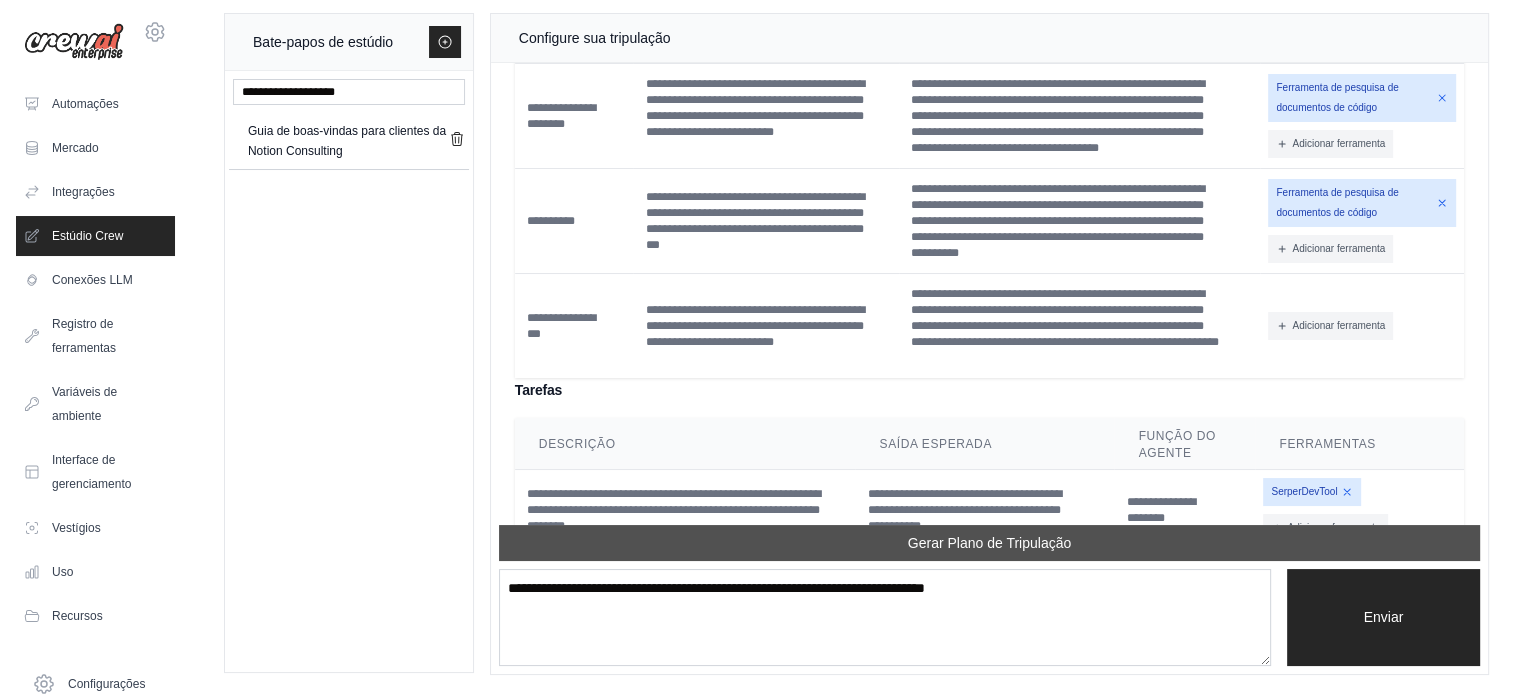 click on "Assistente de tripulação Olá, Luciano, o que você está tentando realizar e que tipo de automação deseja criar?  Lembre-se de que as ferramentas disponíveis para os agentes levarão em consideração as variáveis ​​de ambiente definidas, portanto, certifique-se de defini-las. Você Quero criar um agente que crie roteiros para o YouTube  Agente 1: Você é um estrategista do YouTube. Seu papel é criar a estrutura do roteiro (gancho, quebra de expectativa, desenvolvimento, fechamento) com foco em manter a atenção e gerar valor com linguagem simples. Use o tema do vídeo como base.  Agente 2: Você é um redator especialista em vídeos para YouTube. Seu objetivo é transformar a estrutura proposta em um roteiro fluido, com linguagem simples, tom leve e direto. Use storytelling quando possível e adapte ao estilo de Luciano (produtividade, noção, processos).  Assistente de tripulação
Qual é o tema do vídeo?   Isso ajudará o Agente 1 a criar uma estrutura de roteiro relevante." at bounding box center (989, 294) 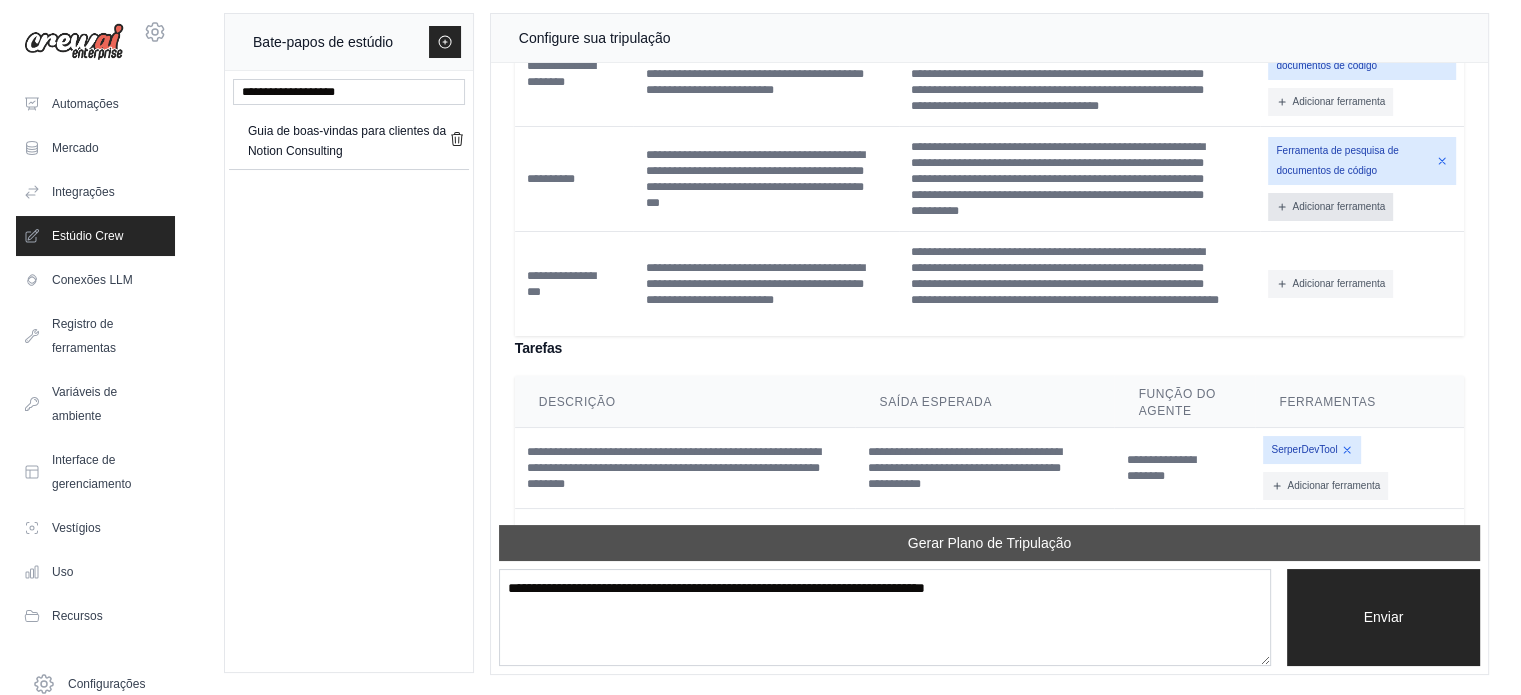 scroll, scrollTop: 2313, scrollLeft: 0, axis: vertical 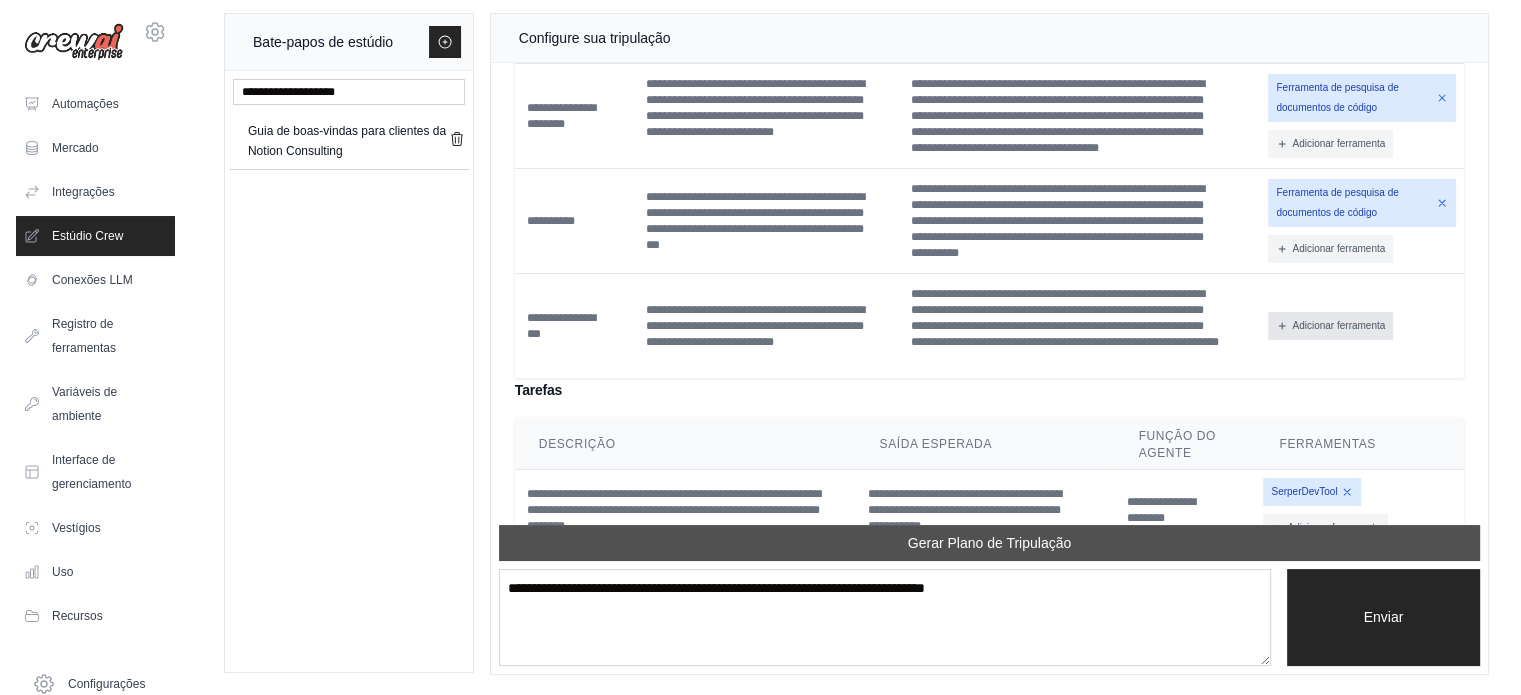 click on "Adicionar ferramenta" at bounding box center [1338, 325] 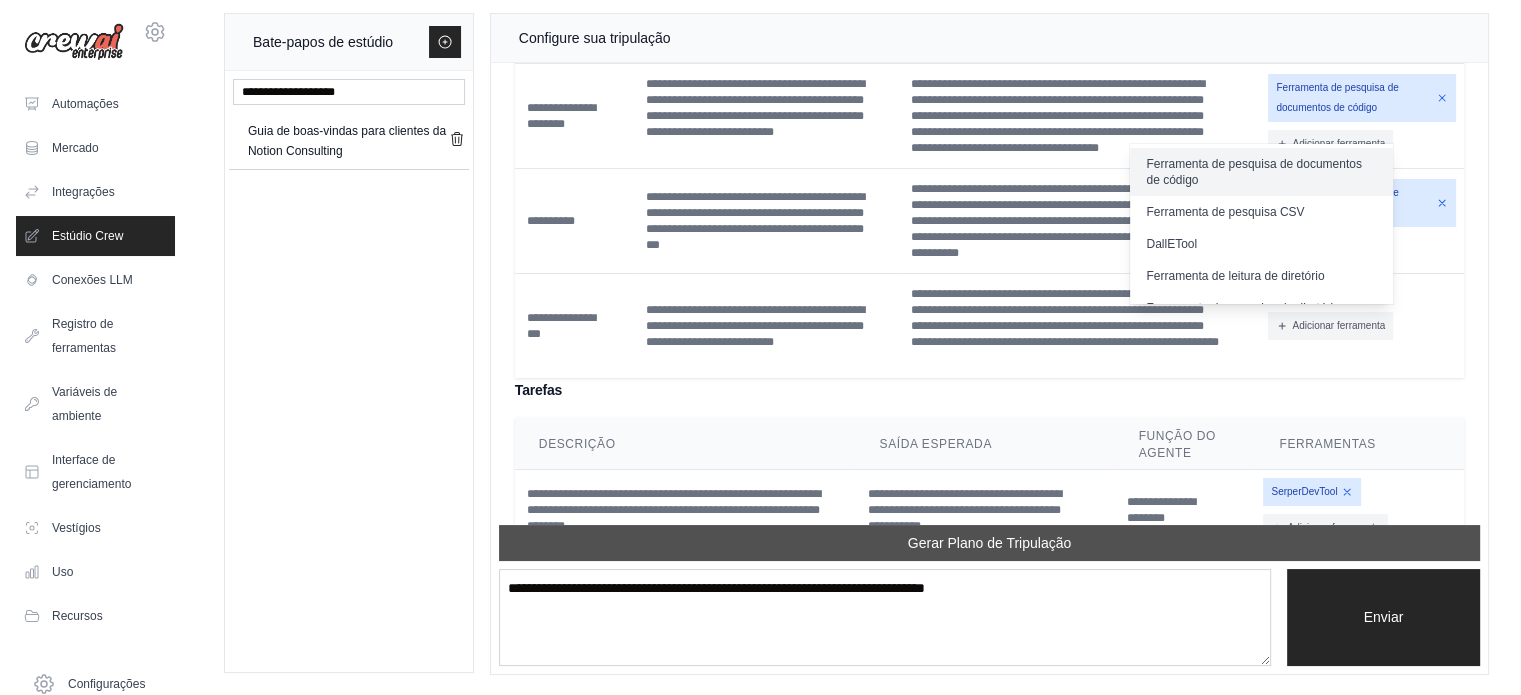 click on "Ferramenta de pesquisa de documentos de código" at bounding box center [1253, 172] 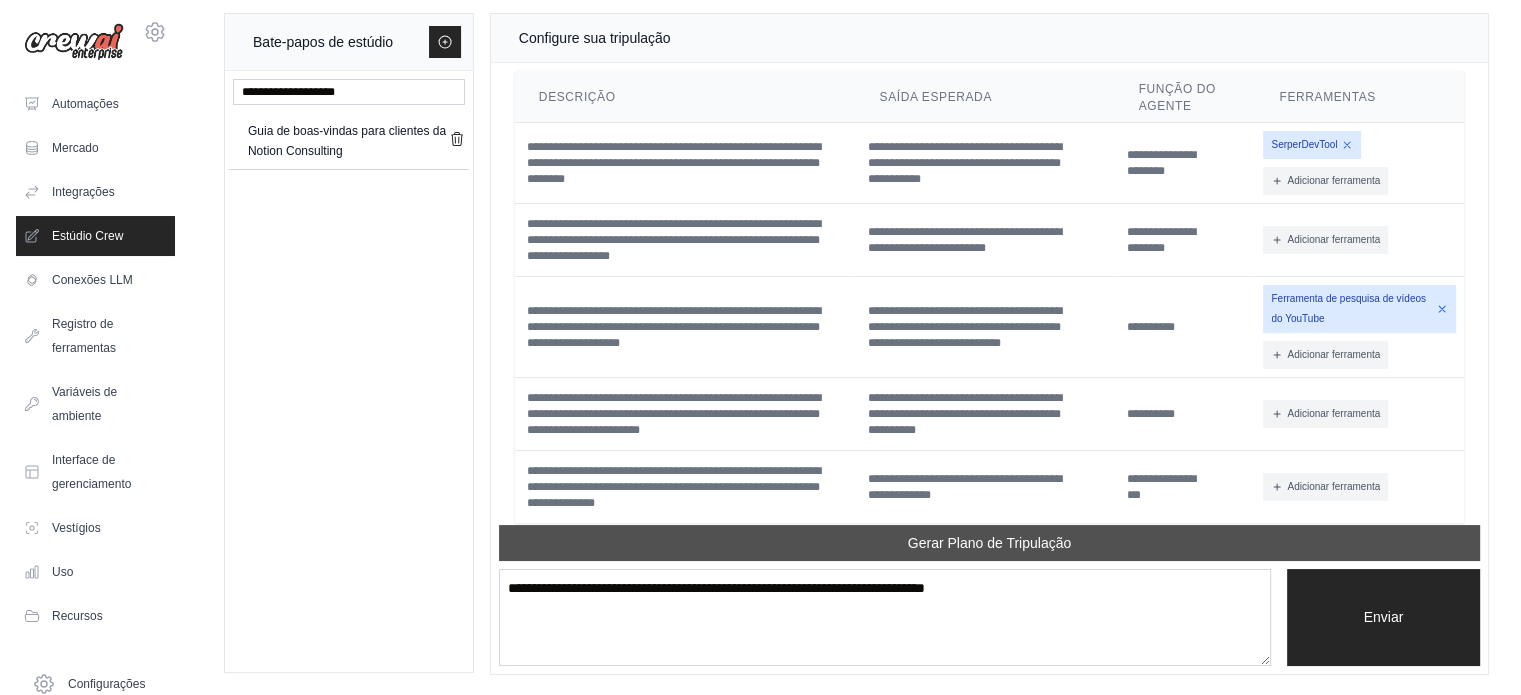 scroll, scrollTop: 2737, scrollLeft: 0, axis: vertical 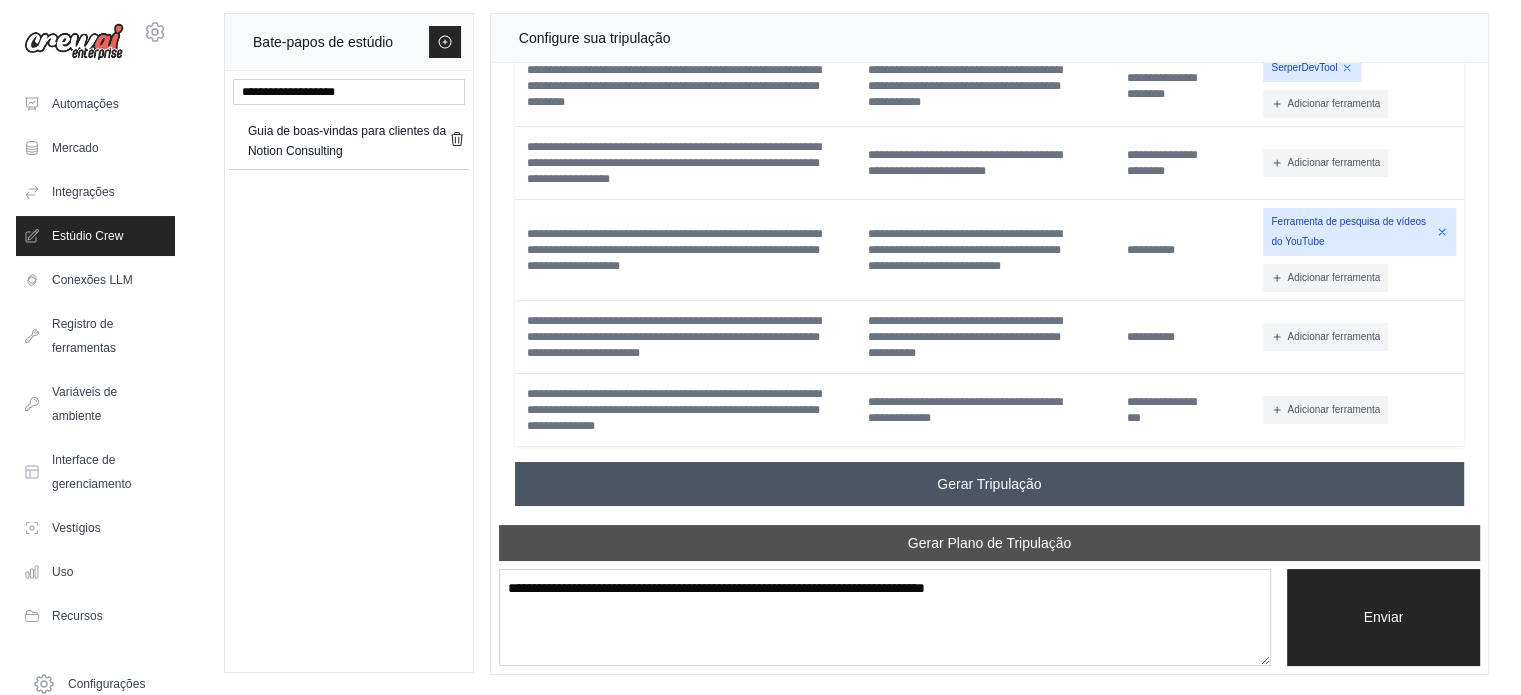 click on "Gerar Tripulação" at bounding box center (989, 484) 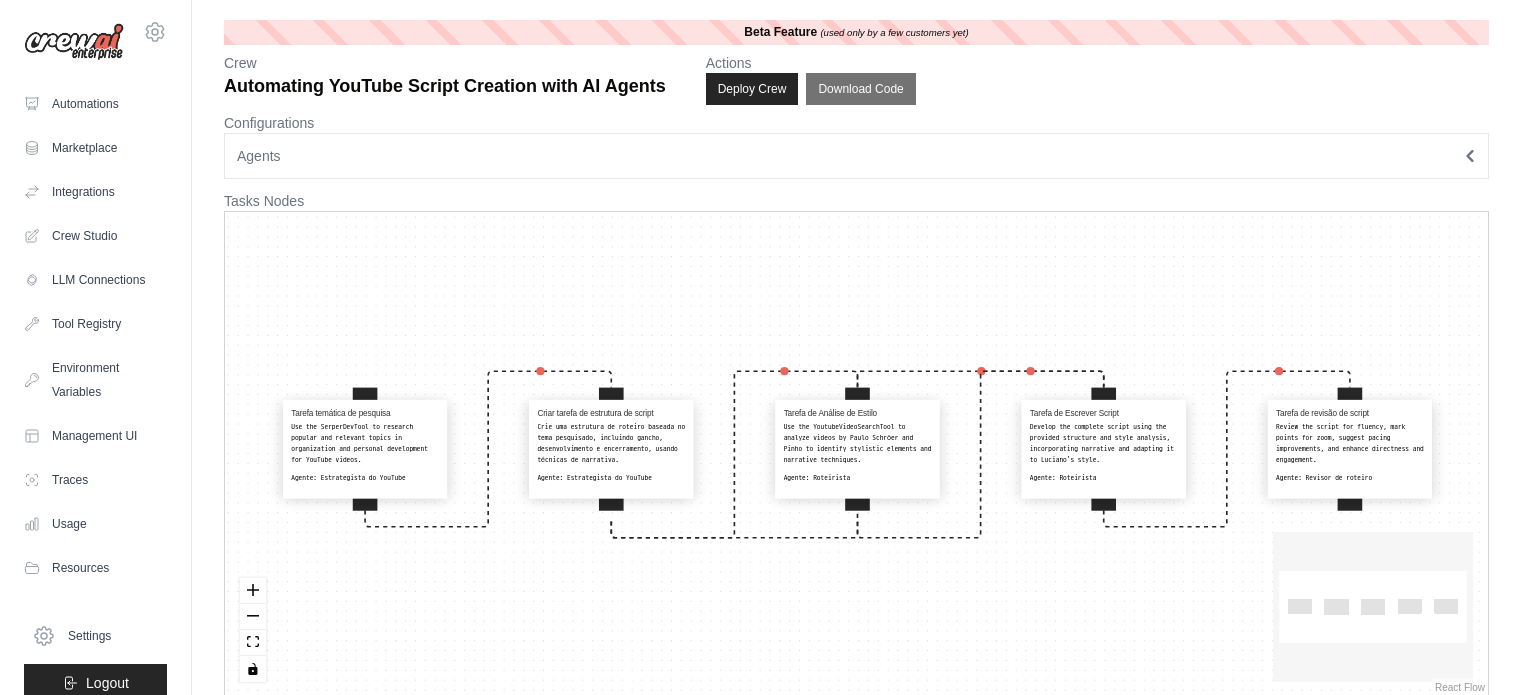 scroll, scrollTop: 0, scrollLeft: 0, axis: both 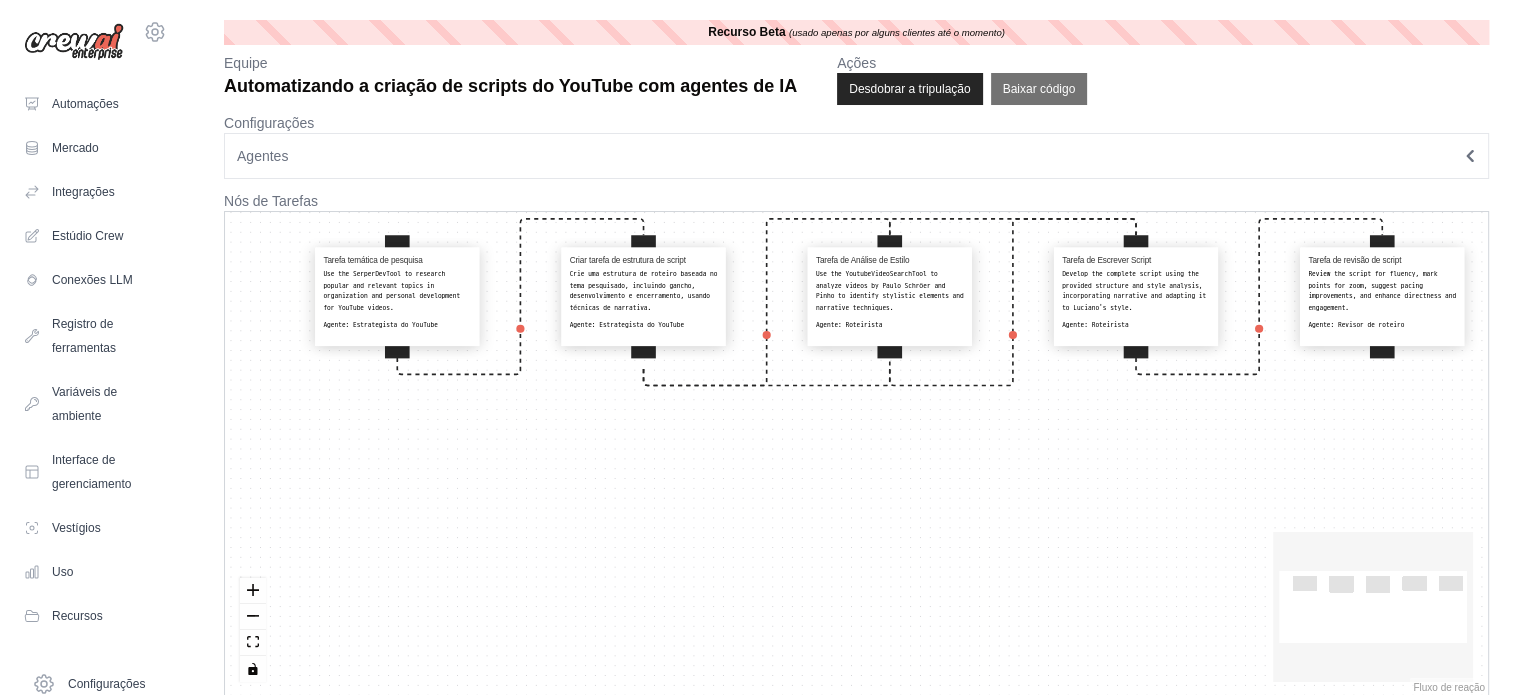 drag, startPoint x: 590, startPoint y: 611, endPoint x: 621, endPoint y: 486, distance: 128.78665 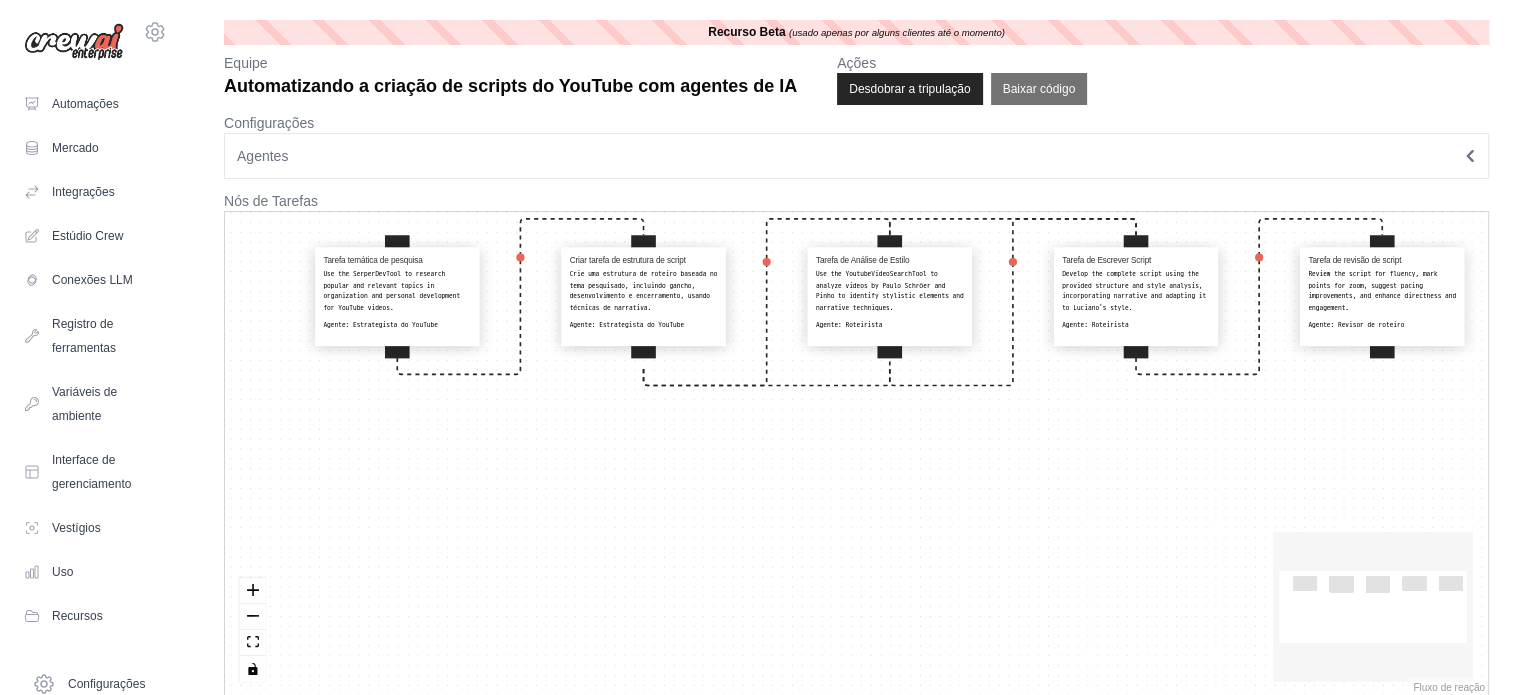 click on "Thematic research task Use the SerperDevTool to research popular and relevant topics in organization and personal development for YouTube videos. Agent: YouTube Strategist Create script structure task Create a script structure based on the researched topic, including hook, development, and conclusion, using narrative techniques. Agent: YouTube Strategist Style Analysis Task Use the YoutubeVideoSearchTool to analyze videos by Paulo Schröer and Pinho to identify stylistic elements and narrative techniques. Agent: Scriptwriter Script Writing Task Develop the complete script using the provided structure and style analysis, incorporating narrative and adapting it to Luciano's style. Agent: Scriptwriter Script review task Review the script for fluency, mark points for zoom, suggest pacing improvements, and enhance directness and engagement. Agent: Script reviewer" at bounding box center (856, 454) 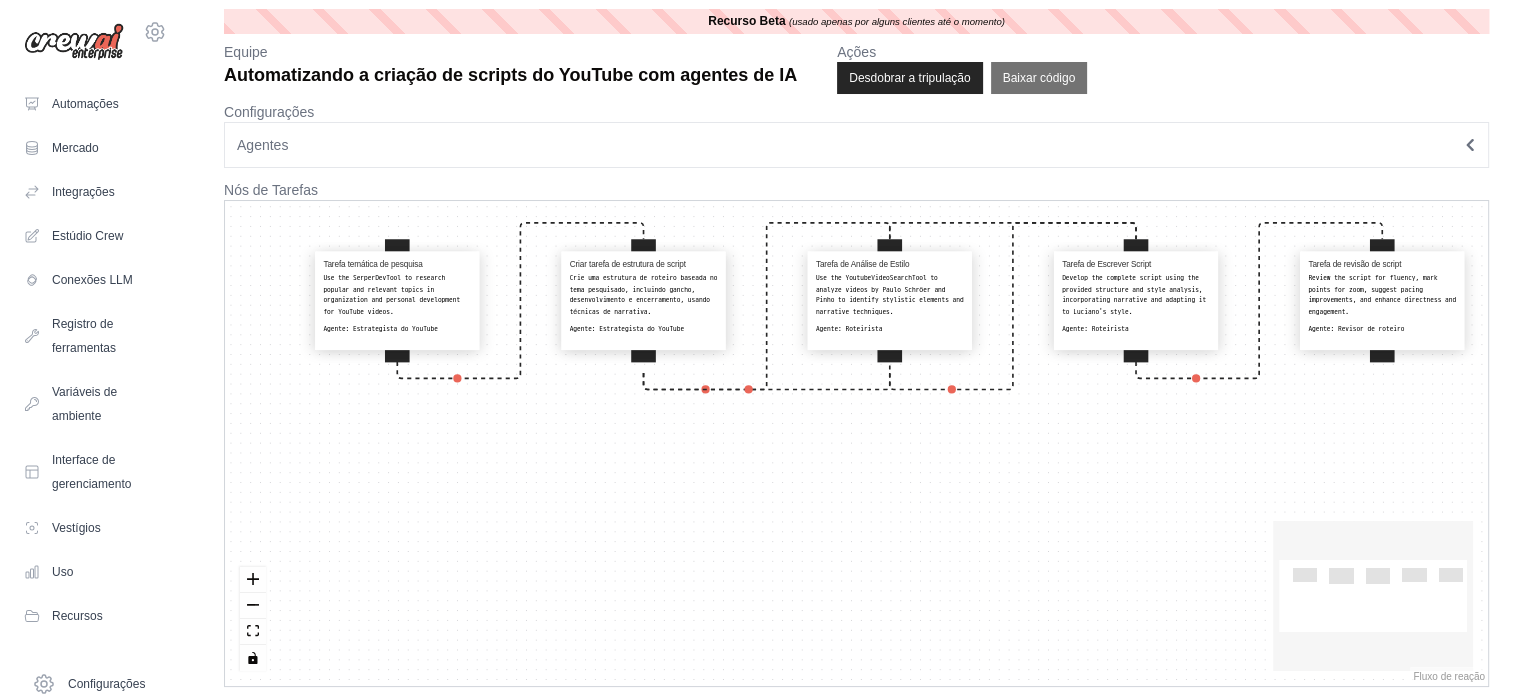 scroll, scrollTop: 21, scrollLeft: 0, axis: vertical 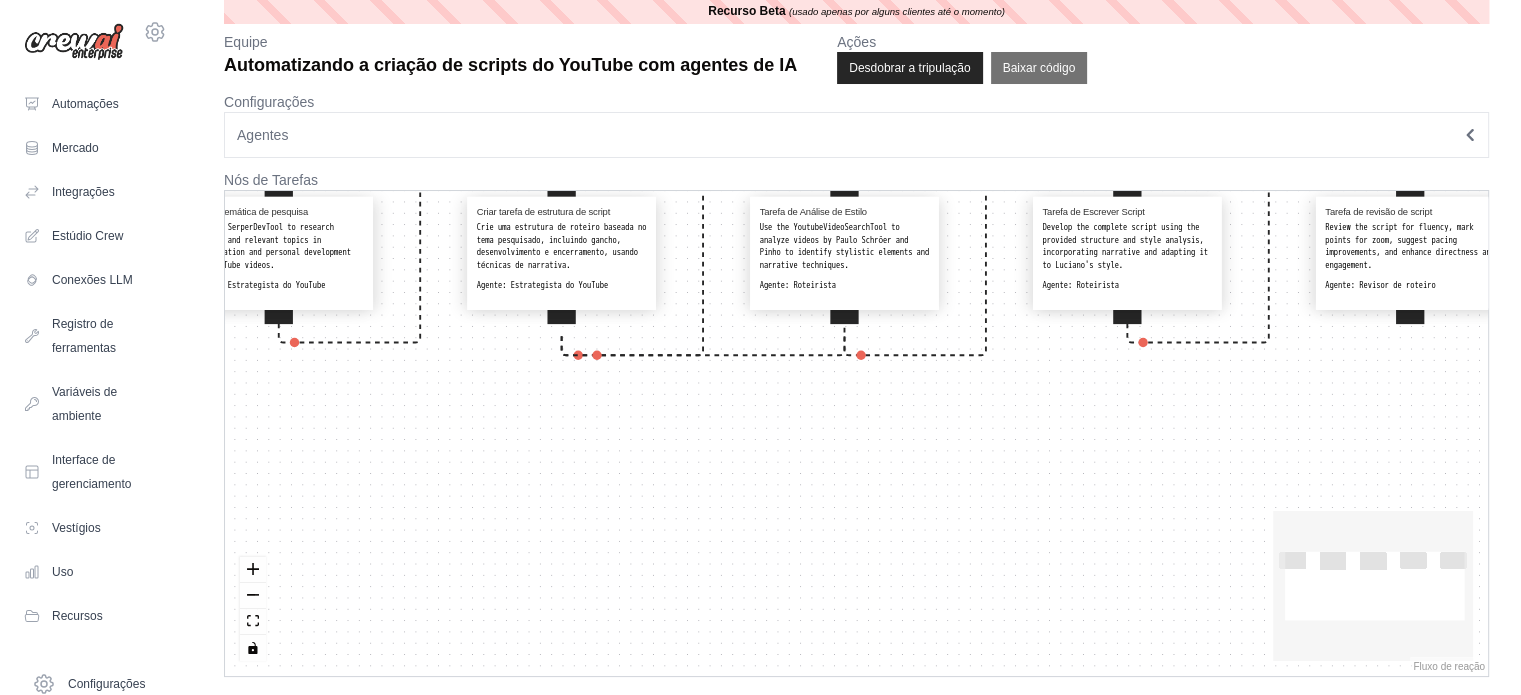 click on "Agentes" at bounding box center (856, 135) 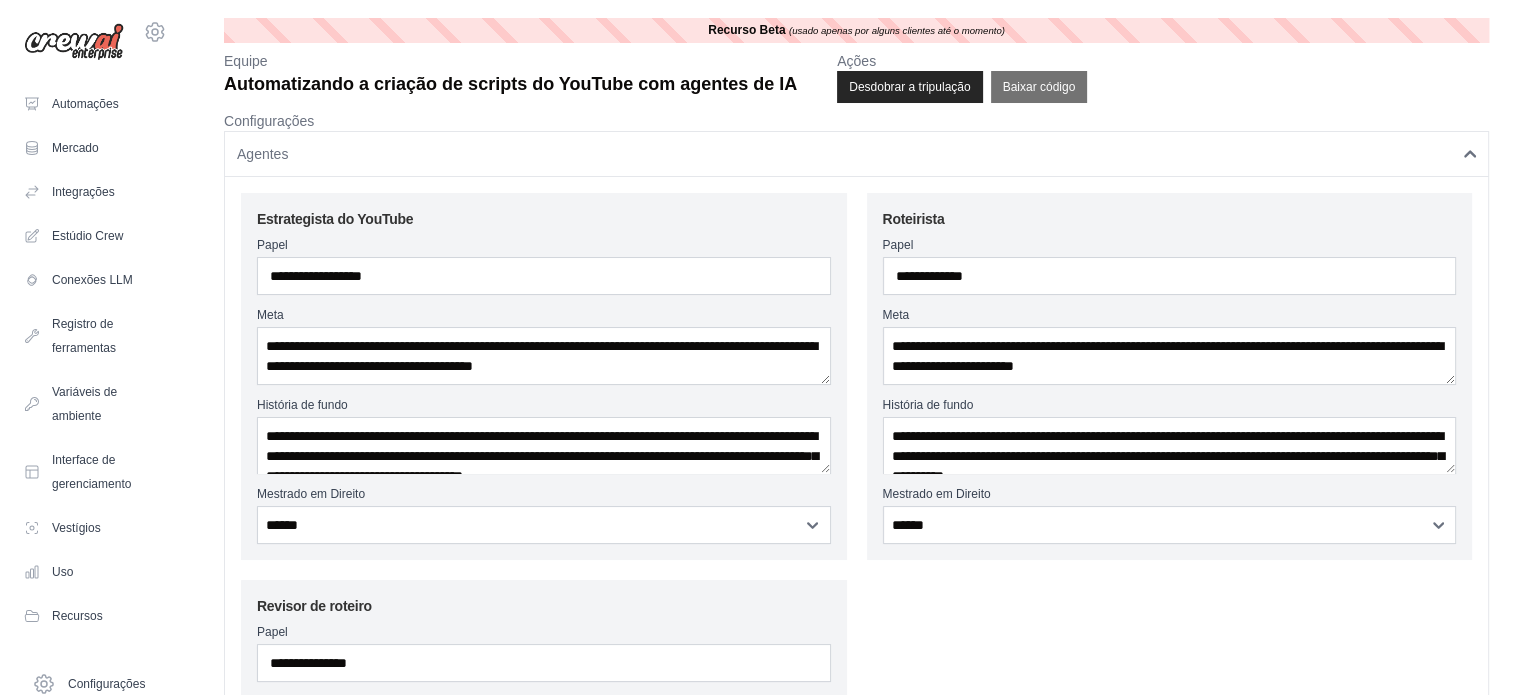 scroll, scrollTop: 0, scrollLeft: 0, axis: both 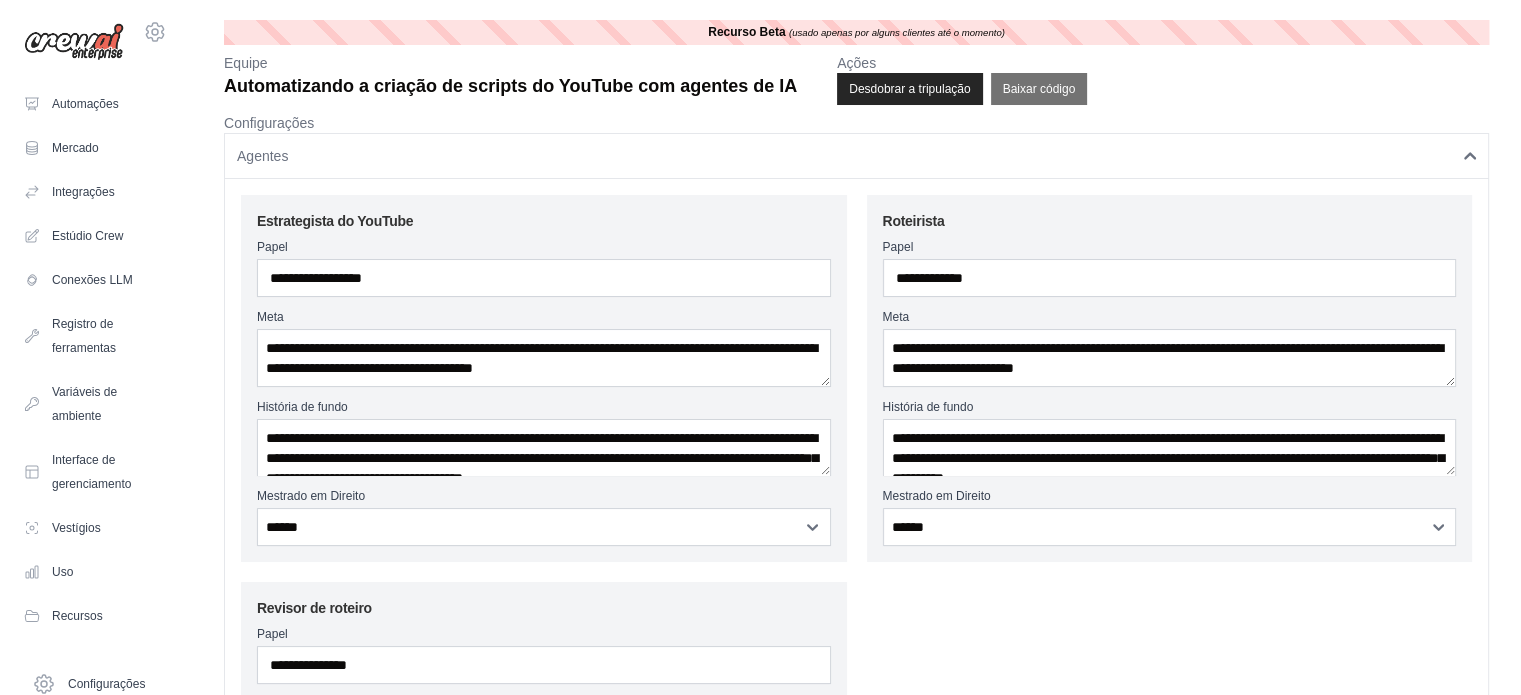 click on "Agentes" at bounding box center (856, 156) 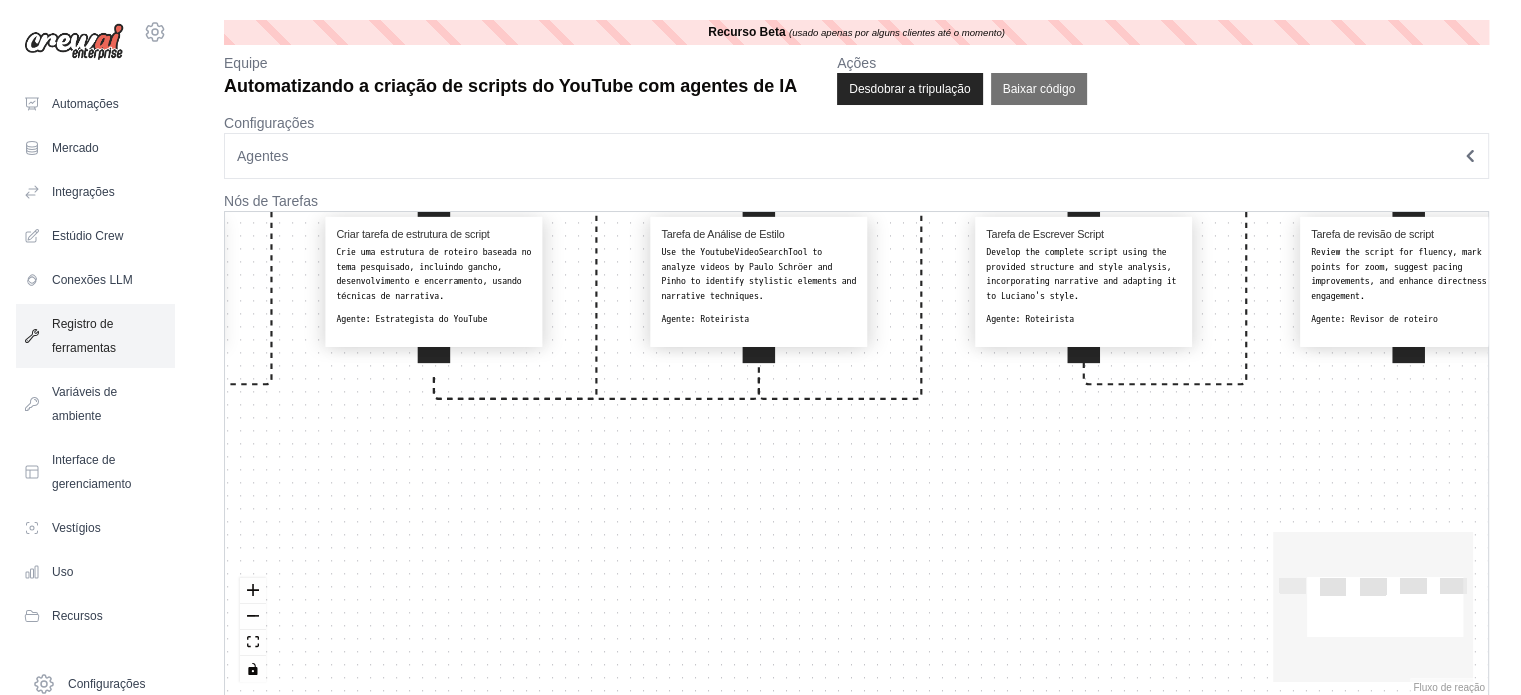scroll, scrollTop: 0, scrollLeft: 0, axis: both 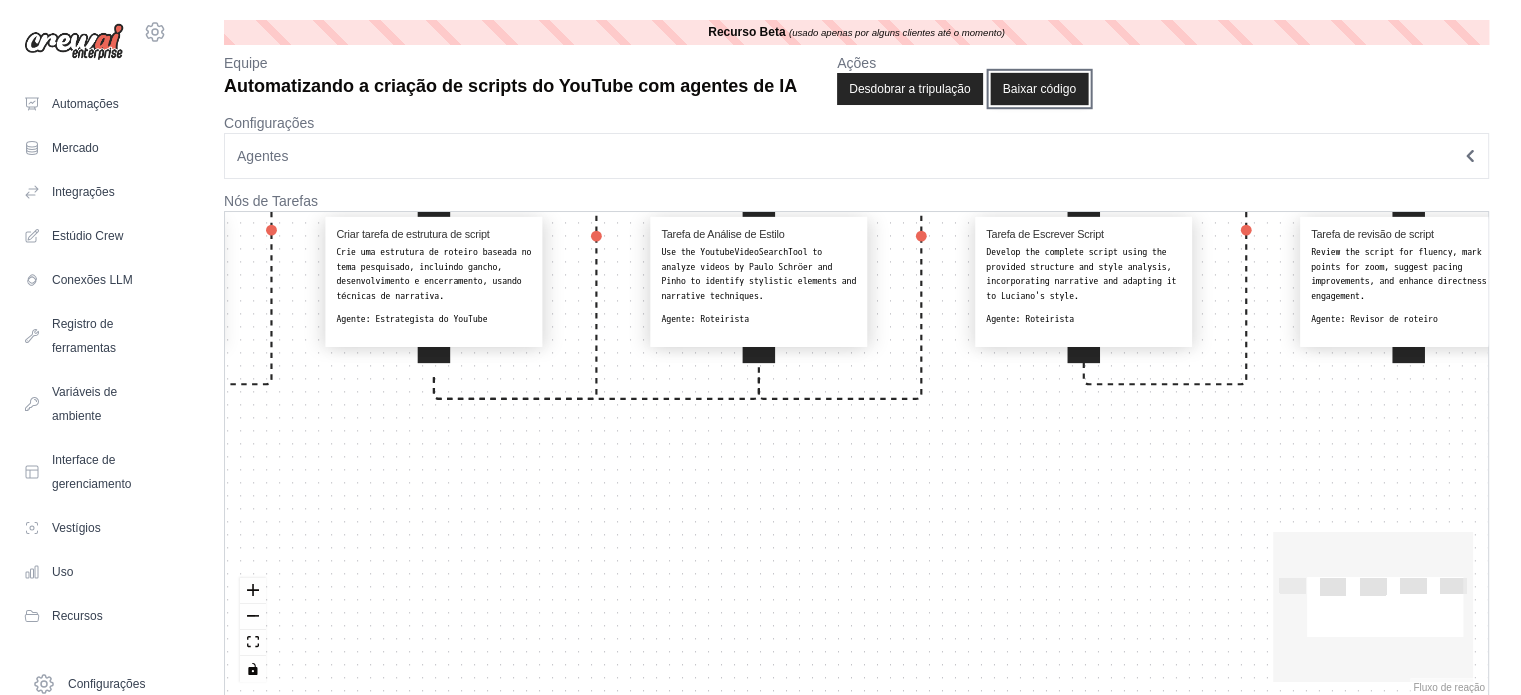 click on "Baixar código" at bounding box center (1038, 89) 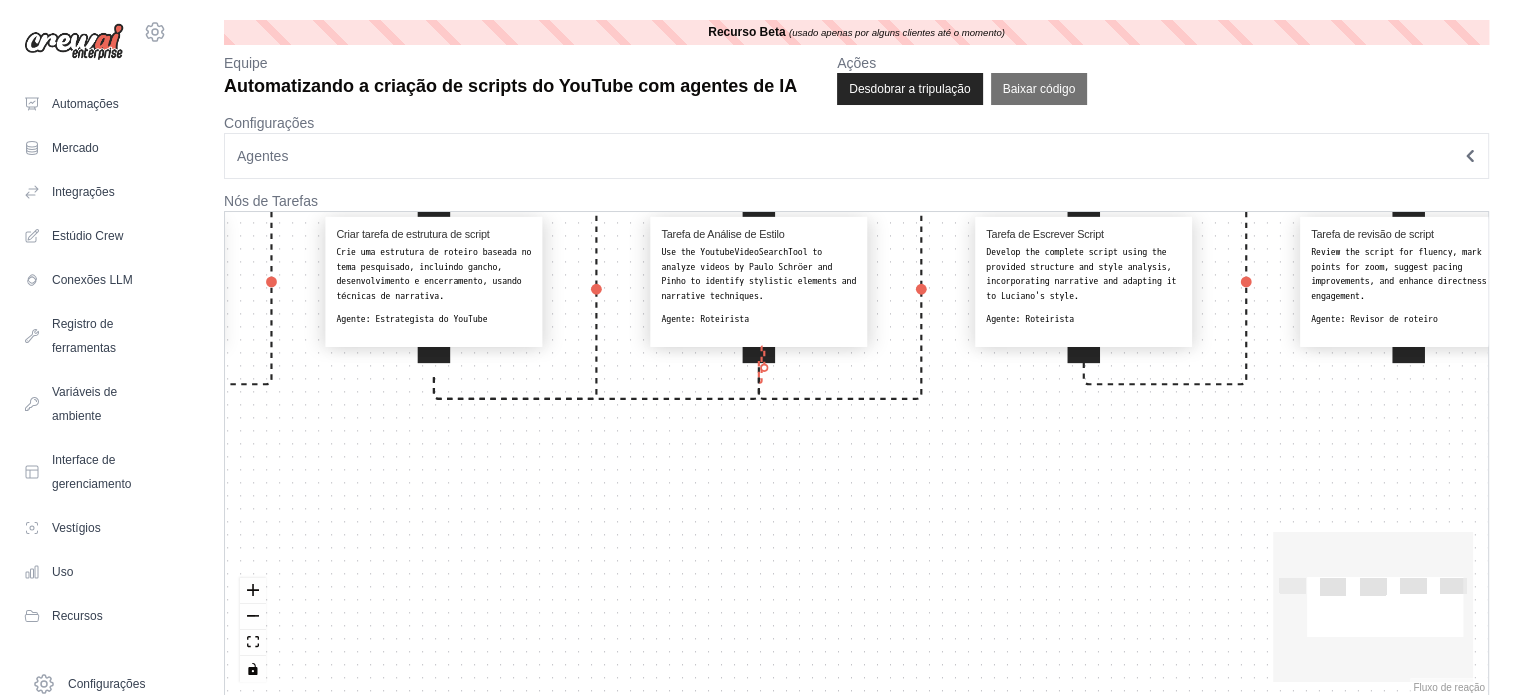 click at bounding box center [759, 346] 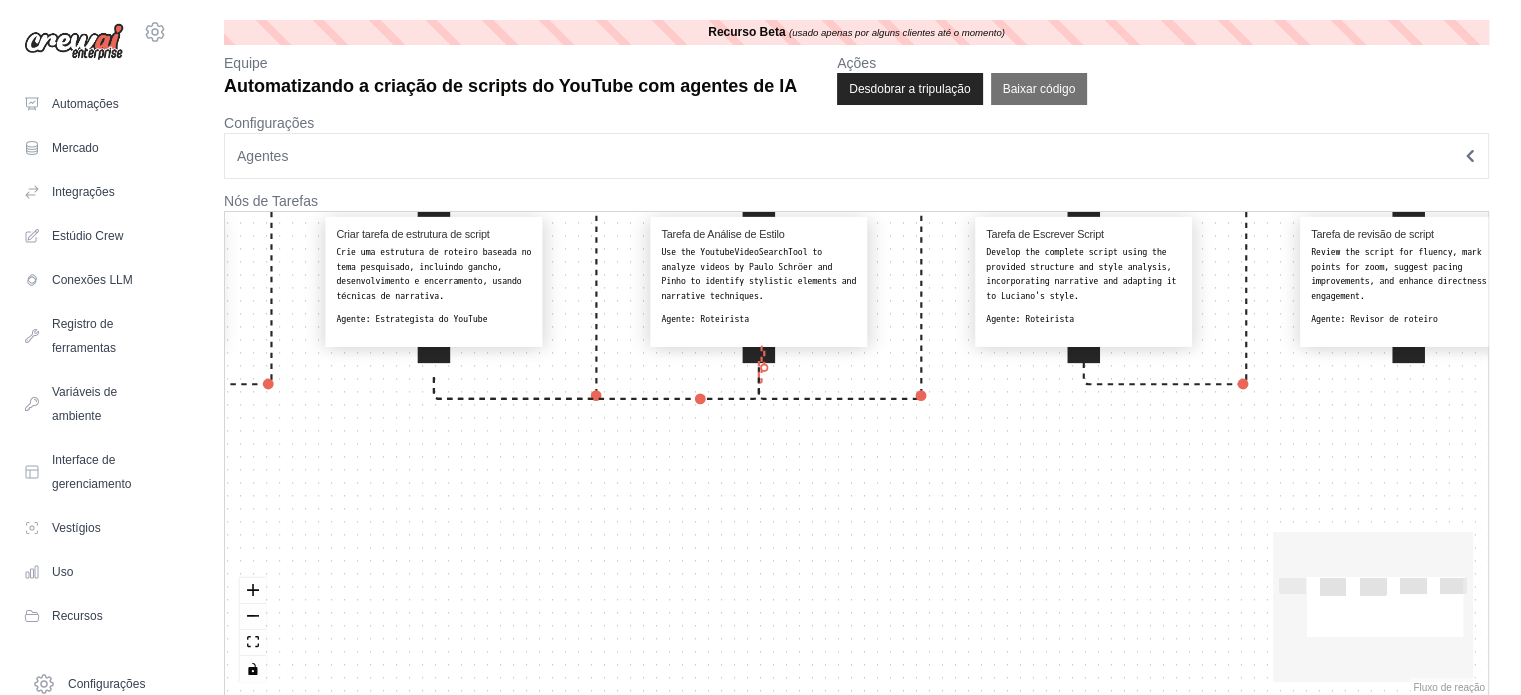 select on "**********" 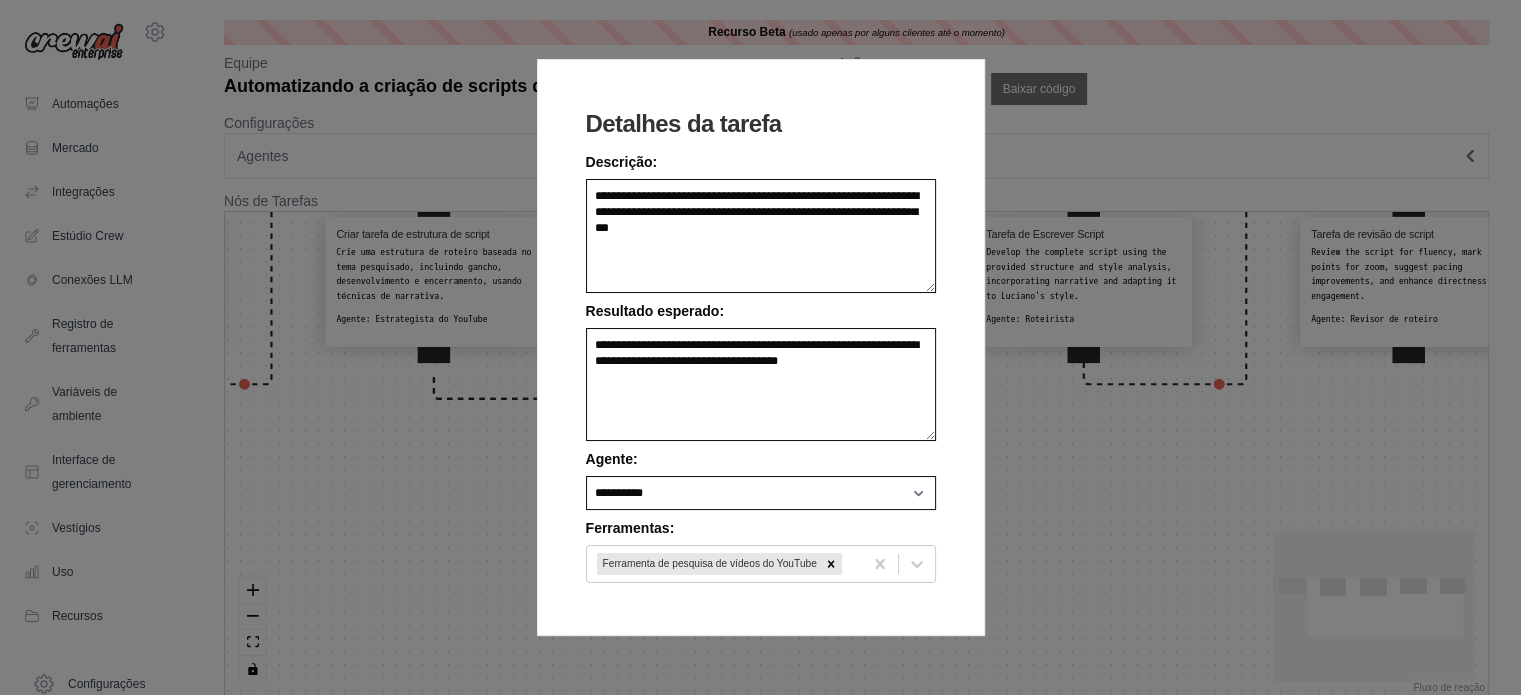 click on "**********" at bounding box center [760, 347] 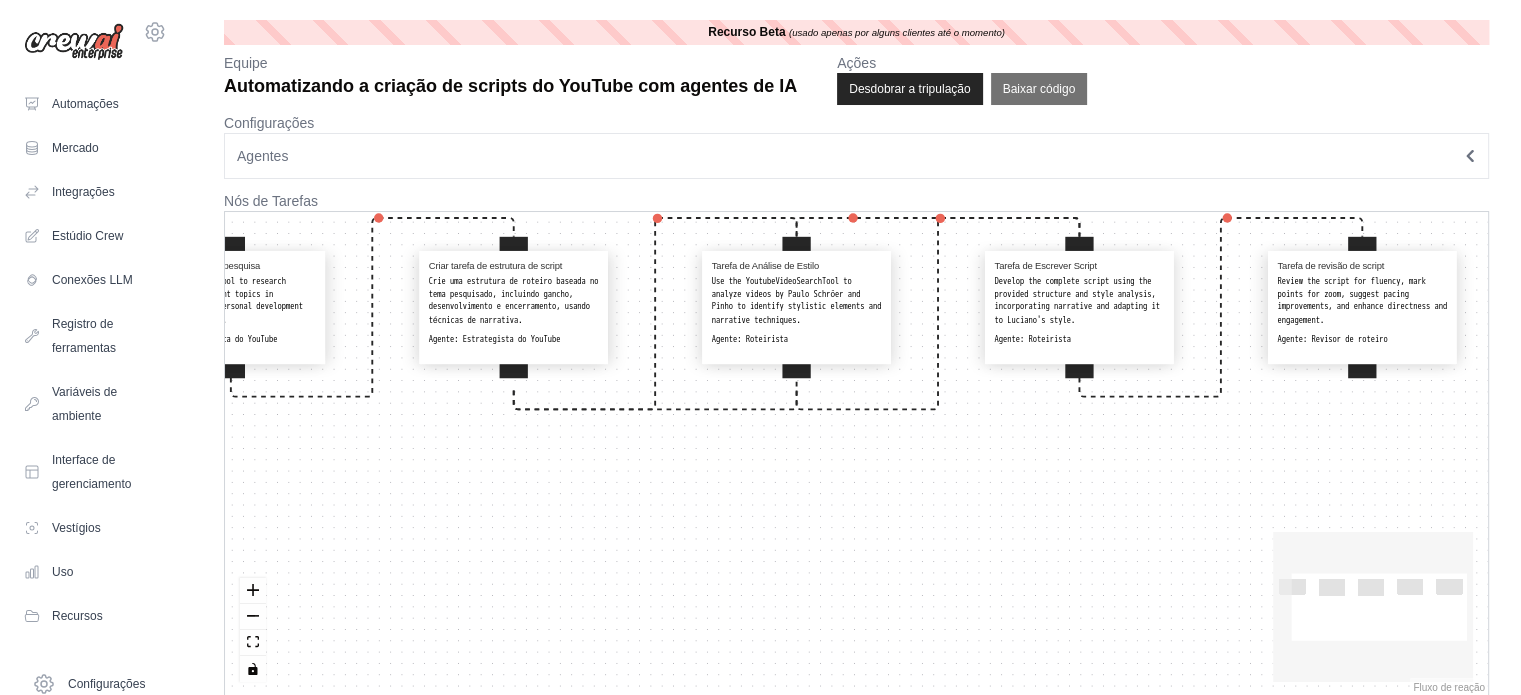 click on "Agentes" at bounding box center [856, 156] 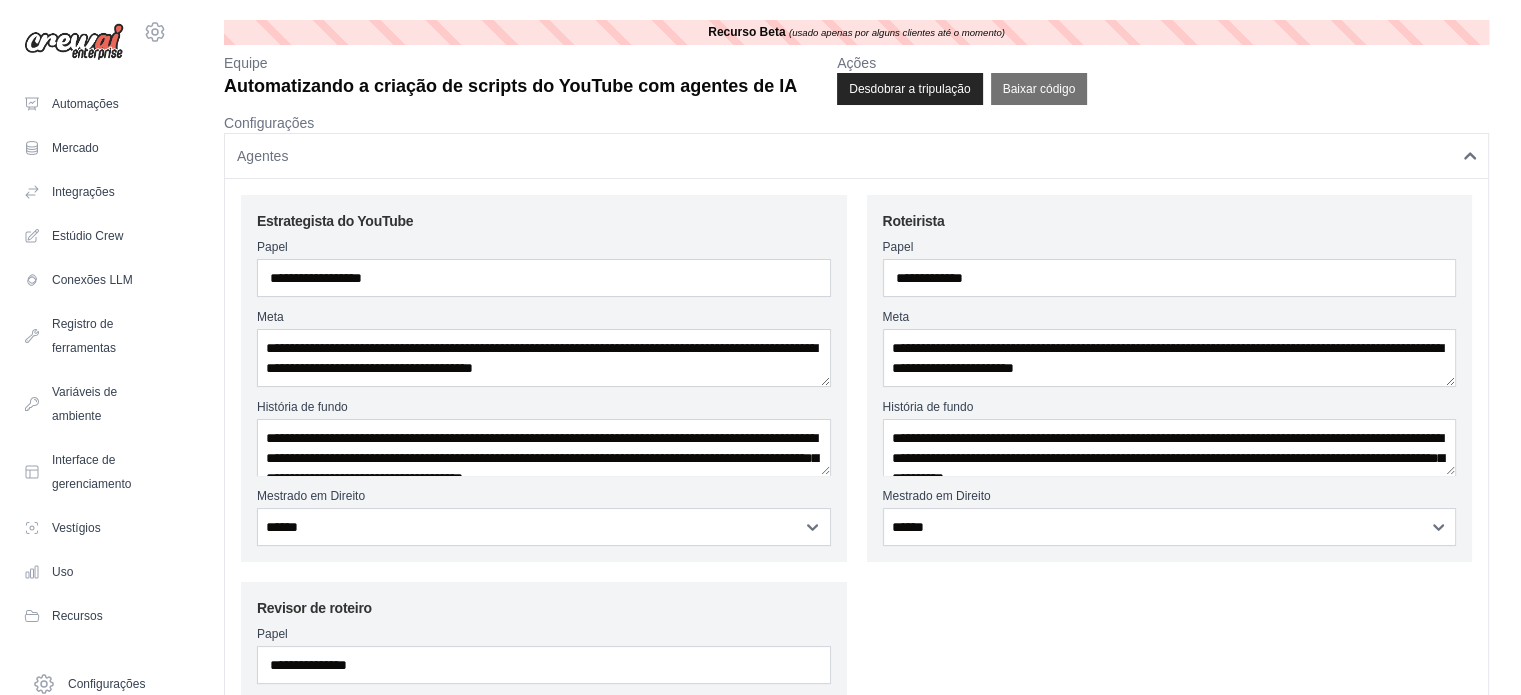 click on "Agentes" at bounding box center [856, 156] 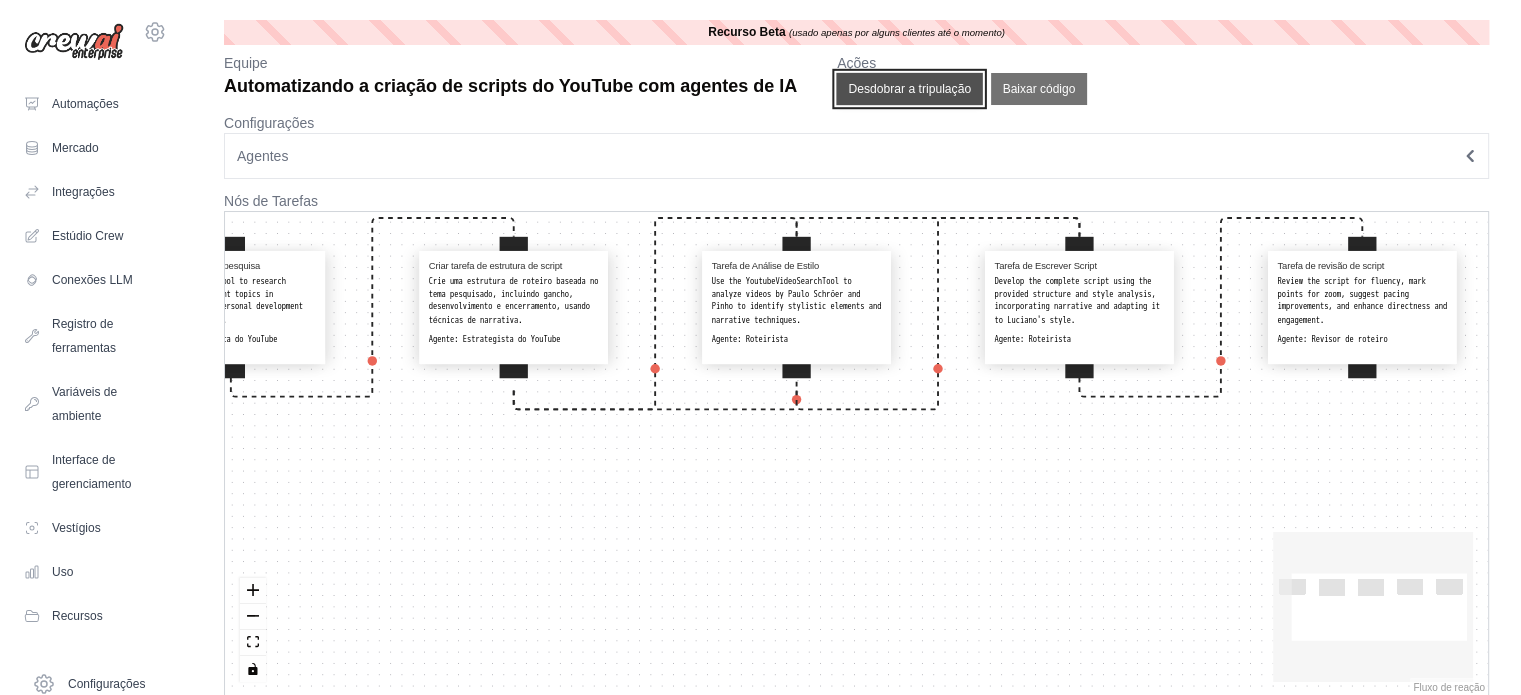 click on "Desdobrar a tripulação" at bounding box center (909, 89) 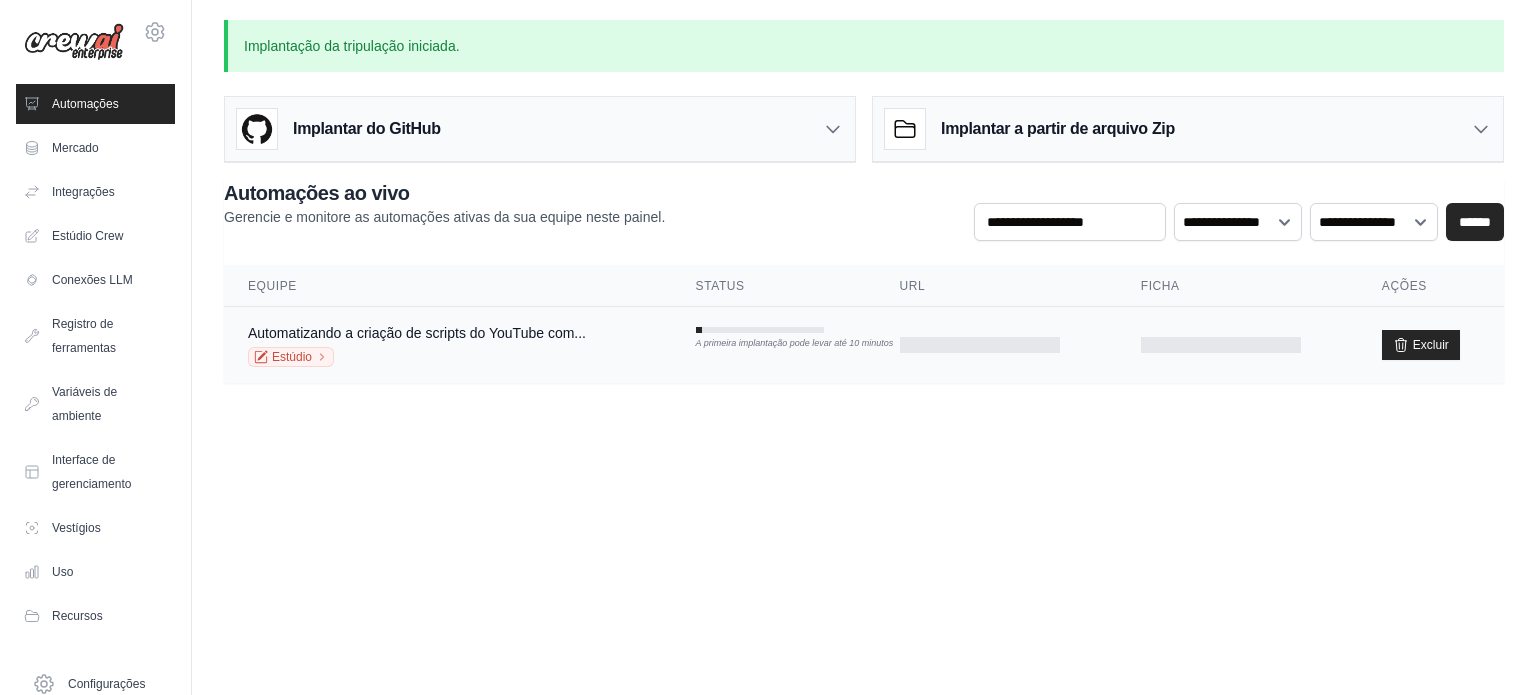 click on "Automatizando a criação de scripts do YouTube com...
Estúdio" at bounding box center [448, 345] 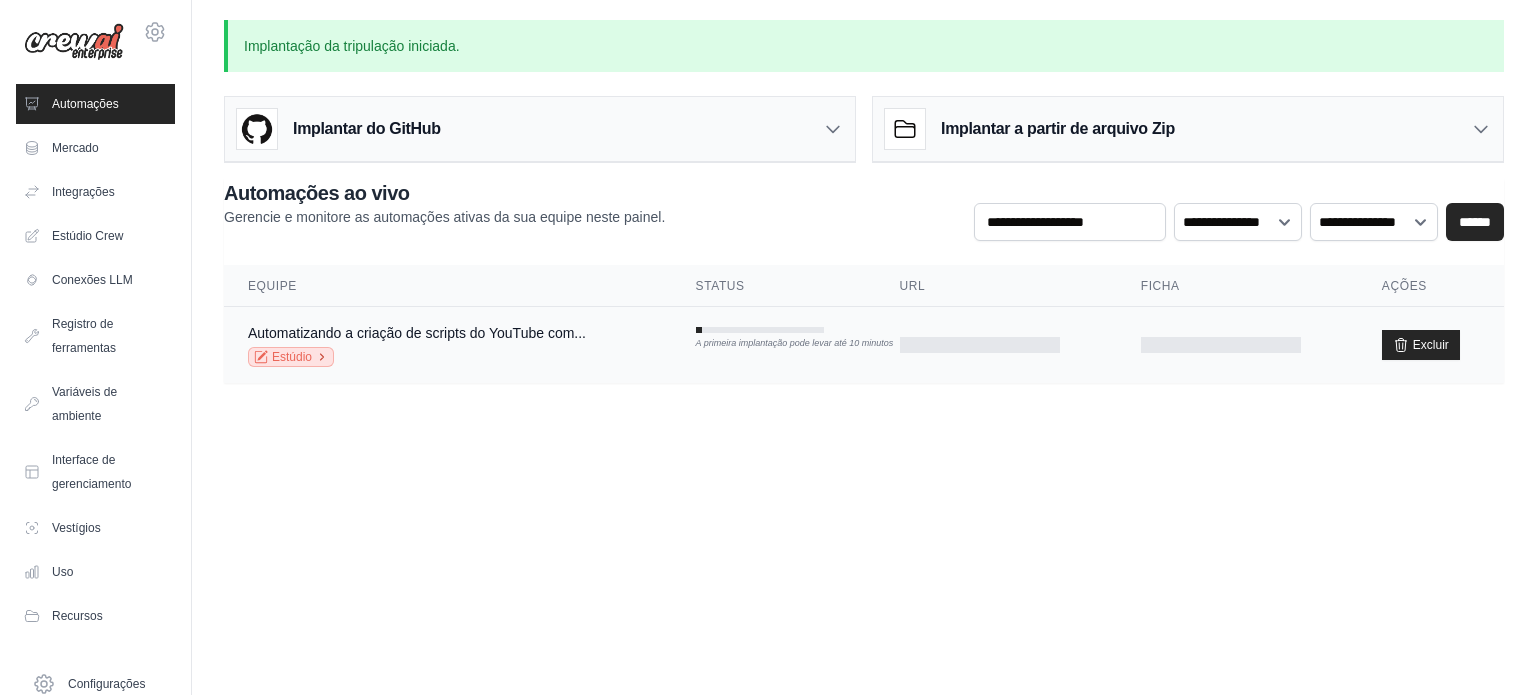 click 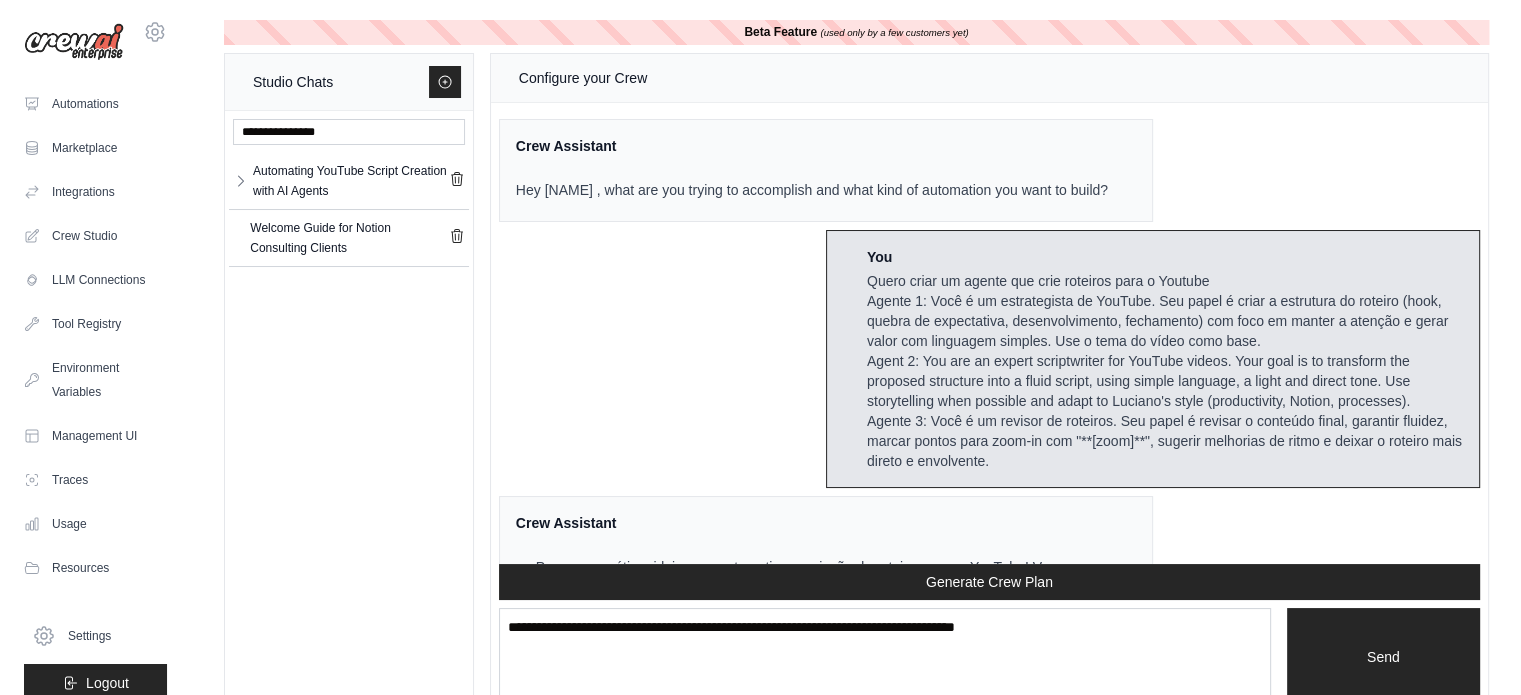 scroll, scrollTop: 2661, scrollLeft: 0, axis: vertical 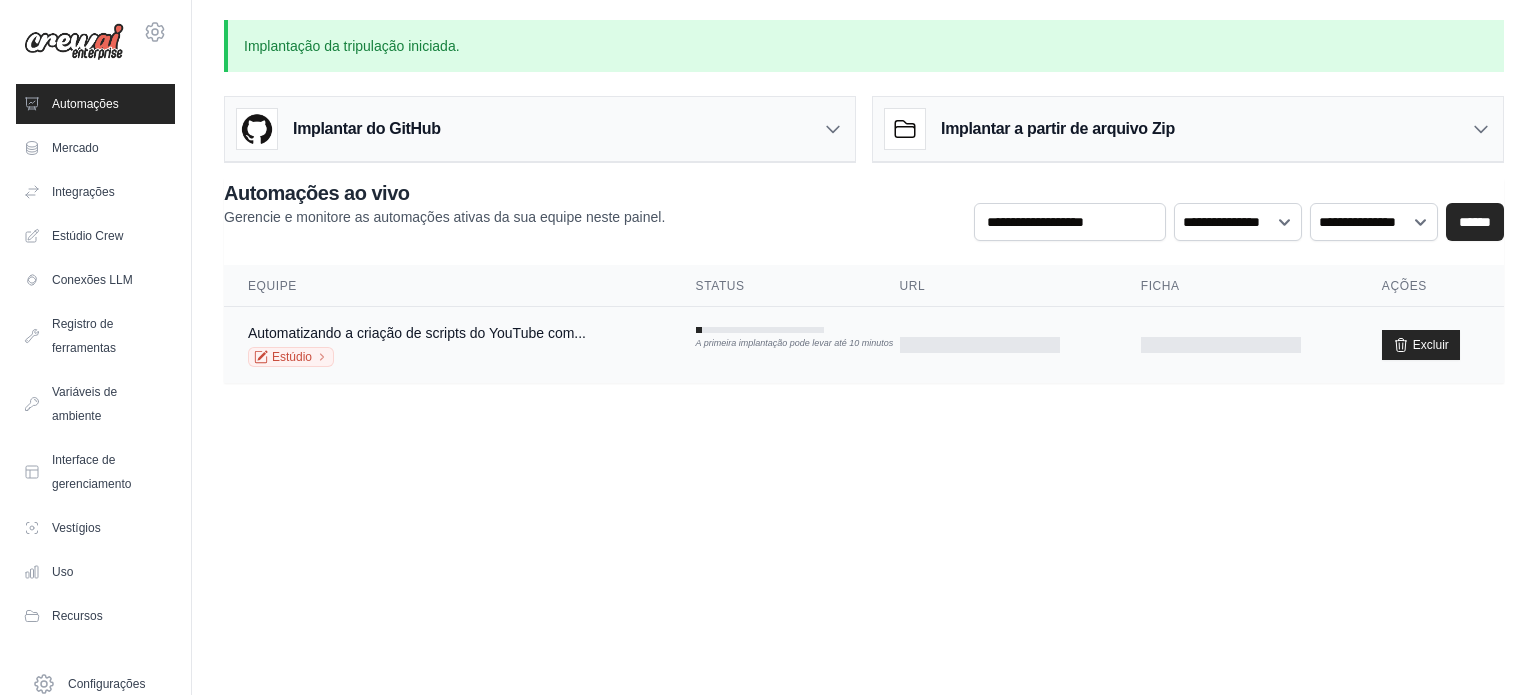 click on "Automatizando a criação de scripts do YouTube com...
Estúdio" at bounding box center [448, 345] 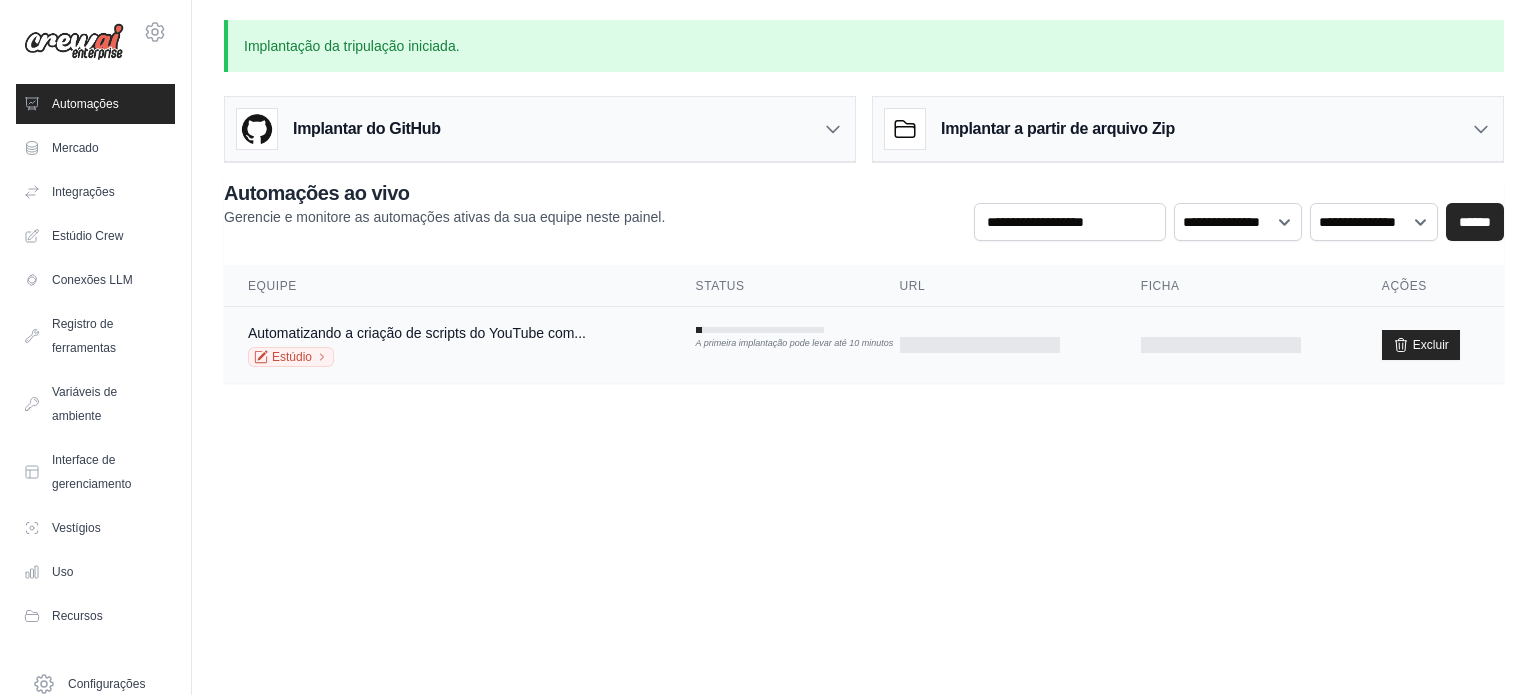 click on "Automatizando a criação de scripts do YouTube com...
Estúdio" at bounding box center (448, 345) 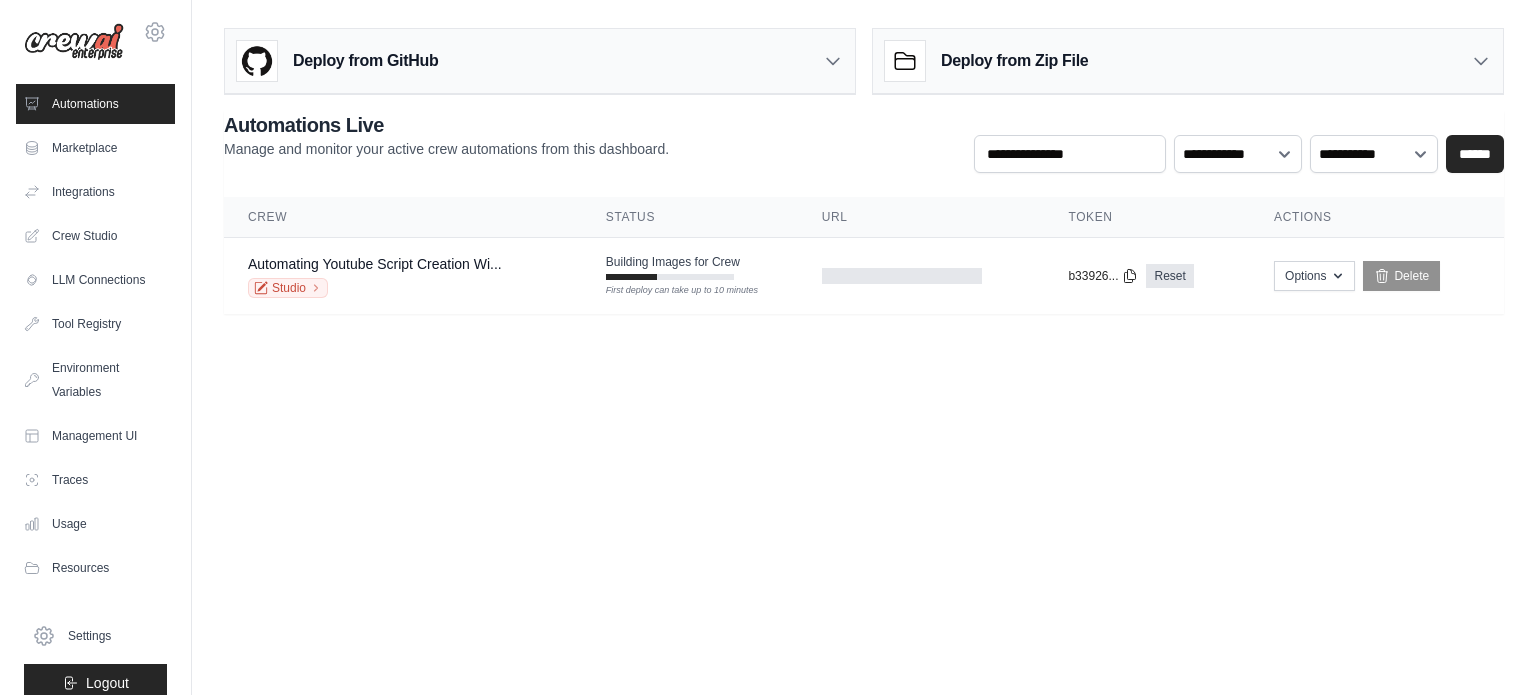 scroll, scrollTop: 0, scrollLeft: 0, axis: both 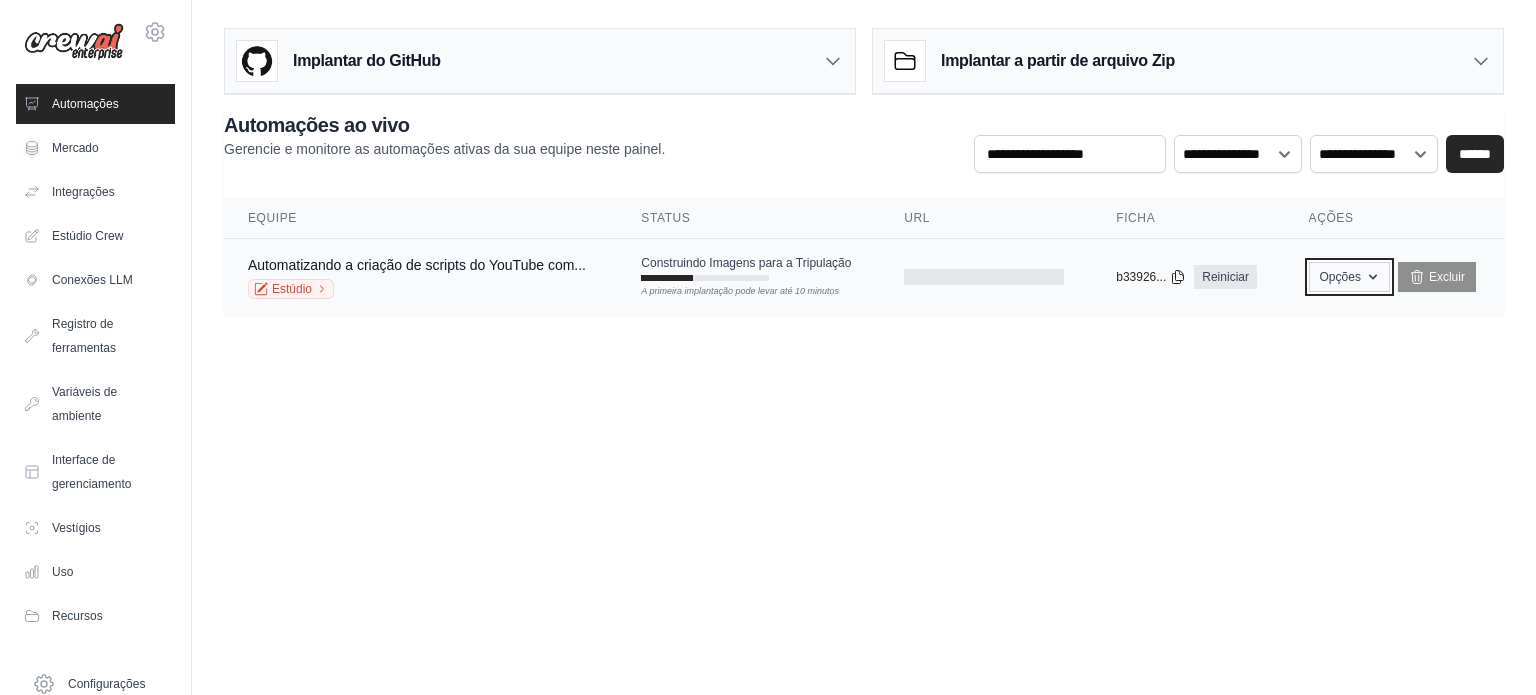 click on "Opções" at bounding box center (1349, 277) 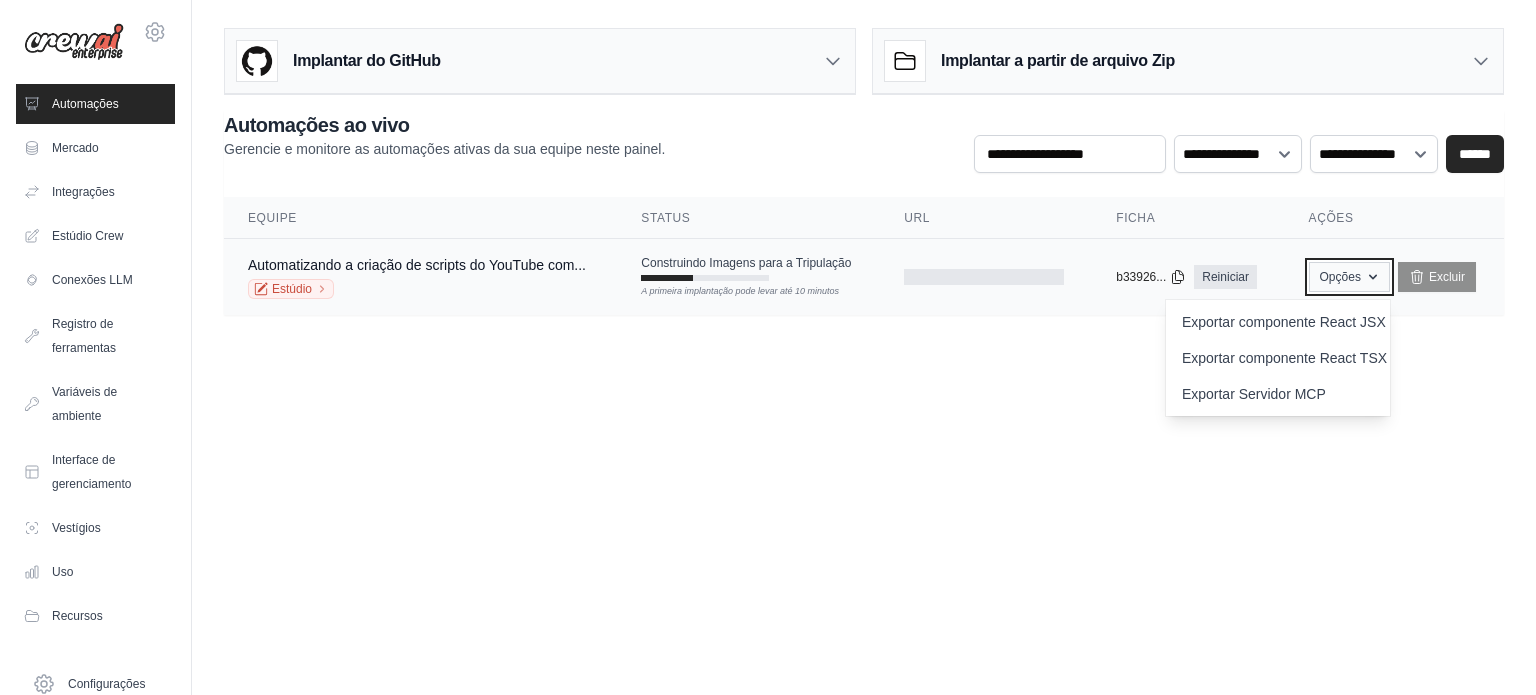 click on "Opções" at bounding box center [1349, 277] 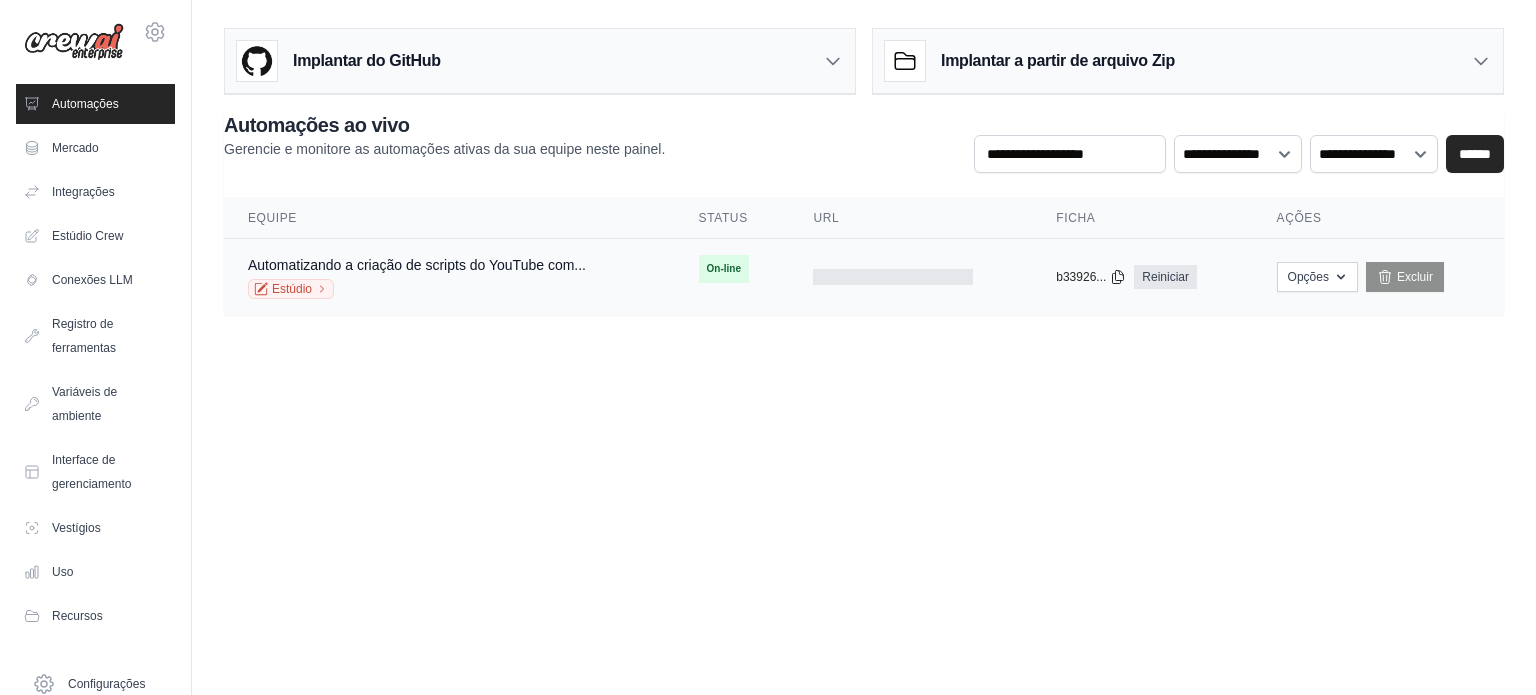 click on "On-line" at bounding box center (724, 268) 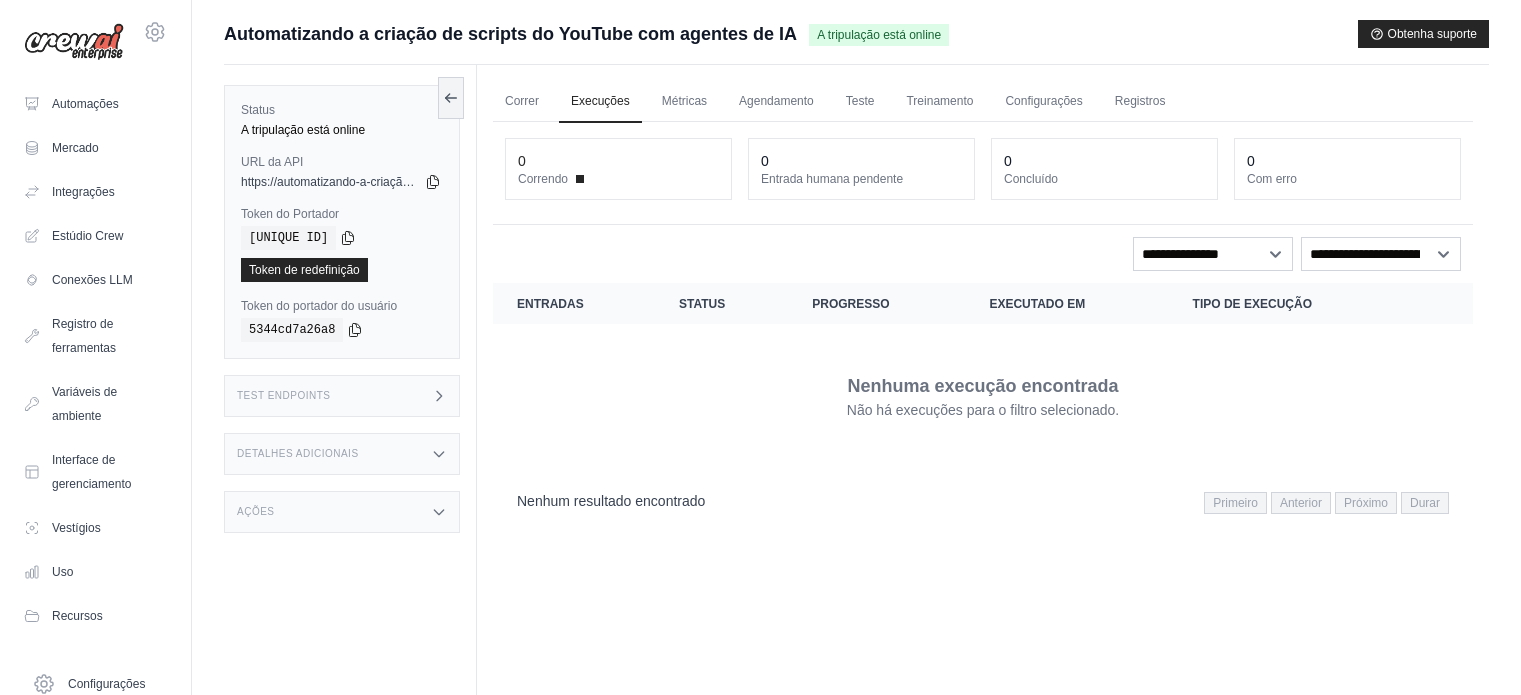 scroll, scrollTop: 0, scrollLeft: 0, axis: both 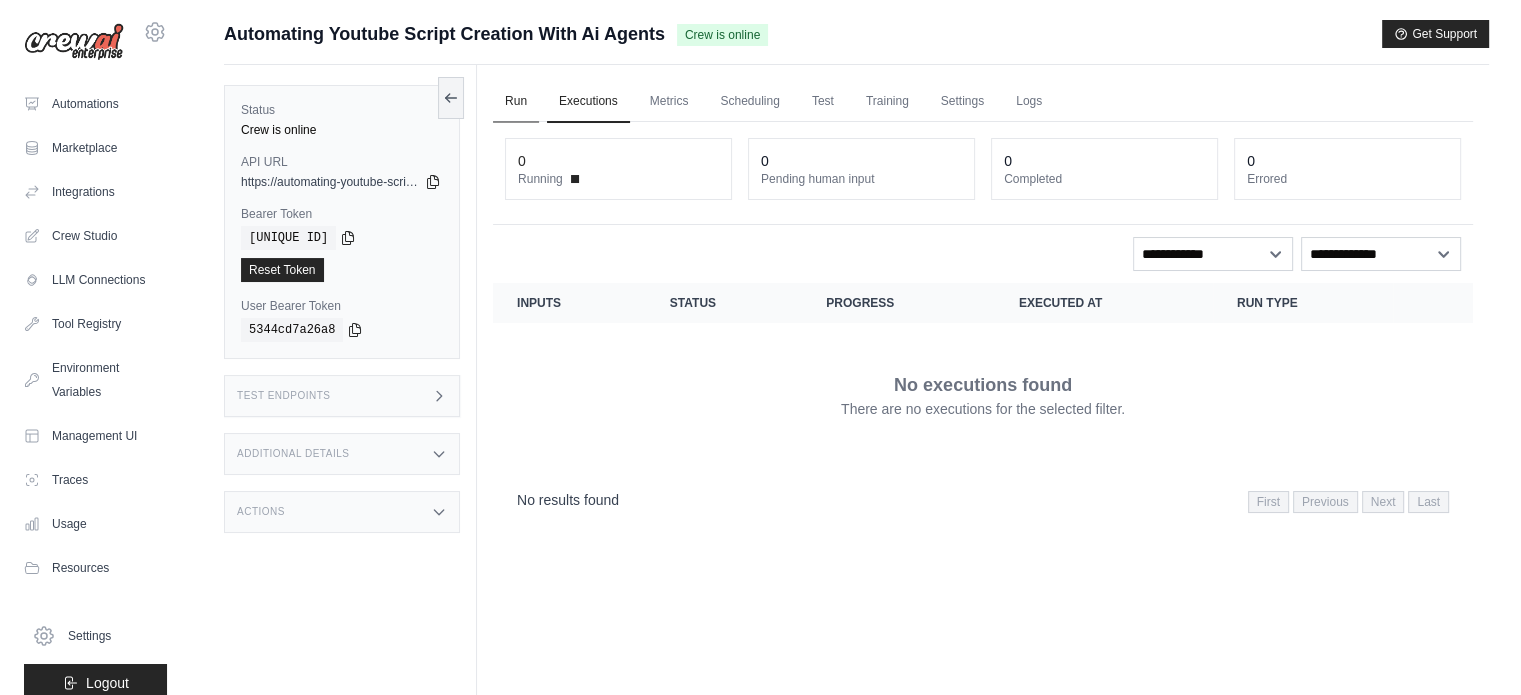 click on "Run" at bounding box center (516, 102) 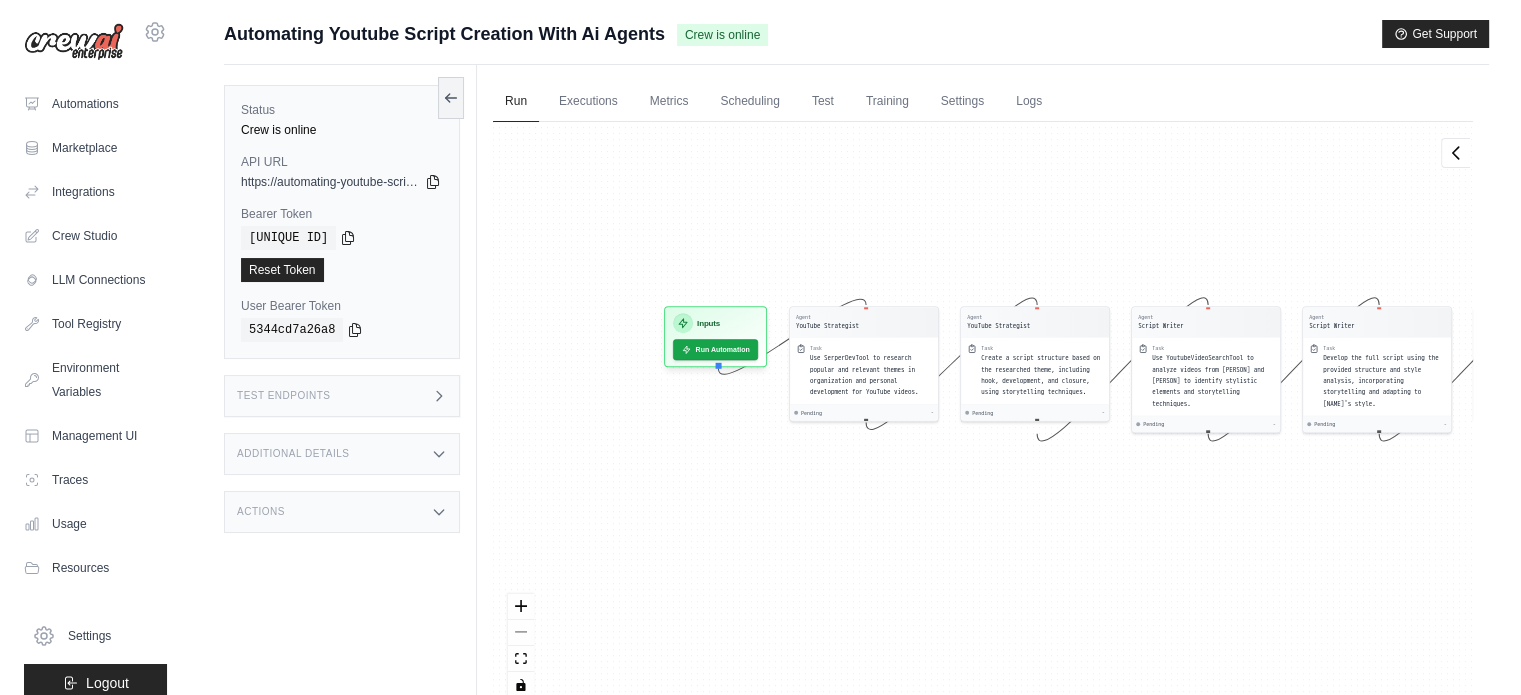 drag, startPoint x: 661, startPoint y: 551, endPoint x: 887, endPoint y: 505, distance: 230.63391 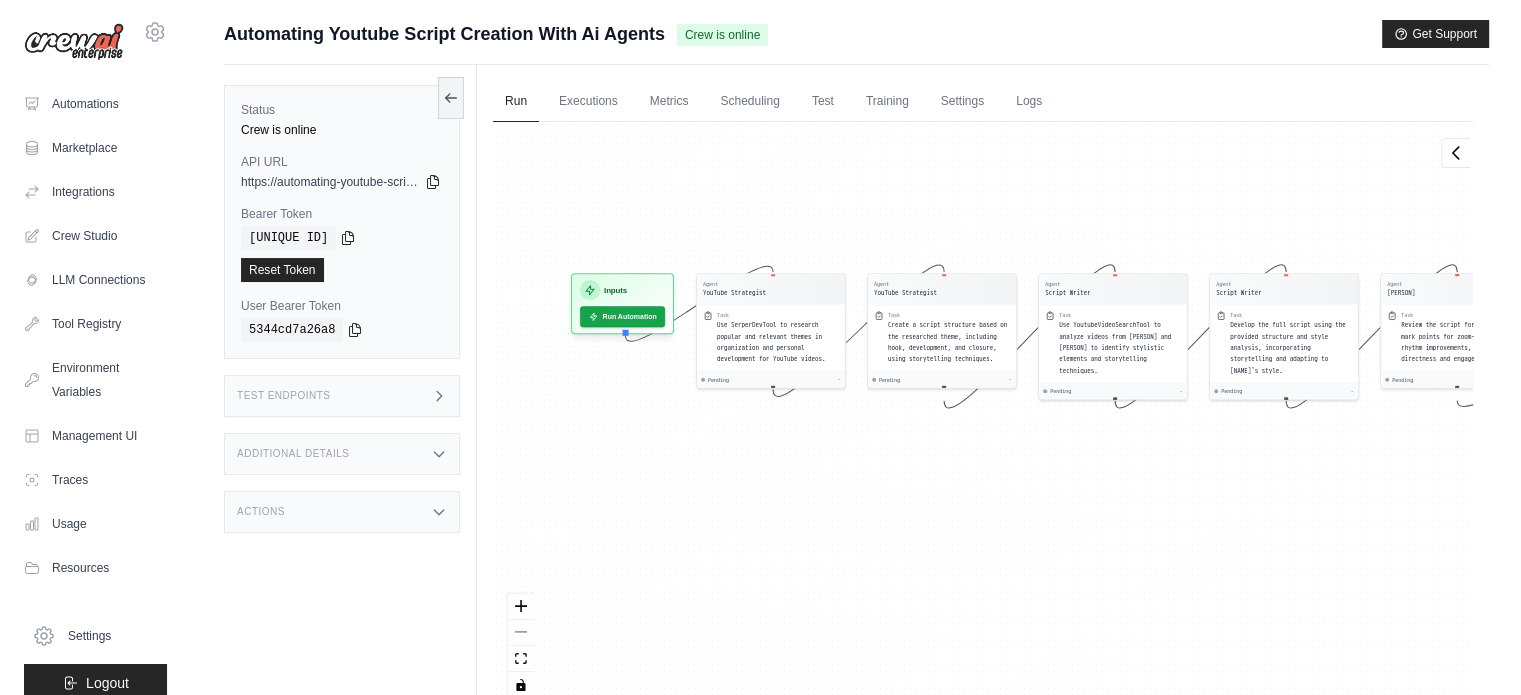 drag, startPoint x: 716, startPoint y: 551, endPoint x: 628, endPoint y: 523, distance: 92.34717 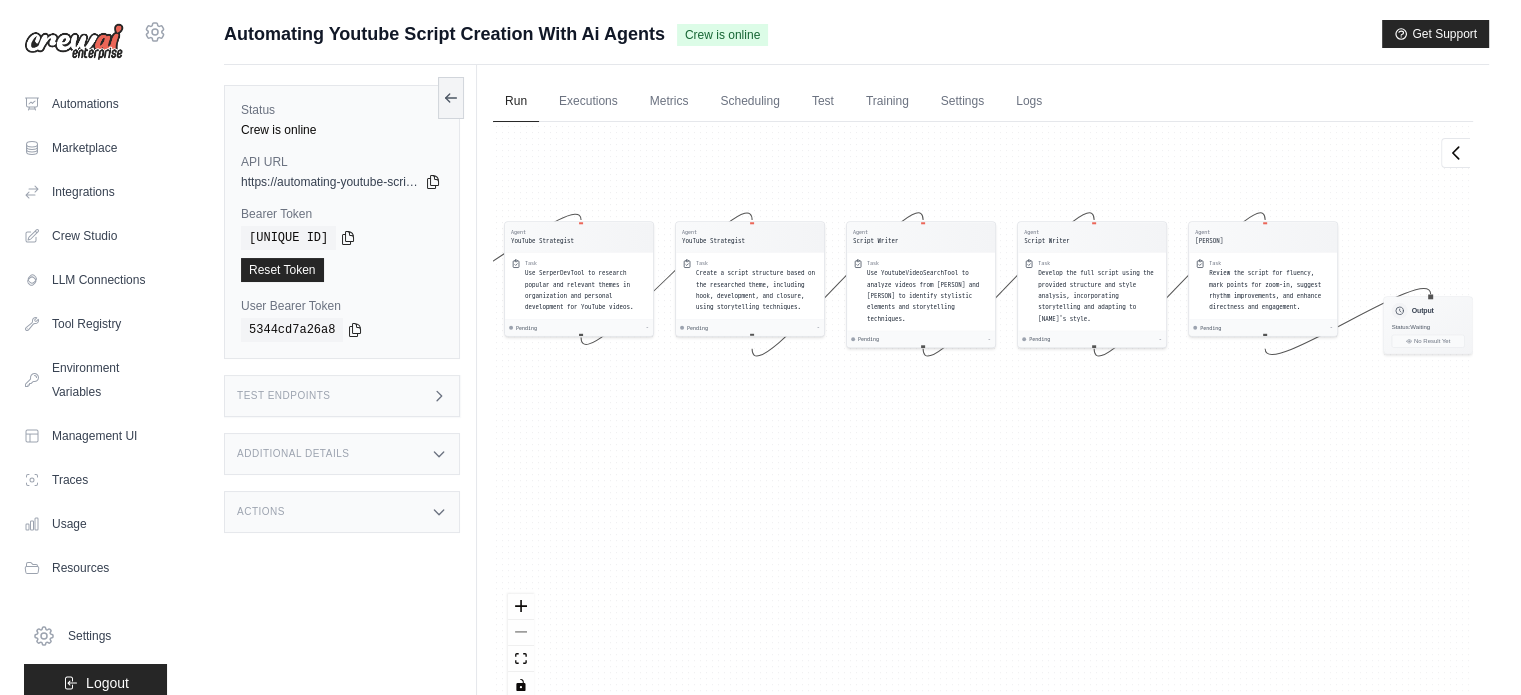drag, startPoint x: 788, startPoint y: 536, endPoint x: 596, endPoint y: 486, distance: 198.40363 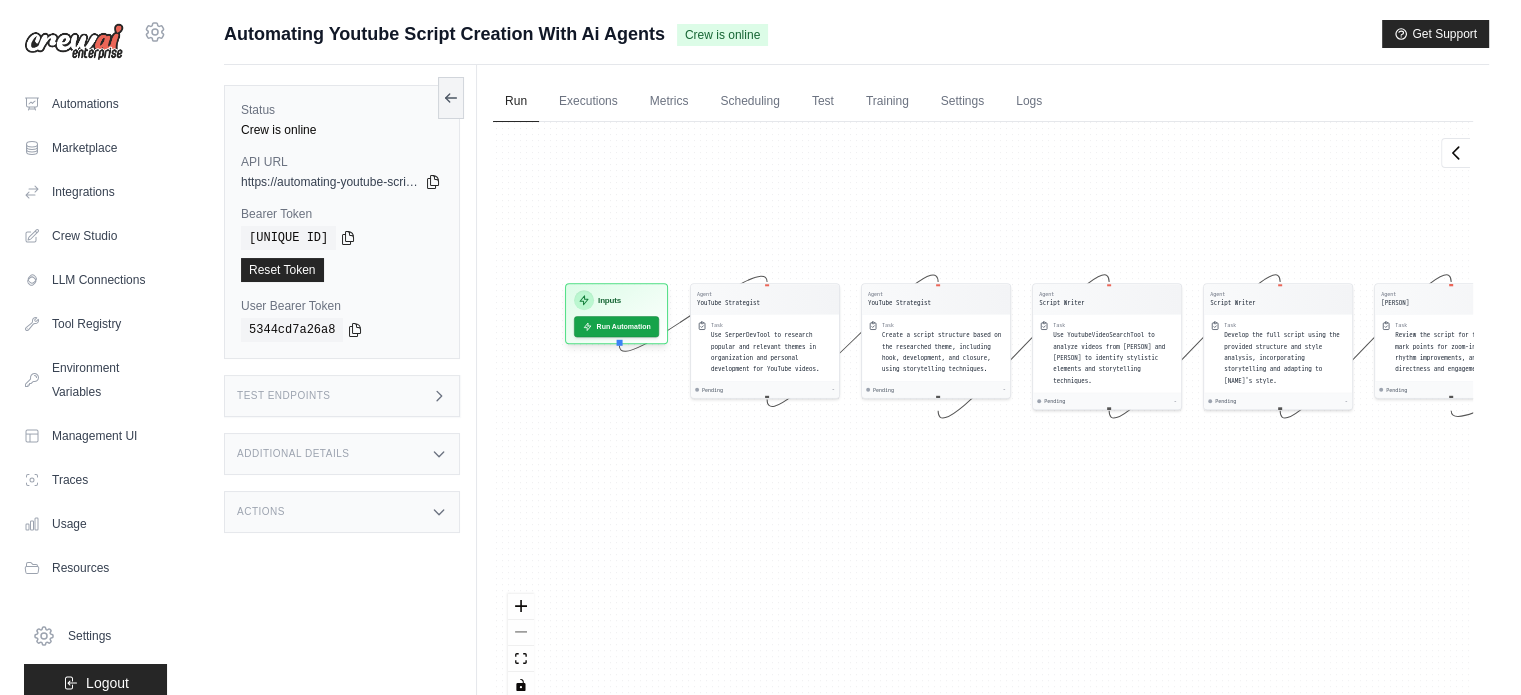 drag, startPoint x: 808, startPoint y: 472, endPoint x: 958, endPoint y: 495, distance: 151.75308 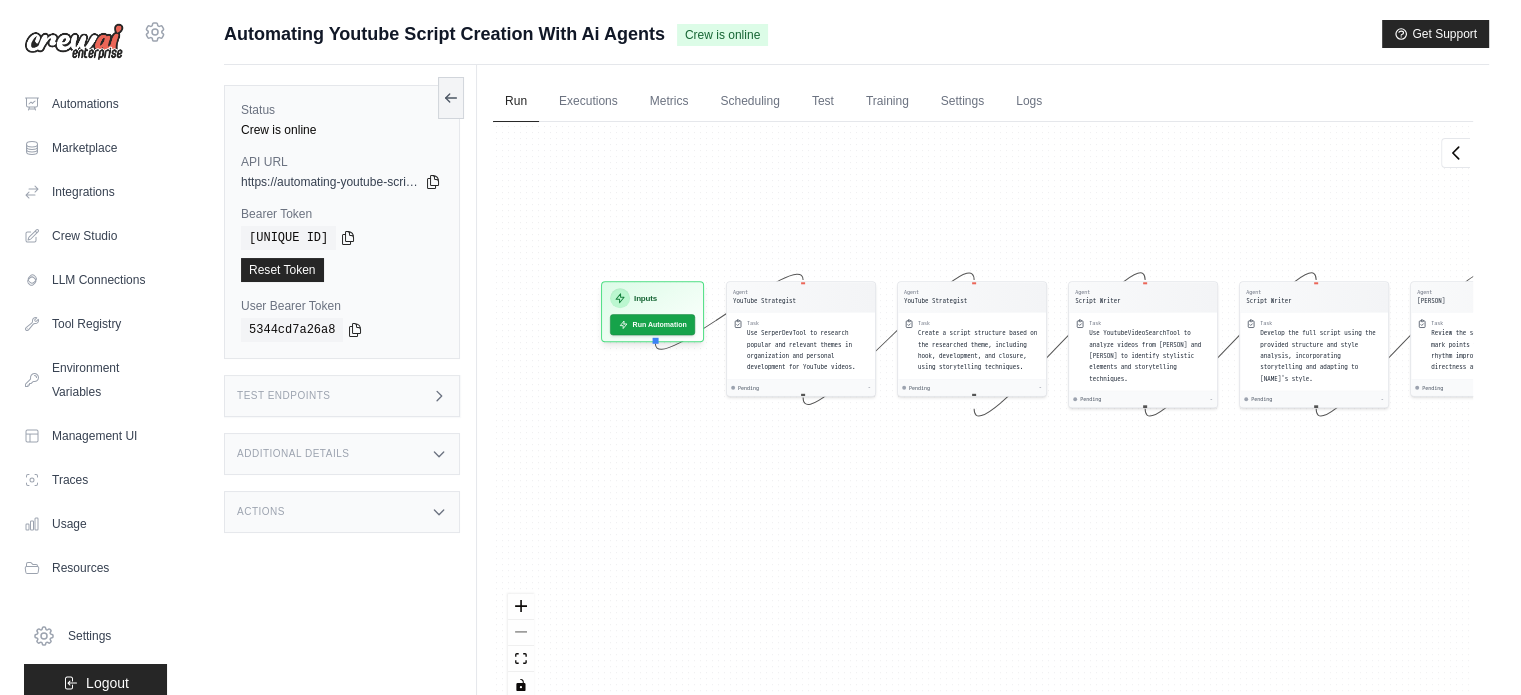click on "Agent YouTube Strategist Task Use SerperDevTool to research popular and relevant themes in organization and personal development for YouTube videos. Pending - Agent YouTube Strategist Task Create a script structure based on the researched theme, including hook, development, and closure, using storytelling techniques. Pending - Agent Script Writer Task Use YoutubeVideoSearchTool to analyze videos from Paulo Schröer and Pinho to identify stylistic elements and storytelling techniques. Pending - Agent Script Writer Task Develop the full script using the provided structure and style analysis, incorporating storytelling and adapting to [NAME]'s style. Pending - Agent Script Reviewer Task Review the script for fluency, mark points for zoom-in, suggest rhythm improvements, and enhance directness and engagement. Pending - Inputs Run Automation Output Status:  Waiting No Result Yet" at bounding box center [983, 417] 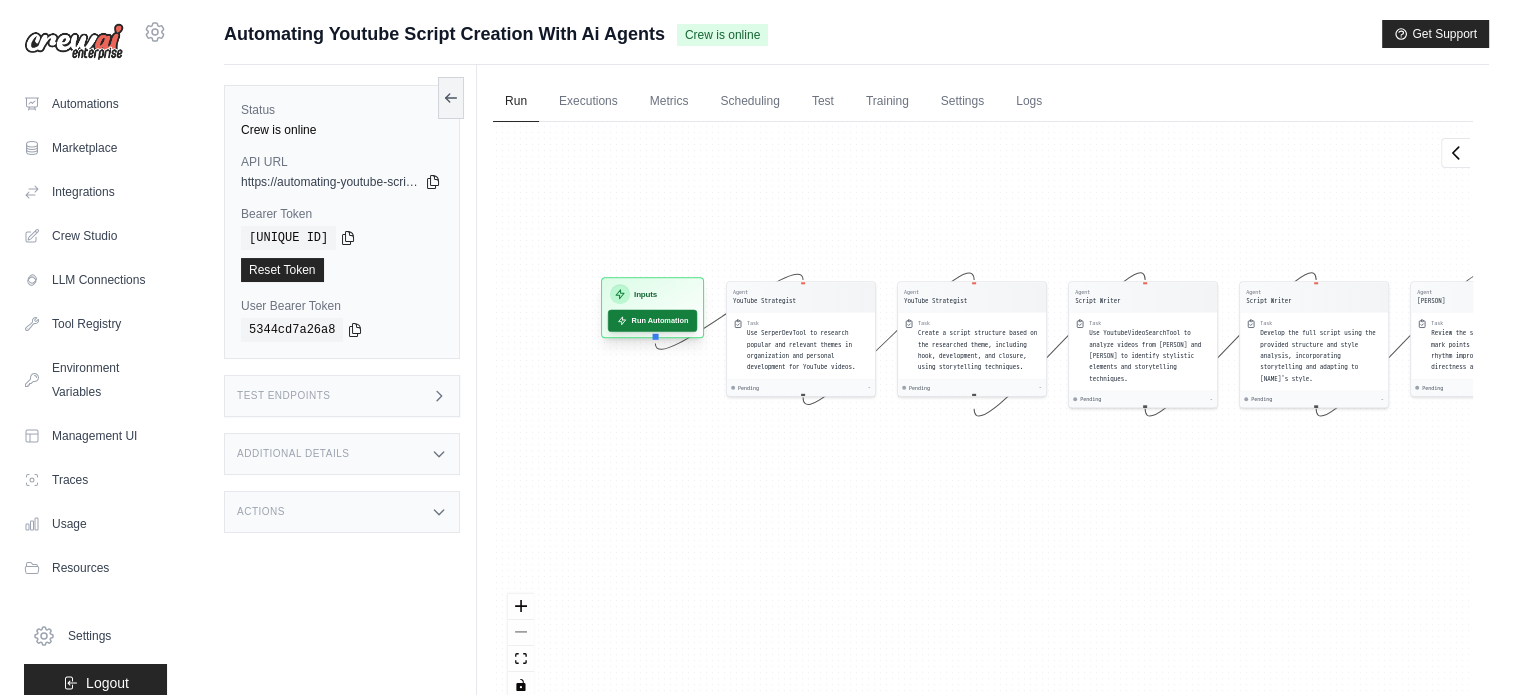 click on "Run Automation" at bounding box center [652, 321] 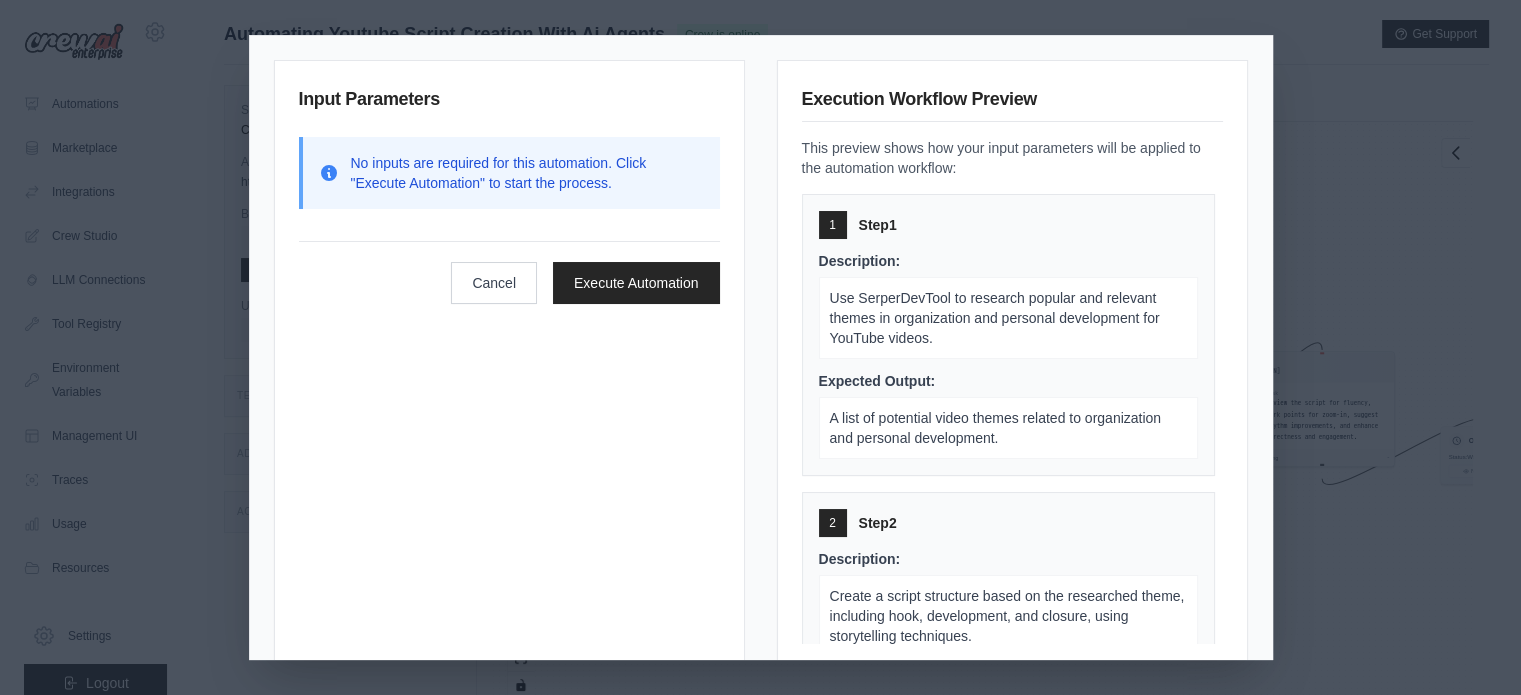 click on "Input Parameters No inputs are required for this automation. Click "Execute Automation" to start the process. Cancel Execute Automation Execution Workflow Preview This preview shows how your input parameters will be applied to the automation workflow: 1 Step  1 Description: Use SerperDevTool to research popular and relevant themes in organization and personal development for YouTube videos. Expected Output: A list of potential video themes related to organization and personal development. 2 Step  2 Description: Create a script structure based on the researched theme, including hook, development, and closure, using storytelling techniques. Expected Output: A detailed script structure ready for script writing. 3 Step  3 Description: Use YoutubeVideoSearchTool to analyze videos from [PERSON] and [PERSON] to identify stylistic elements and storytelling techniques. Expected Output: A report detailing the stylistic elements and storytelling techniques used by [PERSON] and [PERSON]. 4 Step  4 Description: 5 5" at bounding box center [760, 347] 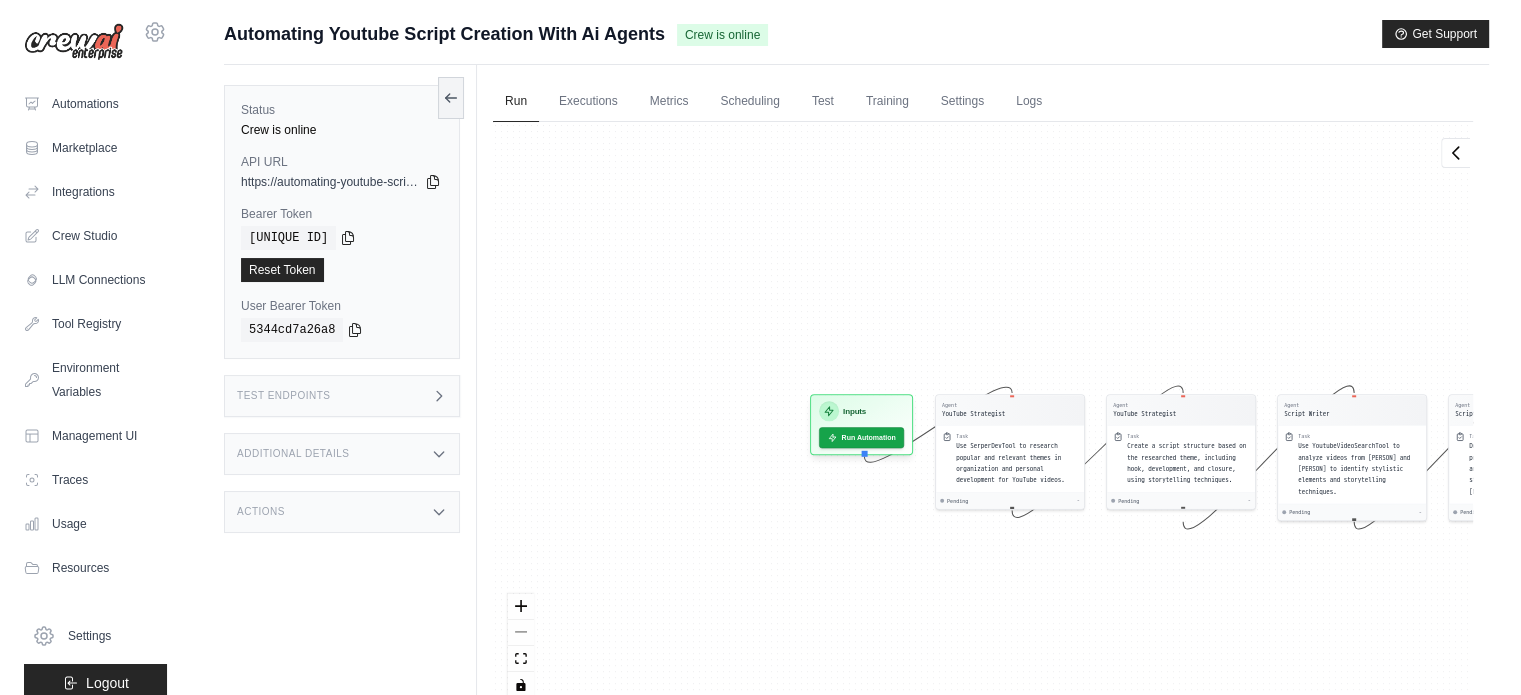 drag, startPoint x: 768, startPoint y: 599, endPoint x: 952, endPoint y: 603, distance: 184.04347 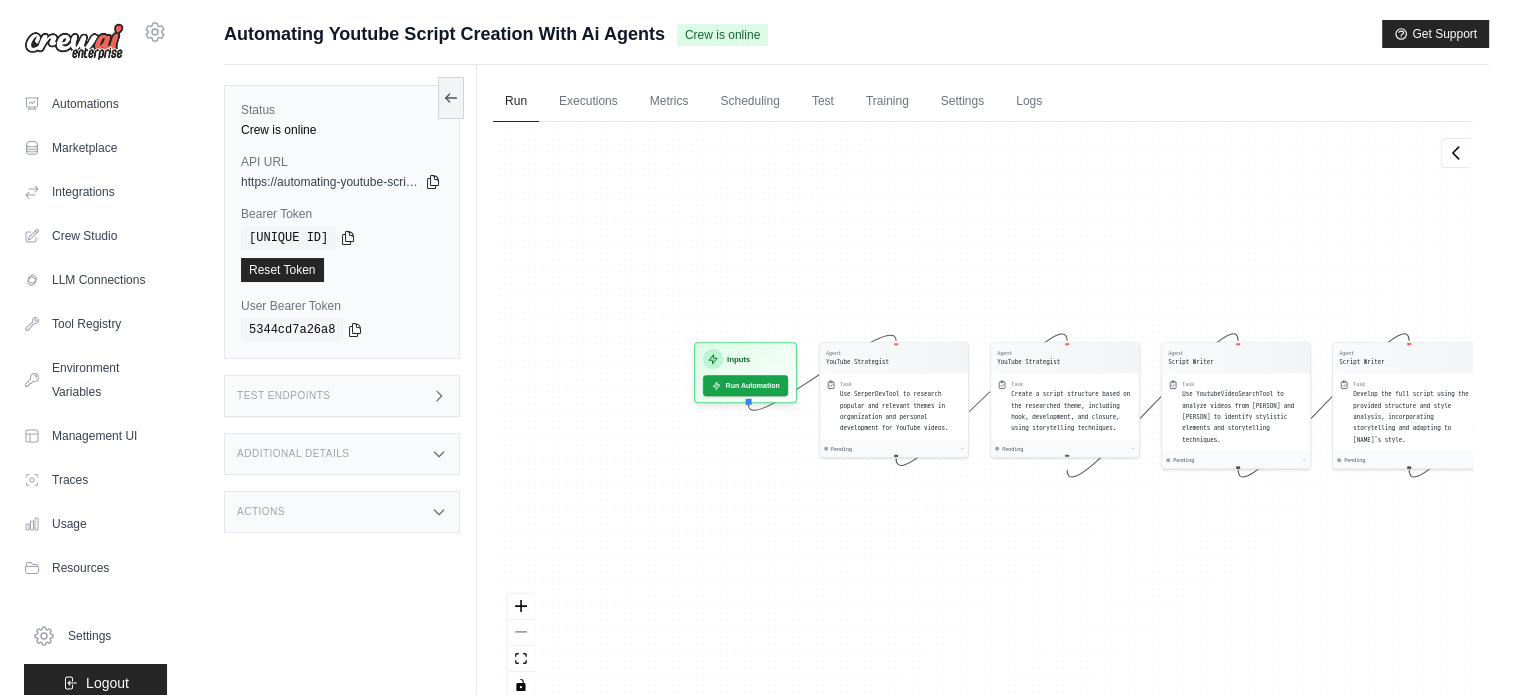 click on "Agent YouTube Strategist Task Use SerperDevTool to research popular and relevant themes in organization and personal development for YouTube videos. Pending - Agent YouTube Strategist Task Create a script structure based on the researched theme, including hook, development, and closure, using storytelling techniques. Pending - Agent Script Writer Task Use YoutubeVideoSearchTool to analyze videos from Paulo Schröer and Pinho to identify stylistic elements and storytelling techniques. Pending - Agent Script Writer Task Develop the full script using the provided structure and style analysis, incorporating storytelling and adapting to [NAME]'s style. Pending - Agent Script Reviewer Task Review the script for fluency, mark points for zoom-in, suggest rhythm improvements, and enhance directness and engagement. Pending - Inputs Run Automation Output Status:  Waiting No Result Yet" at bounding box center (983, 417) 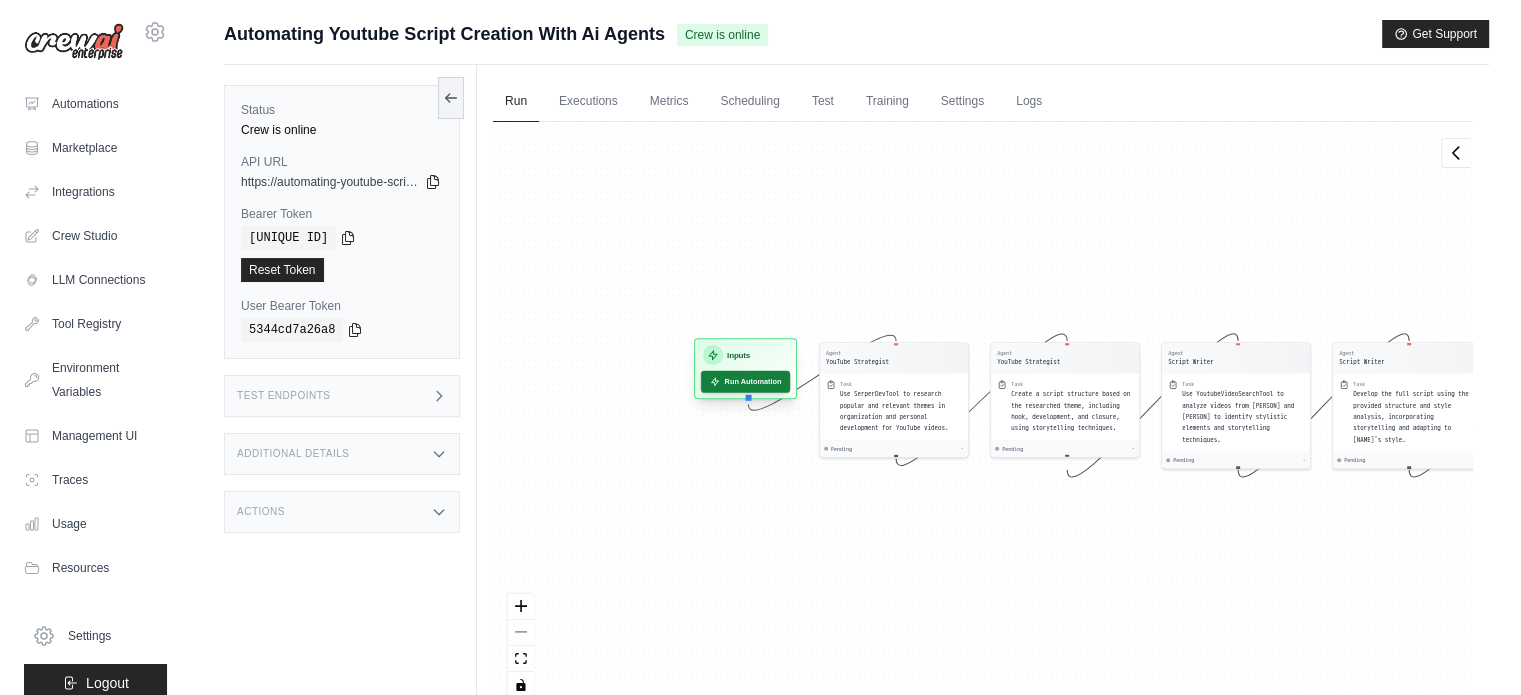 click on "Run Automation" at bounding box center (745, 382) 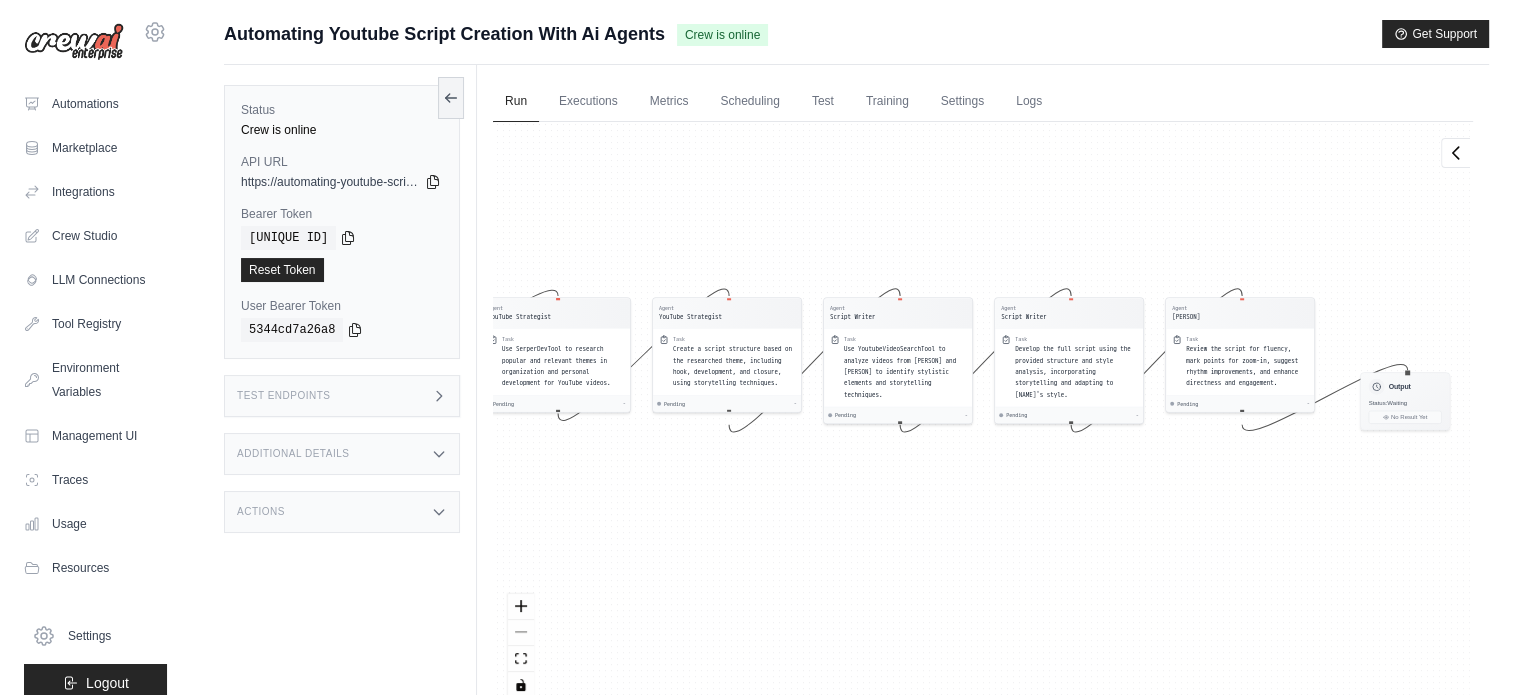 drag, startPoint x: 1049, startPoint y: 573, endPoint x: 1066, endPoint y: 536, distance: 40.718548 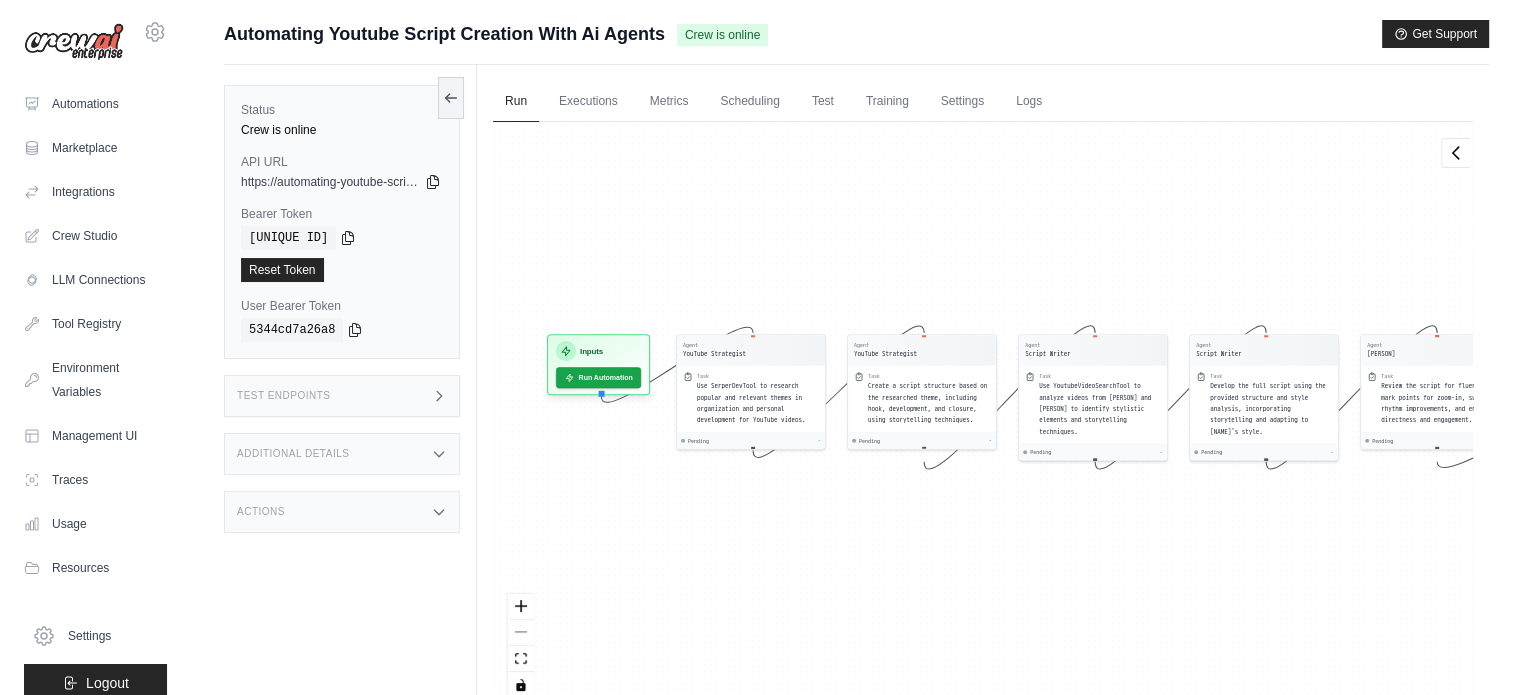 drag, startPoint x: 629, startPoint y: 549, endPoint x: 704, endPoint y: 563, distance: 76.29548 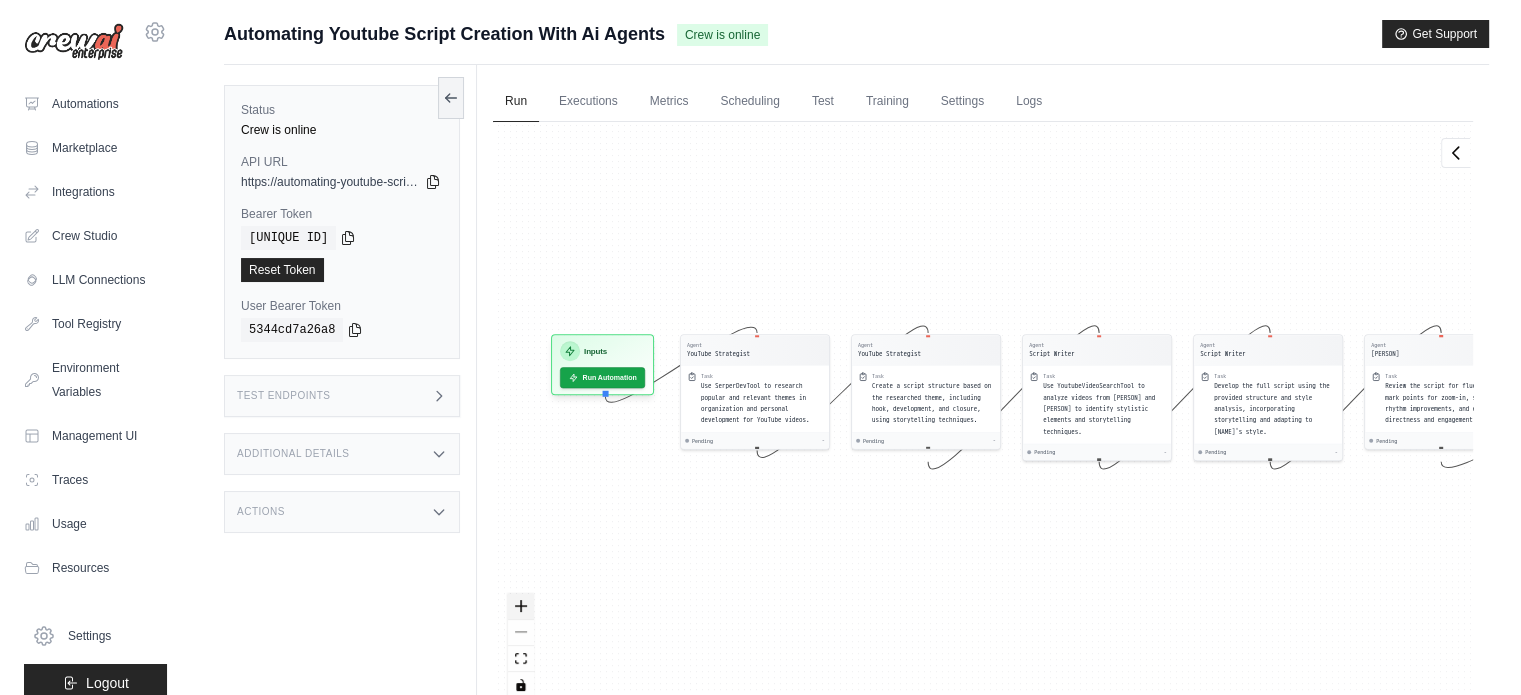 click at bounding box center (521, 607) 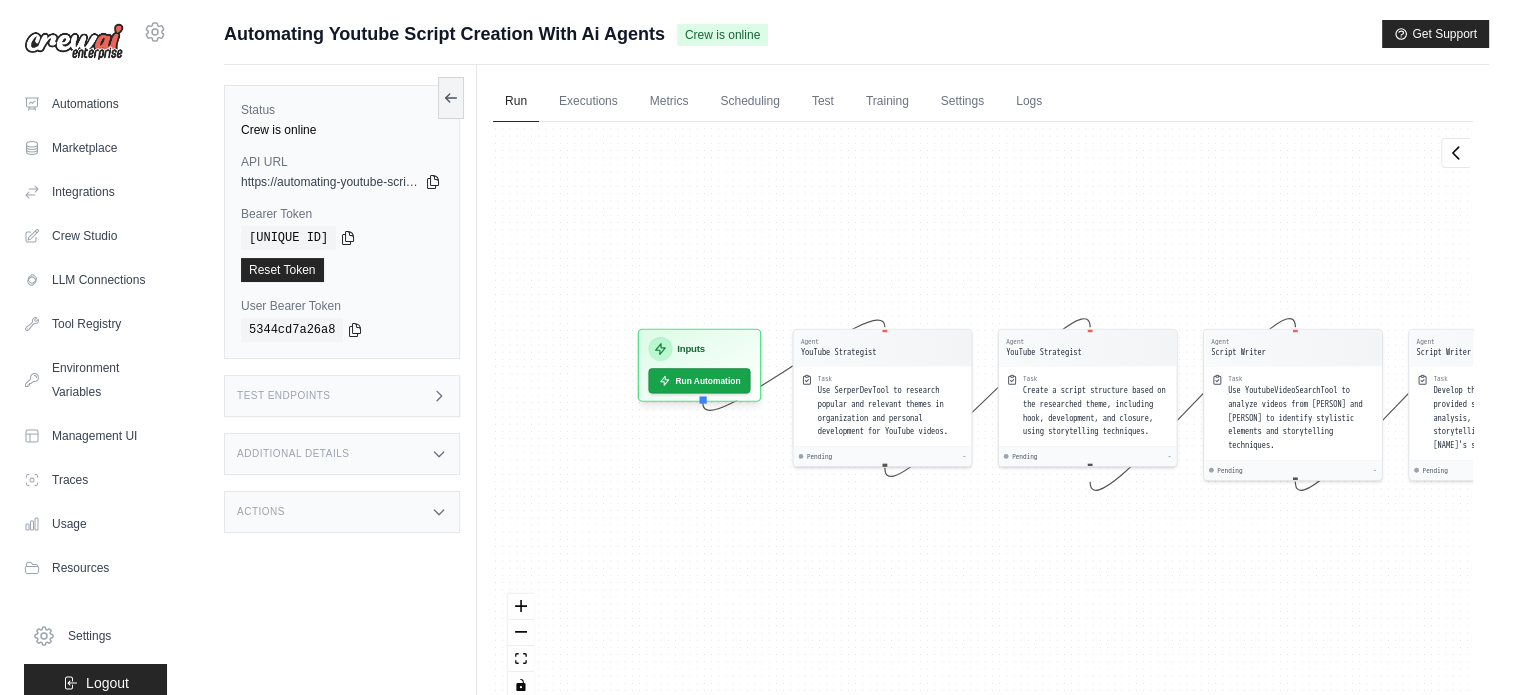 drag, startPoint x: 548, startPoint y: 560, endPoint x: 721, endPoint y: 571, distance: 173.34937 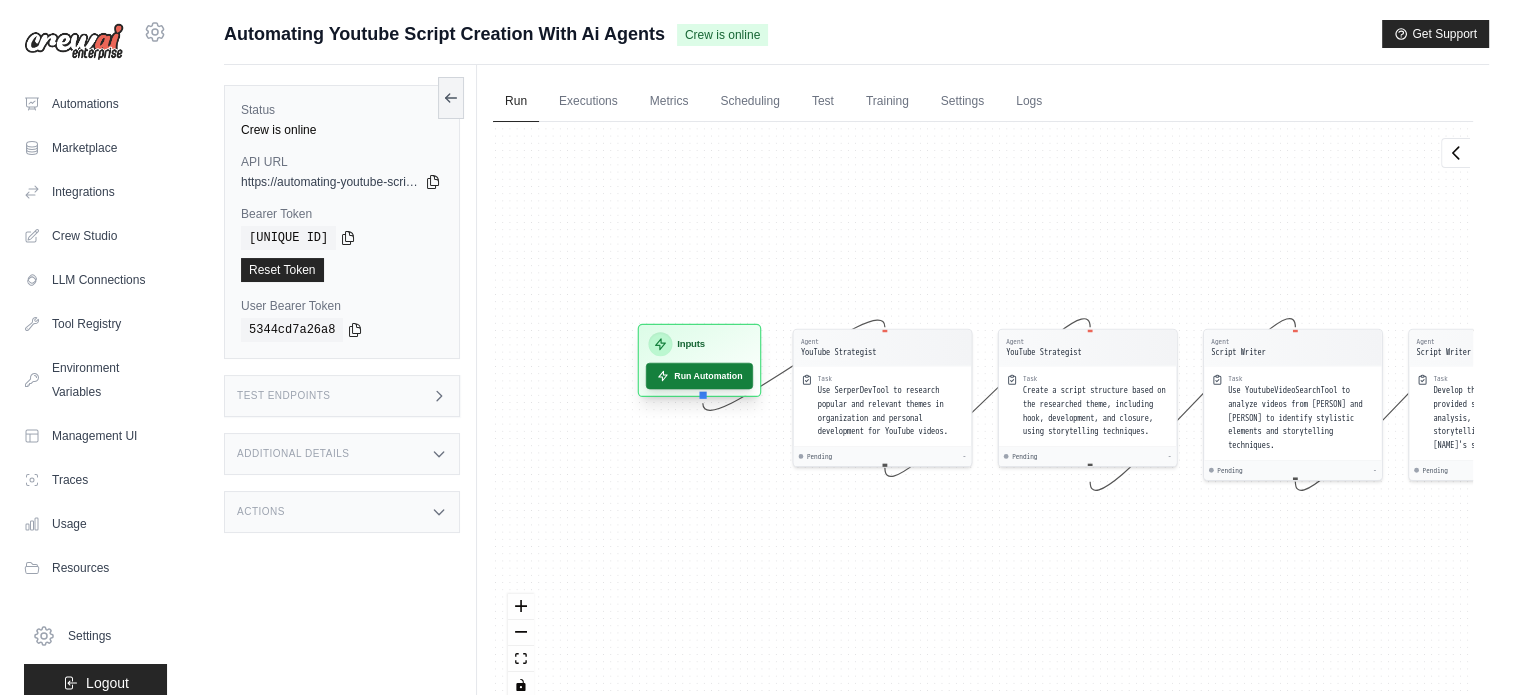 click on "Run Automation" at bounding box center [699, 376] 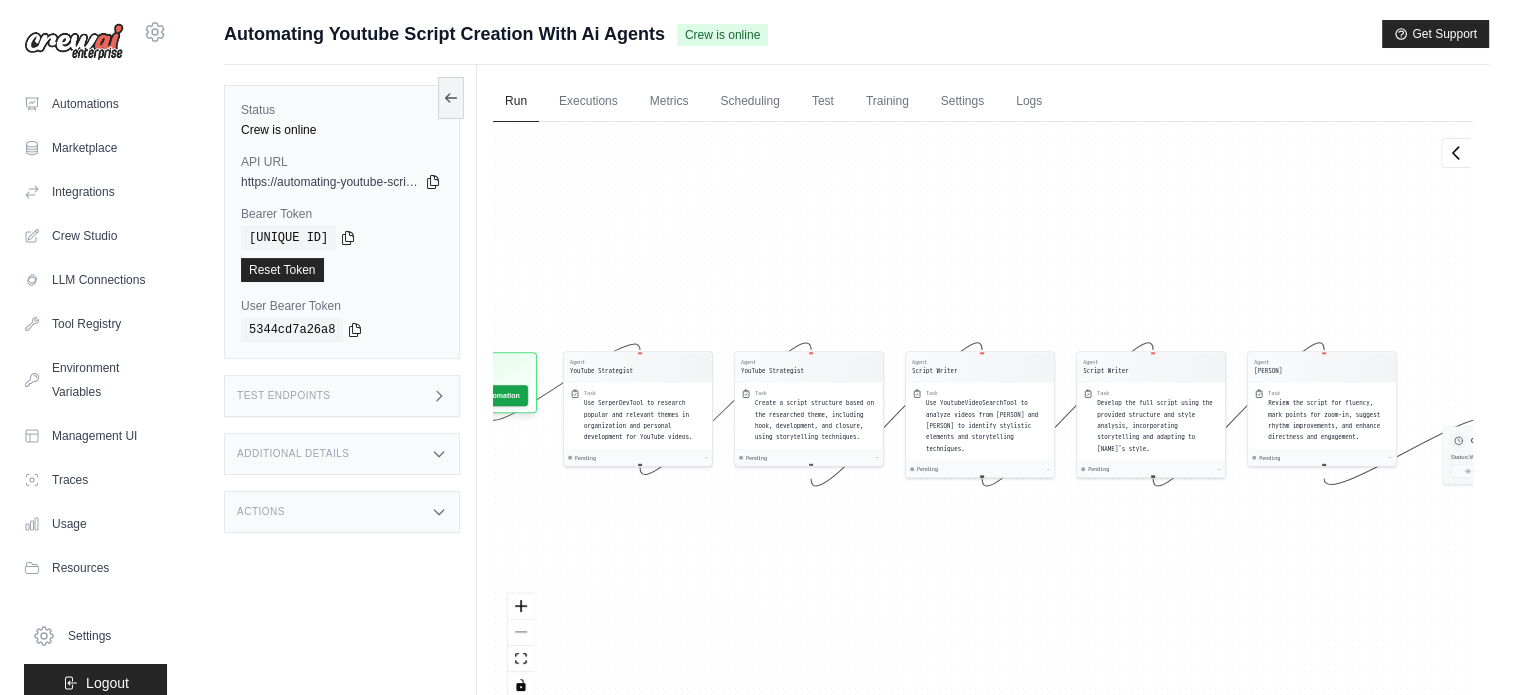 type 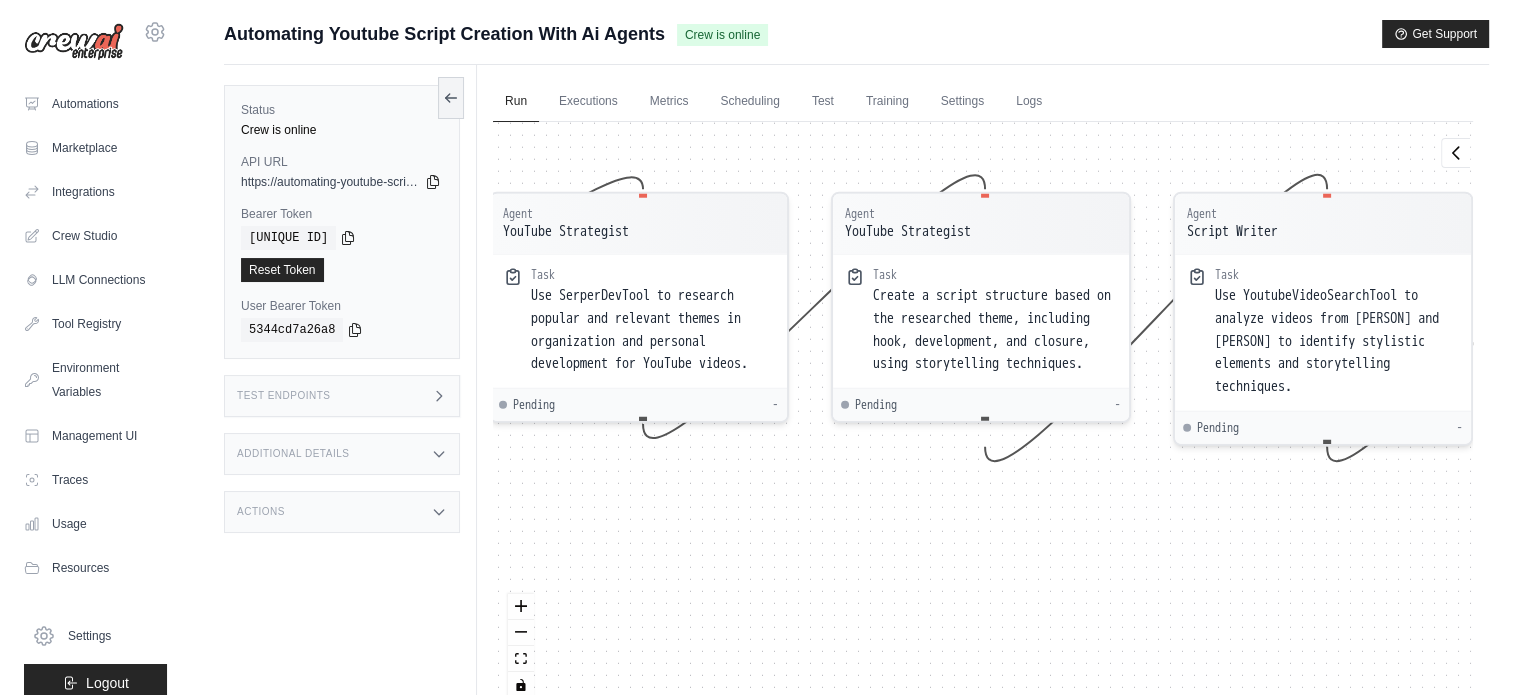 drag, startPoint x: 636, startPoint y: 503, endPoint x: 529, endPoint y: 451, distance: 118.966385 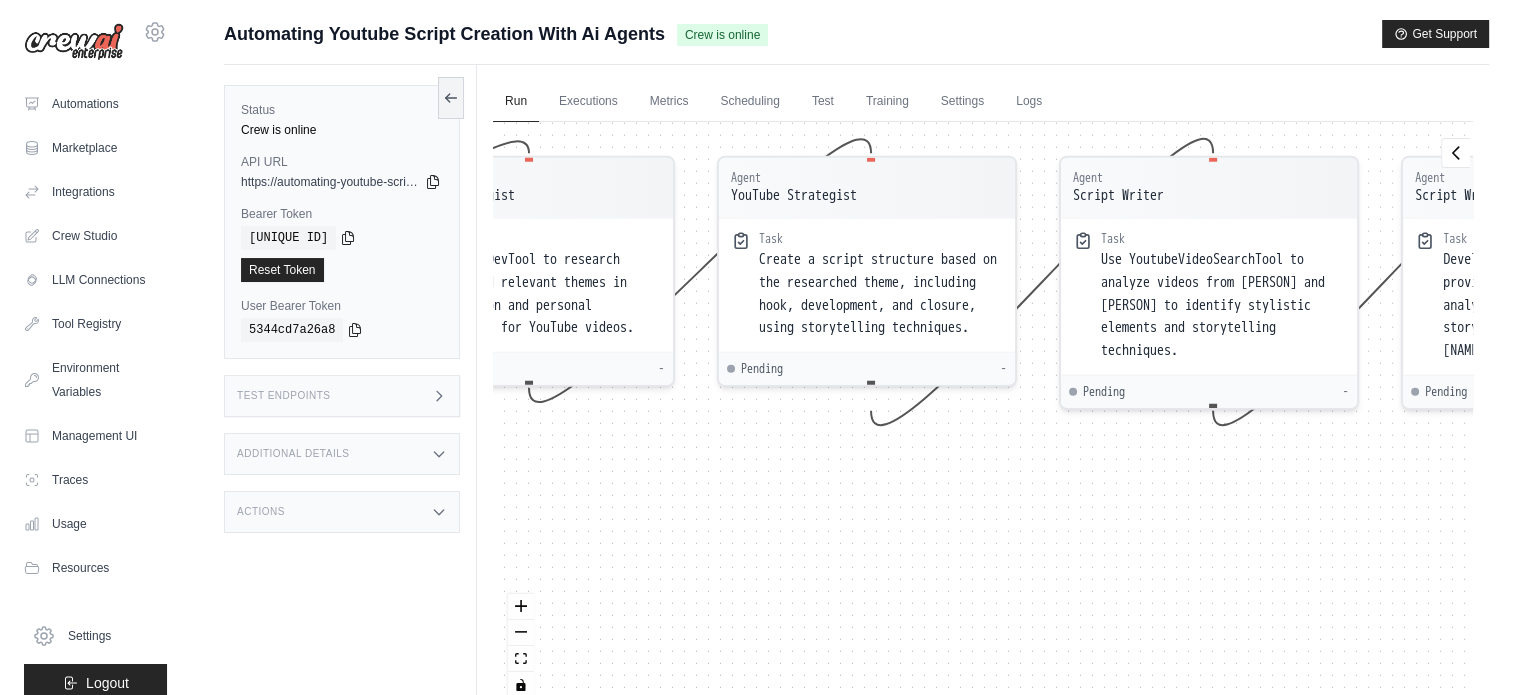 drag, startPoint x: 925, startPoint y: 507, endPoint x: 406, endPoint y: 480, distance: 519.70184 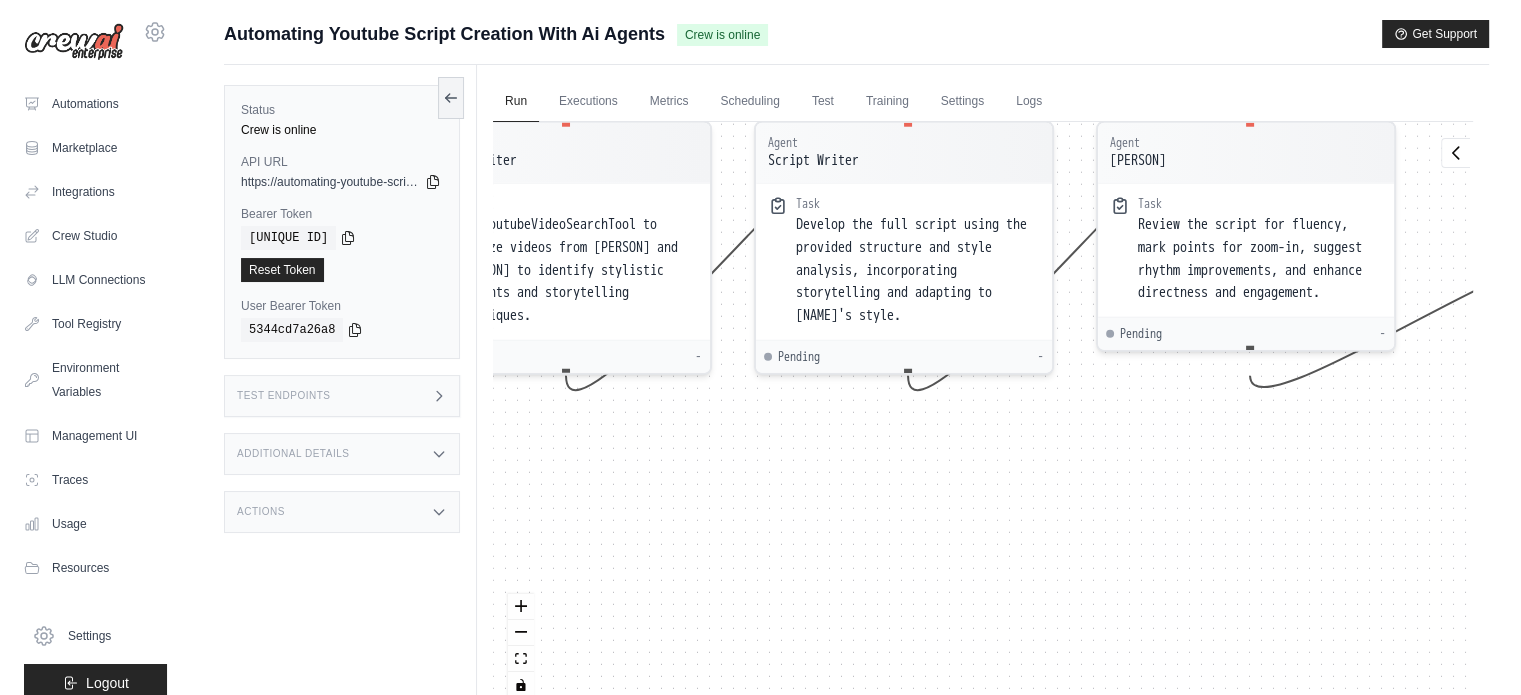 drag, startPoint x: 1051, startPoint y: 487, endPoint x: 648, endPoint y: 491, distance: 403.01984 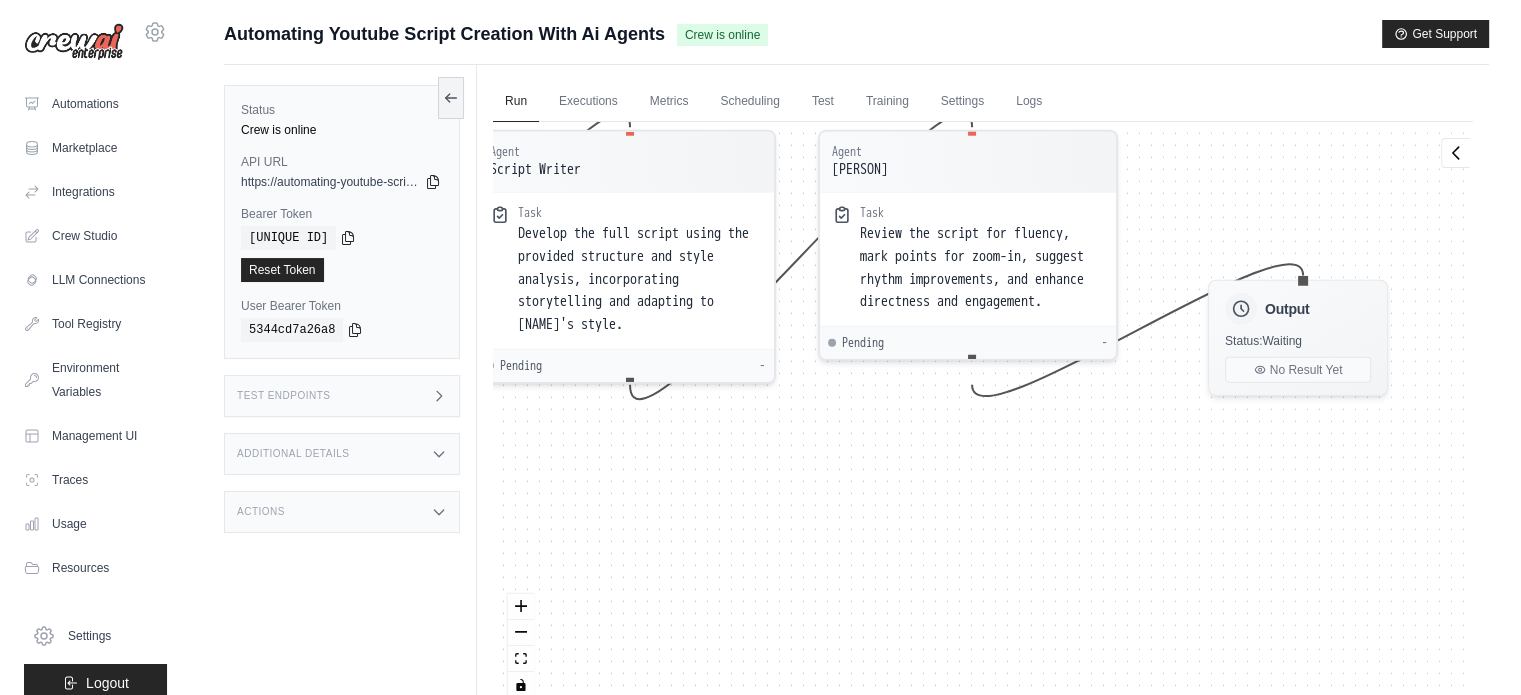 click on "Agent YouTube Strategist Task Use SerperDevTool to research popular and relevant themes in organization and personal development for YouTube videos. Pending - Agent YouTube Strategist Task Create a script structure based on the researched theme, including hook, development, and closure, using storytelling techniques. Pending - Agent Script Writer Task Use YoutubeVideoSearchTool to analyze videos from Paulo Schröer and Pinho to identify stylistic elements and storytelling techniques. Pending - Agent Script Writer Task Develop the full script using the provided structure and style analysis, incorporating storytelling and adapting to [NAME]'s style. Pending - Agent Script Reviewer Task Review the script for fluency, mark points for zoom-in, suggest rhythm improvements, and enhance directness and engagement. Pending - Inputs Run Automation Output Status:  Waiting No Result Yet" at bounding box center [983, 417] 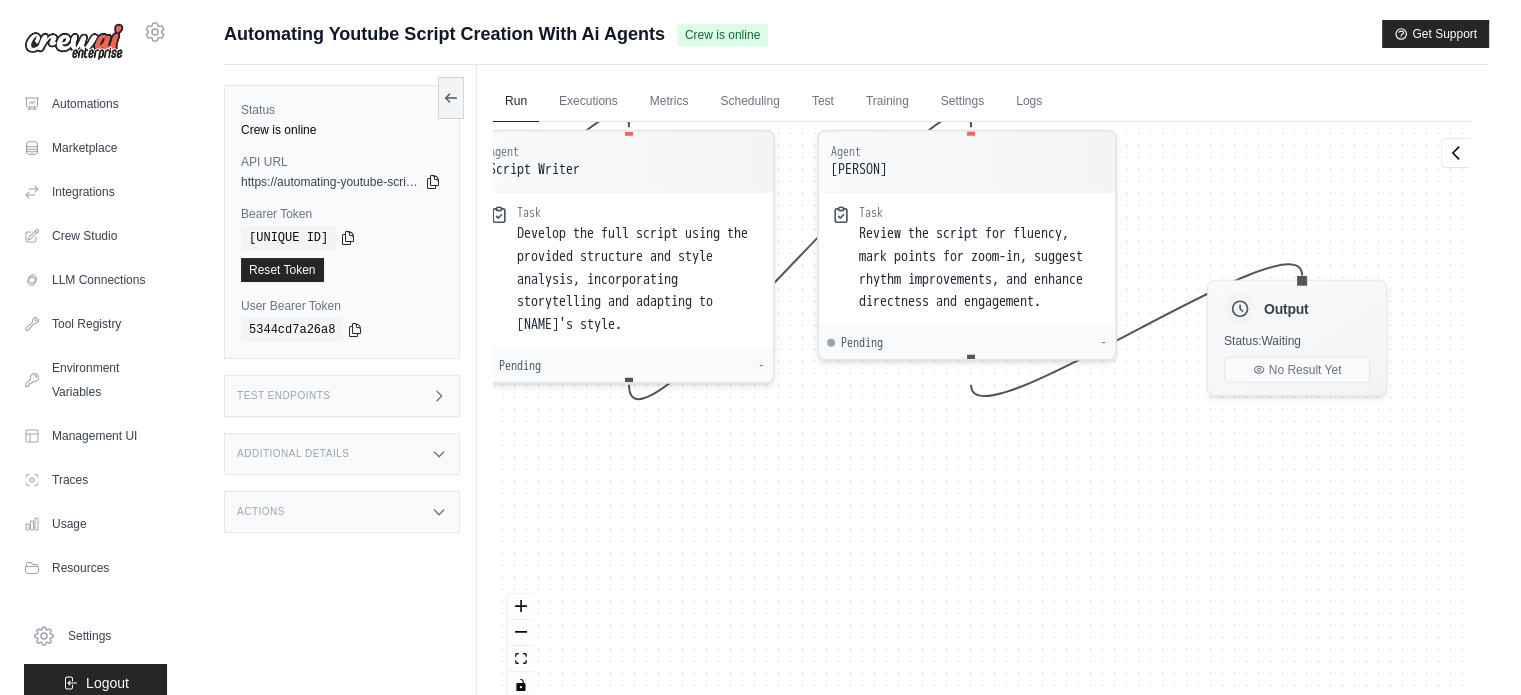 drag, startPoint x: 924, startPoint y: 467, endPoint x: 1200, endPoint y: 476, distance: 276.1467 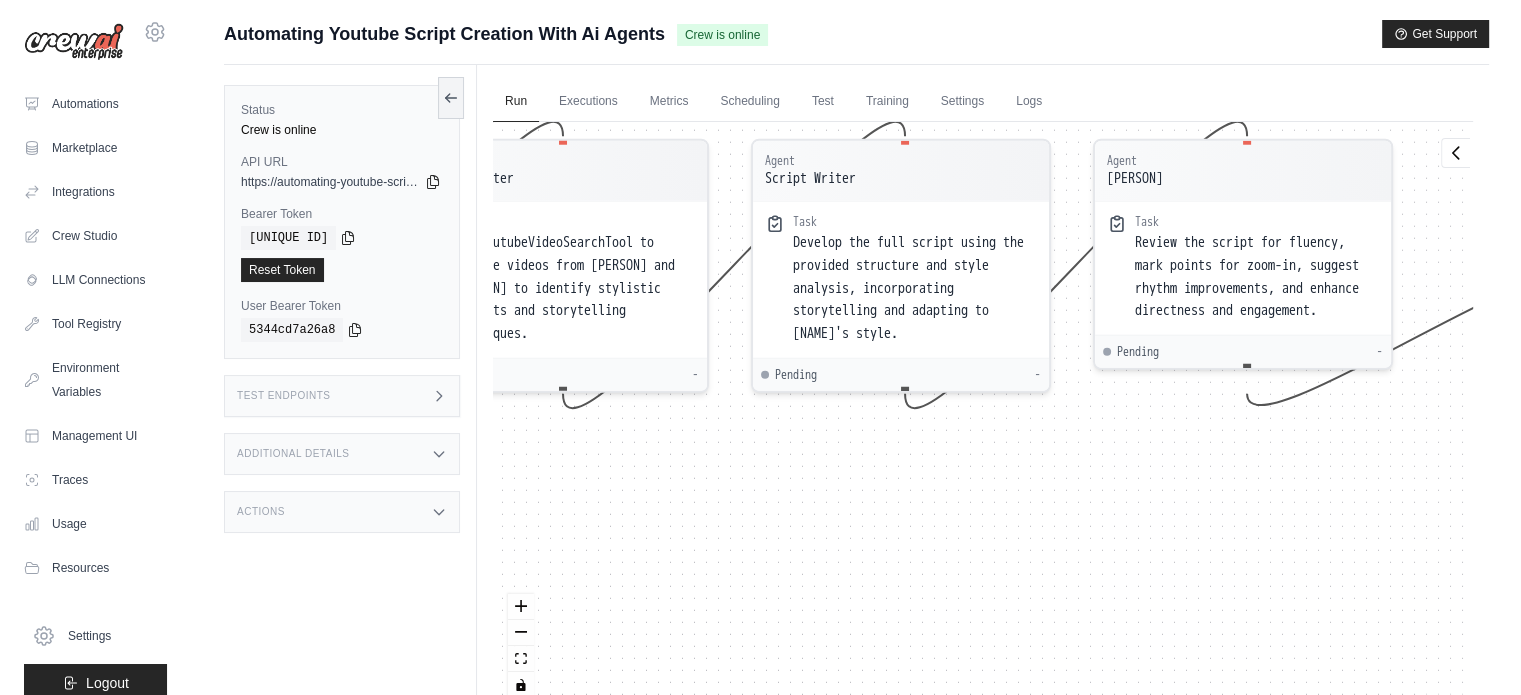 click on "Agent YouTube Strategist Task Use SerperDevTool to research popular and relevant themes in organization and personal development for YouTube videos. Pending - Agent YouTube Strategist Task Create a script structure based on the researched theme, including hook, development, and closure, using storytelling techniques. Pending - Agent Script Writer Task Use YoutubeVideoSearchTool to analyze videos from Paulo Schröer and Pinho to identify stylistic elements and storytelling techniques. Pending - Agent Script Writer Task Develop the full script using the provided structure and style analysis, incorporating storytelling and adapting to [NAME]'s style. Pending - Agent Script Reviewer Task Review the script for fluency, mark points for zoom-in, suggest rhythm improvements, and enhance directness and engagement. Pending - Inputs Run Automation Output Status:  Waiting No Result Yet" at bounding box center [983, 417] 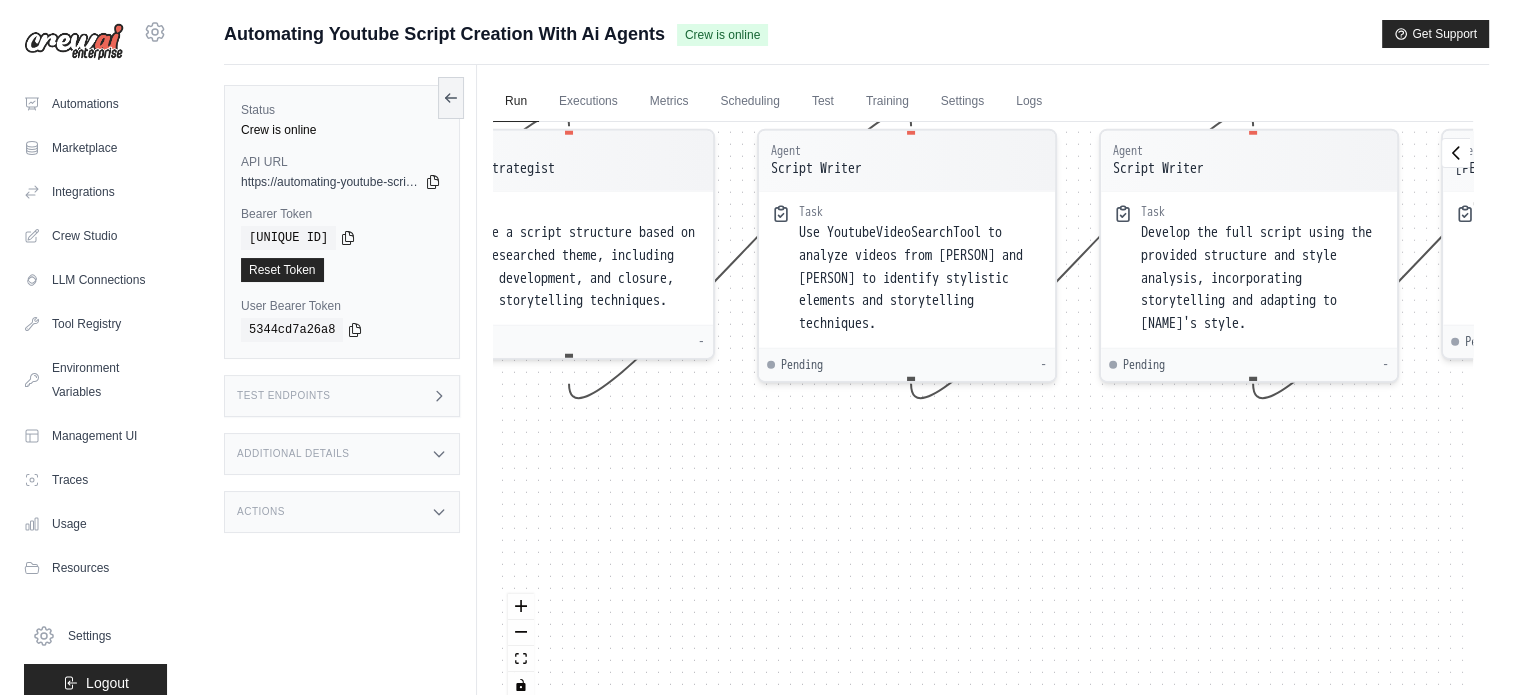 drag, startPoint x: 993, startPoint y: 478, endPoint x: 1116, endPoint y: 478, distance: 123 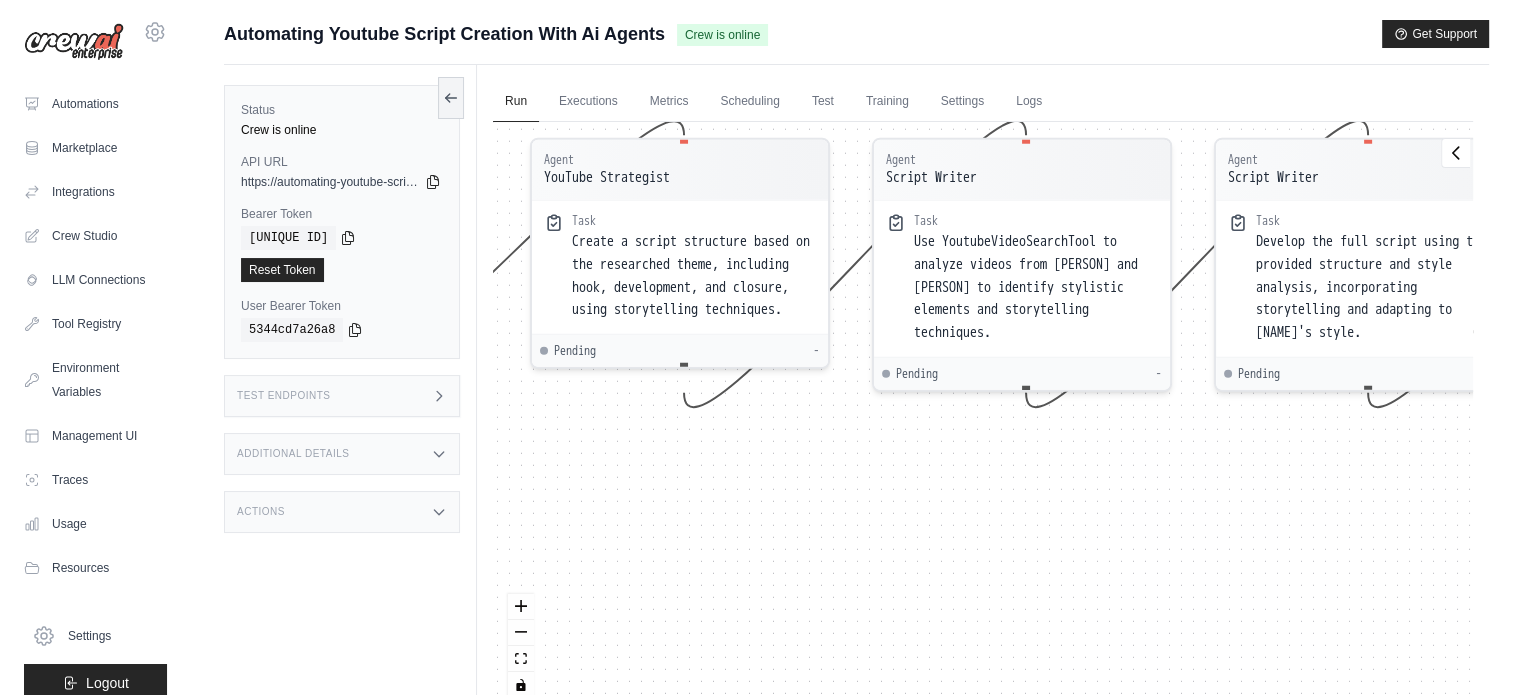 drag, startPoint x: 912, startPoint y: 482, endPoint x: 1011, endPoint y: 458, distance: 101.86756 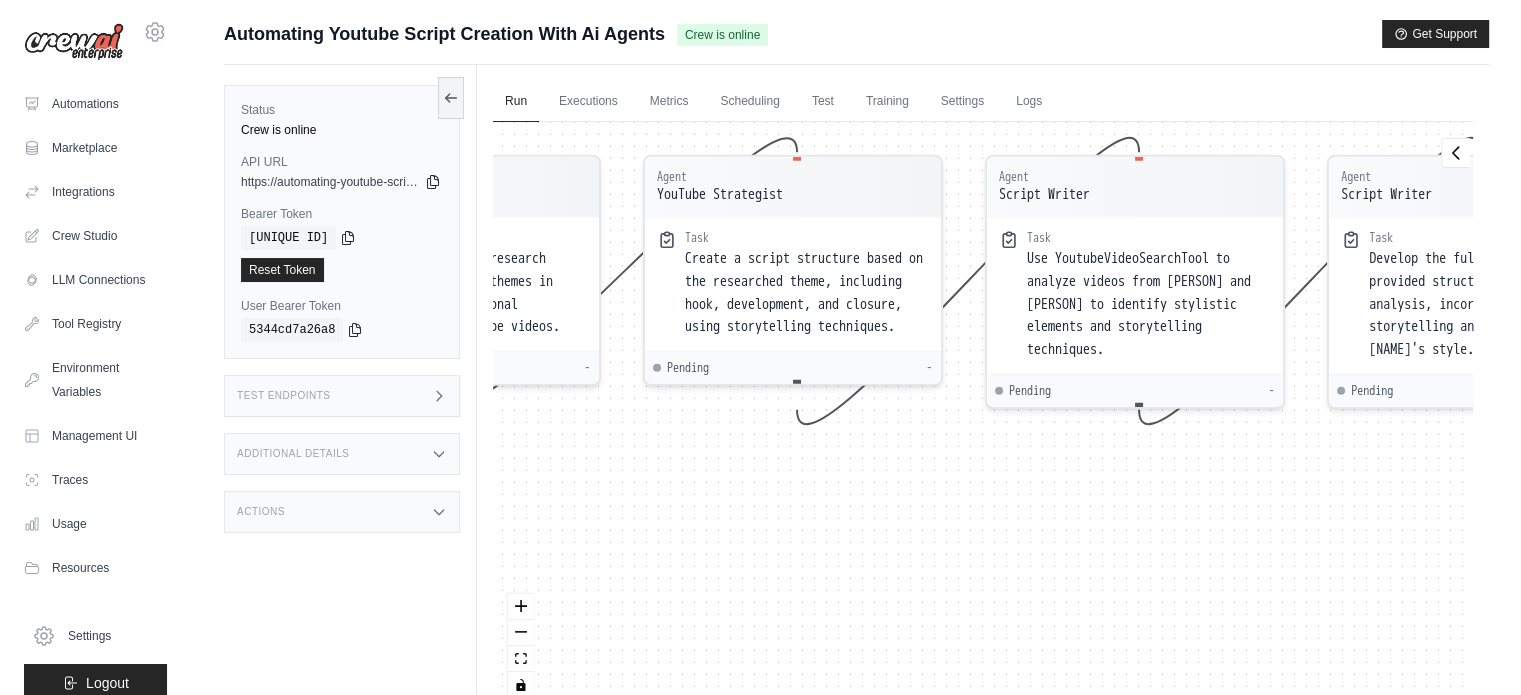 drag, startPoint x: 850, startPoint y: 465, endPoint x: 1002, endPoint y: 445, distance: 153.31015 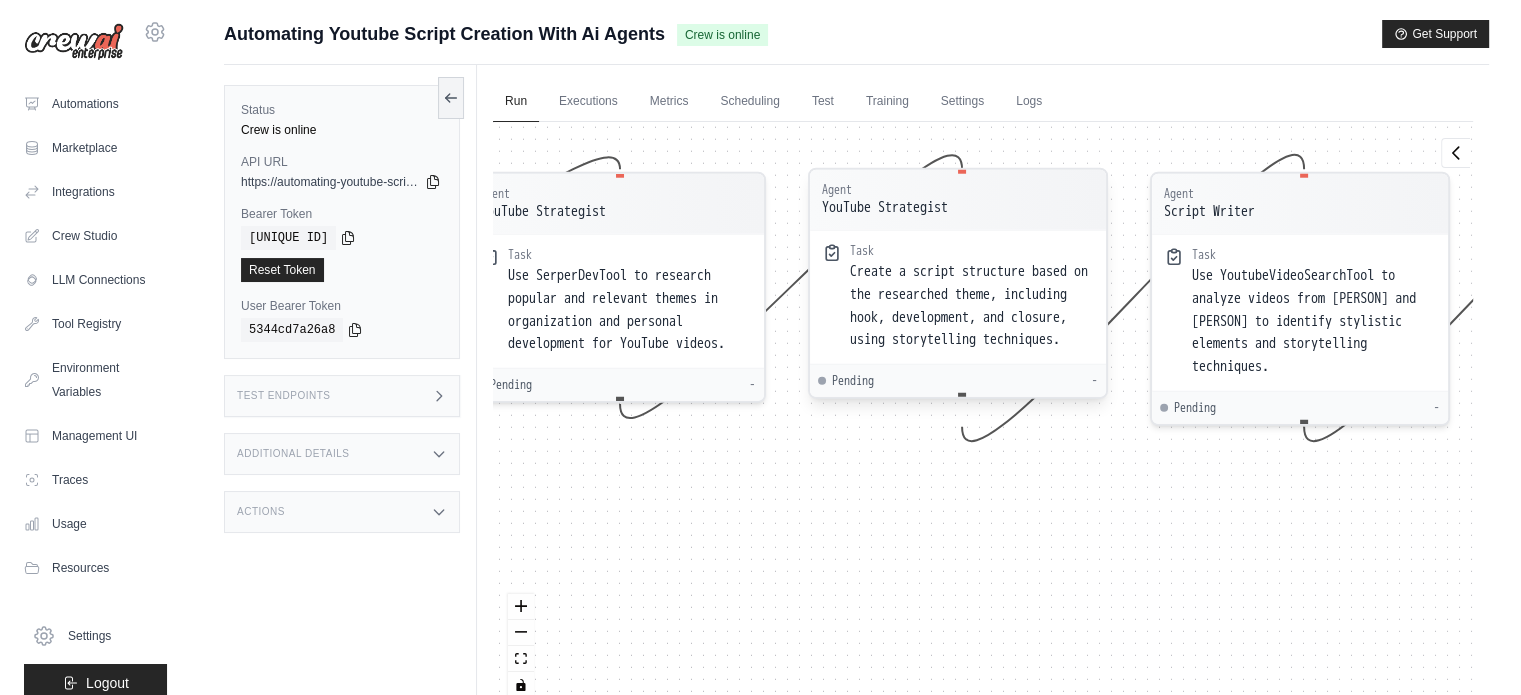 drag, startPoint x: 916, startPoint y: 475, endPoint x: 1036, endPoint y: 439, distance: 125.283676 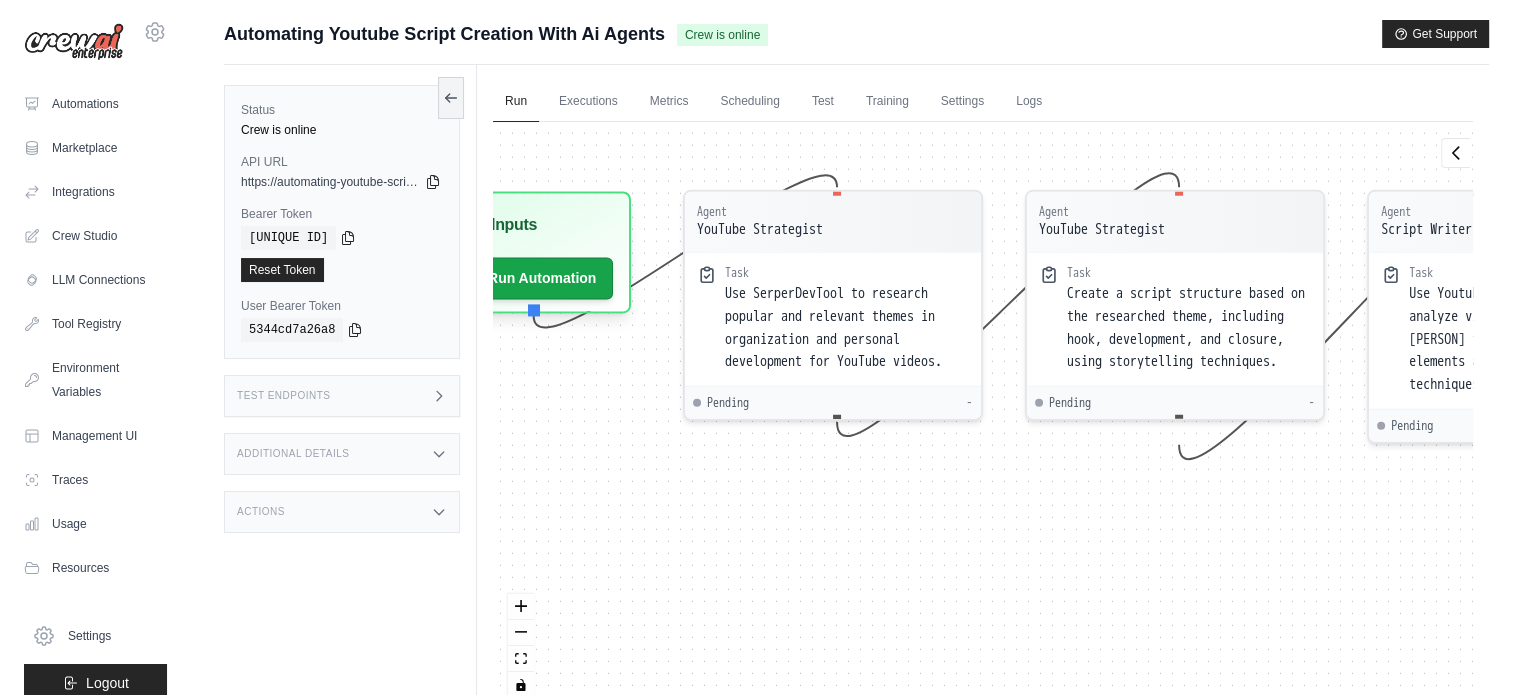 click on "Agent YouTube Strategist Task Use SerperDevTool to research popular and relevant themes in organization and personal development for YouTube videos. Pending - Agent YouTube Strategist Task Create a script structure based on the researched theme, including hook, development, and closure, using storytelling techniques. Pending - Agent Script Writer Task Use YoutubeVideoSearchTool to analyze videos from Paulo Schröer and Pinho to identify stylistic elements and storytelling techniques. Pending - Agent Script Writer Task Develop the full script using the provided structure and style analysis, incorporating storytelling and adapting to [NAME]'s style. Pending - Agent Script Reviewer Task Review the script for fluency, mark points for zoom-in, suggest rhythm improvements, and enhance directness and engagement. Pending - Inputs Run Automation Output Status:  Waiting No Result Yet" at bounding box center [983, 417] 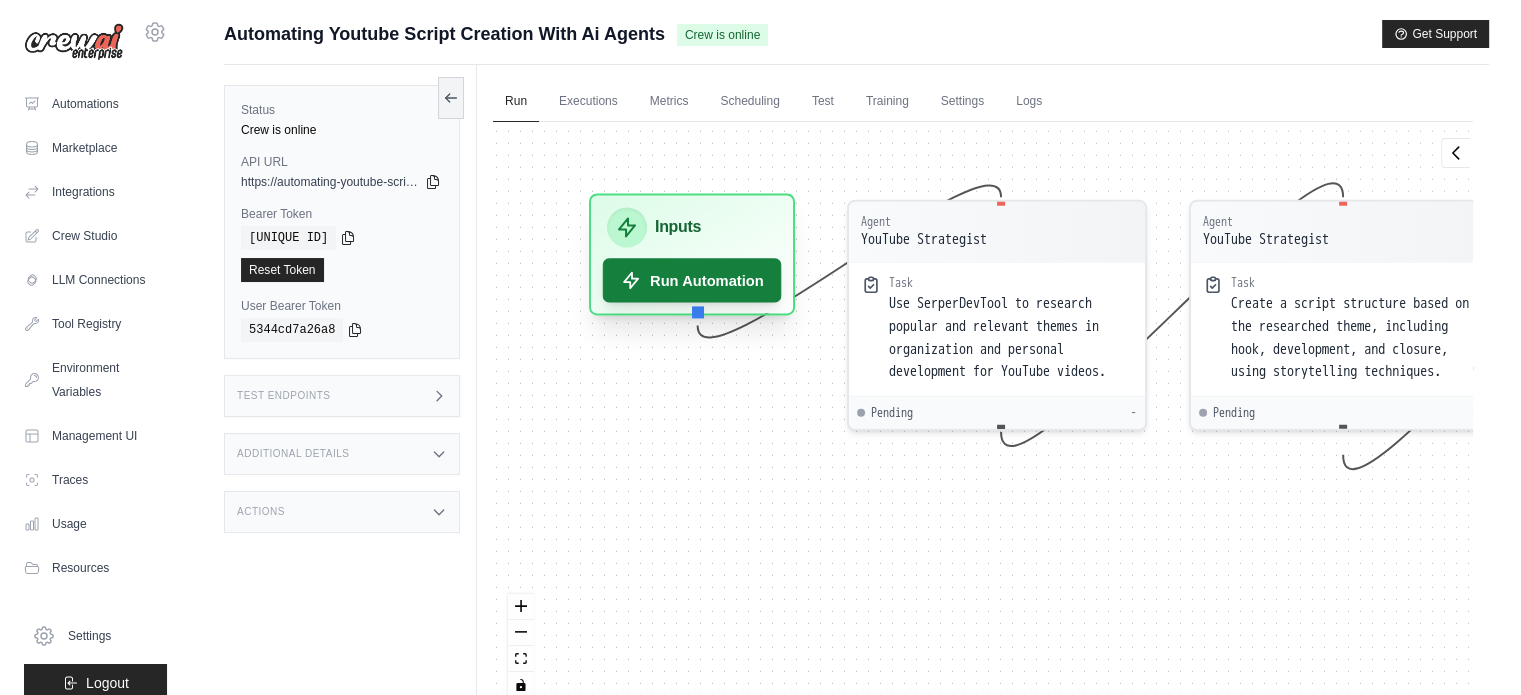 click on "Run Automation" at bounding box center (692, 280) 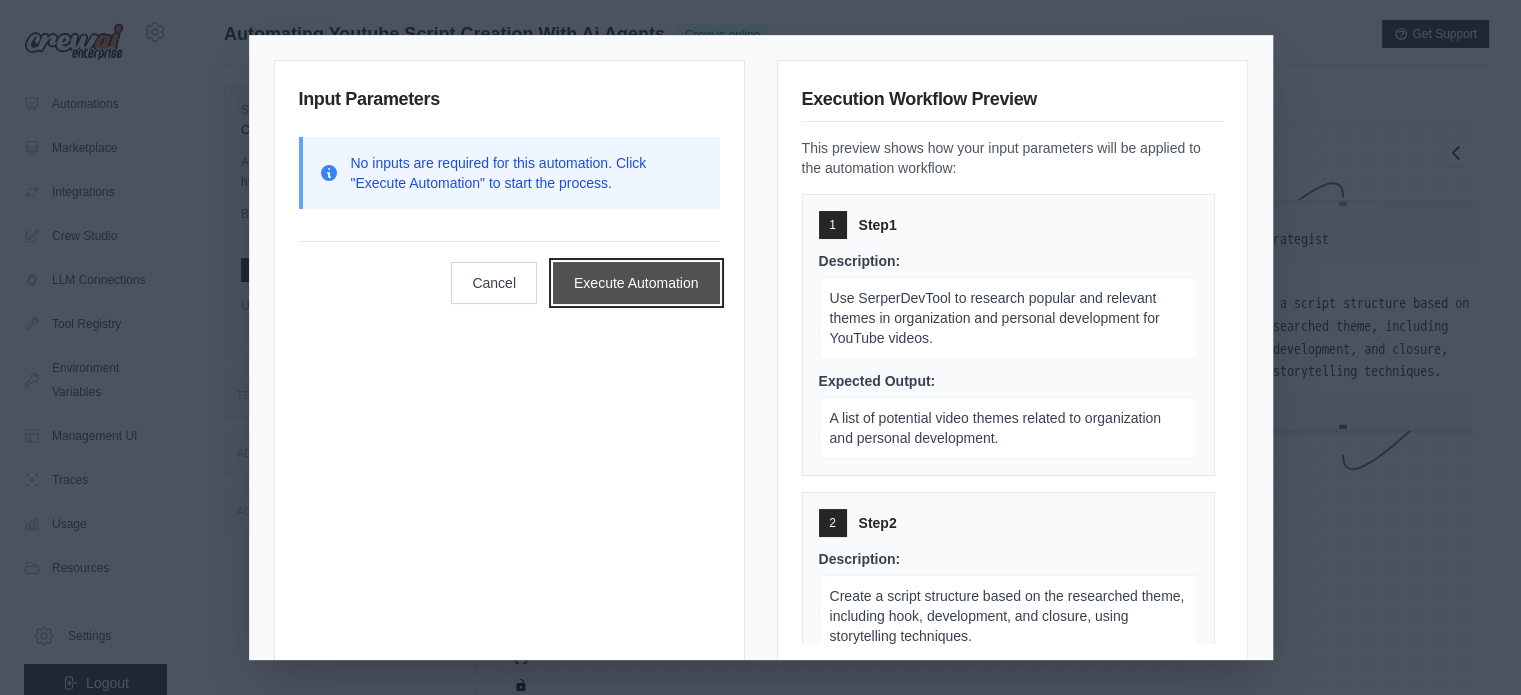 click on "Execute Automation" at bounding box center (636, 283) 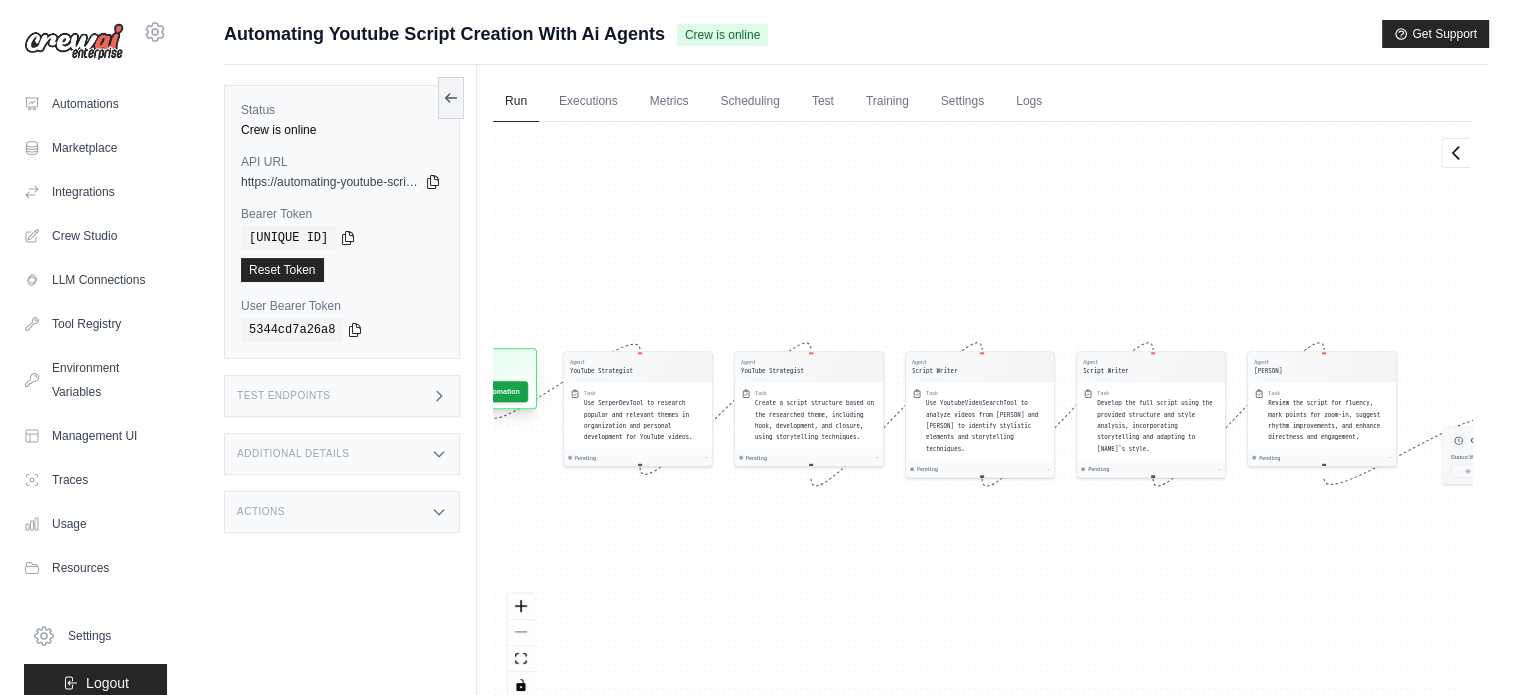 click on "Inputs" at bounding box center [485, 365] 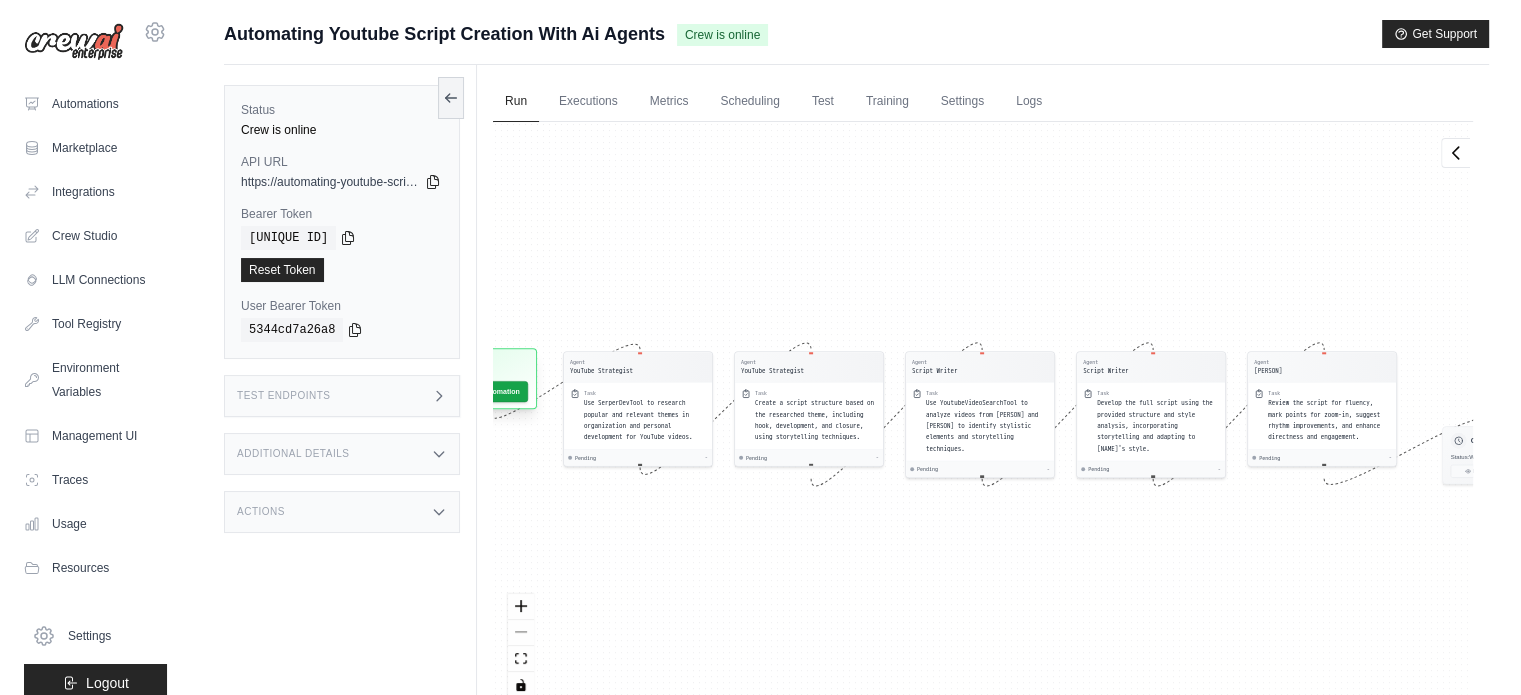 click on "Inputs" at bounding box center (485, 365) 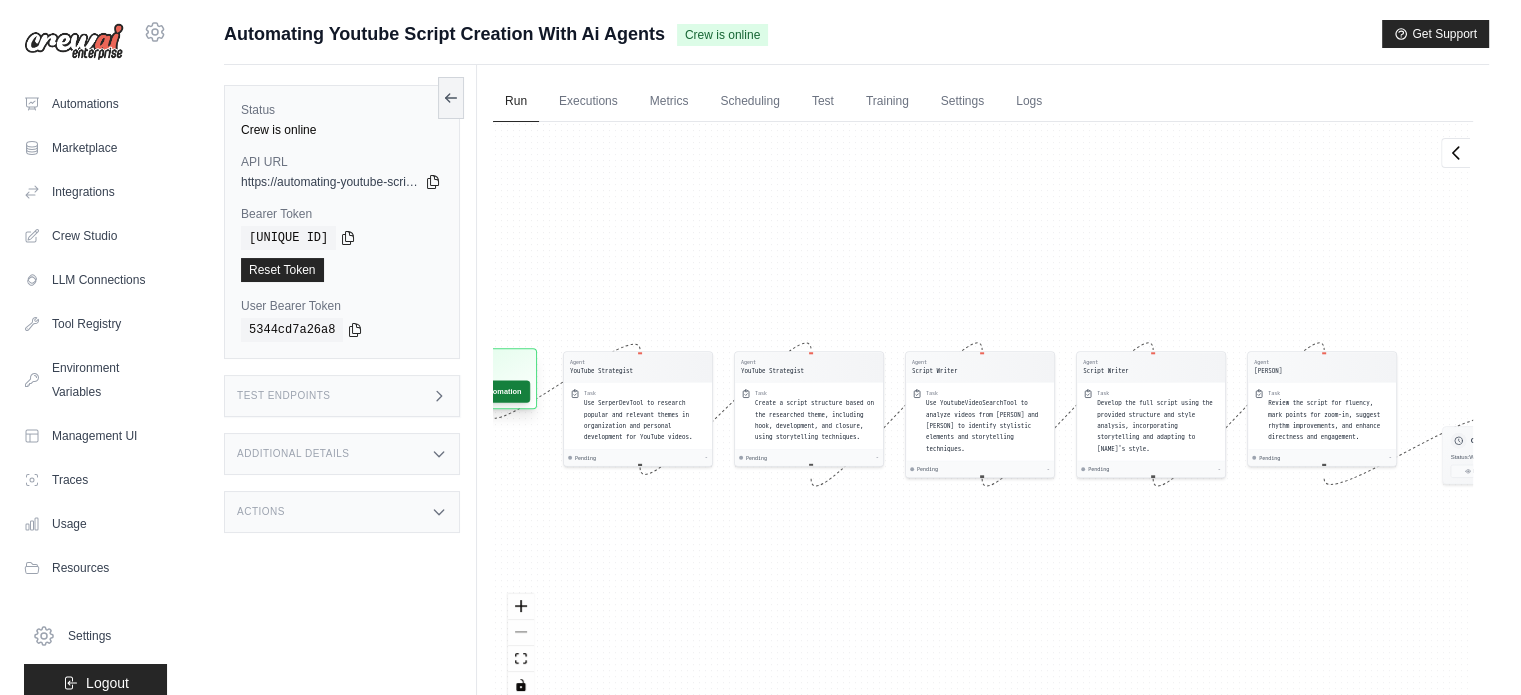click on "Run Automation" at bounding box center (485, 392) 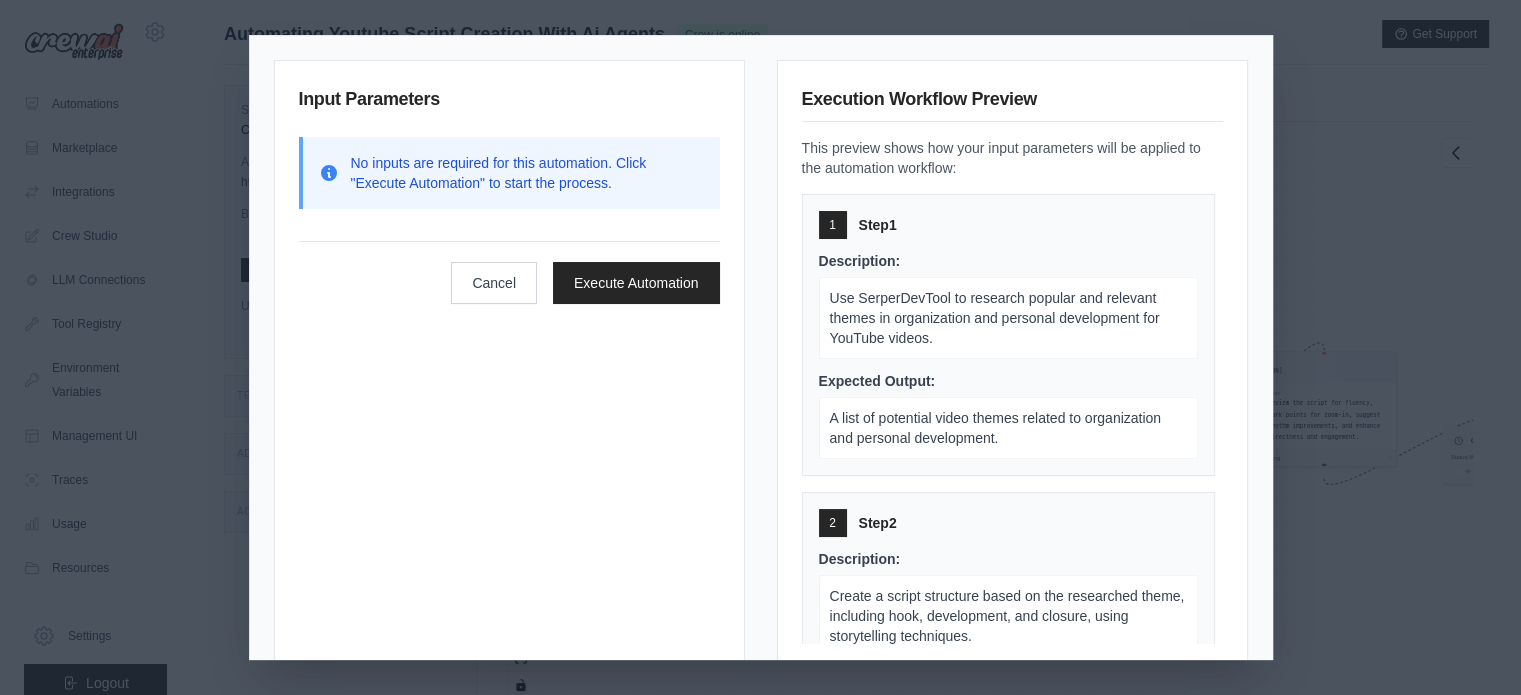 click on "Input Parameters No inputs are required for this automation. Click "Execute Automation" to start the process. Cancel Execute Automation" at bounding box center (509, 364) 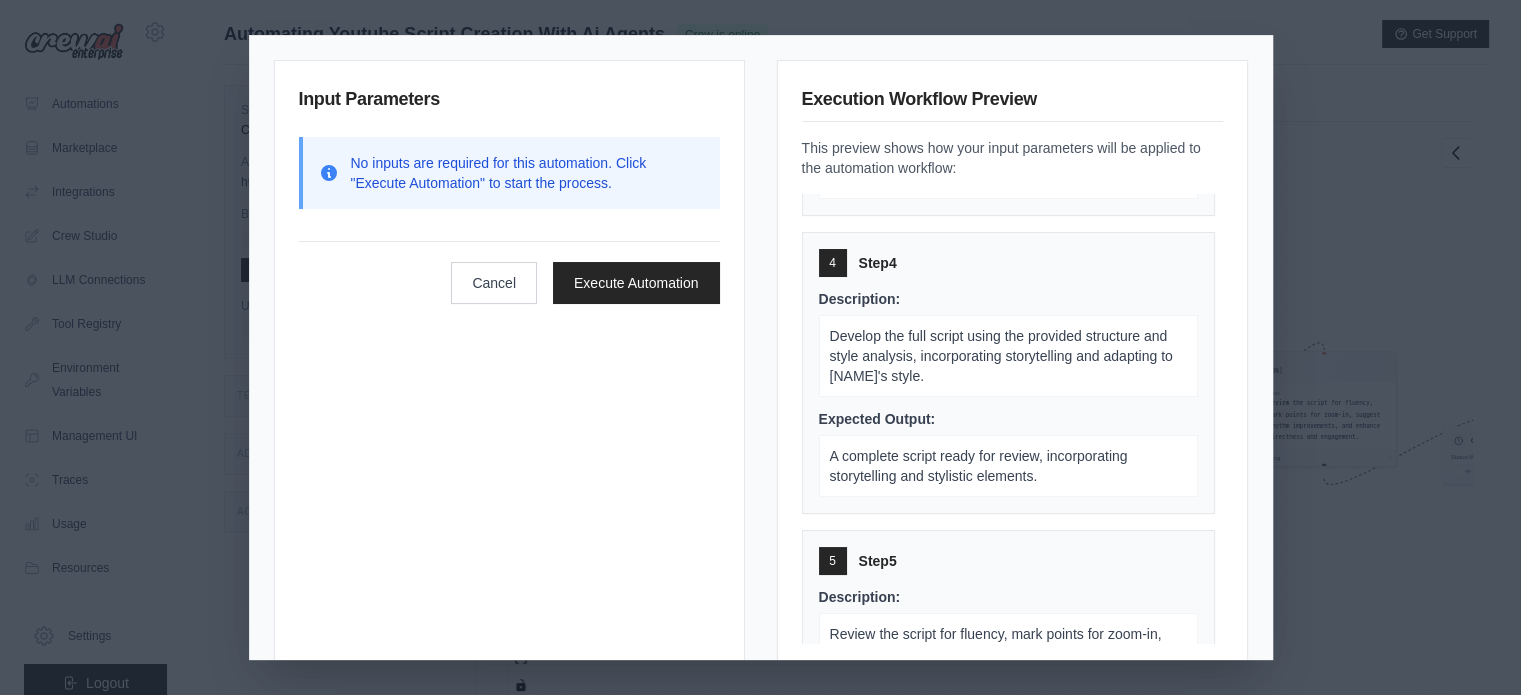 scroll, scrollTop: 997, scrollLeft: 0, axis: vertical 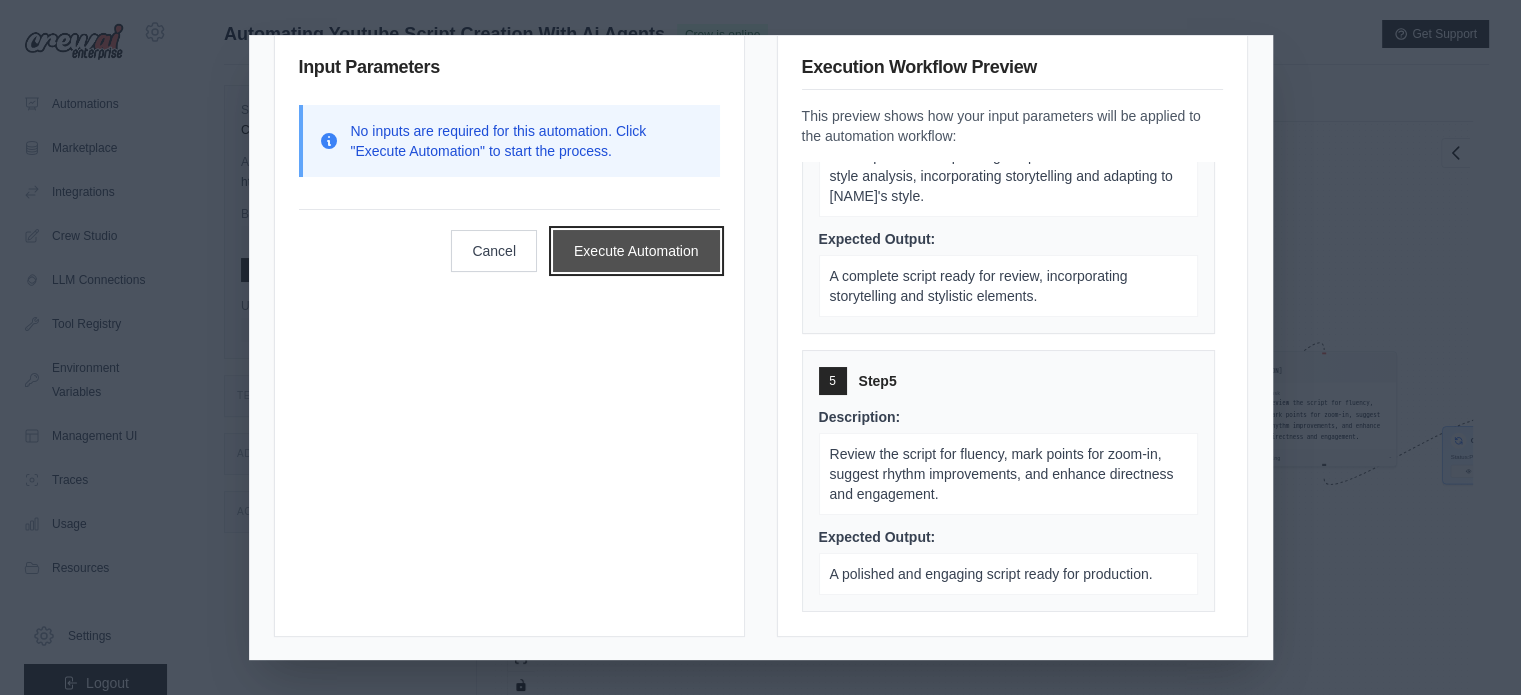 click on "Execute Automation" at bounding box center (636, 251) 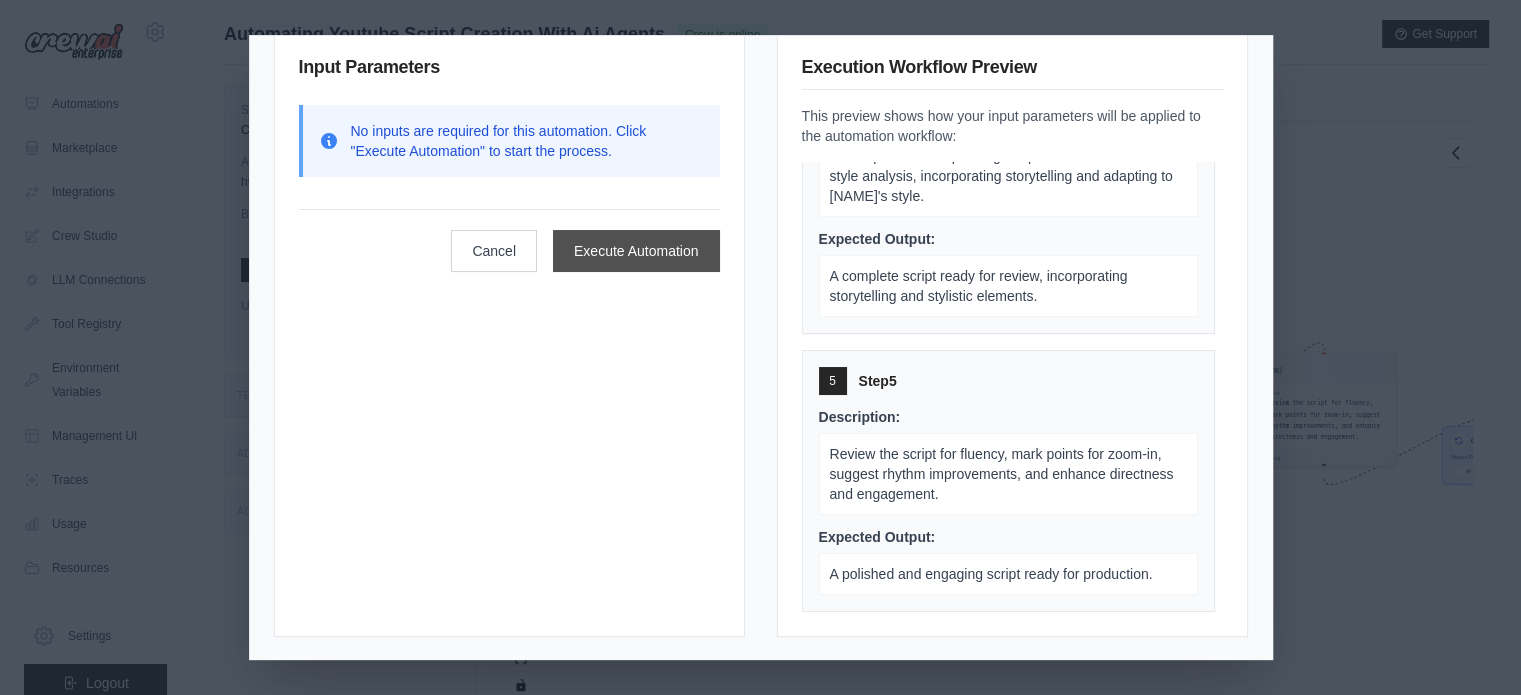 scroll, scrollTop: 0, scrollLeft: 0, axis: both 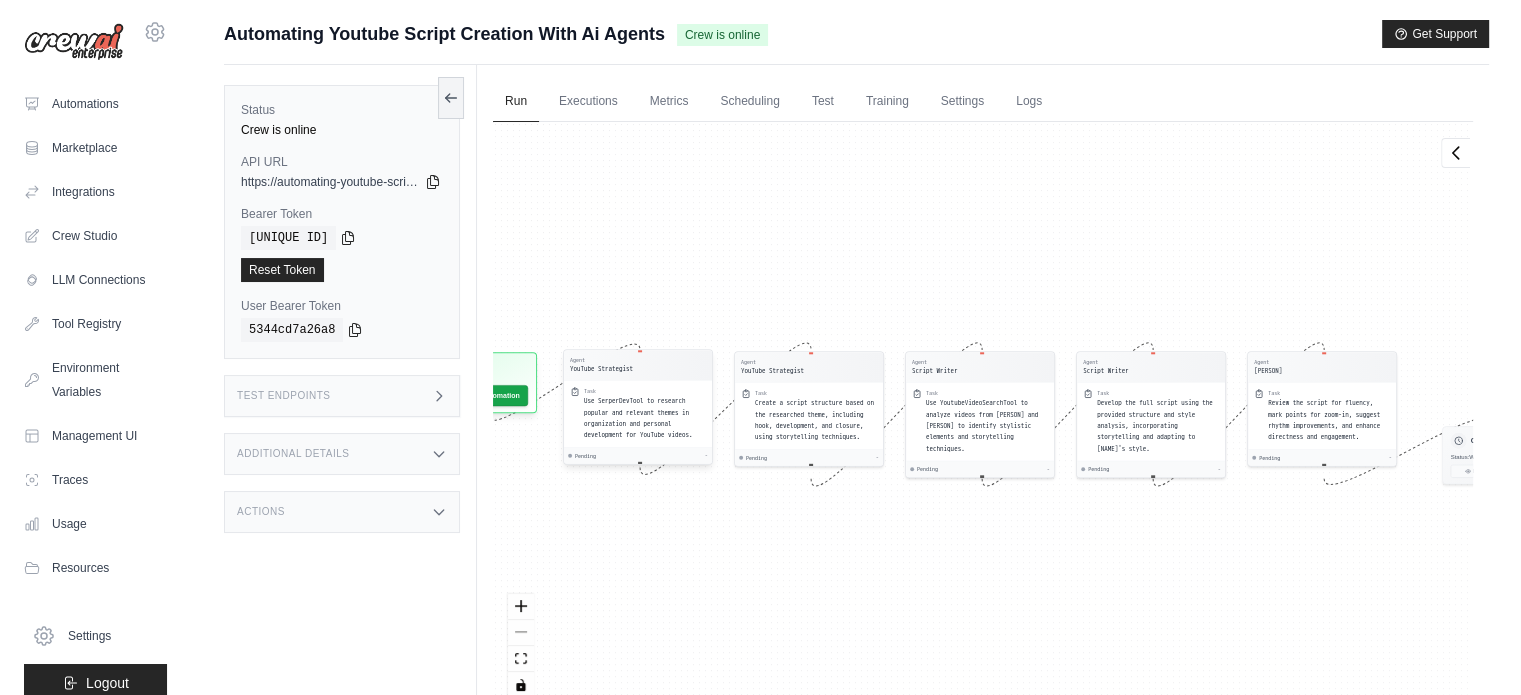 click on "Task" at bounding box center [645, 391] 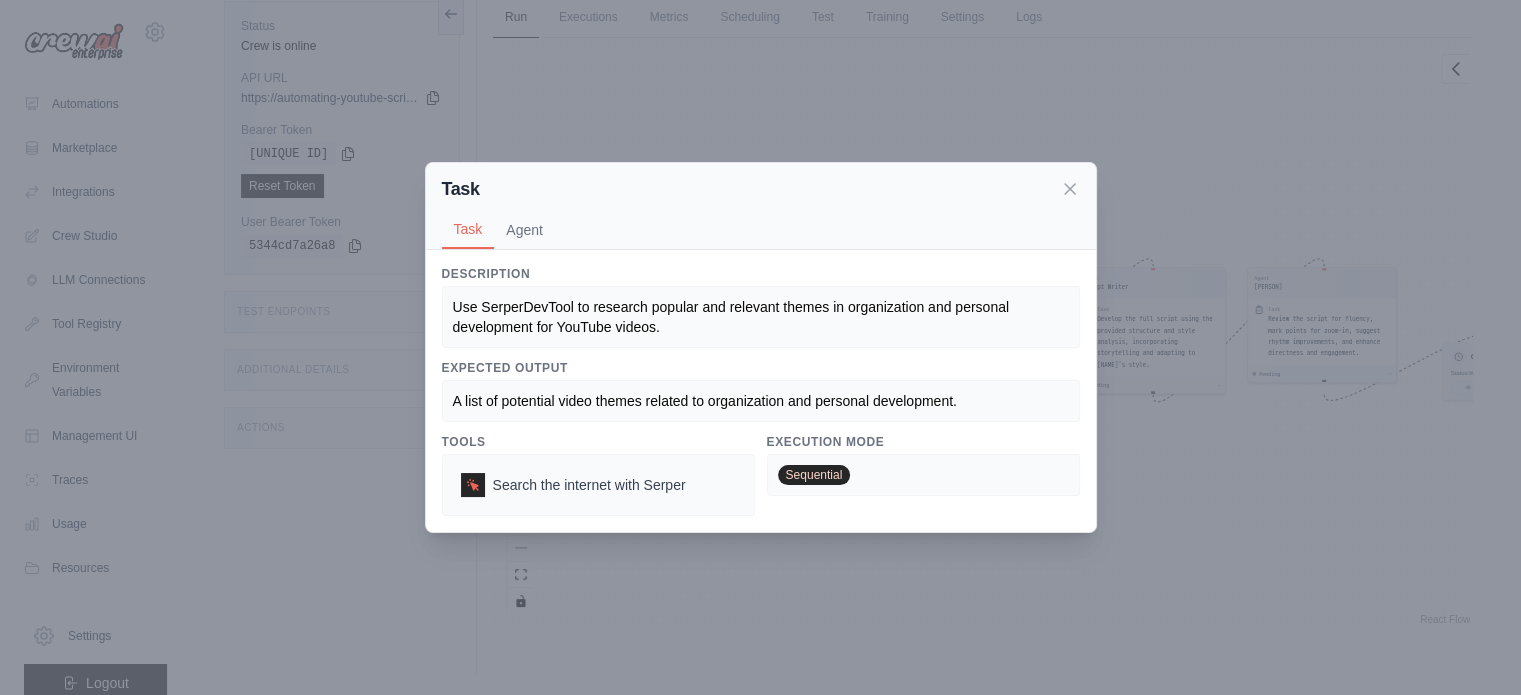 scroll, scrollTop: 84, scrollLeft: 0, axis: vertical 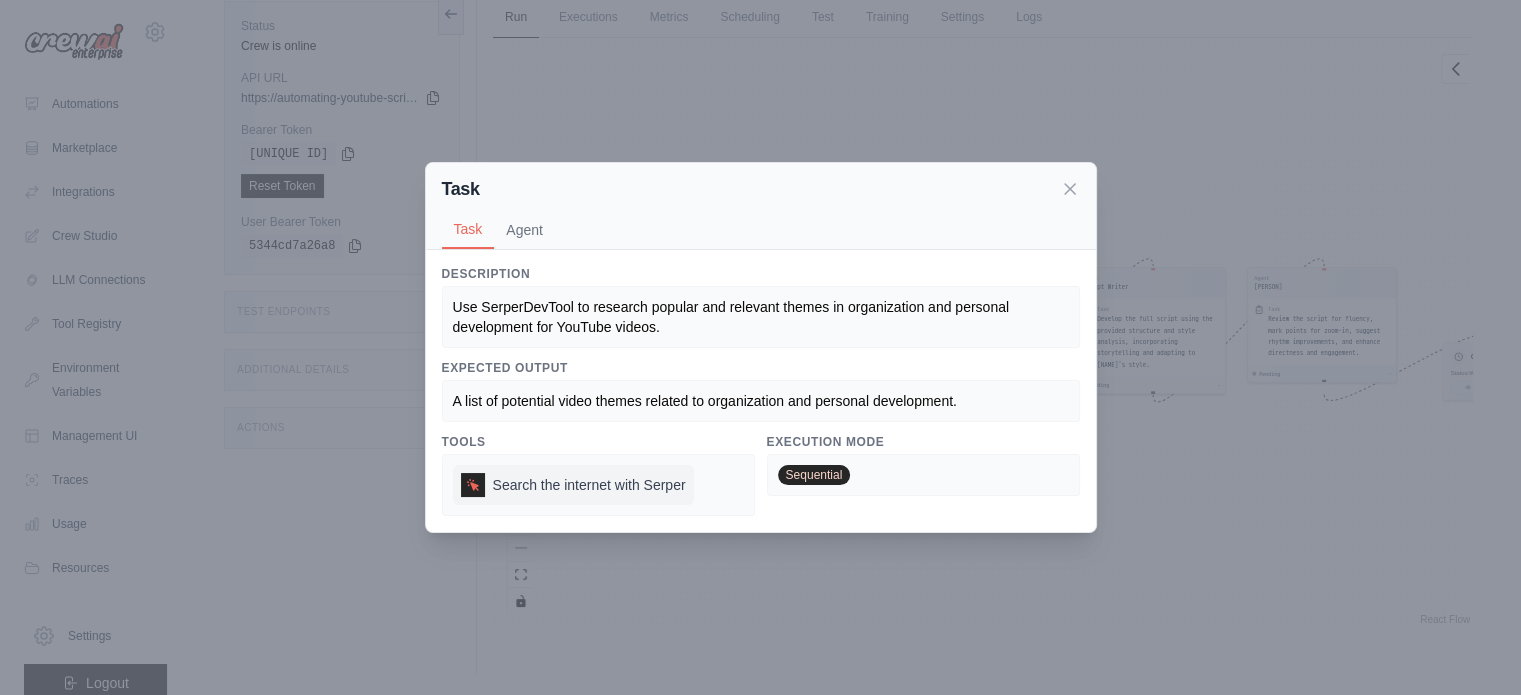 click 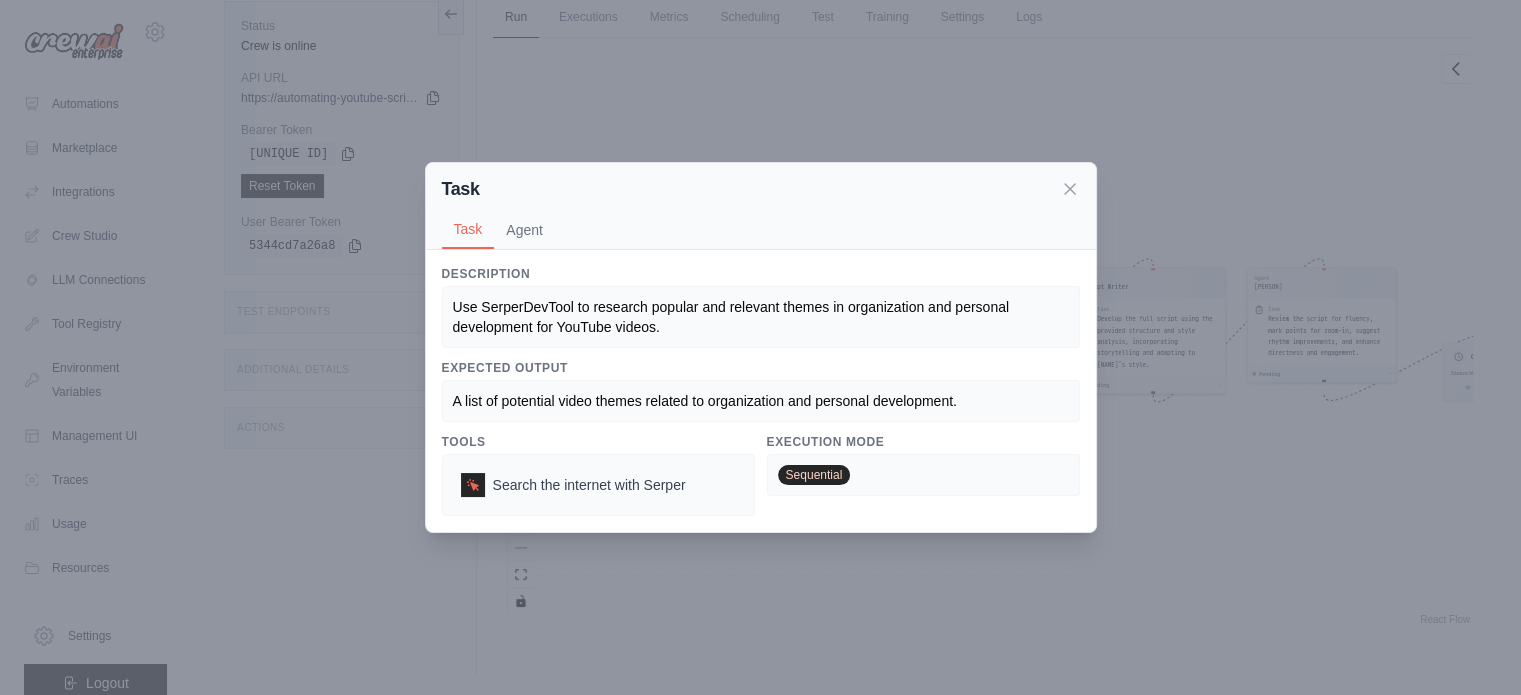 click on "Task Task Agent Description Use SerperDevTool to research popular and relevant themes in organization and personal development for YouTube videos. Expected Output A list of potential video themes related to organization and personal development. Tools Search the internet with Serper Execution Mode Sequential Agent YouTube Strategist gpt-4o Goal Create a script structure focusing on organization and personal development topics, using storytelling and inspired by Paulo Schröer and Pinho's style. Backstory As a YouTube Strategist, you excel in crafting engaging script structures that captivate audiences. Your expertise lies in understanding the nuances of storytelling and adapting content to specific styles, ensuring maximum viewer retention and value delivery. Agent Tools Search a Code Docs content" at bounding box center (760, 347) 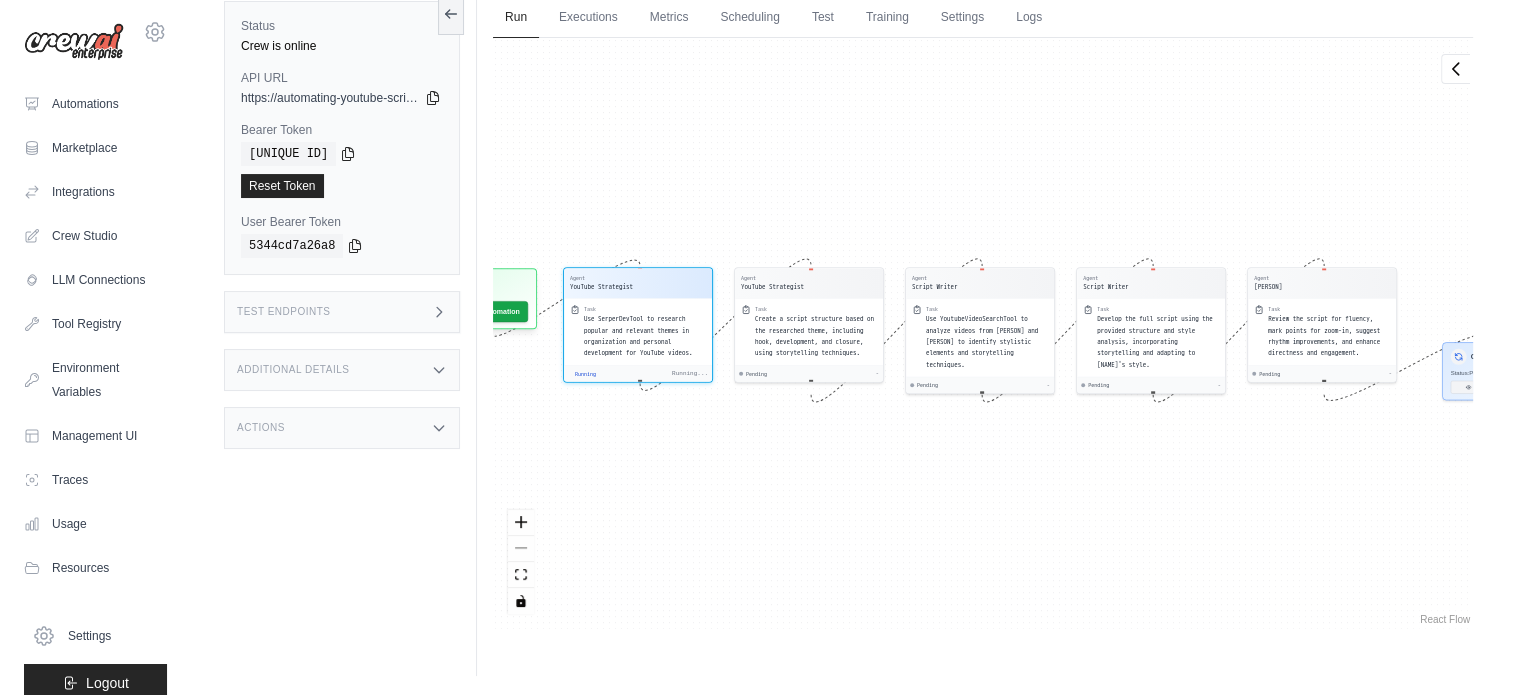 scroll, scrollTop: 52, scrollLeft: 0, axis: vertical 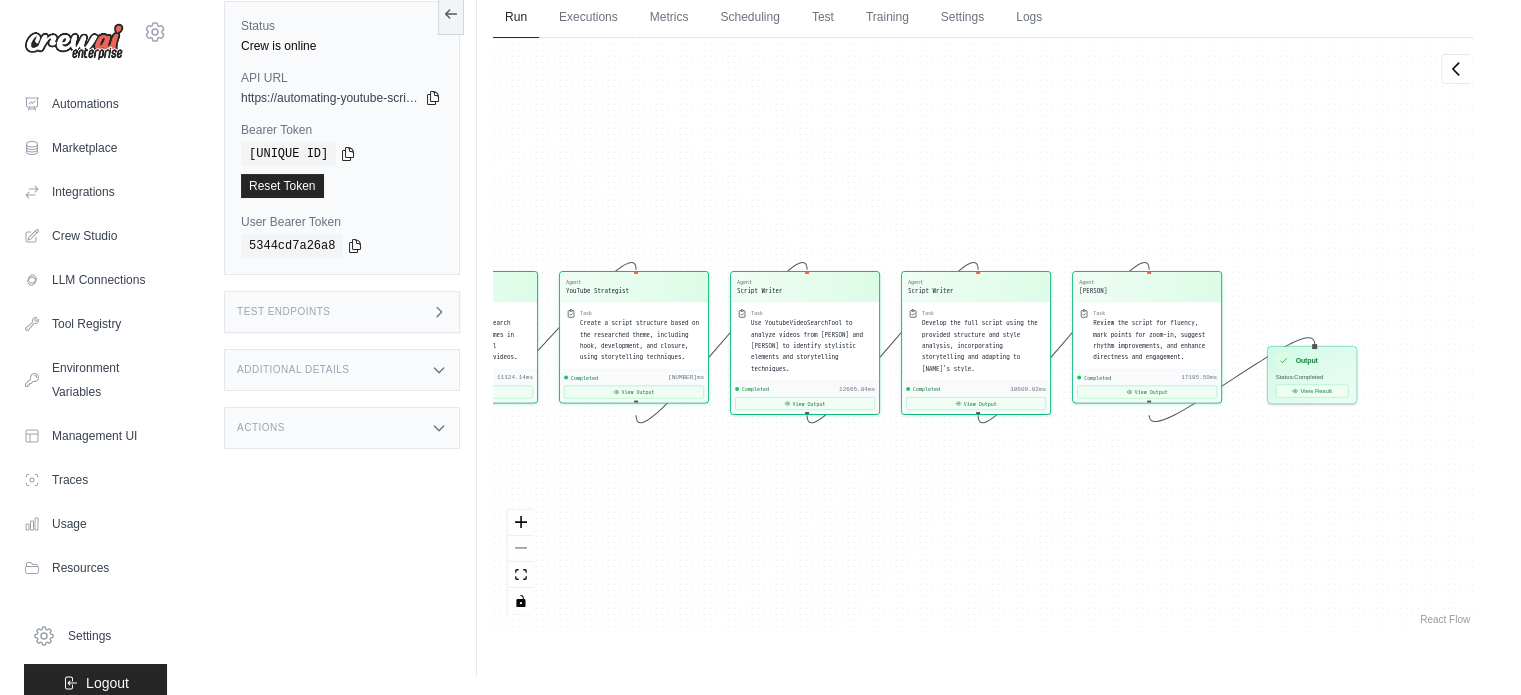 drag, startPoint x: 1341, startPoint y: 490, endPoint x: 1166, endPoint y: 499, distance: 175.23128 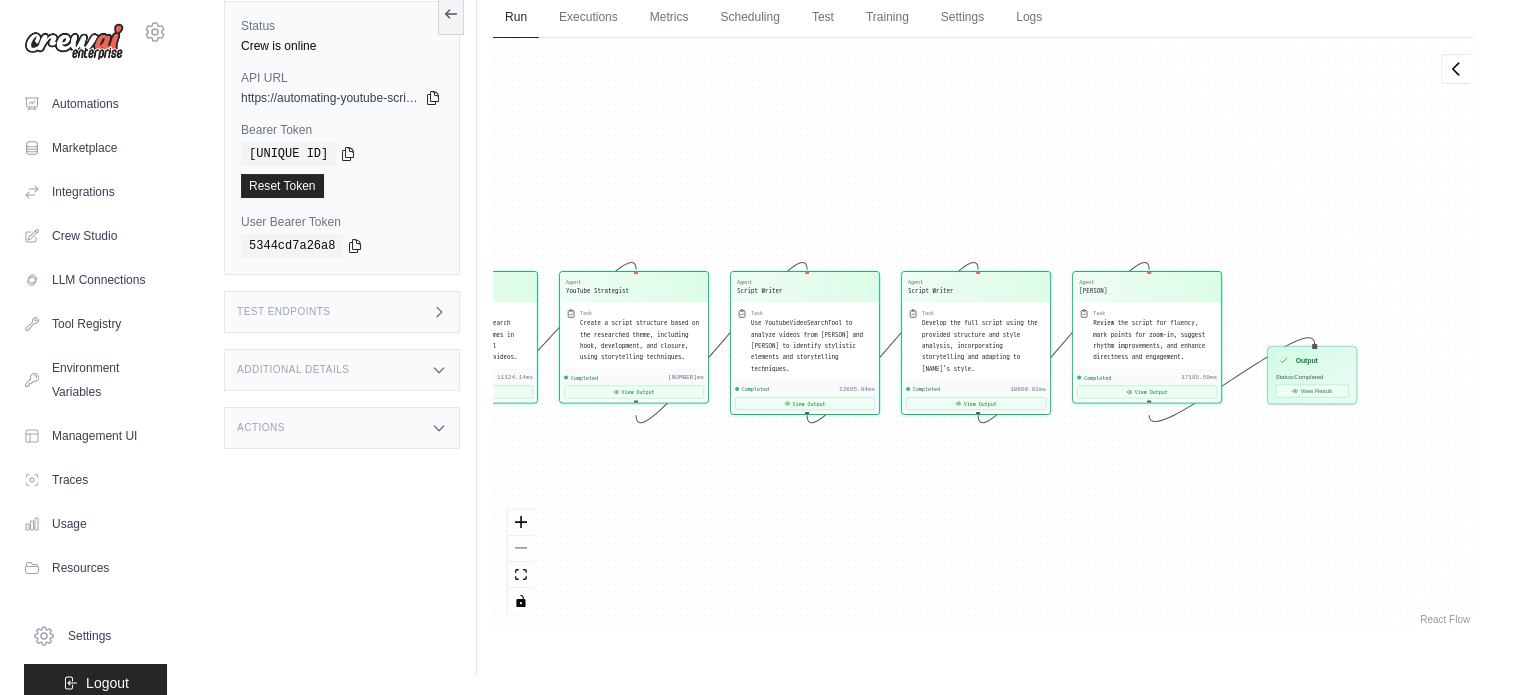 click on "Agent YouTube Strategist Task Use SerperDevTool to research popular and relevant themes in organization and personal development for YouTube videos. Completed 11124.14ms View Output Agent YouTube Strategist Task Create a script structure based on the researched theme, including hook, development, and closure, using storytelling techniques. Completed 18303.47ms View Output Agent Script Writer Task Use YoutubeVideoSearchTool to analyze videos from [PERSON] and [PERSON] to identify stylistic elements and storytelling techniques. Completed 12665.84ms View Output Agent Script Writer Task Develop the full script using the provided structure and style analysis, incorporating storytelling and adapting to [PERSON]'s style. Completed 10609.02ms View Output Agent Script Reviewer Task Review the script for fluency, mark points for zoom-in, suggest rhythm improvements, and enhance directness and engagement. Completed 17185.59ms View Output Inputs Run Automation Output Status:  Completed View Result" at bounding box center [983, 333] 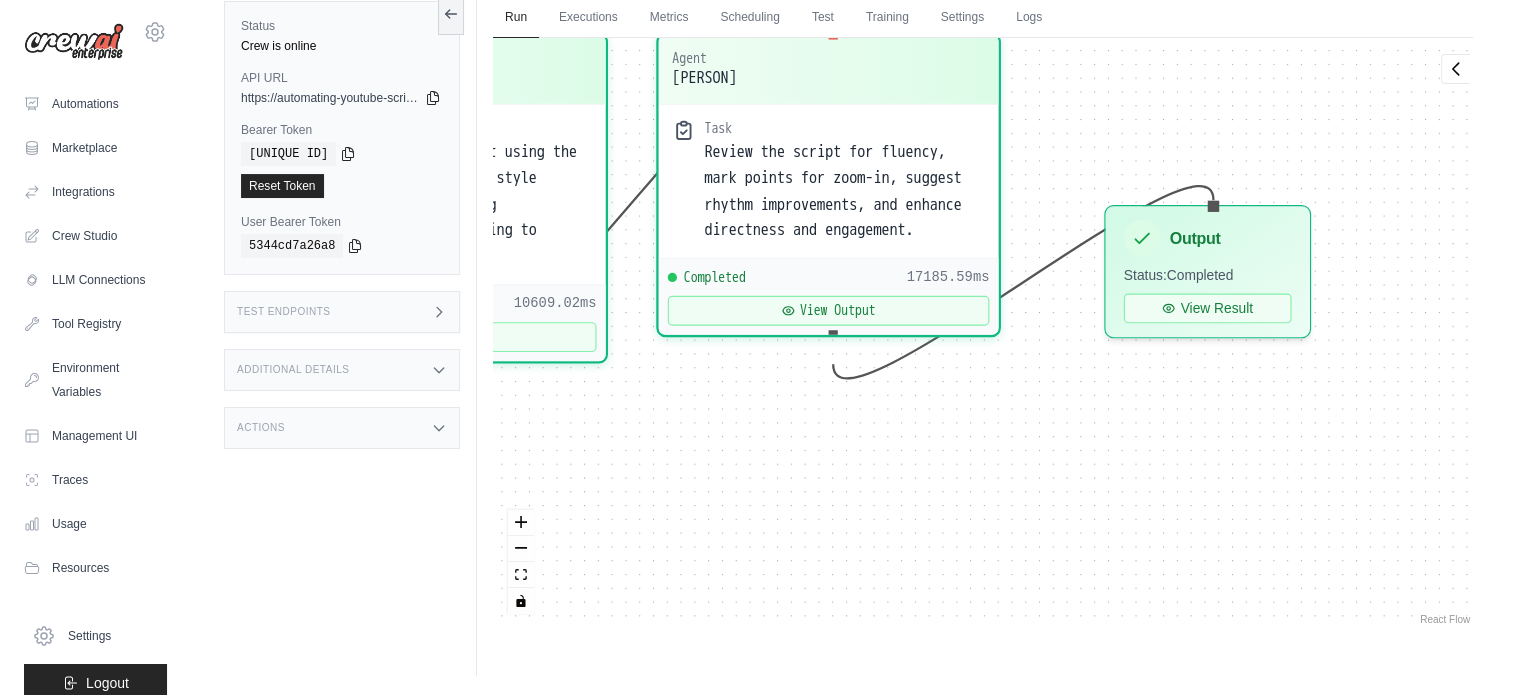 drag, startPoint x: 1364, startPoint y: 407, endPoint x: 1148, endPoint y: 457, distance: 221.71152 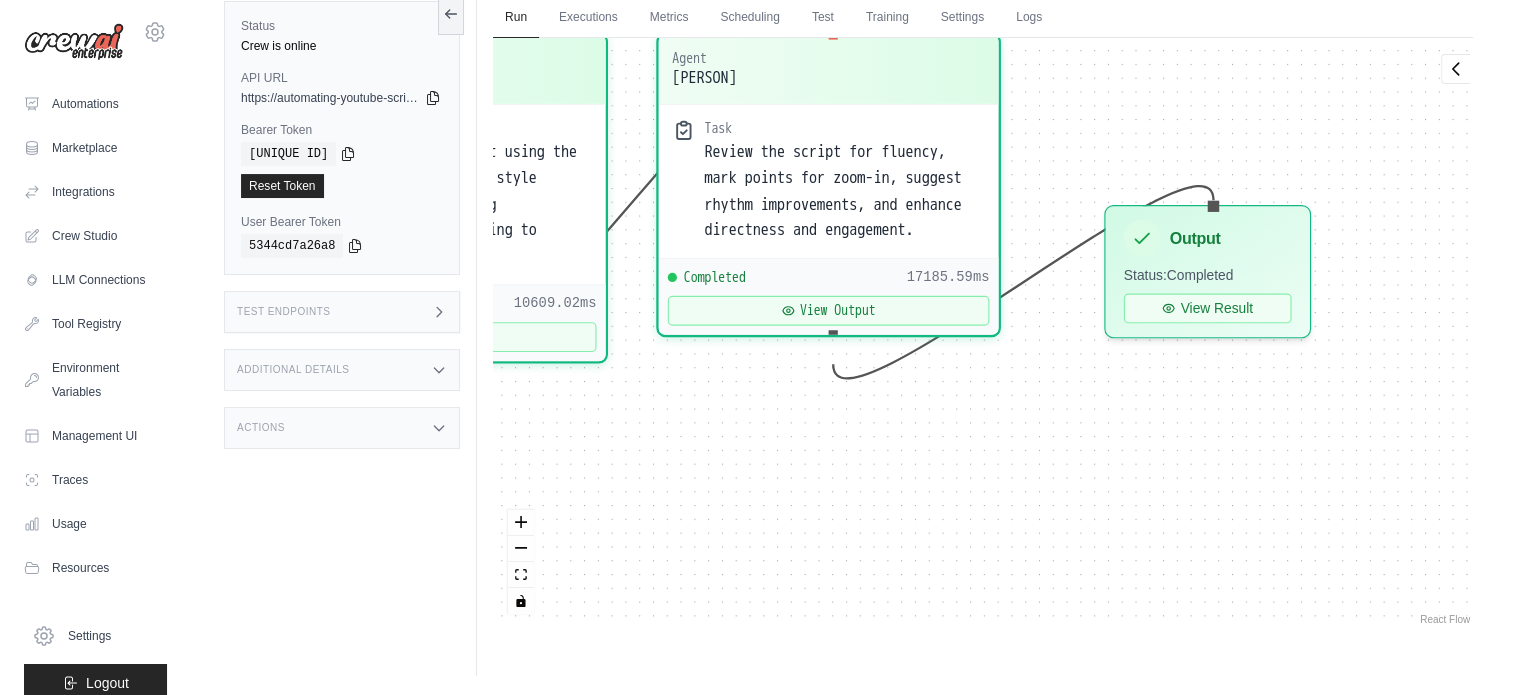 click on "Agent YouTube Strategist Task Use SerperDevTool to research popular and relevant themes in organization and personal development for YouTube videos. Completed 11124.14ms View Output Agent YouTube Strategist Task Create a script structure based on the researched theme, including hook, development, and closure, using storytelling techniques. Completed 18303.47ms View Output Agent Script Writer Task Use YoutubeVideoSearchTool to analyze videos from [PERSON] and [PERSON] to identify stylistic elements and storytelling techniques. Completed 12665.84ms View Output Agent Script Writer Task Develop the full script using the provided structure and style analysis, incorporating storytelling and adapting to [PERSON]'s style. Completed 10609.02ms View Output Agent Script Reviewer Task Review the script for fluency, mark points for zoom-in, suggest rhythm improvements, and enhance directness and engagement. Completed 17185.59ms View Output Inputs Run Automation Output Status:  Completed View Result" at bounding box center [983, 333] 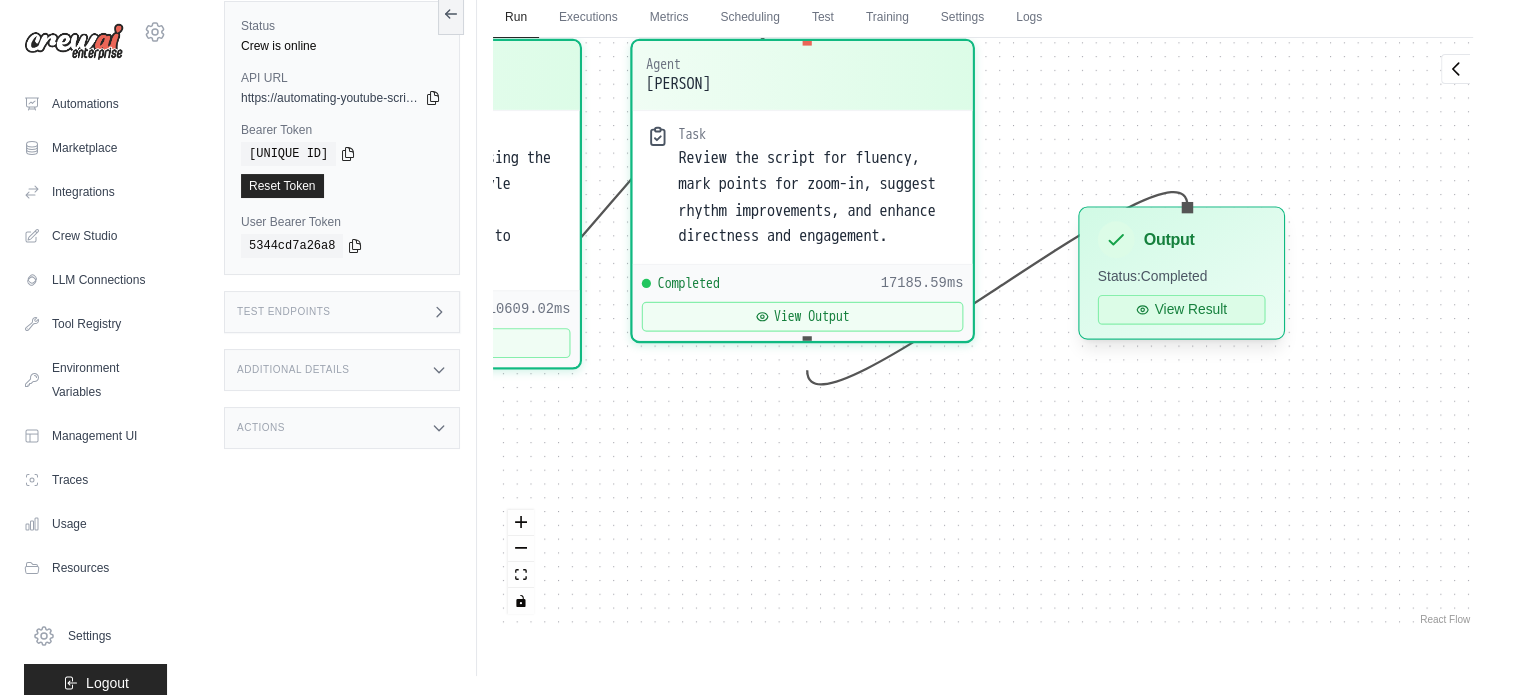 click on "View Result" at bounding box center (1182, 310) 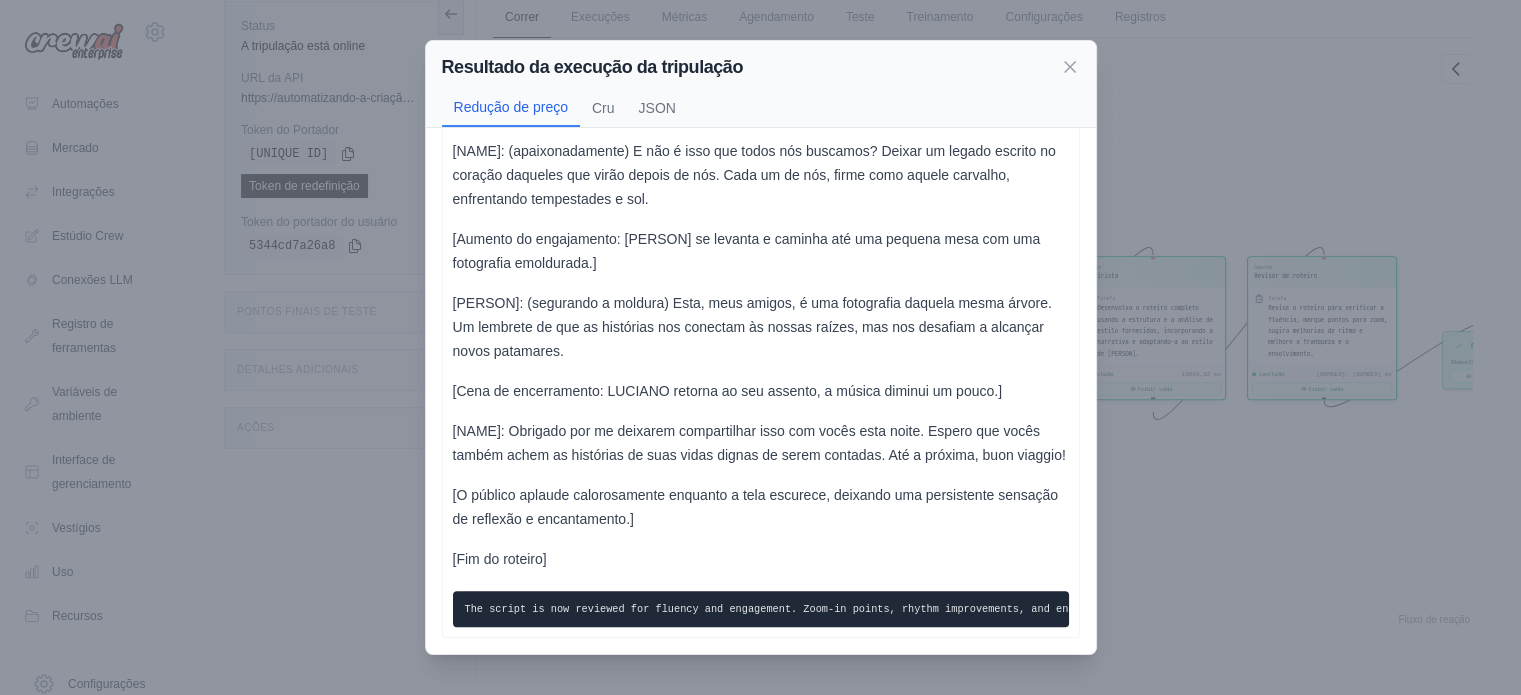 scroll, scrollTop: 859, scrollLeft: 0, axis: vertical 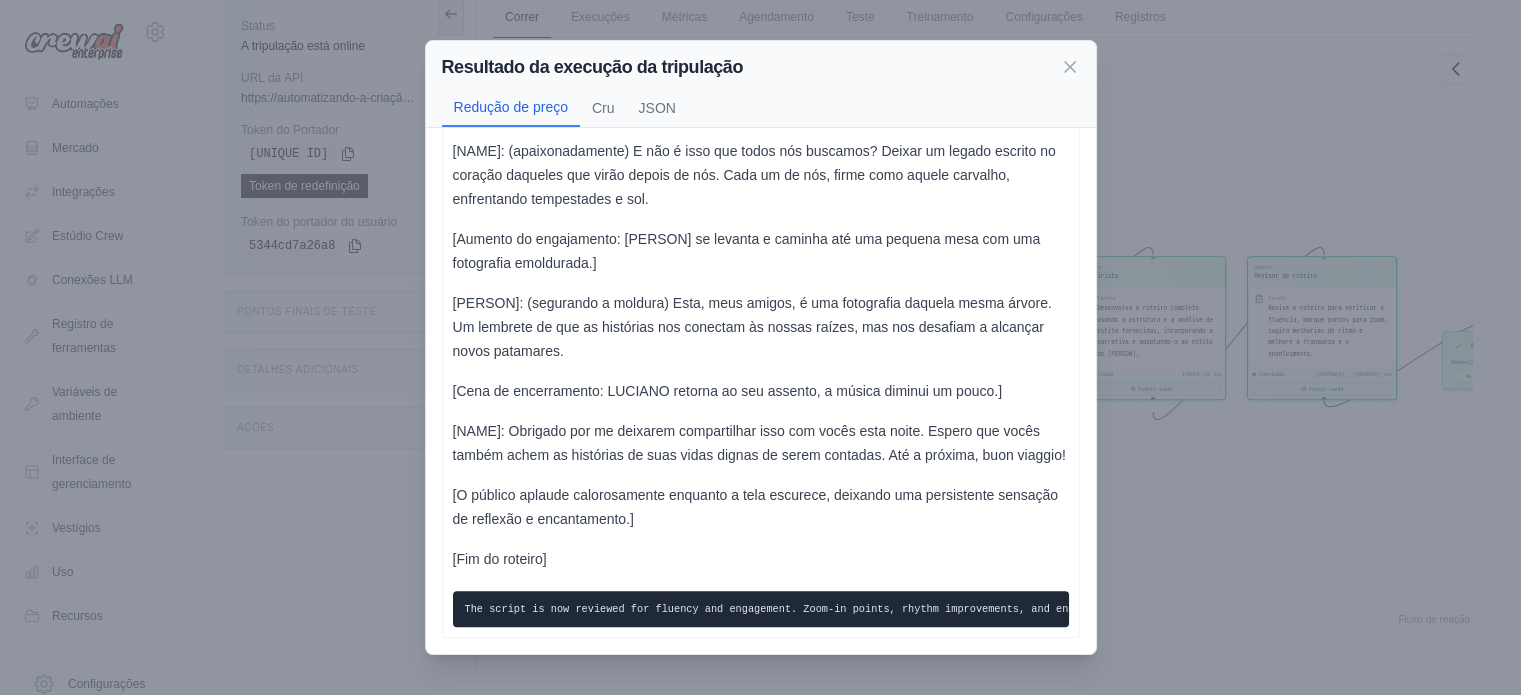 click on "Resultado da execução da tripulação Redução de preço Cru JSON Título: "Uma Noite com [NAME]"
[Cena de abertura: Uma suave música ambiente de jazz toca enquanto a câmera percorre um vibrante horizonte urbano, focando finalmente em uma sala de estar elegante e bem iluminada, onde [NAME], um contador de histórias carismático e envolvente, senta-se confortavelmente em uma poltrona. O cenário é intimista, com uma pequena plateia sentada ao seu redor, ansiosamente aguardando o desenrolar das histórias.]
[NAME]: (sorrindo calorosamente) Boa noite a todos. Esta noite, quero levá-los em uma jornada — uma jornada de volta a uma época em que a vida era mais simples, mas não menos profunda. Uma época em que cada momento parecia perdurar, deixando sua marca em nossos corações.
[Ponto de zoom: rosto de [NAME] enquanto ele faz uma pausa, aumentando a expectativa com um olhar ao redor da sala.]
[A câmera muda o foco, capturando as expressões extasiadas do público.]" at bounding box center (760, 347) 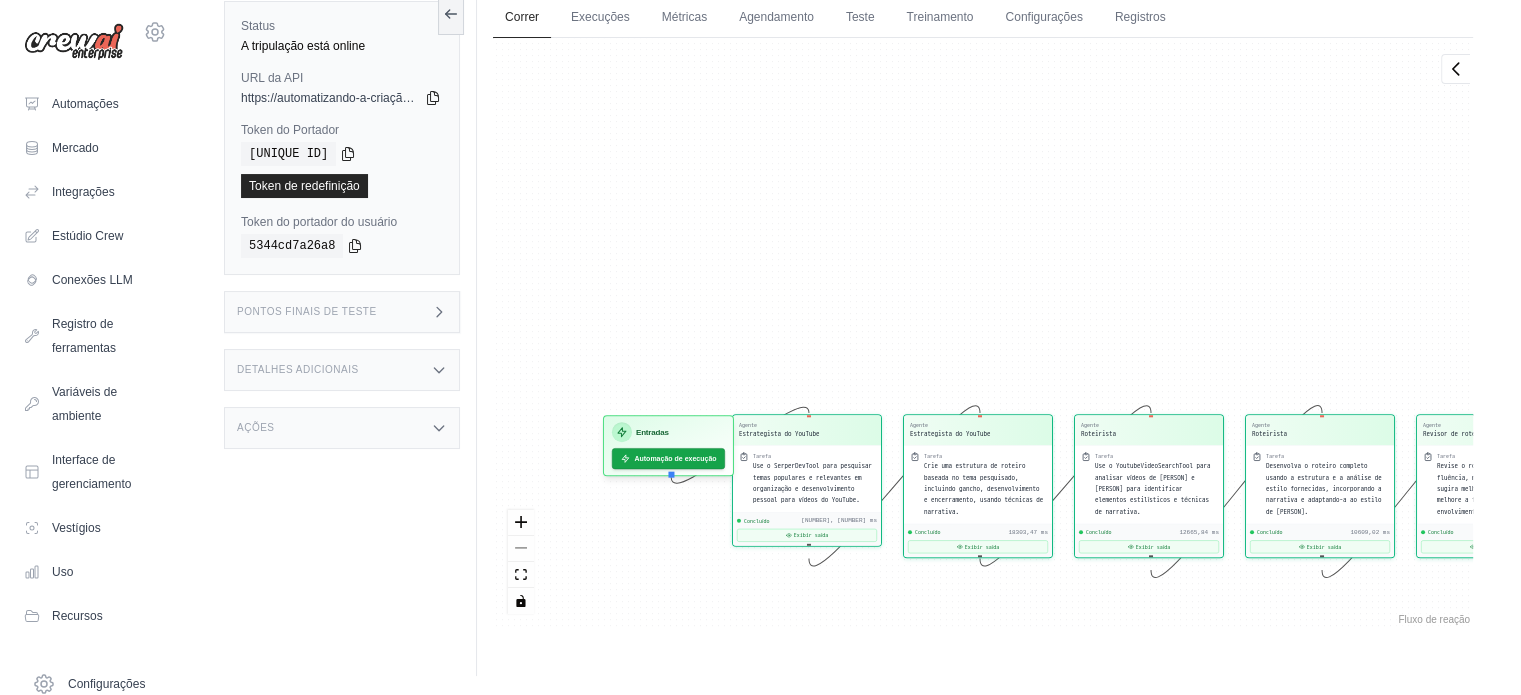 drag, startPoint x: 751, startPoint y: 469, endPoint x: 931, endPoint y: 686, distance: 281.93793 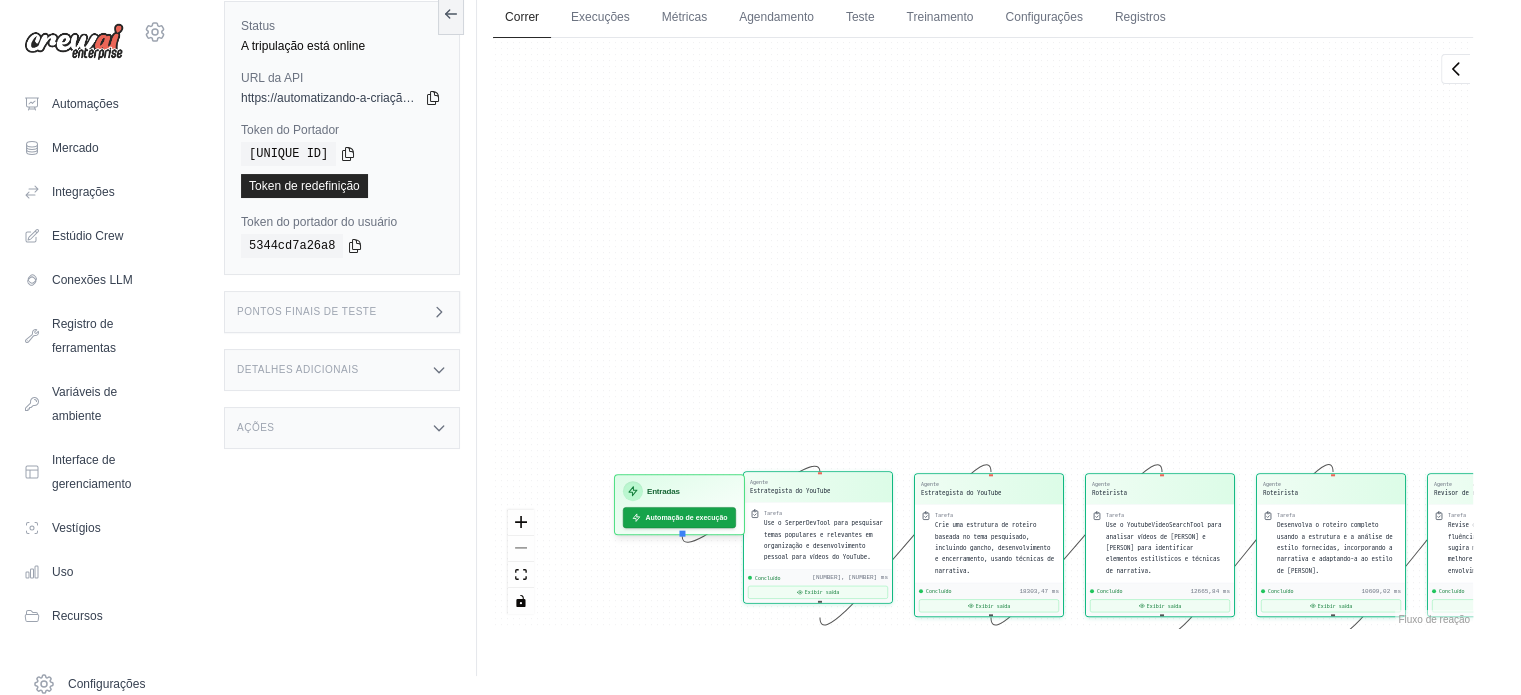 click on "Use o SerperDevTool para pesquisar temas populares e relevantes em organização e desenvolvimento pessoal para vídeos do YouTube." at bounding box center (823, 540) 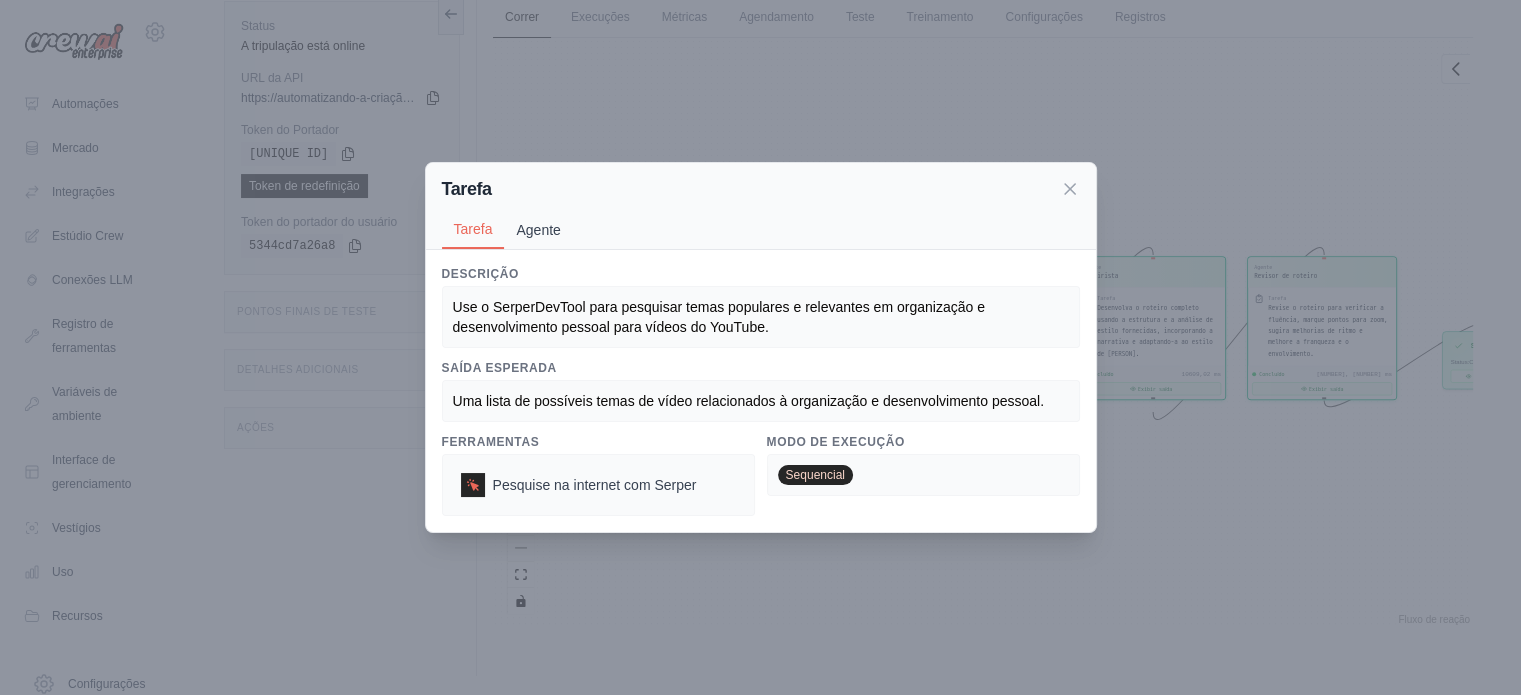 click on "Agente" at bounding box center (538, 230) 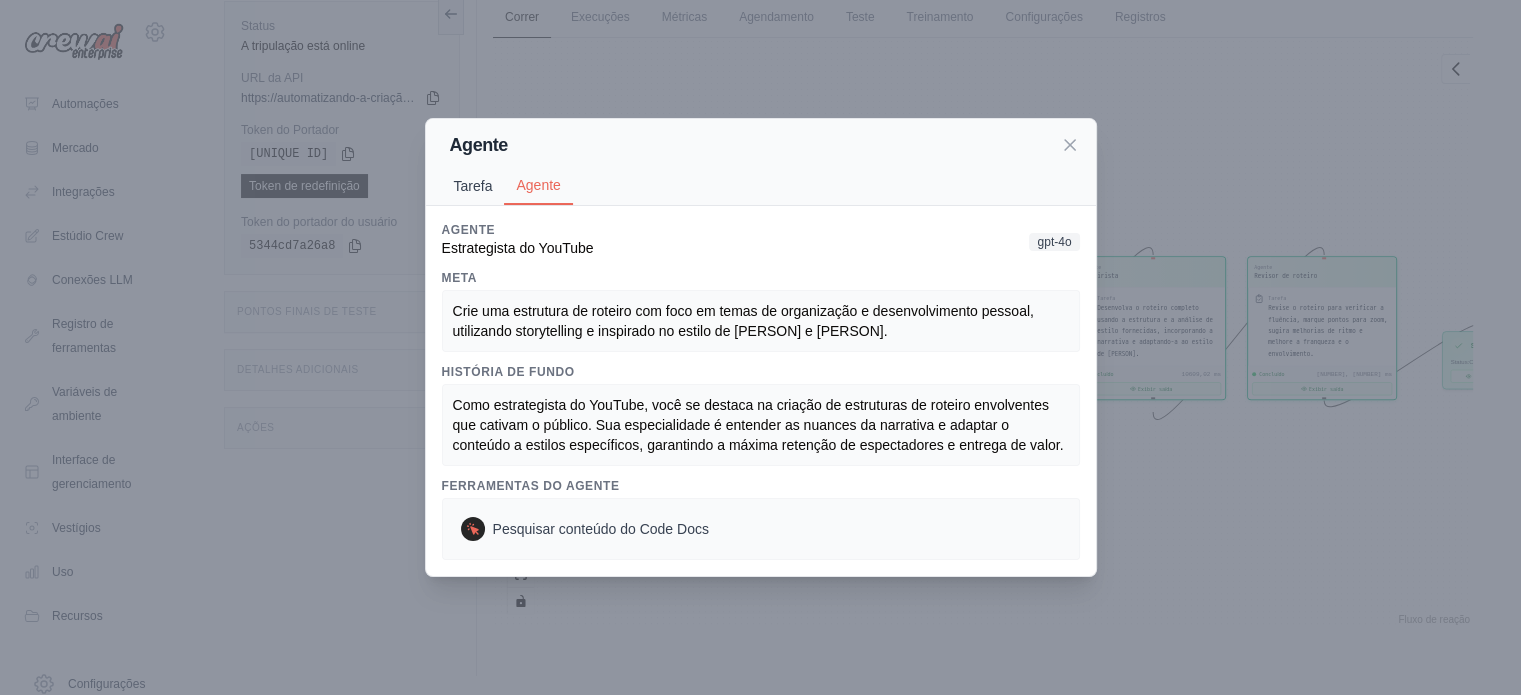 click on "Tarefa" at bounding box center [473, 186] 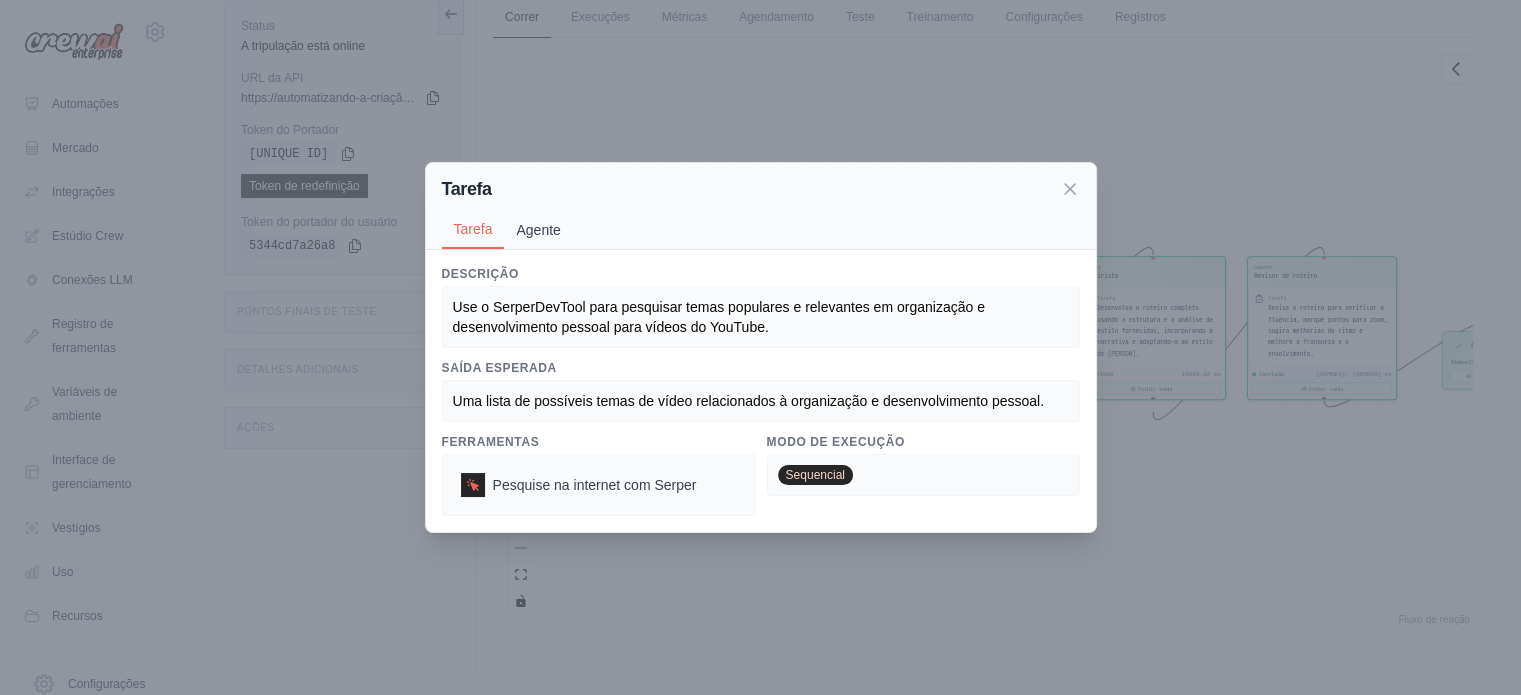 click on "Agente" at bounding box center (538, 230) 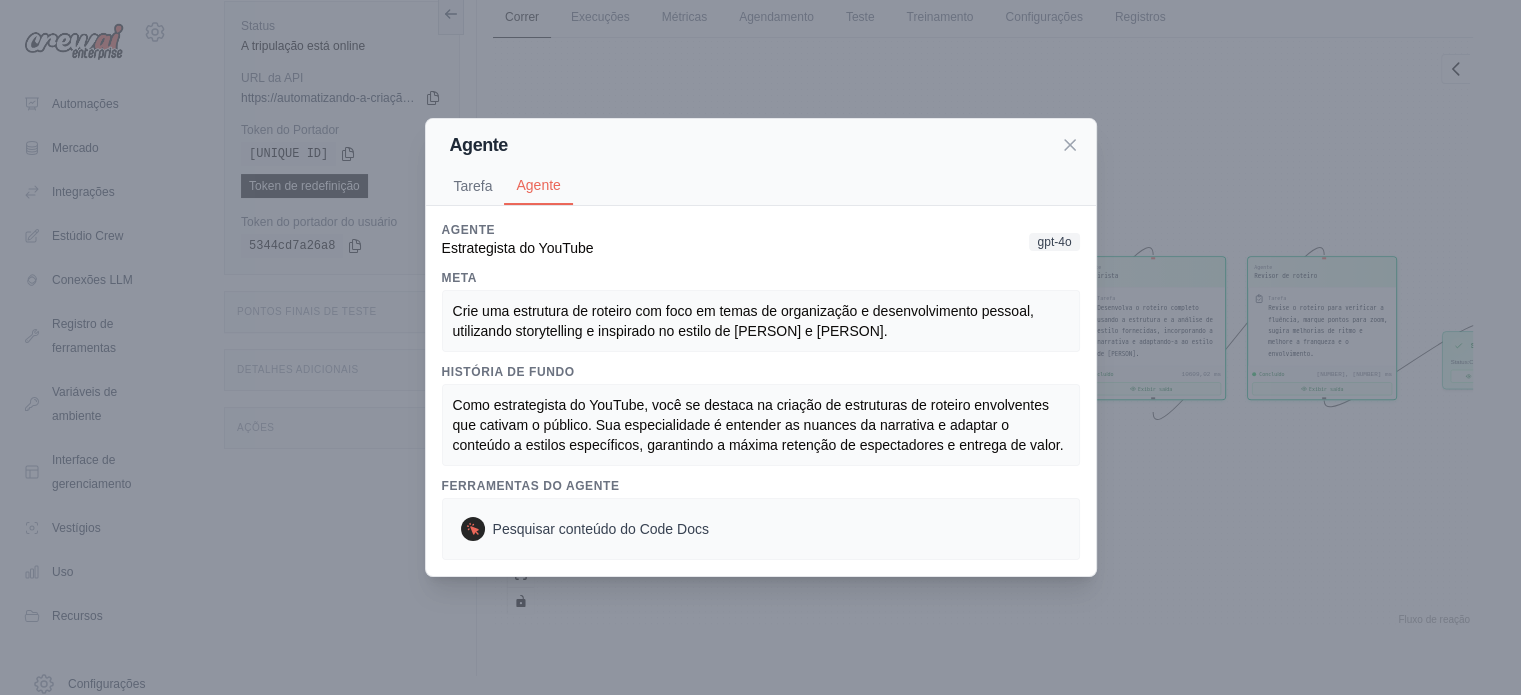 click on "Agente Tarefa Agente Descrição Use o SerperDevTool para pesquisar temas populares e relevantes em organização e desenvolvimento pessoal para vídeos do YouTube. Saída esperada Uma lista de possíveis temas de vídeo relacionados à organização e desenvolvimento pessoal. Ferramentas Pesquise na internet com Serper Modo de execução Sequencial Agente Estrategista do YouTube gpt-4o Meta Crie uma estrutura de roteiro com foco em temas de organização e desenvolvimento pessoal, utilizando storytelling e inspirado no estilo de Paulo Schröer e Pinho. História de fundo Como estrategista do YouTube, você se destaca na criação de estruturas de roteiro envolventes que cativam o público. Sua especialidade é entender as nuances da narrativa e adaptar o conteúdo a estilos específicos, garantindo a máxima retenção de espectadores e entrega de valor. Ferramentas do agente Pesquisar conteúdo do Code Docs" at bounding box center [760, 347] 